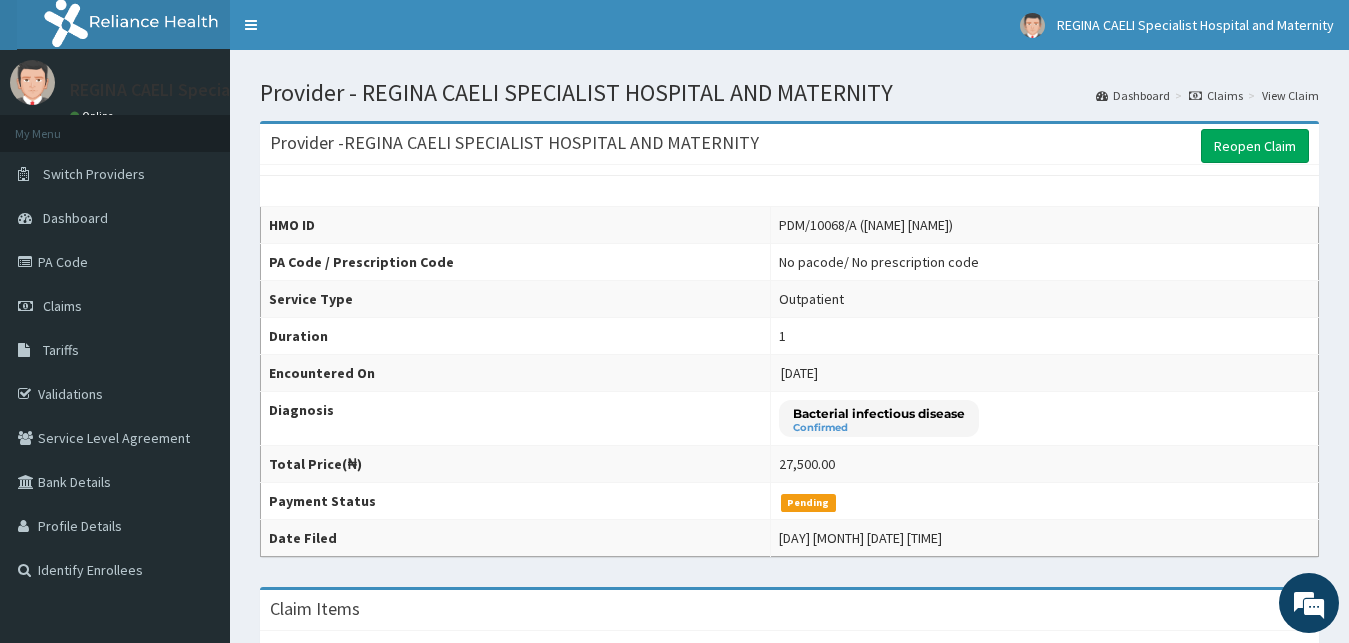 scroll, scrollTop: 0, scrollLeft: 0, axis: both 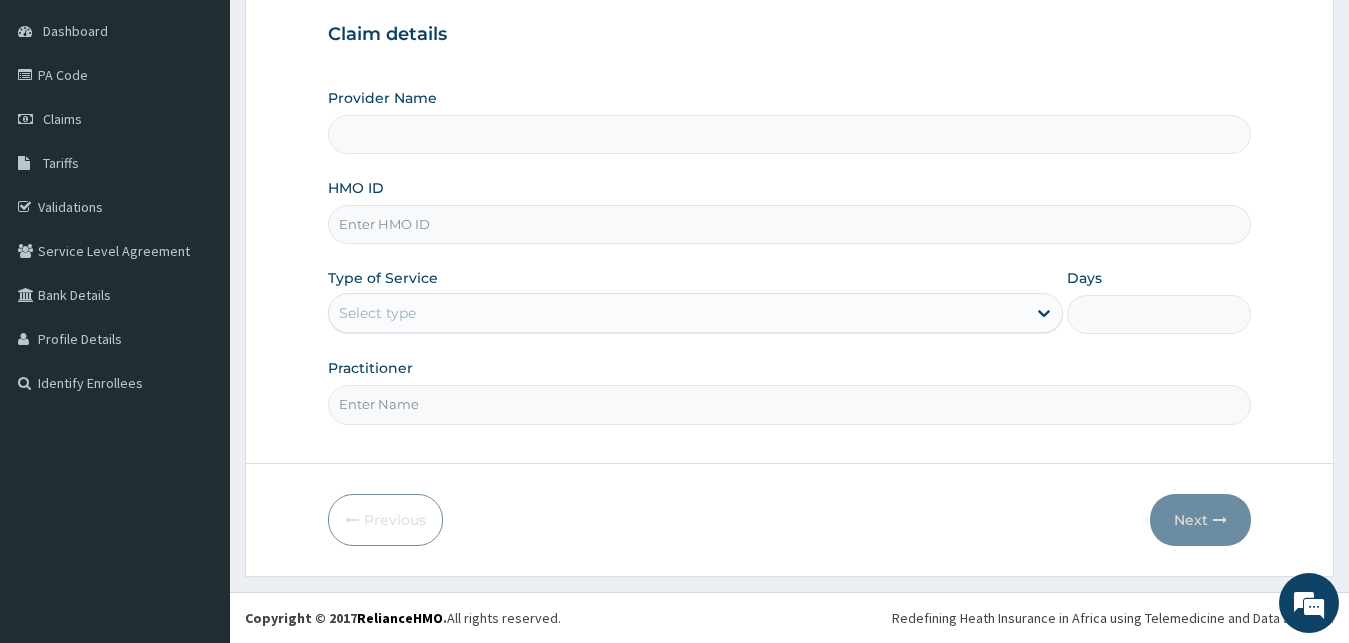 type on "REGINA CAELI  SPECIALIST HOSPITAL AND MATERNITY" 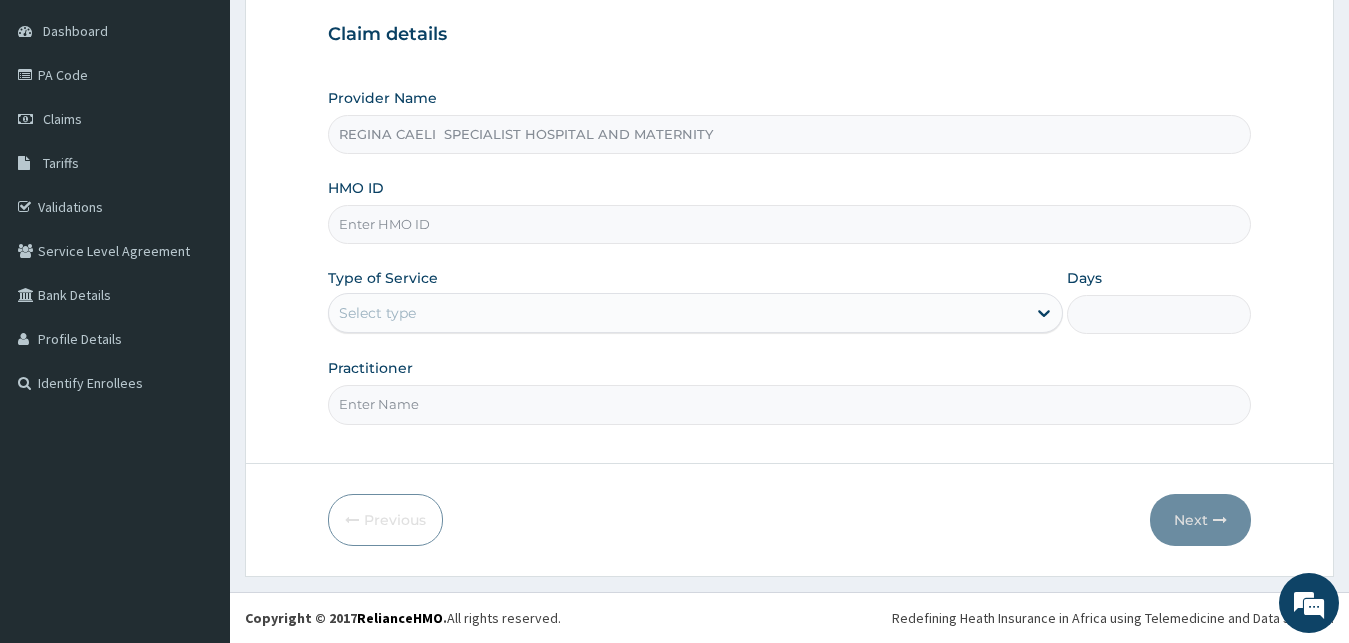 scroll, scrollTop: 0, scrollLeft: 0, axis: both 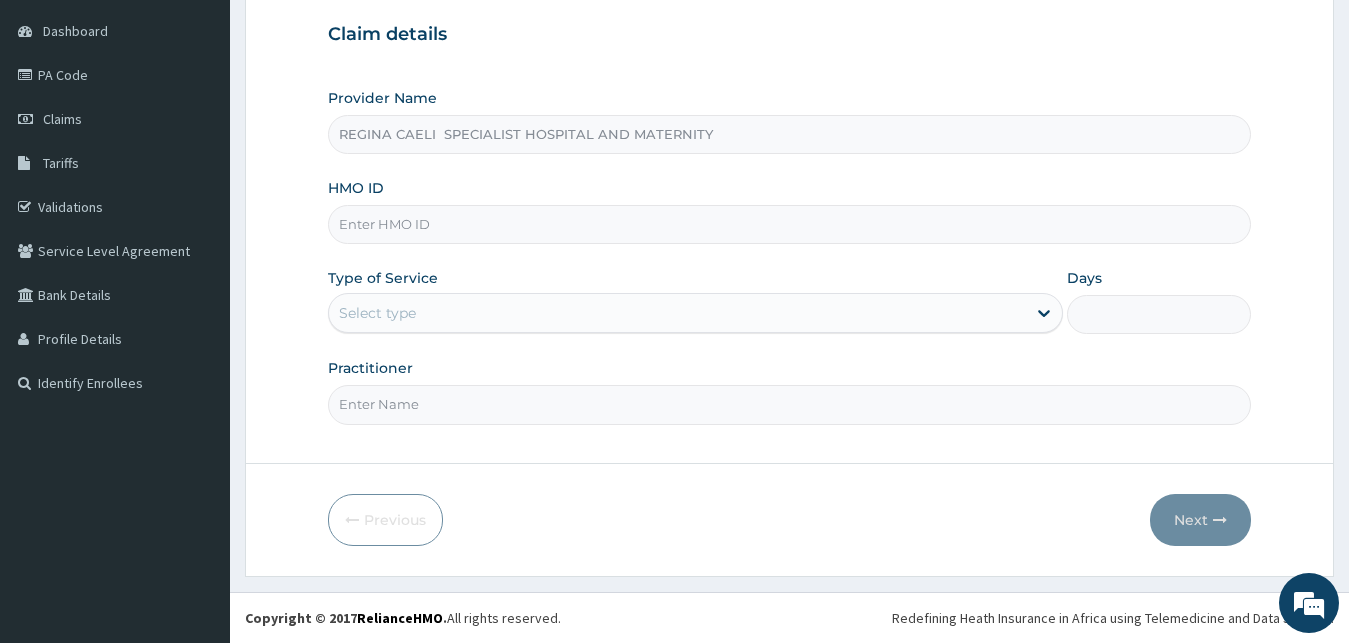 click on "Practitioner" at bounding box center [790, 404] 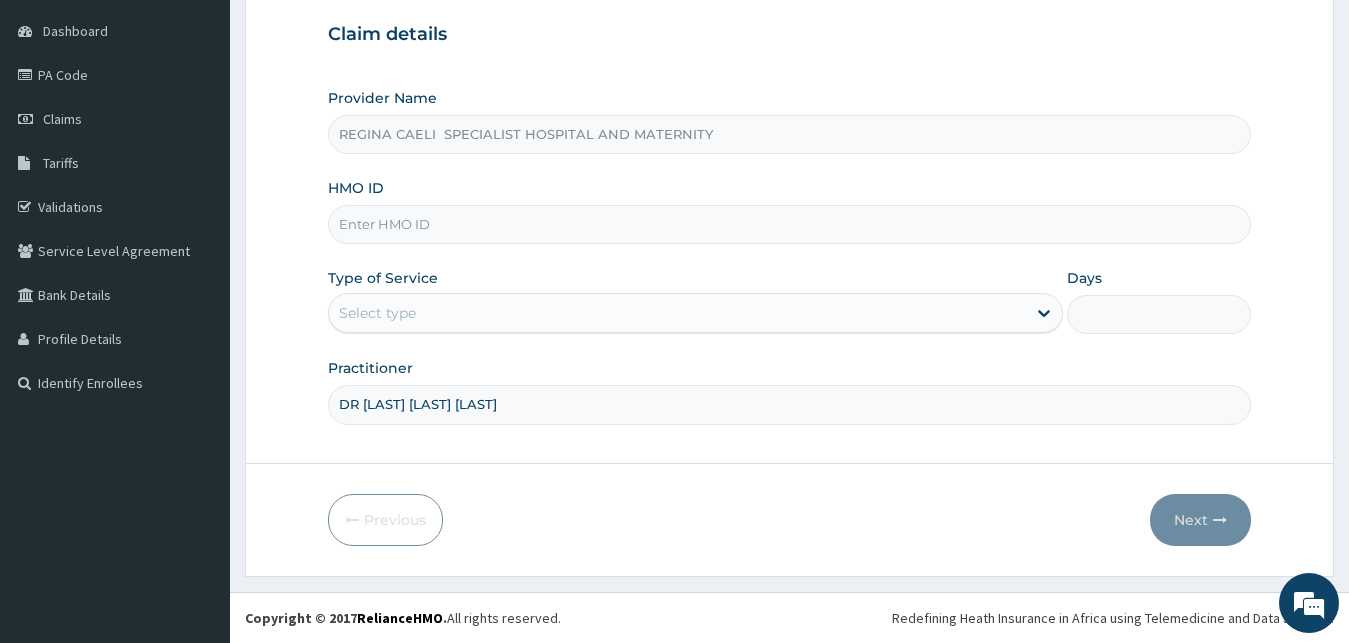 type on "DR [LAST] [LAST] [LAST]" 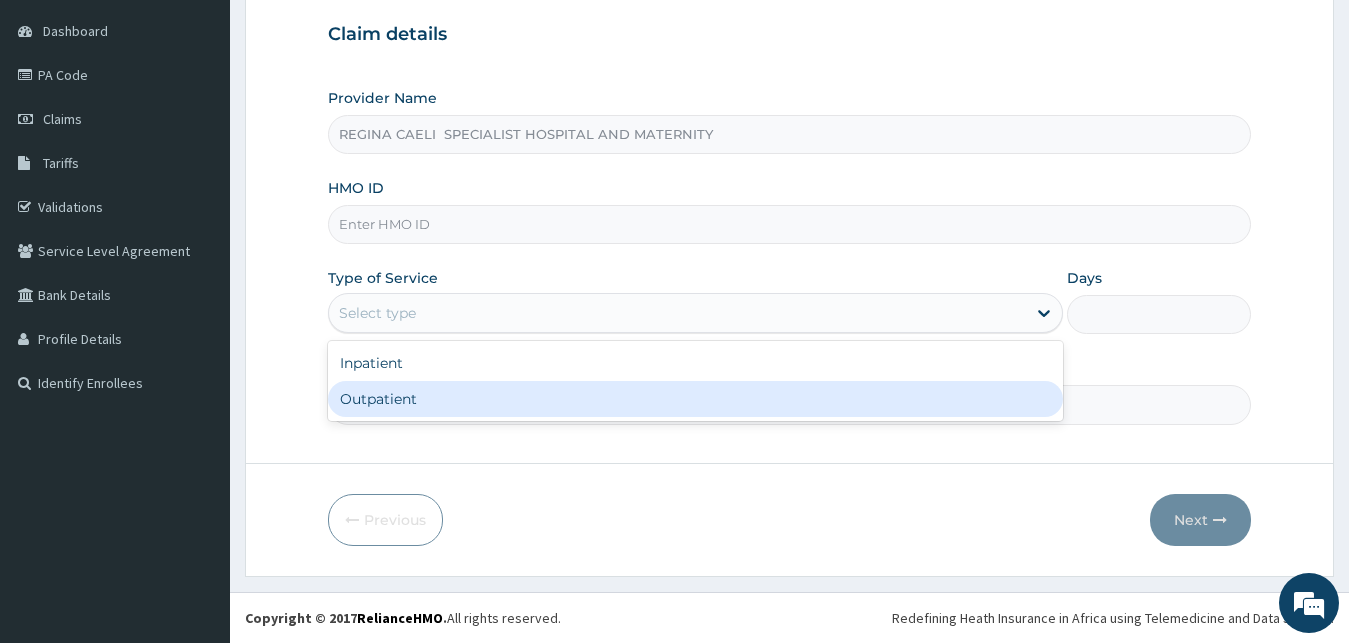 click on "Outpatient" at bounding box center (696, 399) 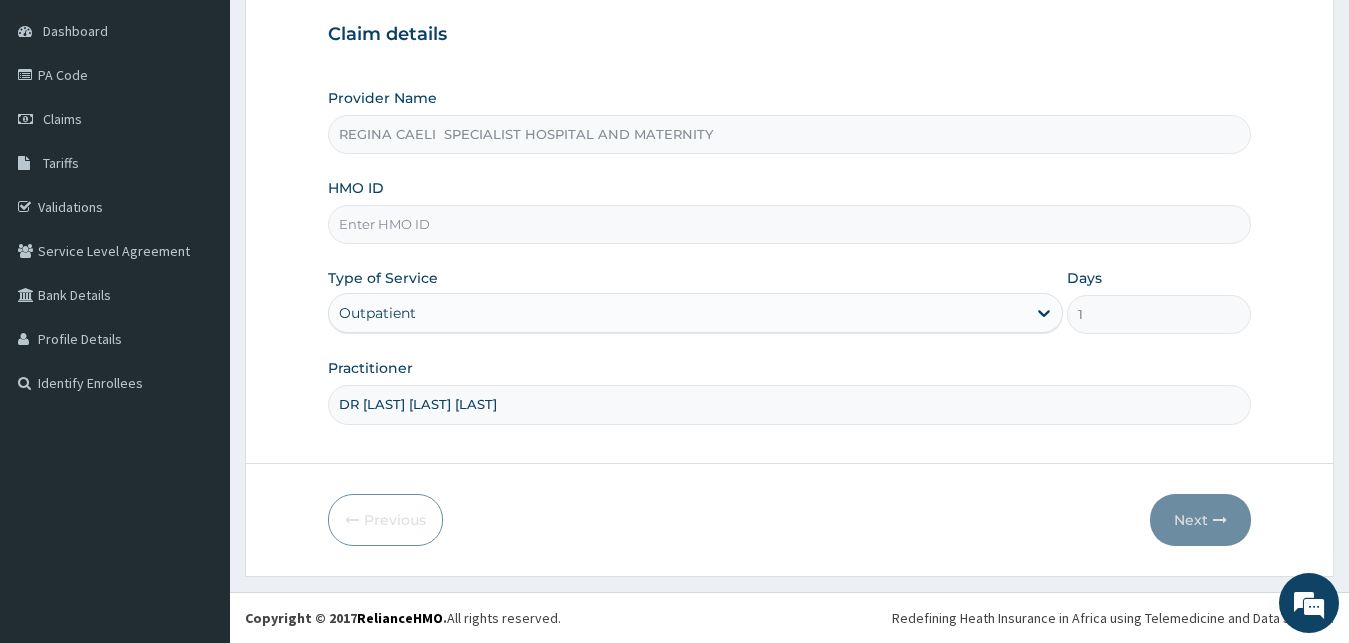 click on "HMO ID" at bounding box center (790, 224) 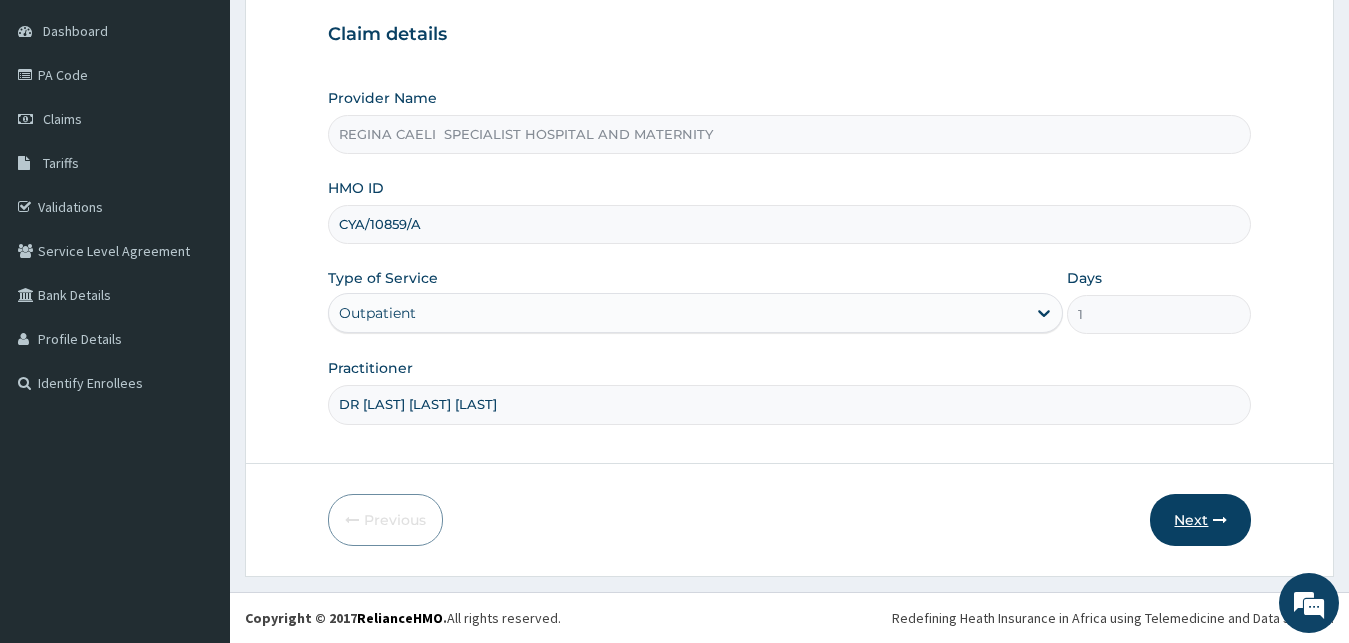 type on "CYA/10859/A" 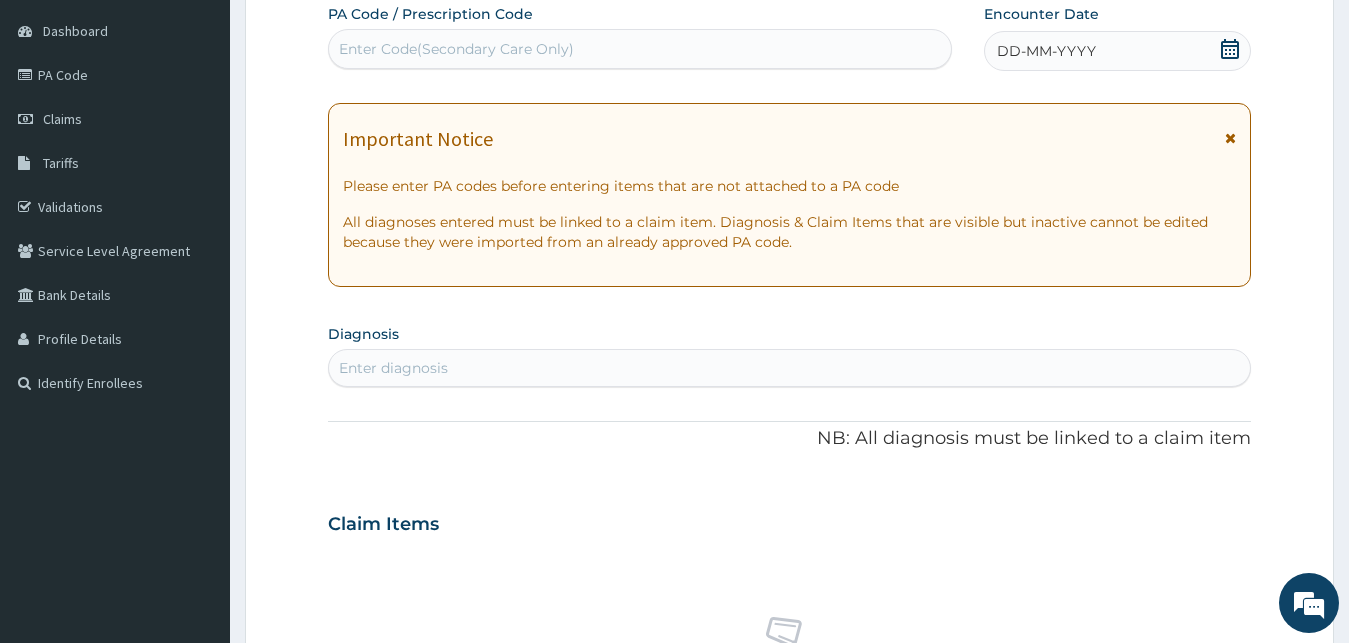 click on "DD-MM-YYYY" at bounding box center (1046, 51) 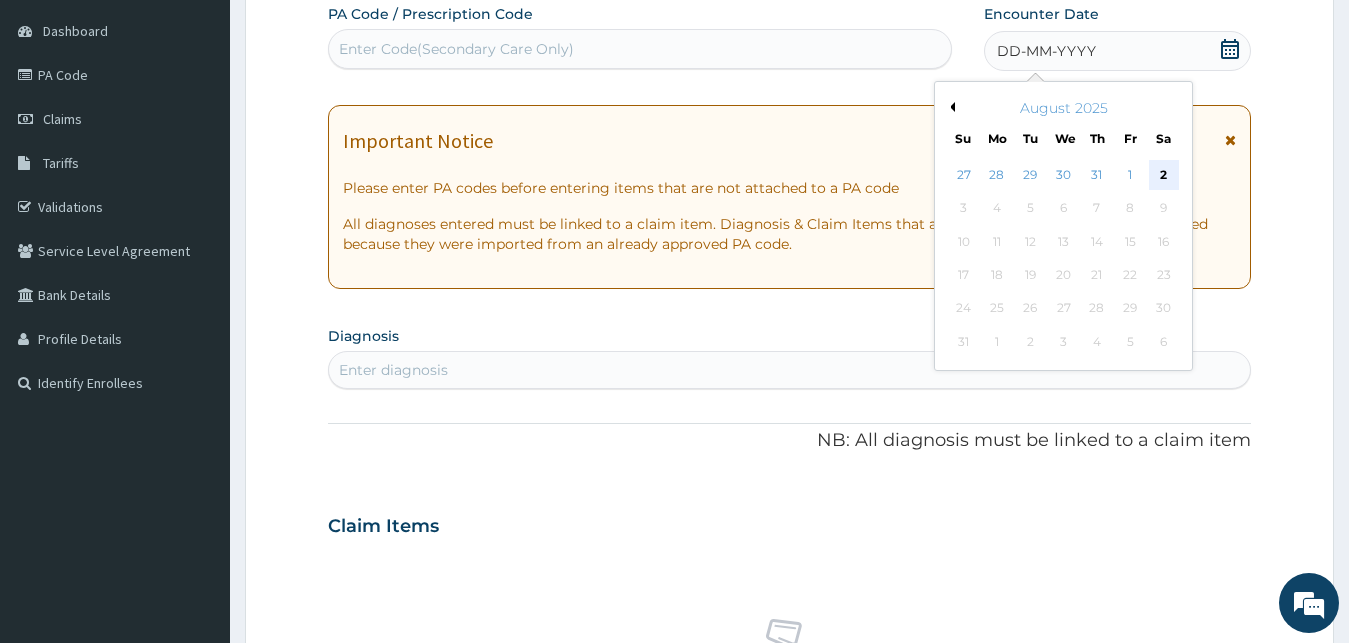 click on "2" at bounding box center (1163, 175) 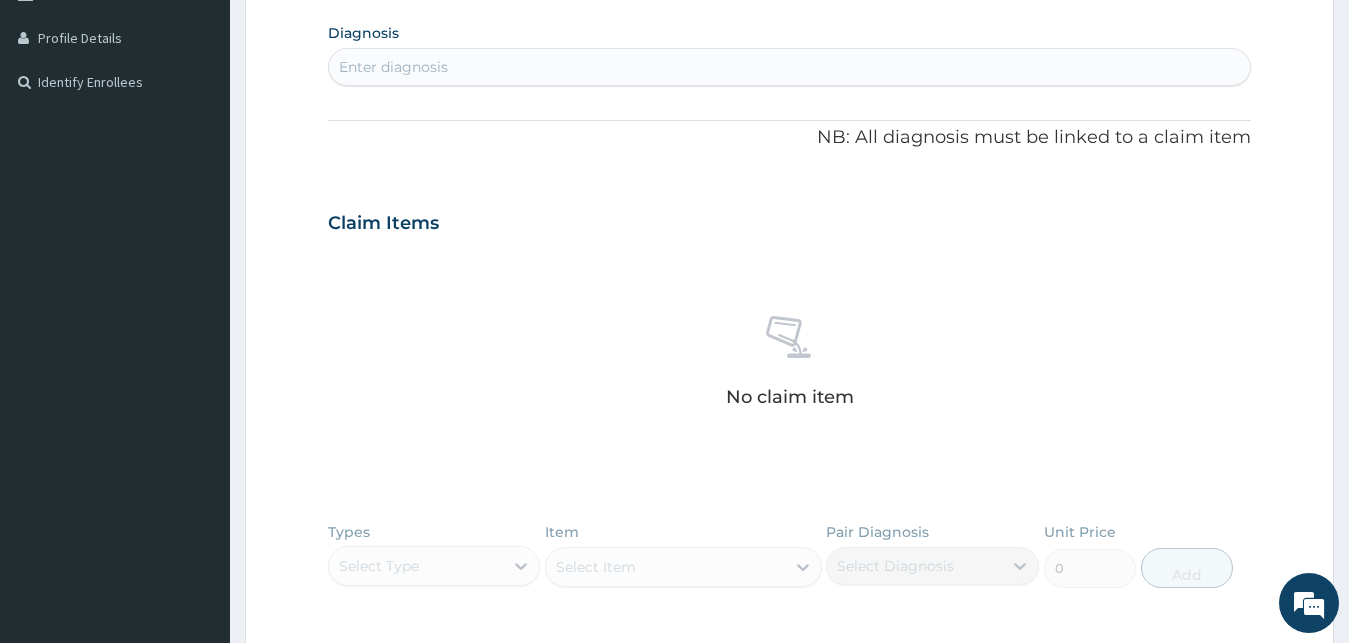 scroll, scrollTop: 493, scrollLeft: 0, axis: vertical 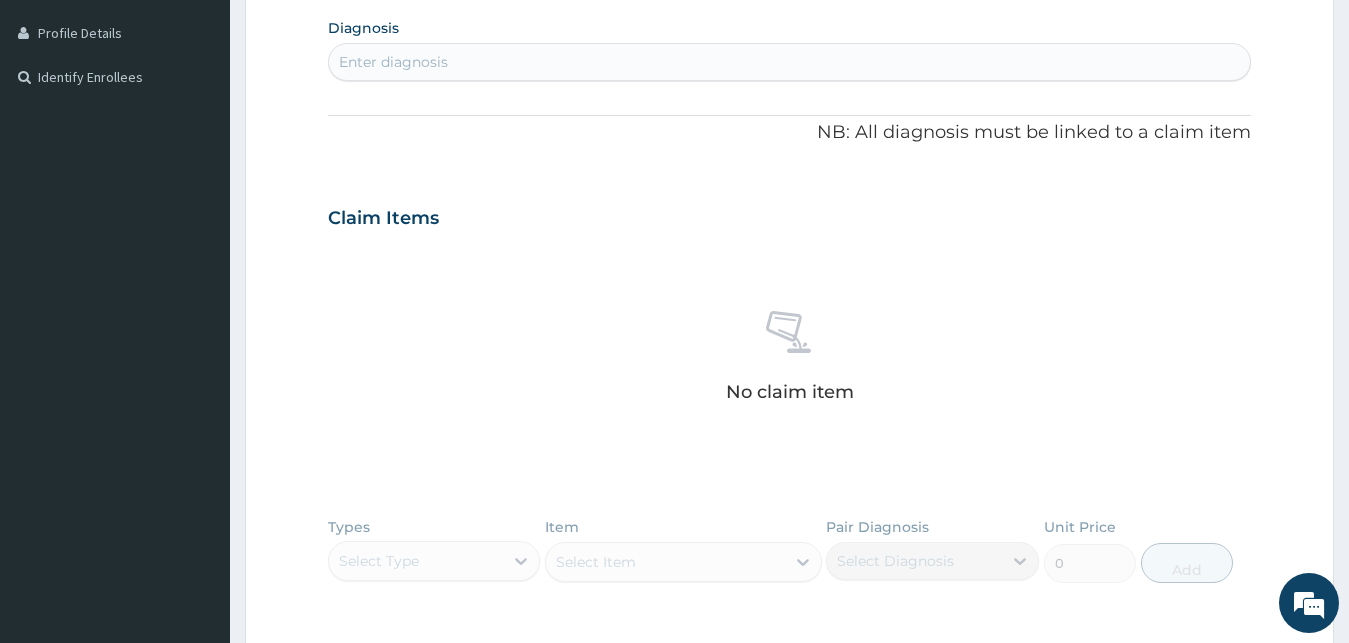 click on "Enter diagnosis" at bounding box center (393, 62) 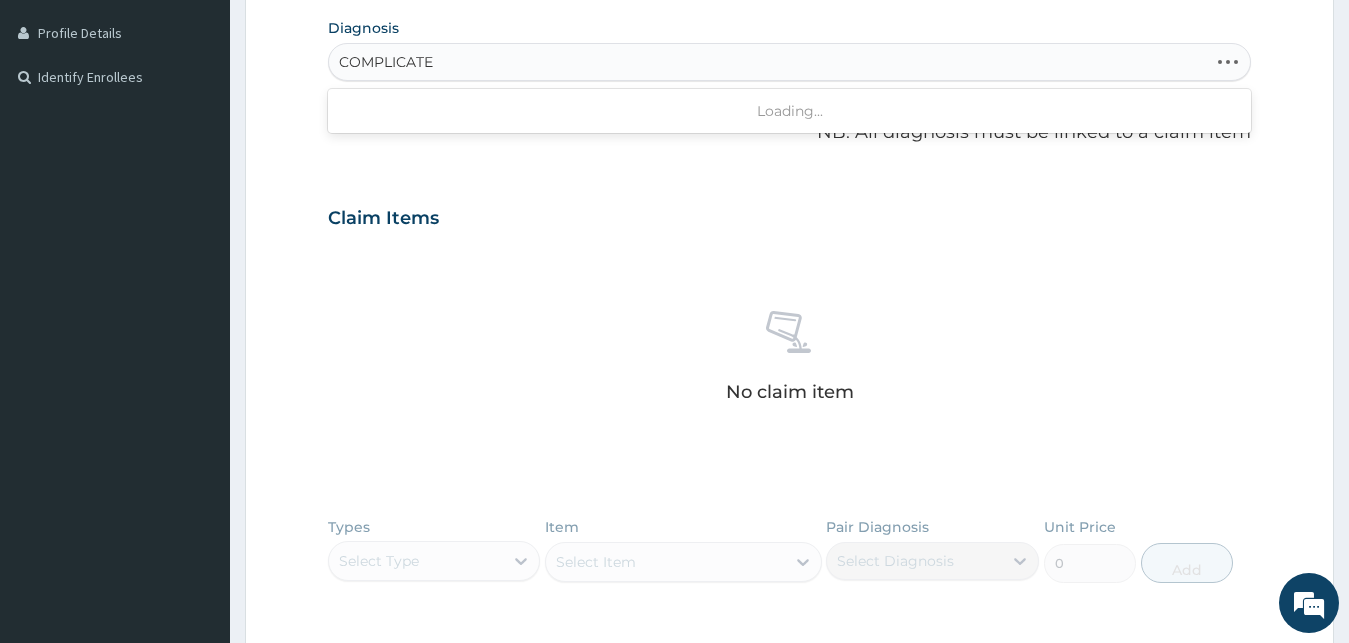type on "COMPLICATED" 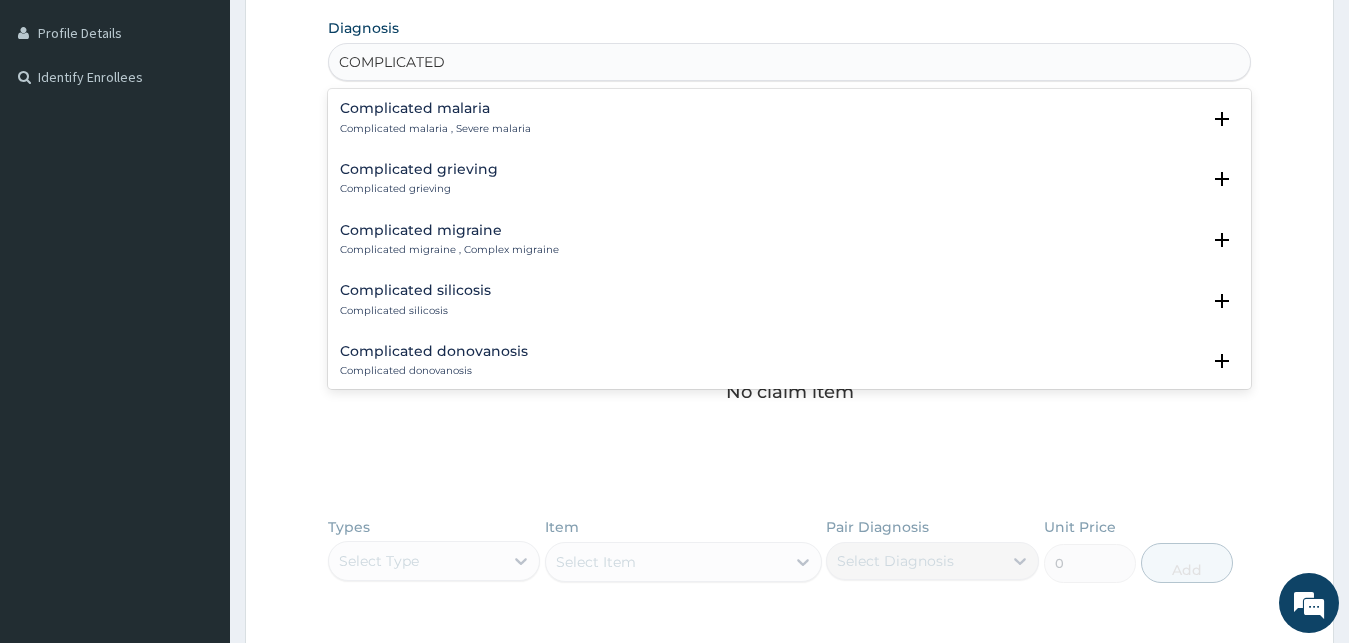 click on "Complicated malaria" at bounding box center (435, 108) 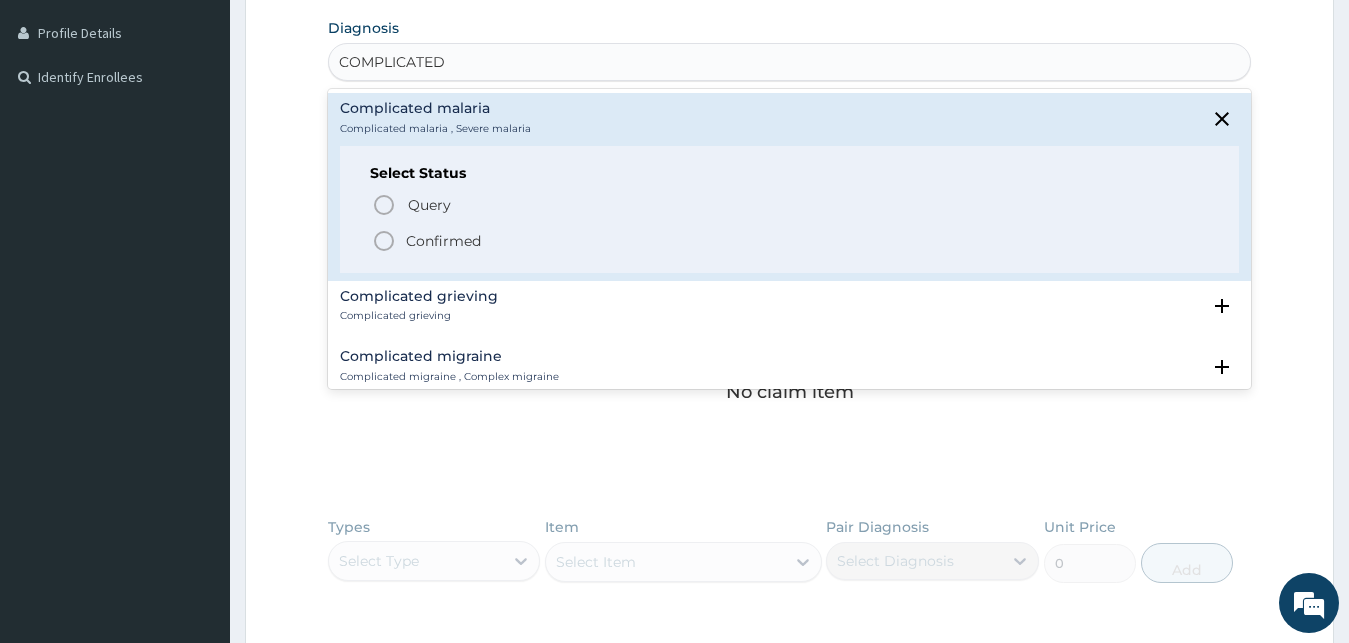click on "Confirmed" at bounding box center [443, 241] 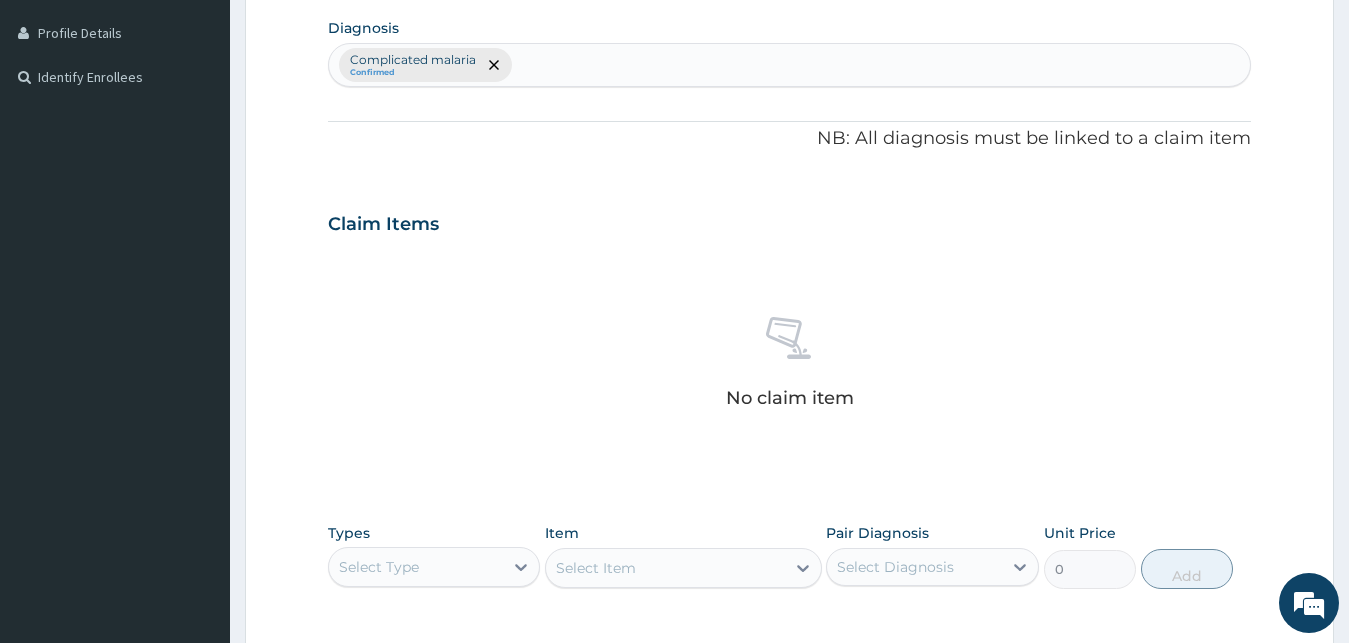 scroll, scrollTop: 799, scrollLeft: 0, axis: vertical 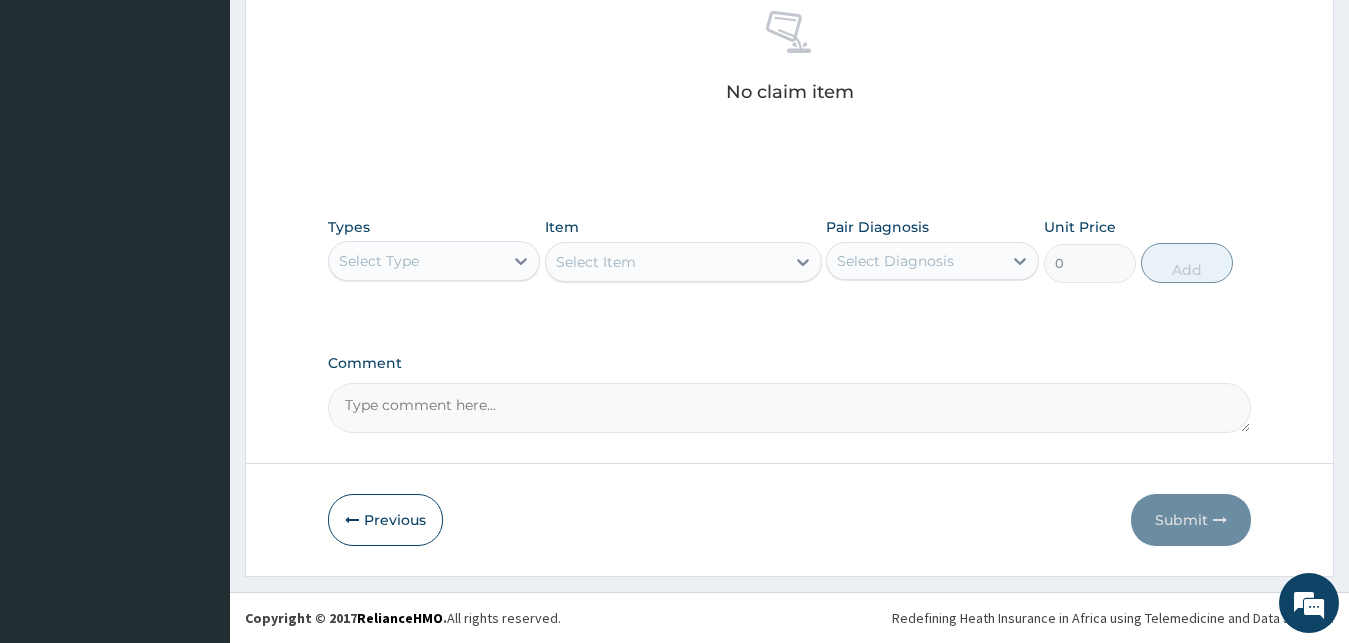 click on "Select Type" at bounding box center [416, 261] 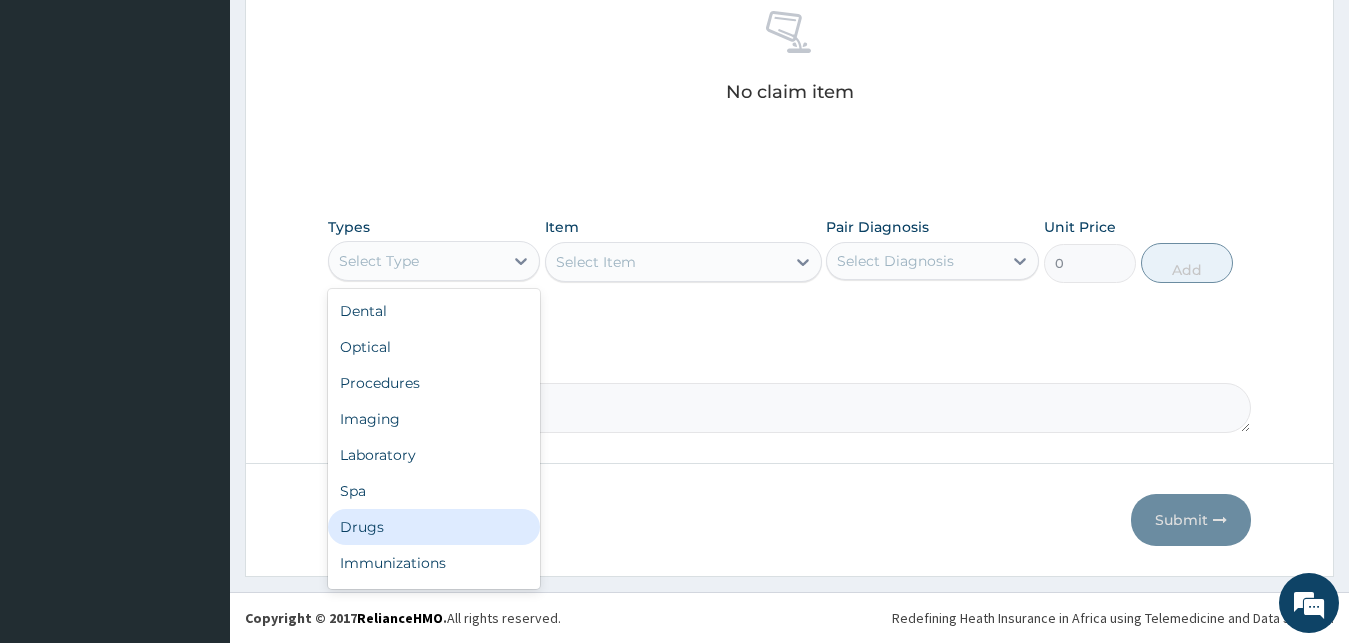 click on "Drugs" at bounding box center [434, 527] 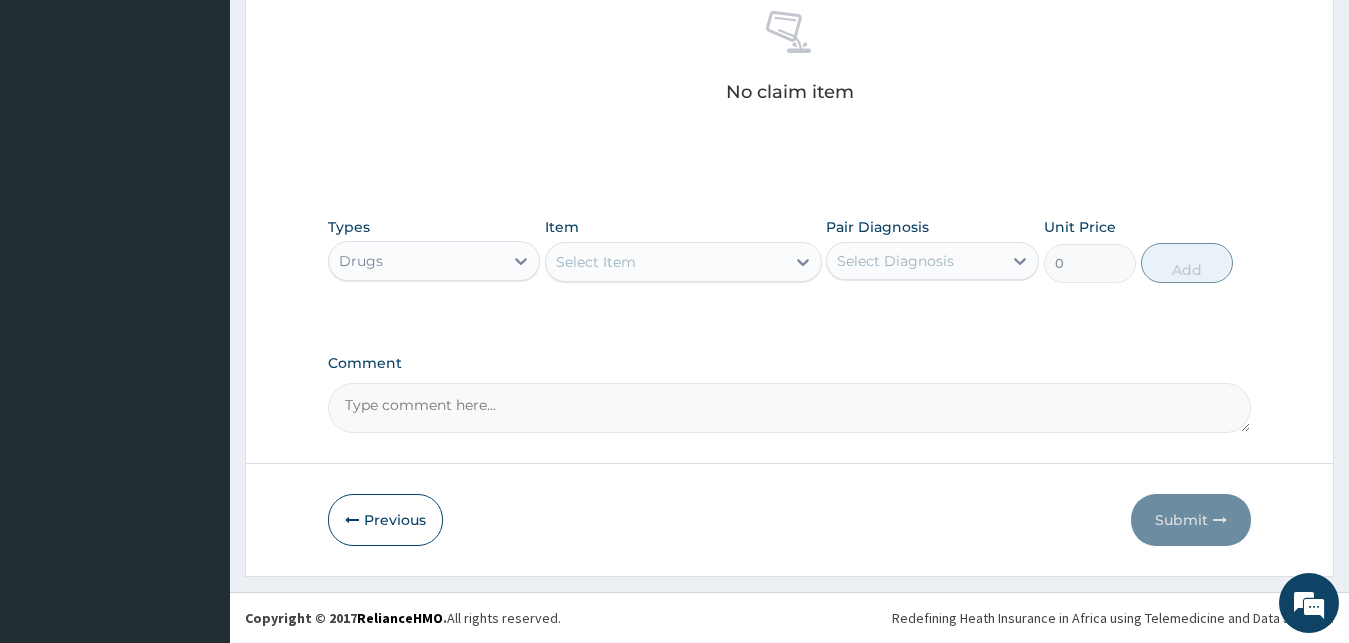 click on "Select Item" at bounding box center [665, 262] 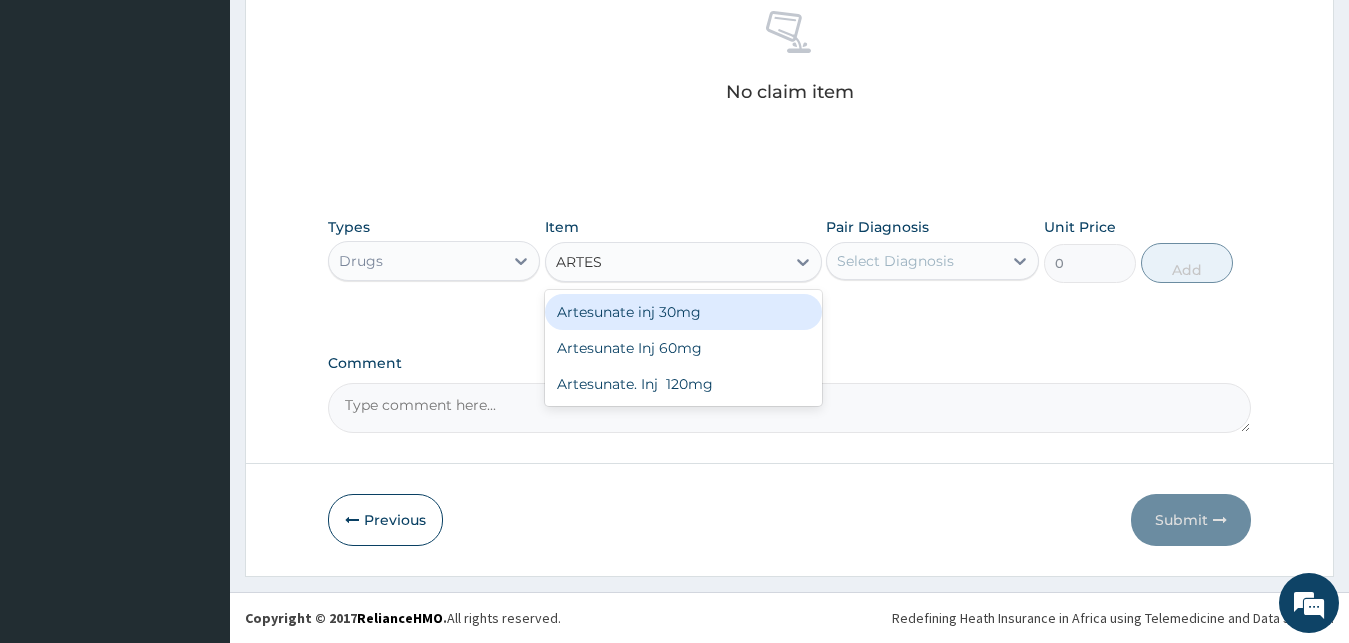 type on "ARTESU" 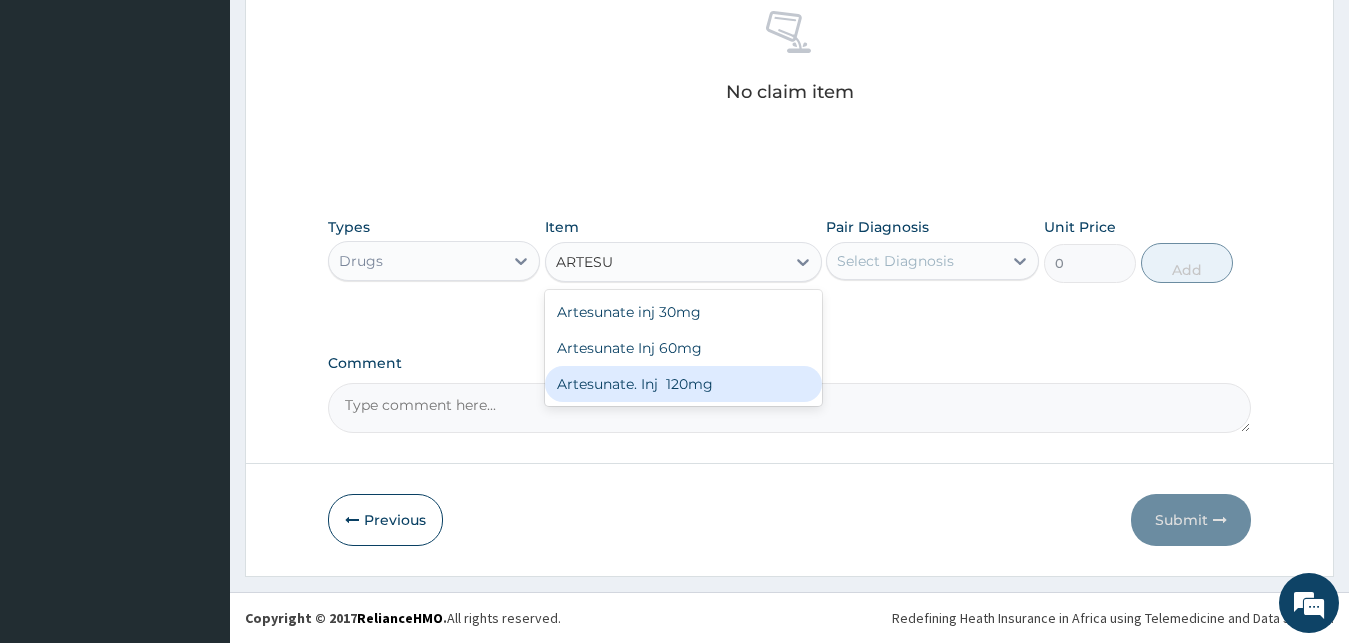 click on "Artesunate. Inj  120mg" at bounding box center (683, 384) 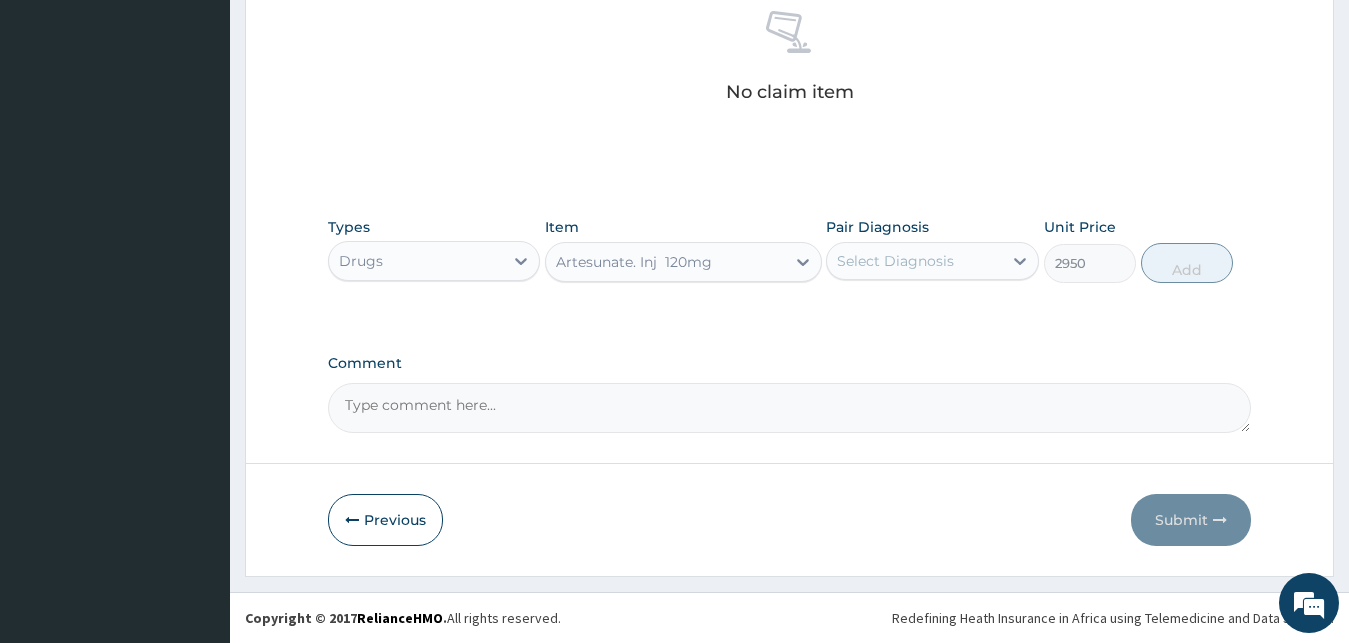 type 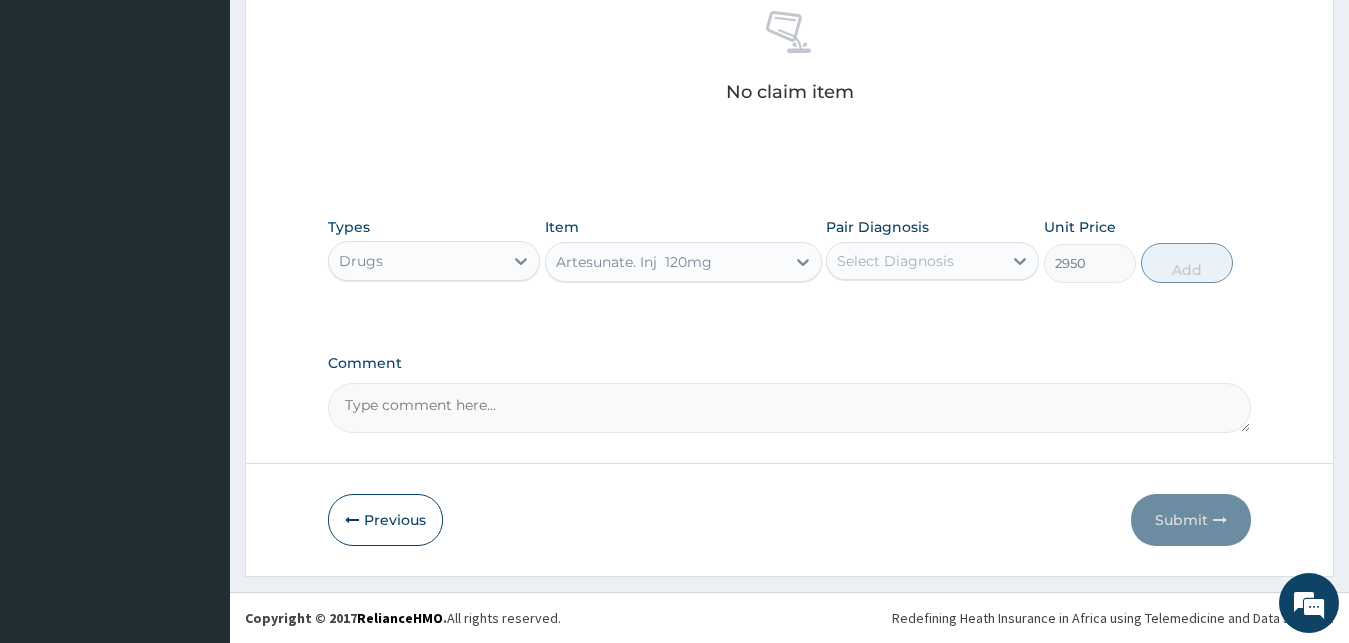 click on "Artesunate. Inj  120mg" at bounding box center [634, 262] 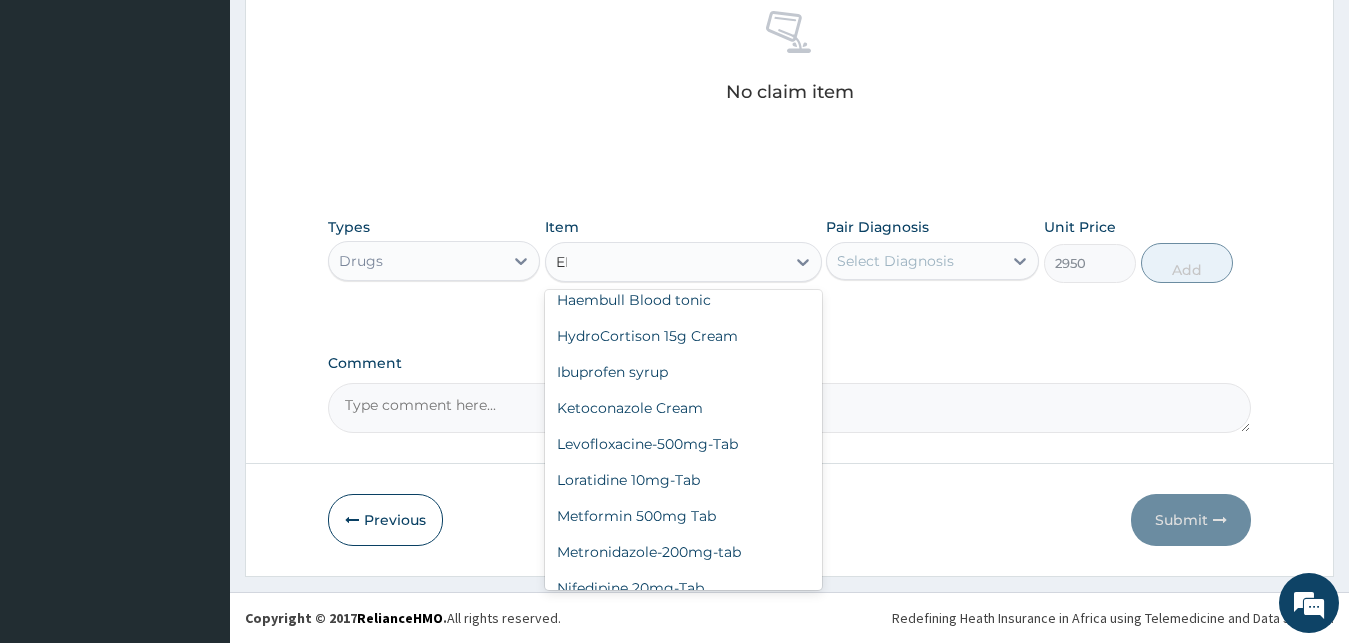 scroll, scrollTop: 0, scrollLeft: 0, axis: both 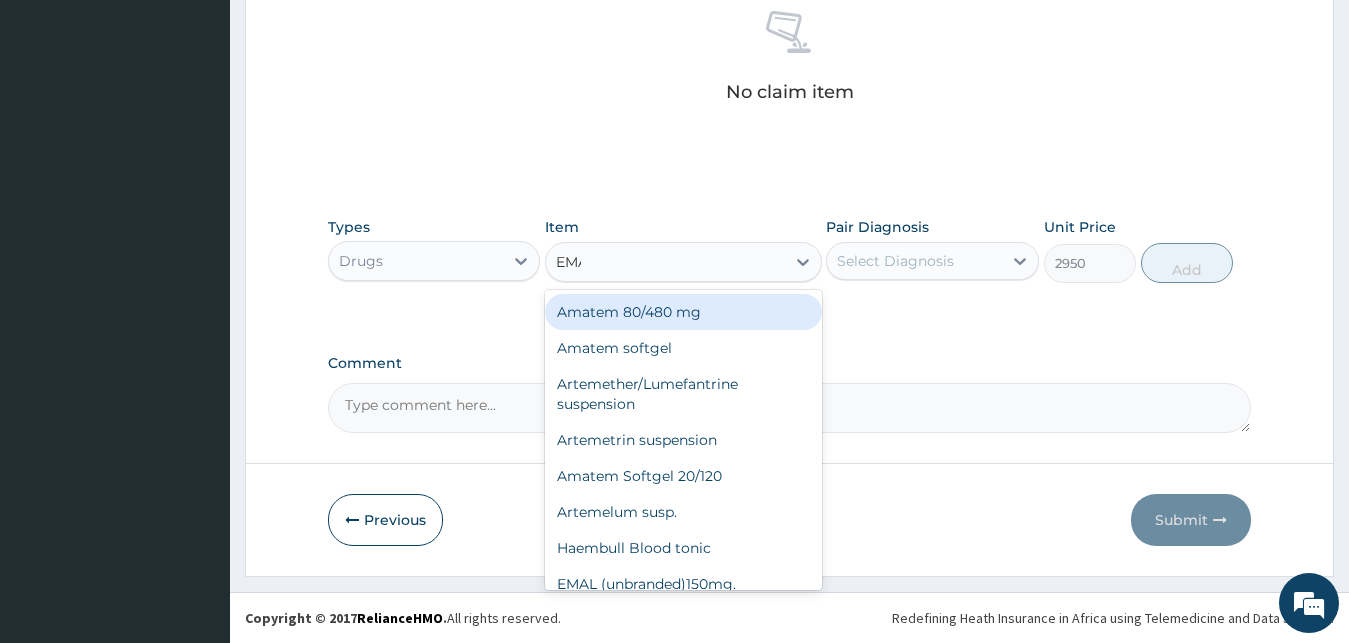 type on "EMAL" 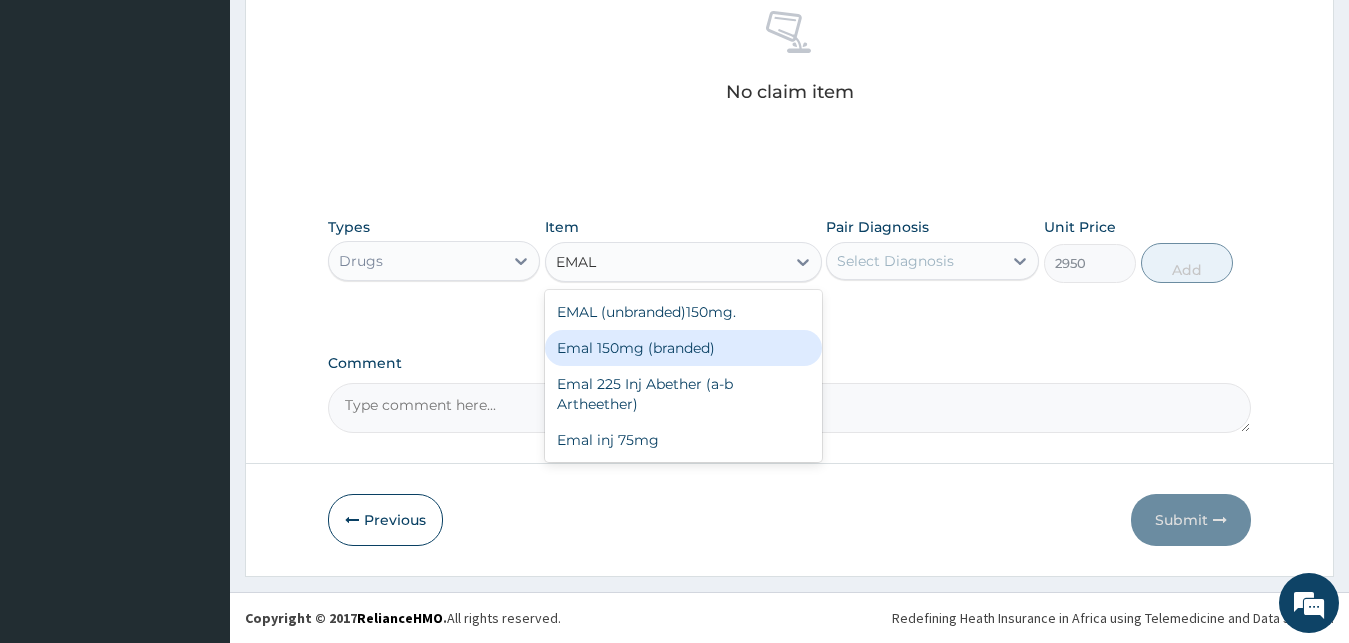 click on "Emal 150mg (branded)" at bounding box center (683, 348) 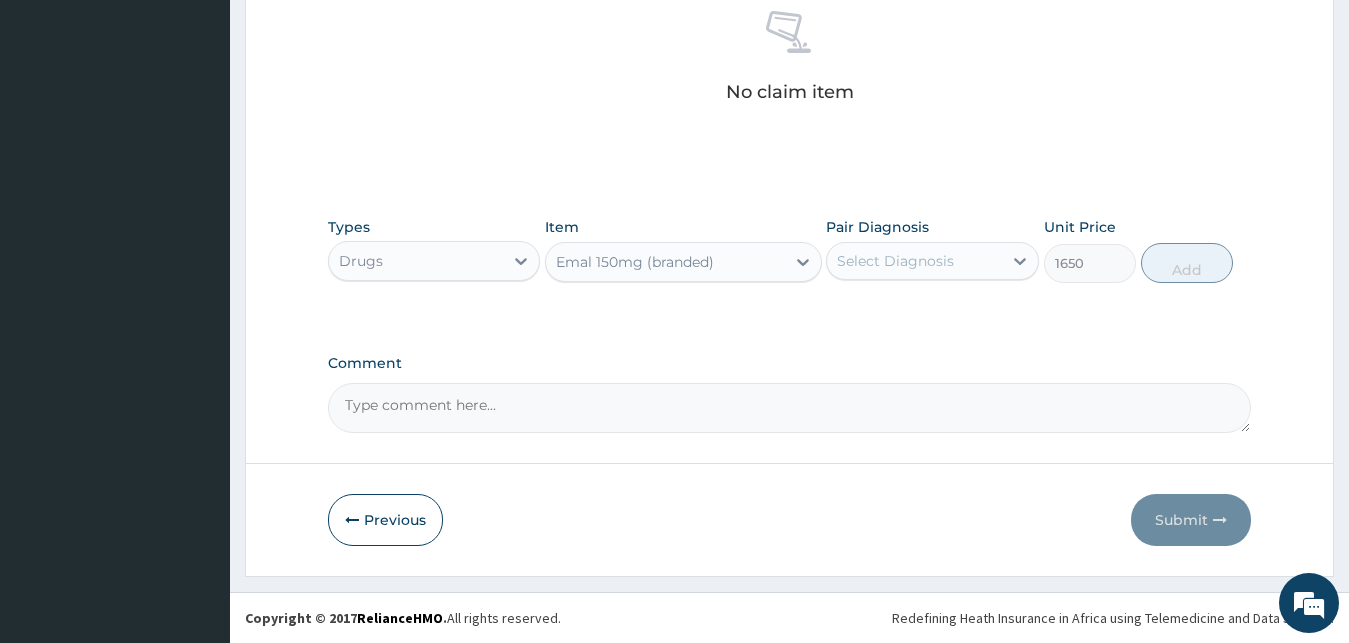 click on "Emal 150mg (branded)" at bounding box center (635, 262) 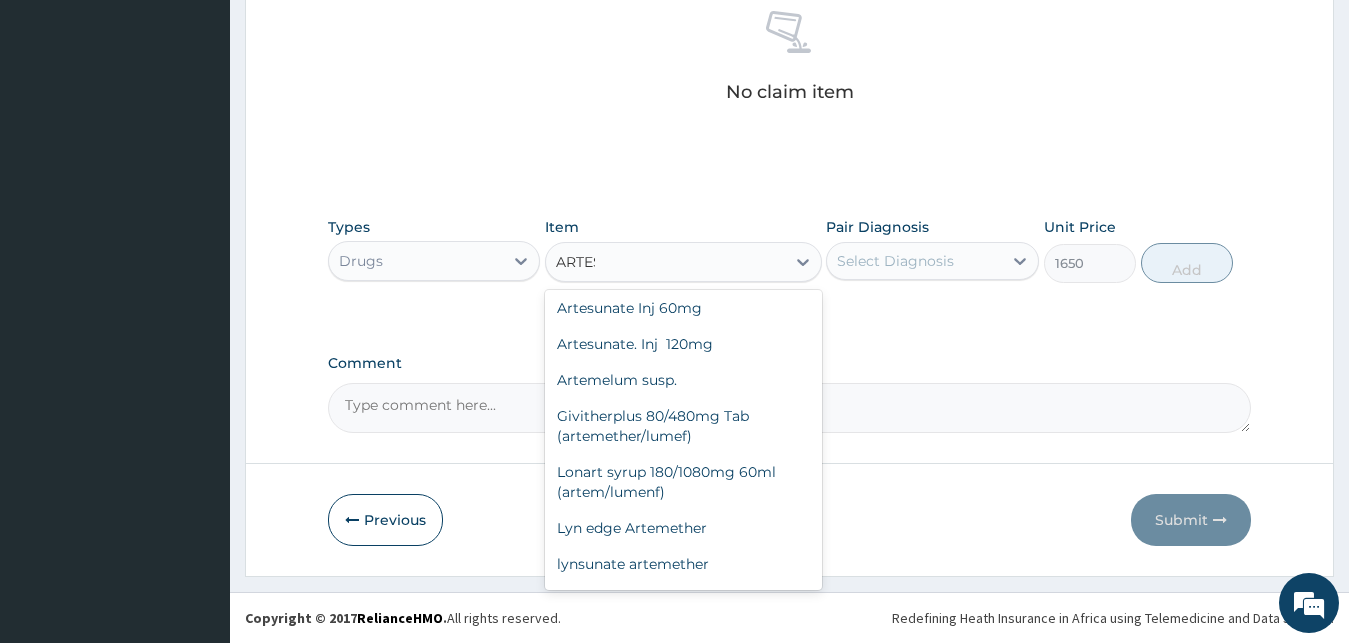 scroll, scrollTop: 0, scrollLeft: 0, axis: both 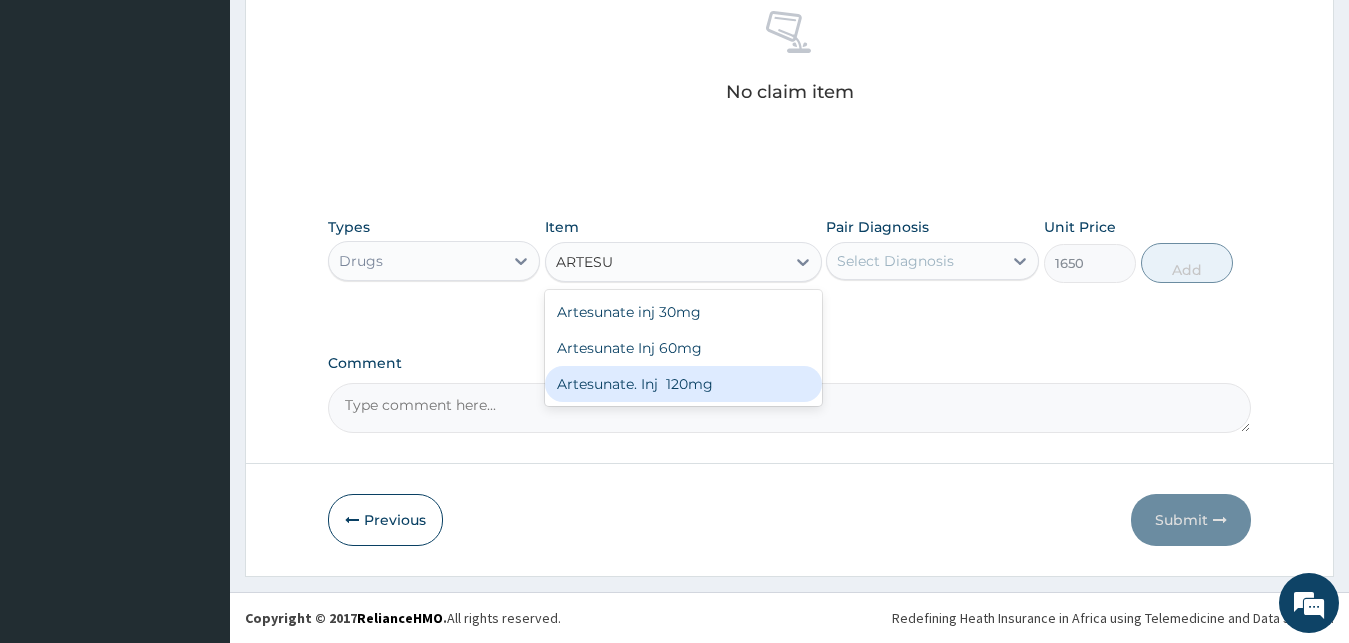 type on "ARTESU" 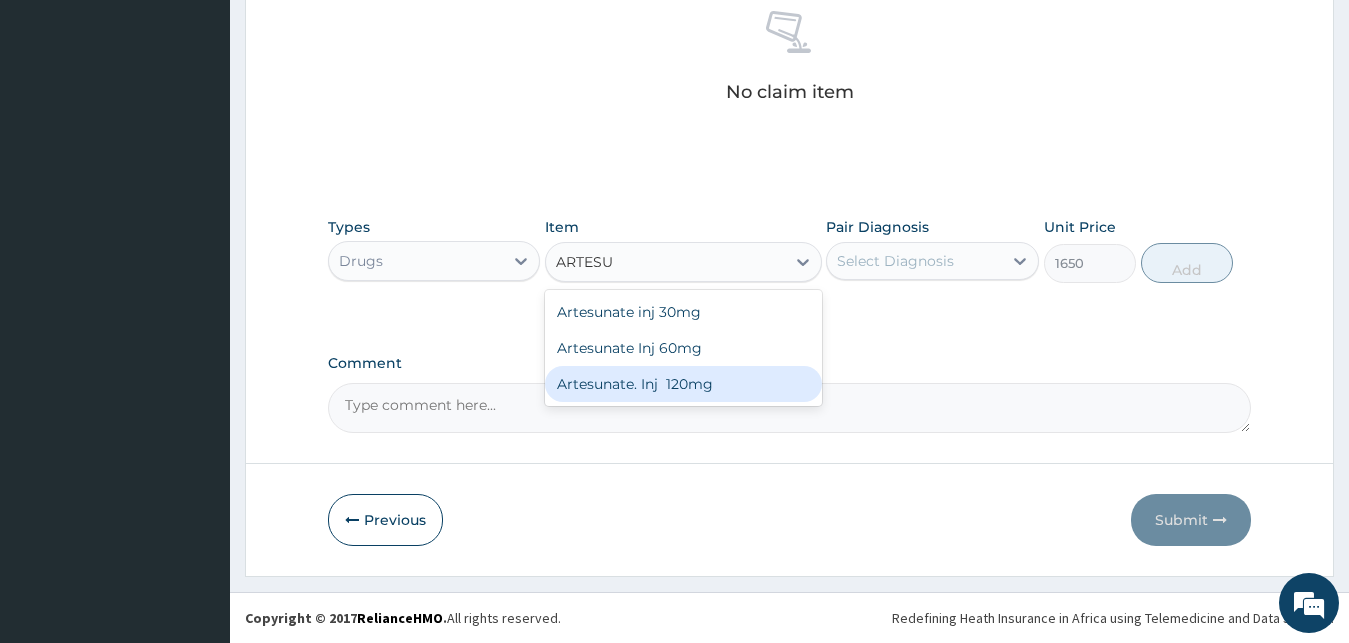 type 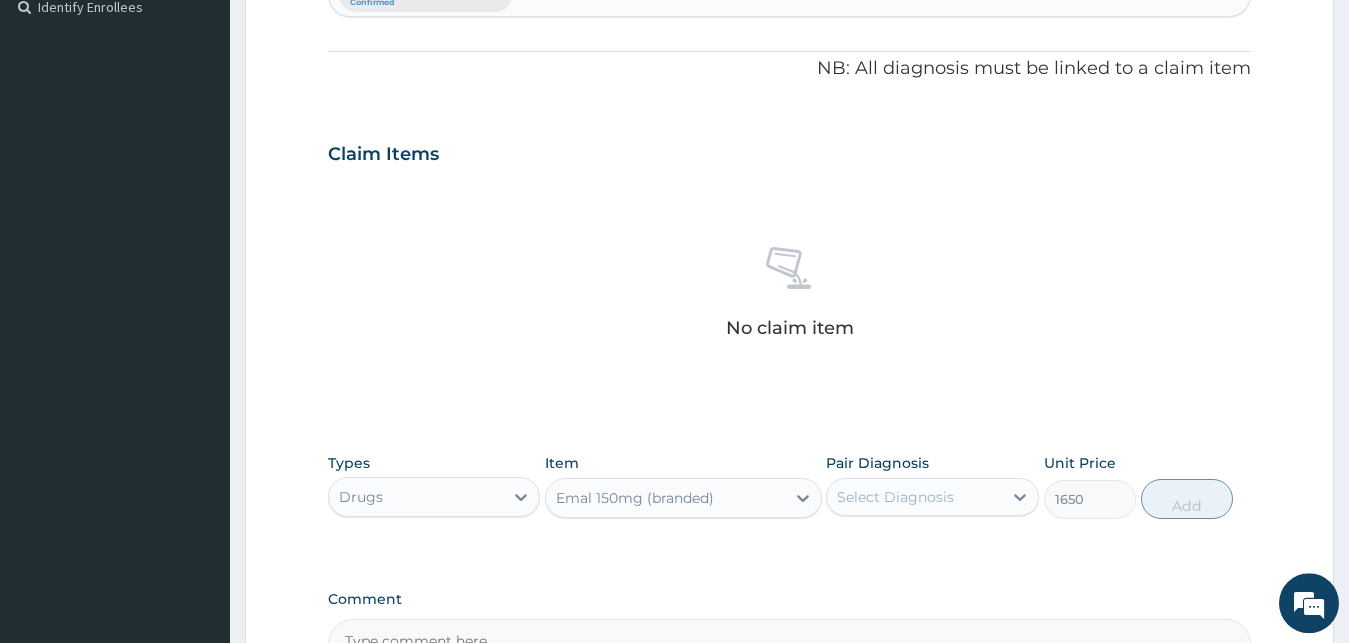 scroll, scrollTop: 391, scrollLeft: 0, axis: vertical 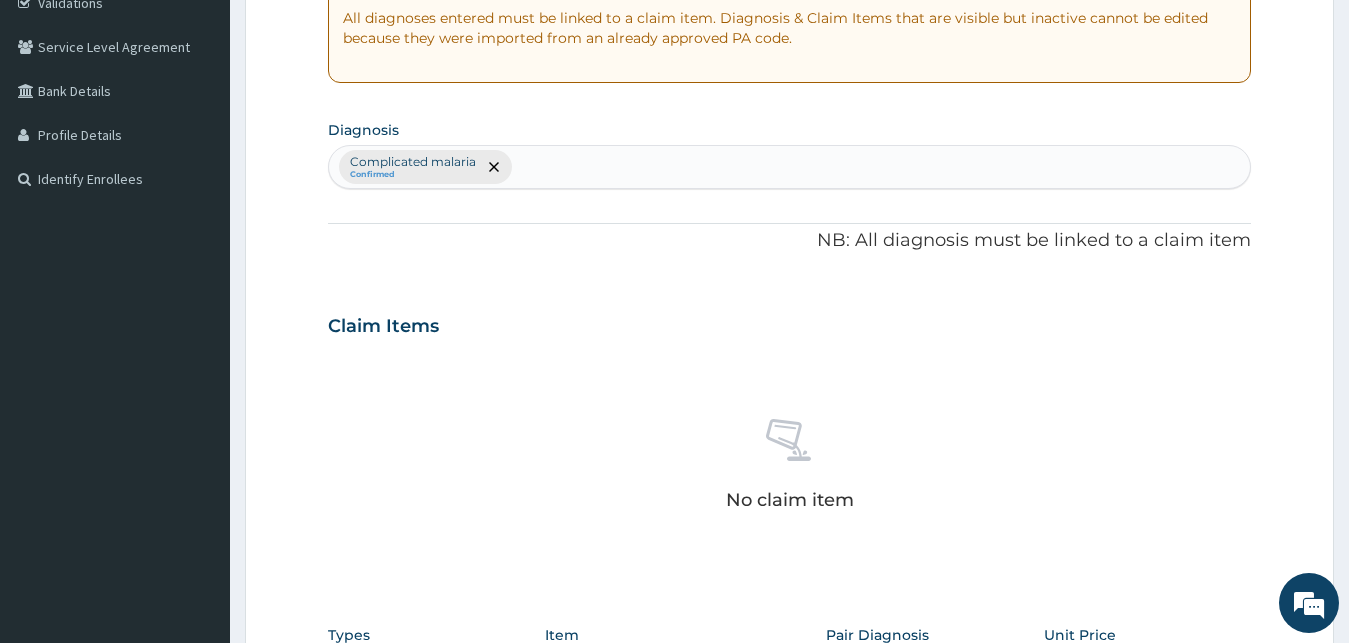 click on "Complicated malaria Confirmed" at bounding box center [790, 167] 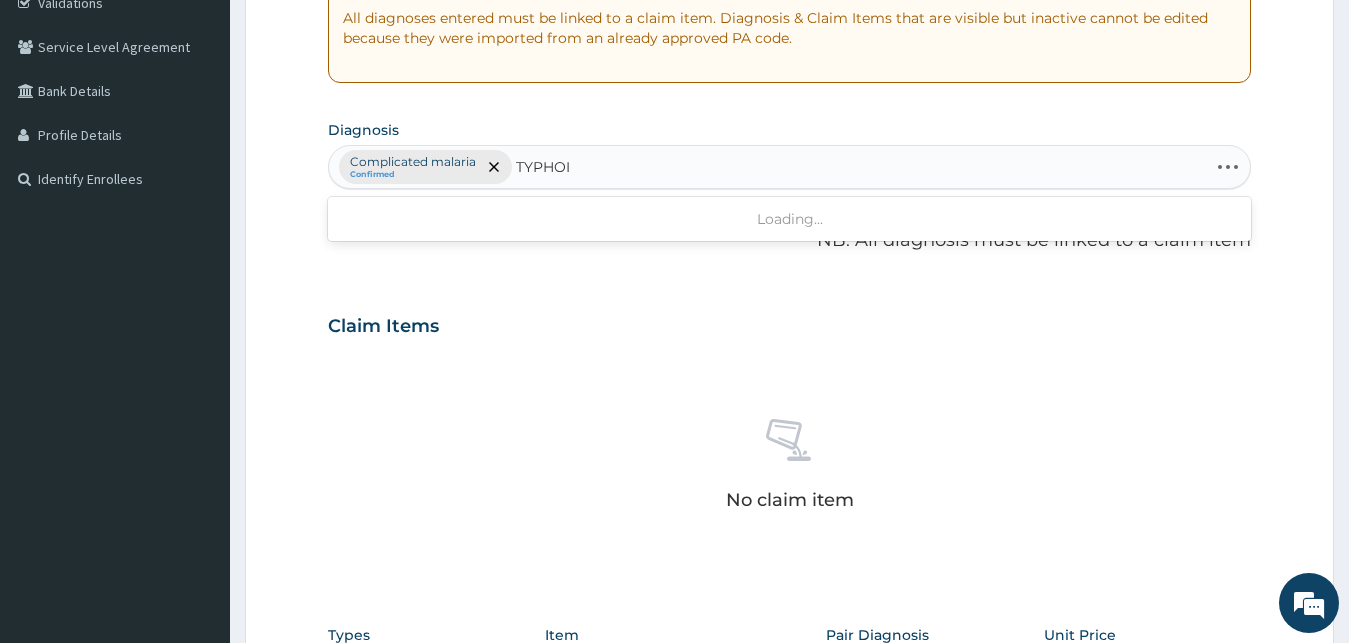 type on "TYPHOID" 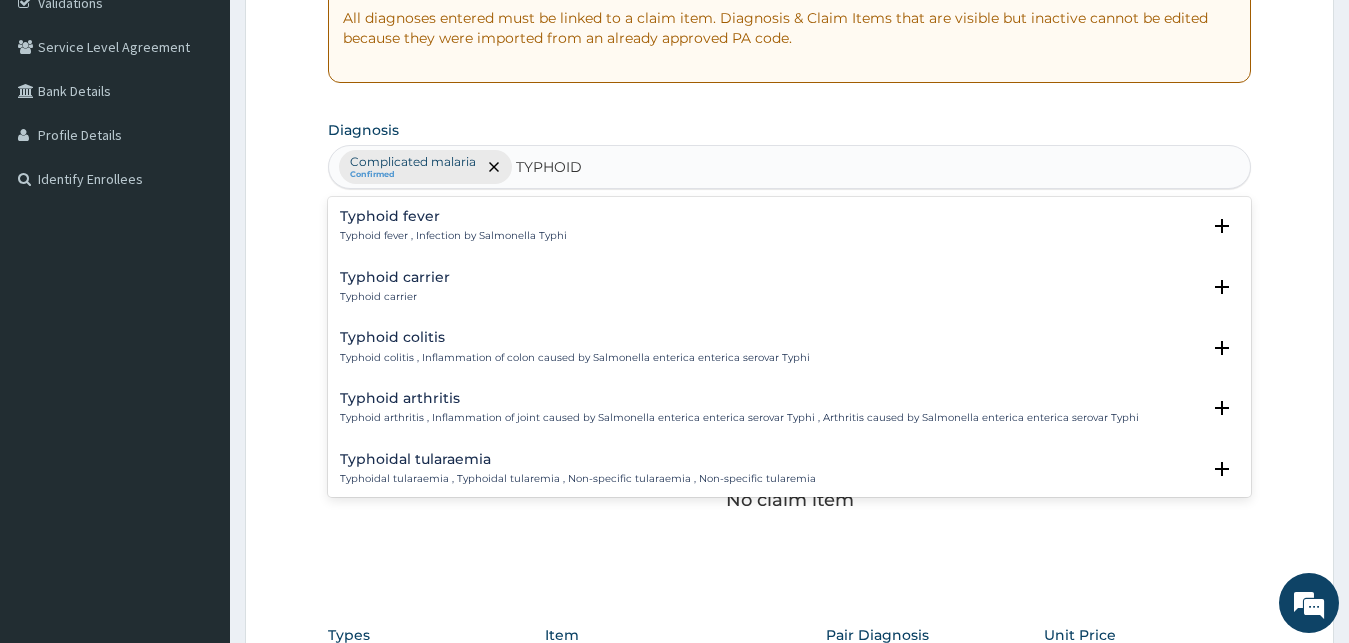 click on "Typhoid fever Typhoid fever , Infection by Salmonella Typhi" at bounding box center [453, 226] 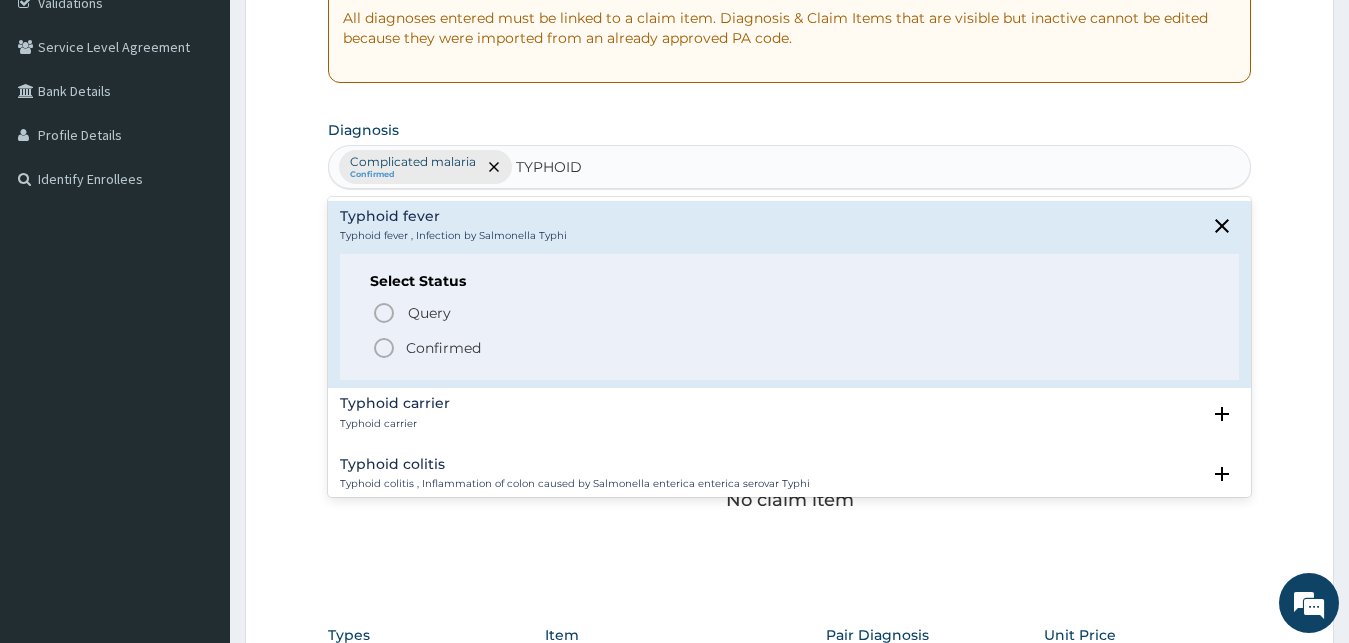 click on "Confirmed" at bounding box center (443, 348) 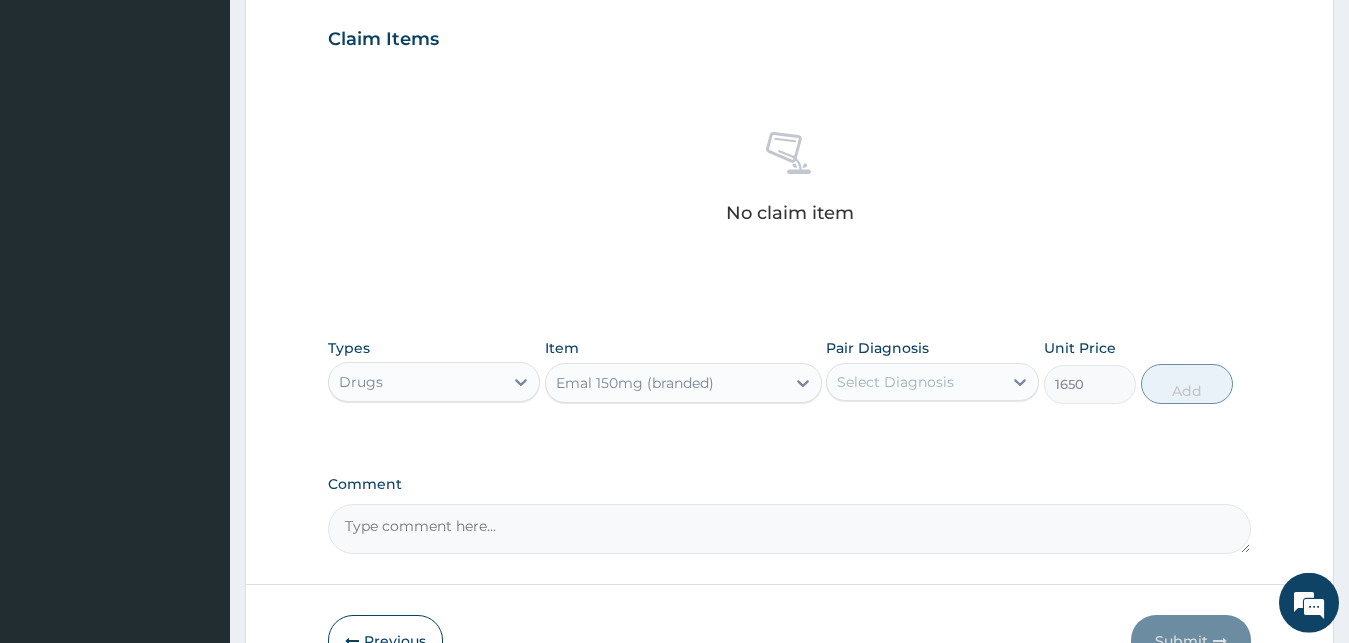 scroll, scrollTop: 799, scrollLeft: 0, axis: vertical 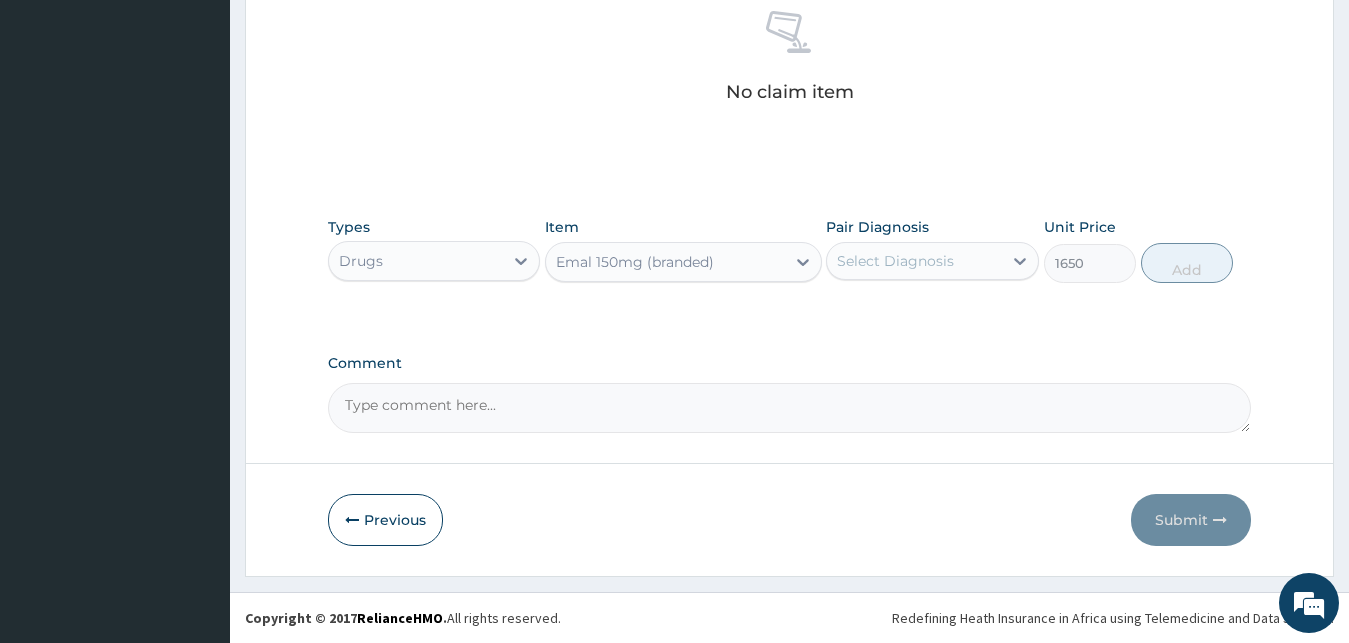 click on "Emal 150mg (branded)" at bounding box center [635, 262] 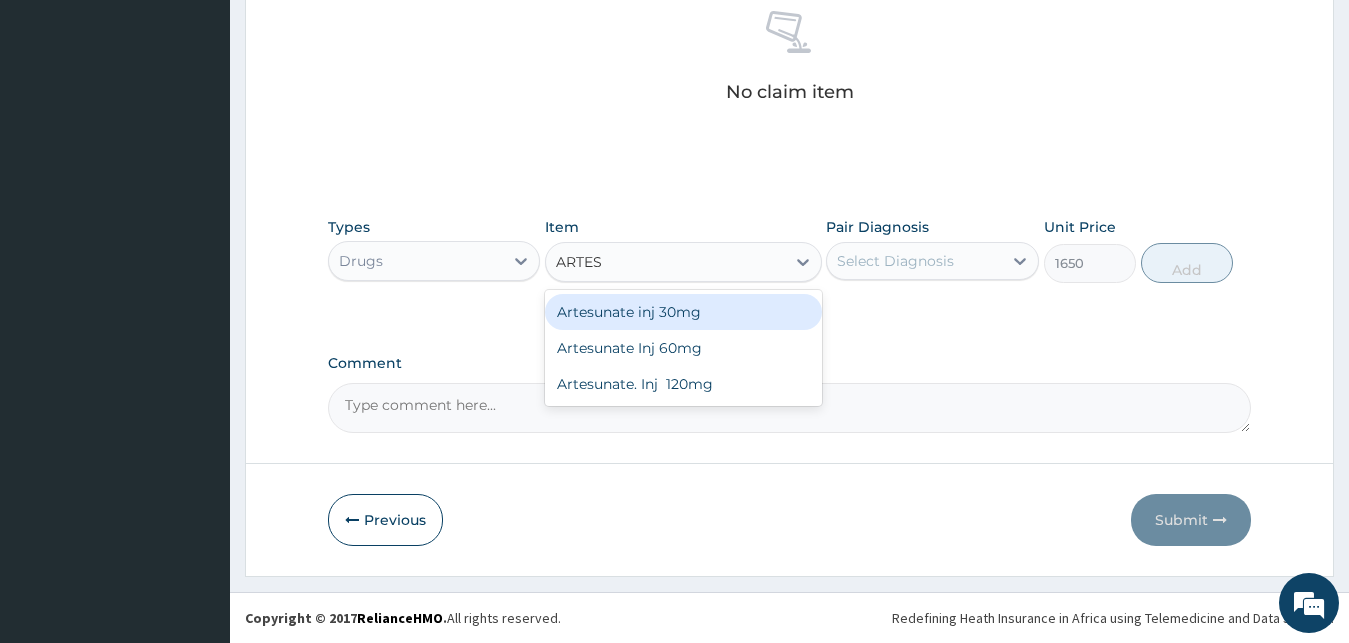 scroll, scrollTop: 0, scrollLeft: 0, axis: both 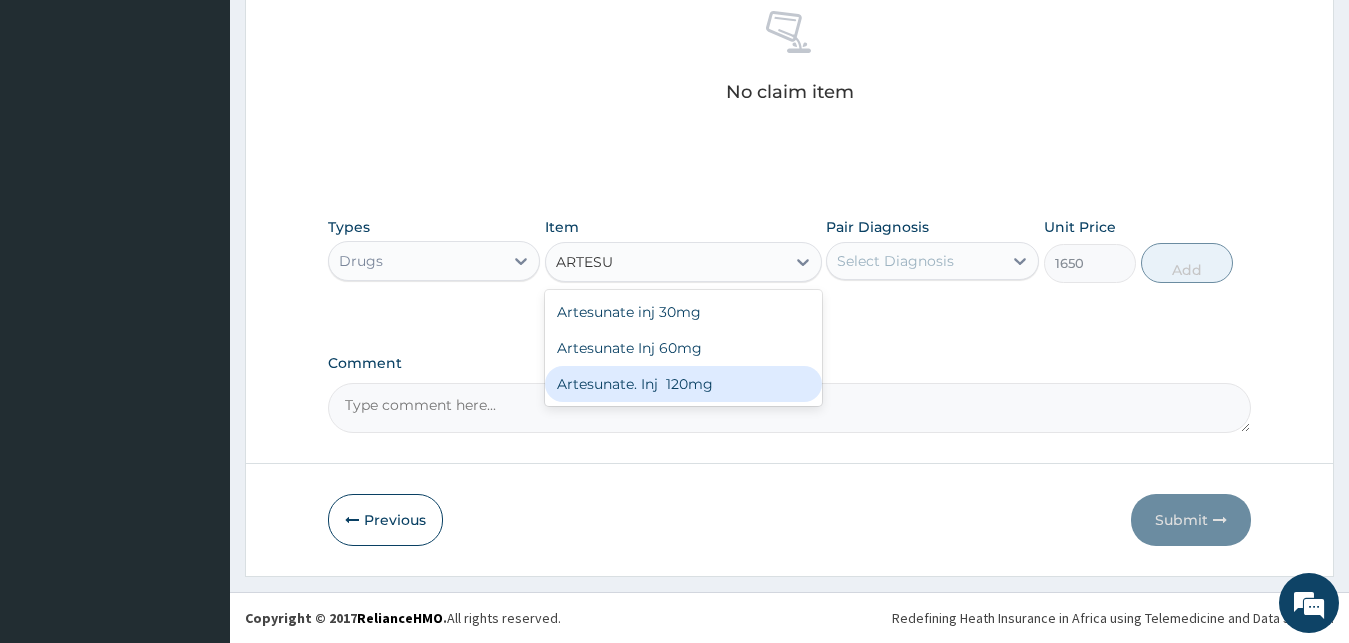 click on "Artesunate. Inj  120mg" at bounding box center [683, 384] 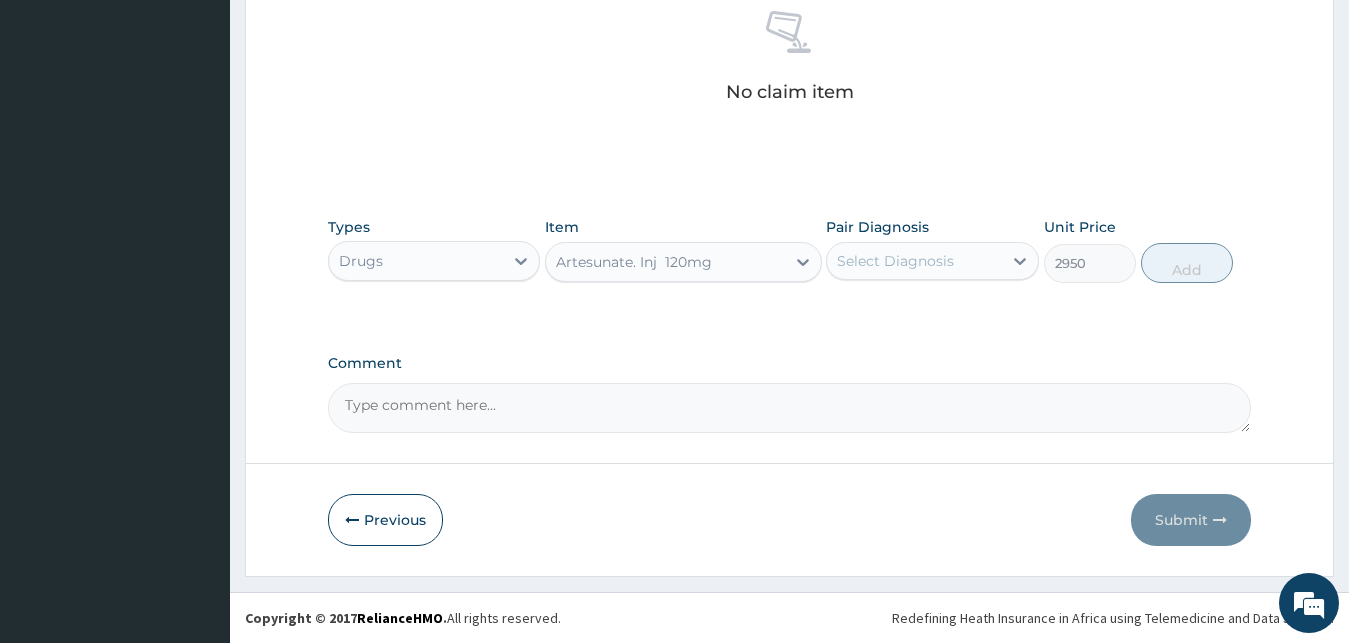 click on "Select Diagnosis" at bounding box center (914, 261) 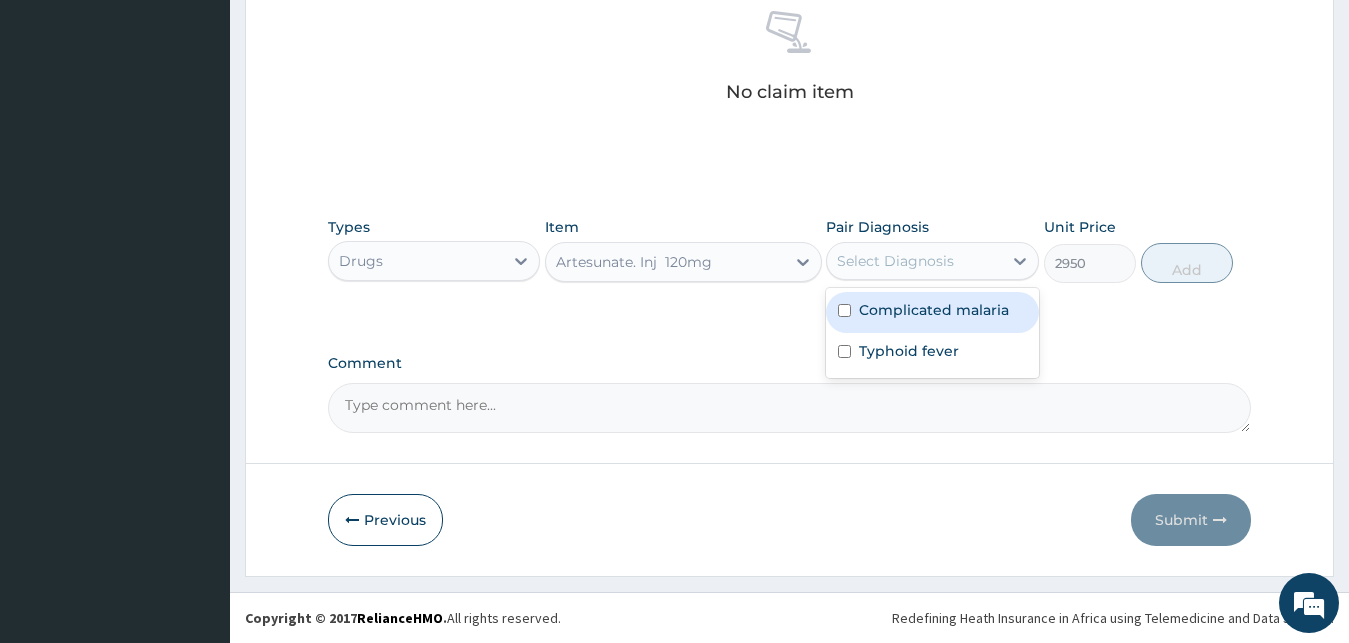 click on "Complicated malaria" at bounding box center (934, 310) 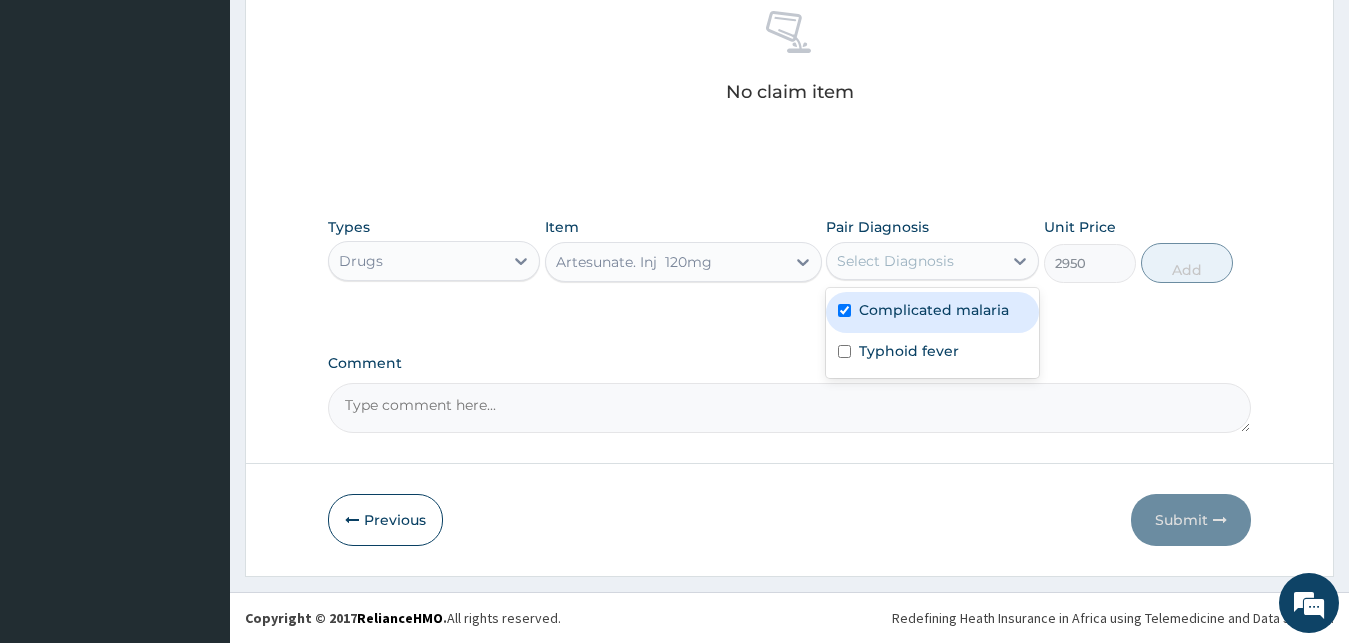 checkbox on "true" 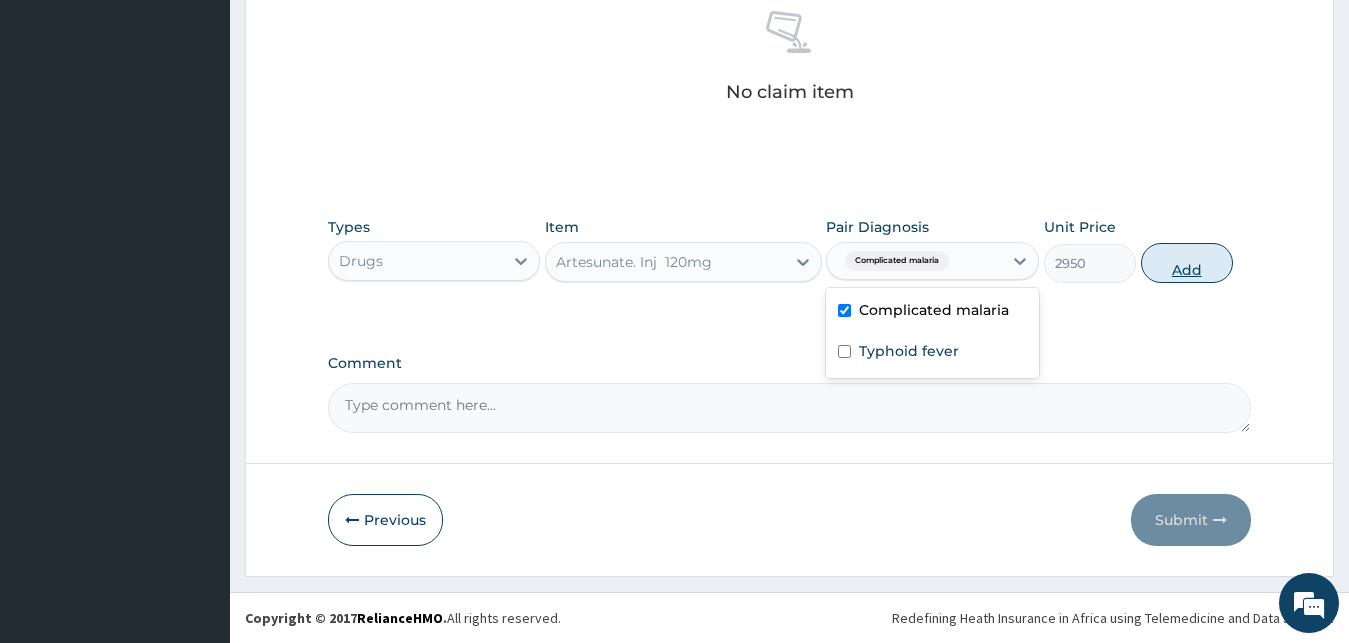 click on "Add" at bounding box center [1187, 263] 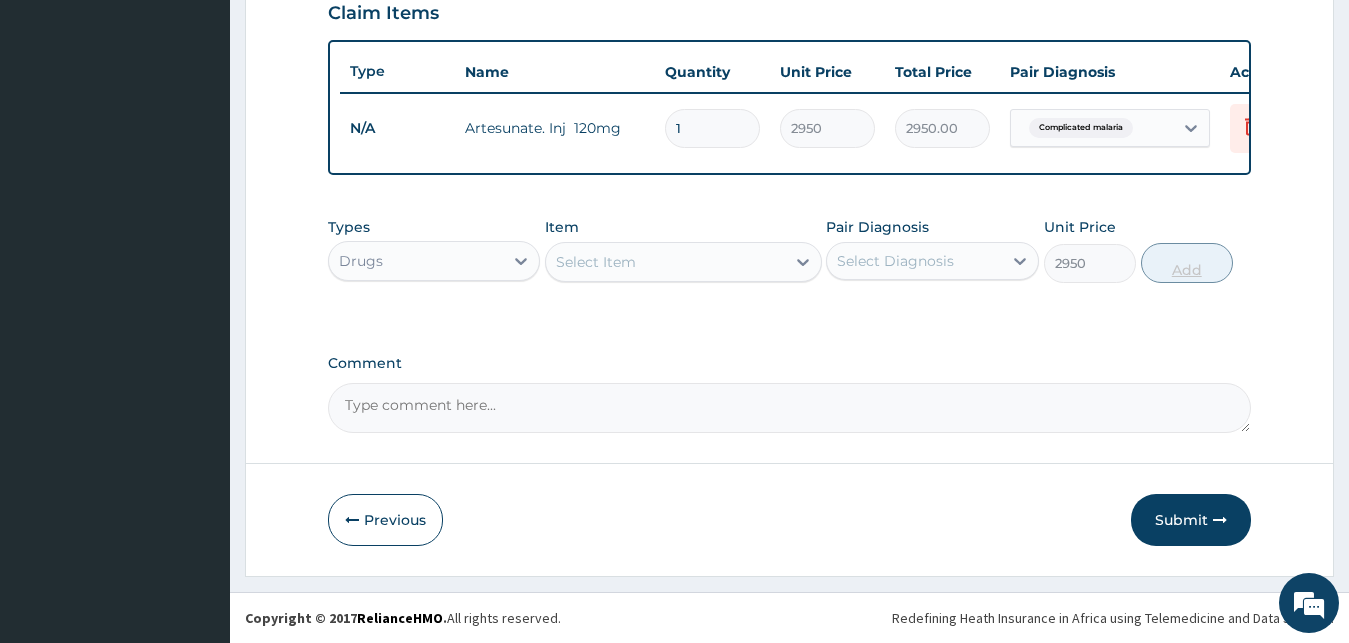type on "0" 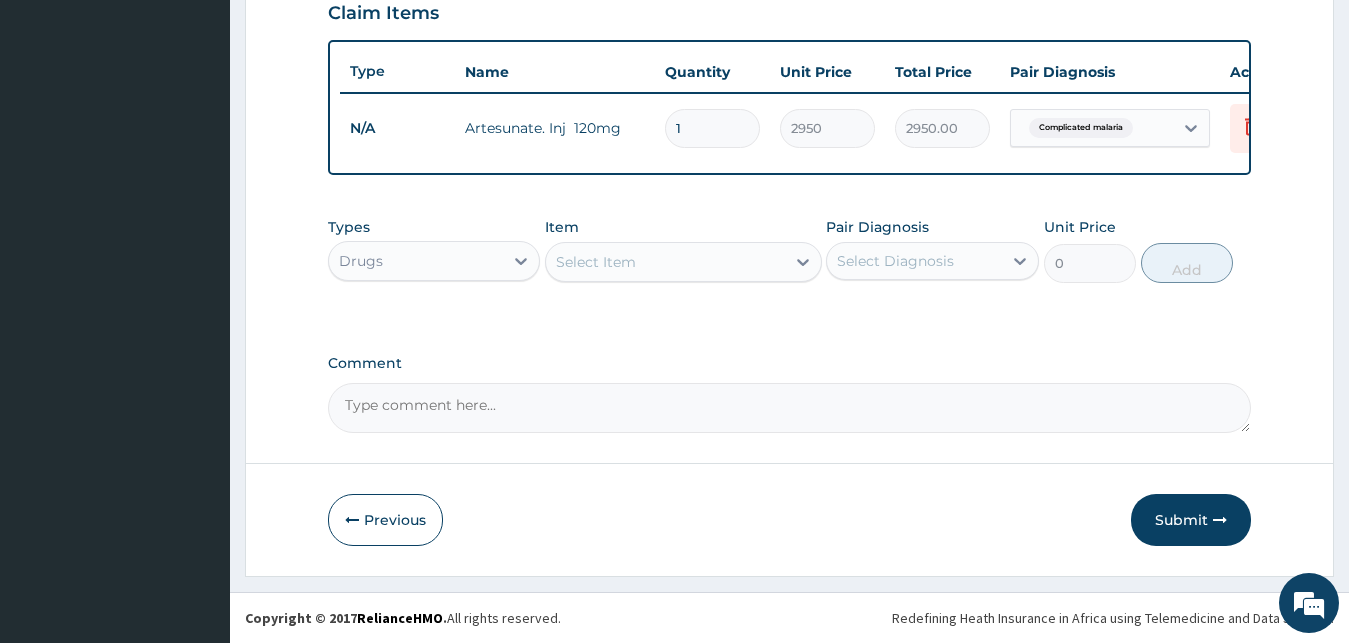 scroll, scrollTop: 721, scrollLeft: 0, axis: vertical 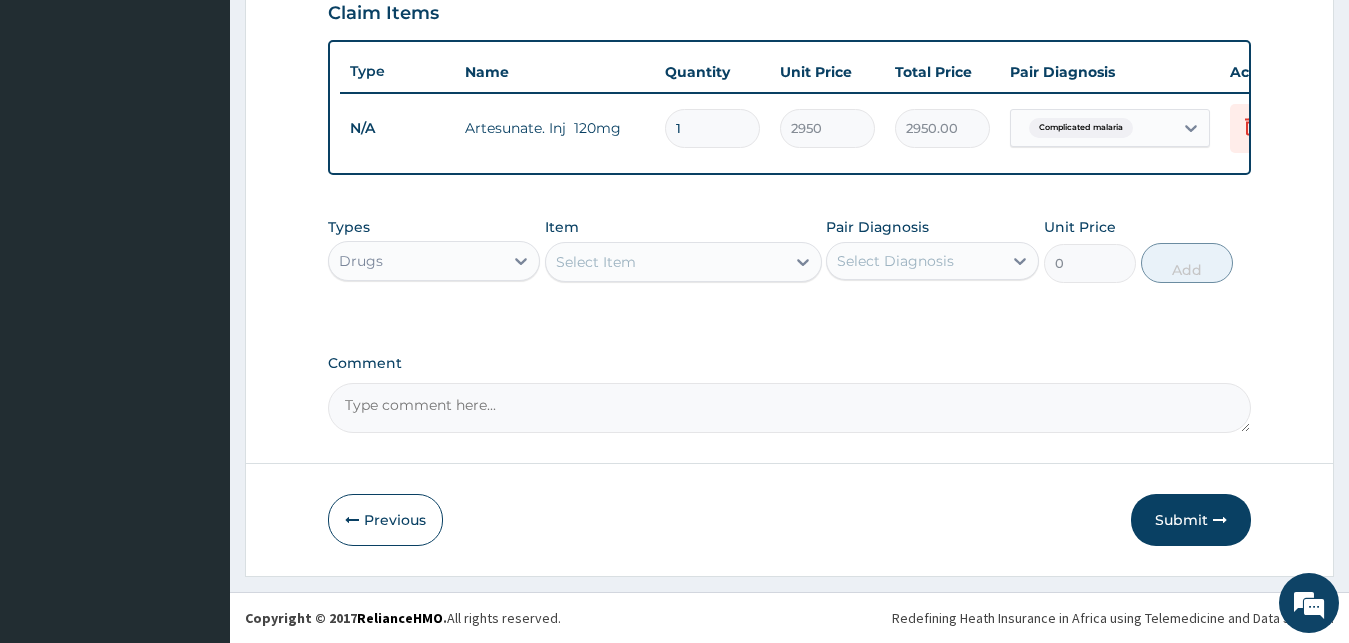 type 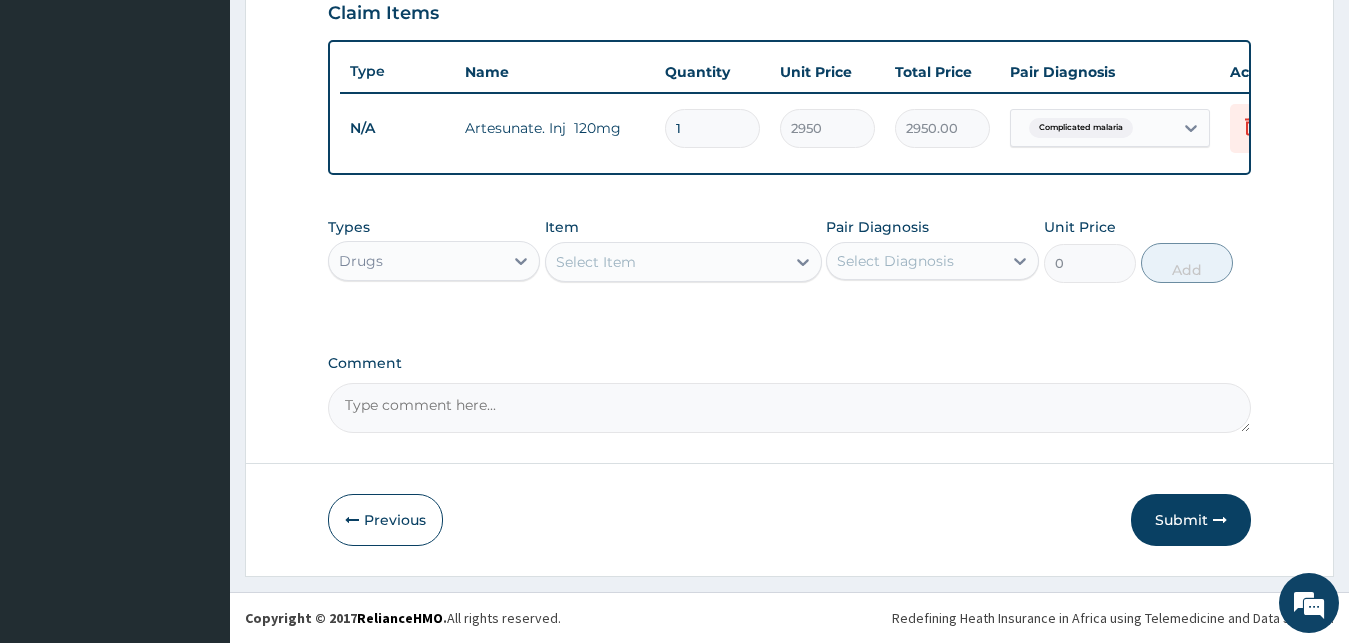 type on "0.00" 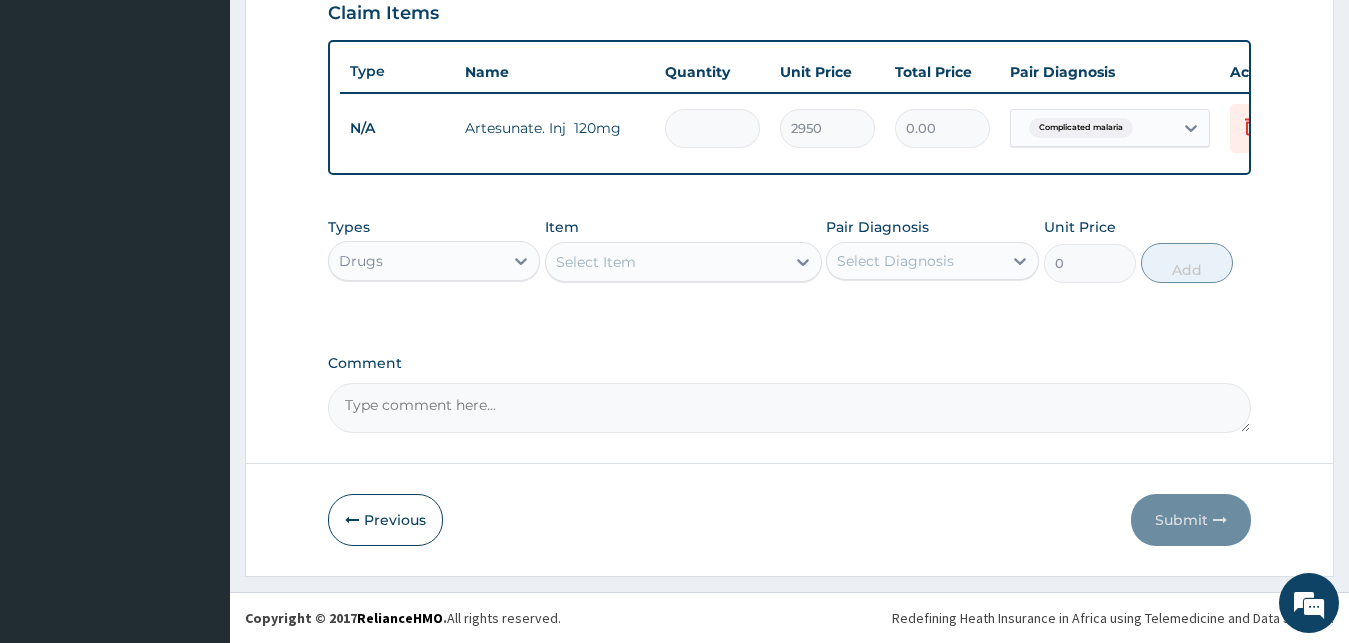 type on "3" 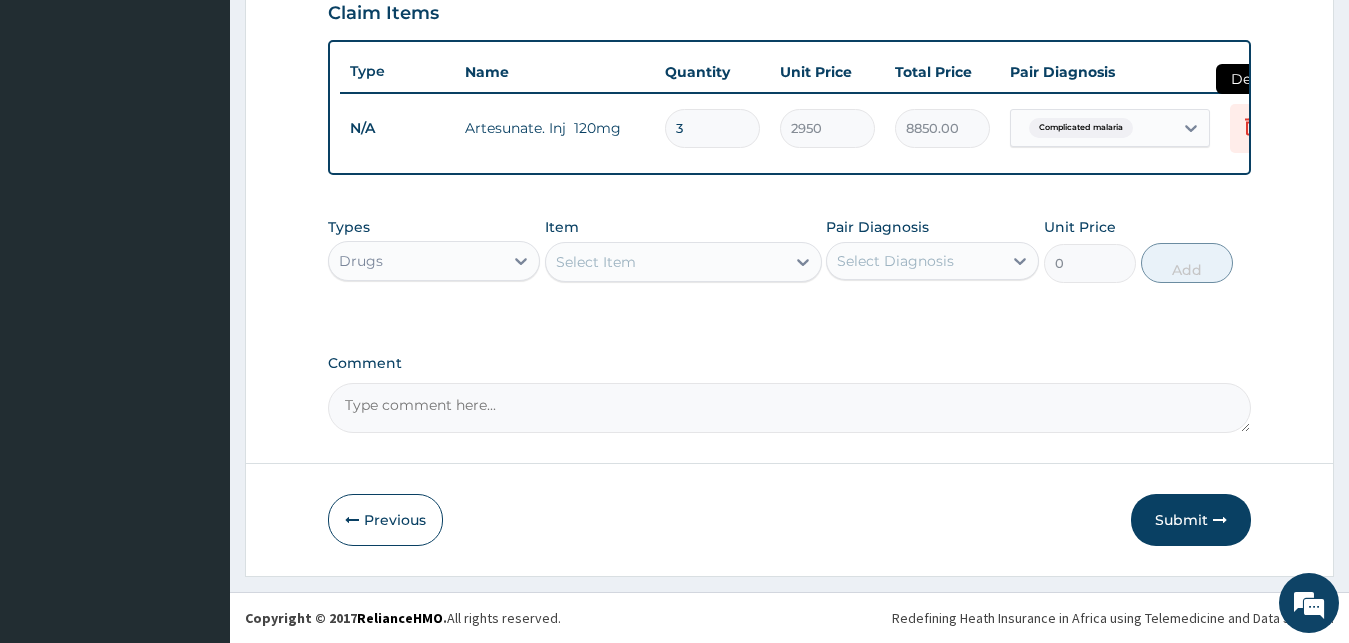 type on "3" 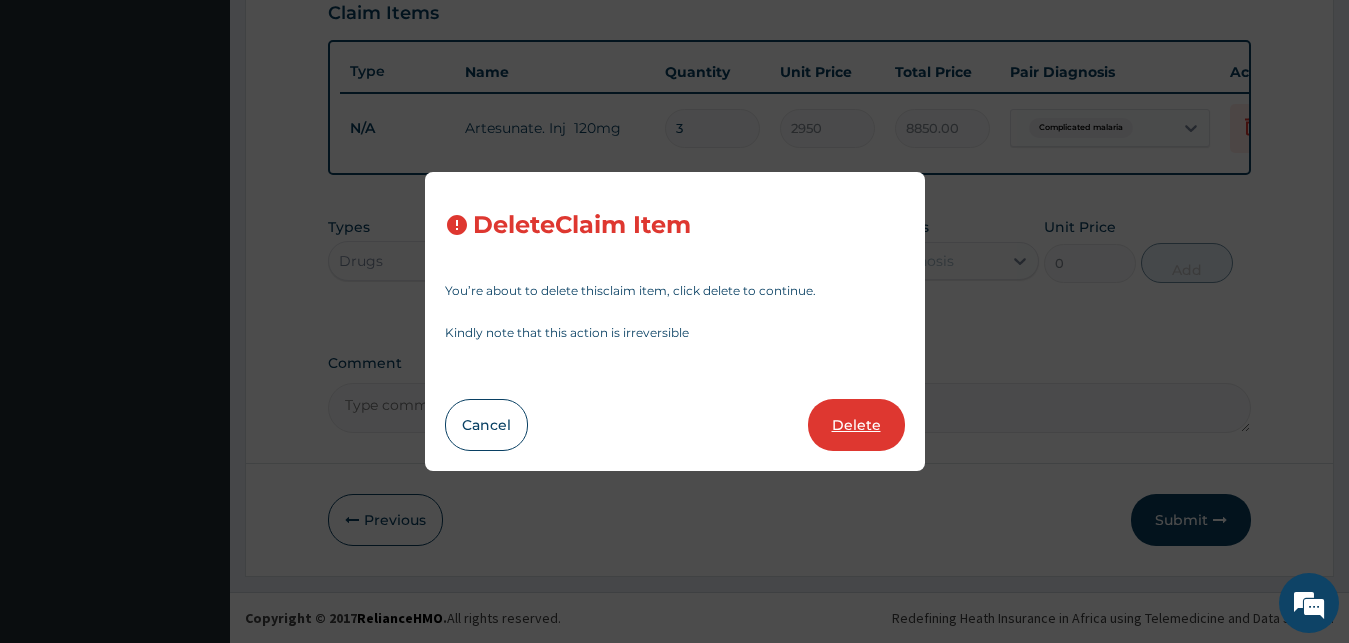 click on "Delete" at bounding box center (856, 425) 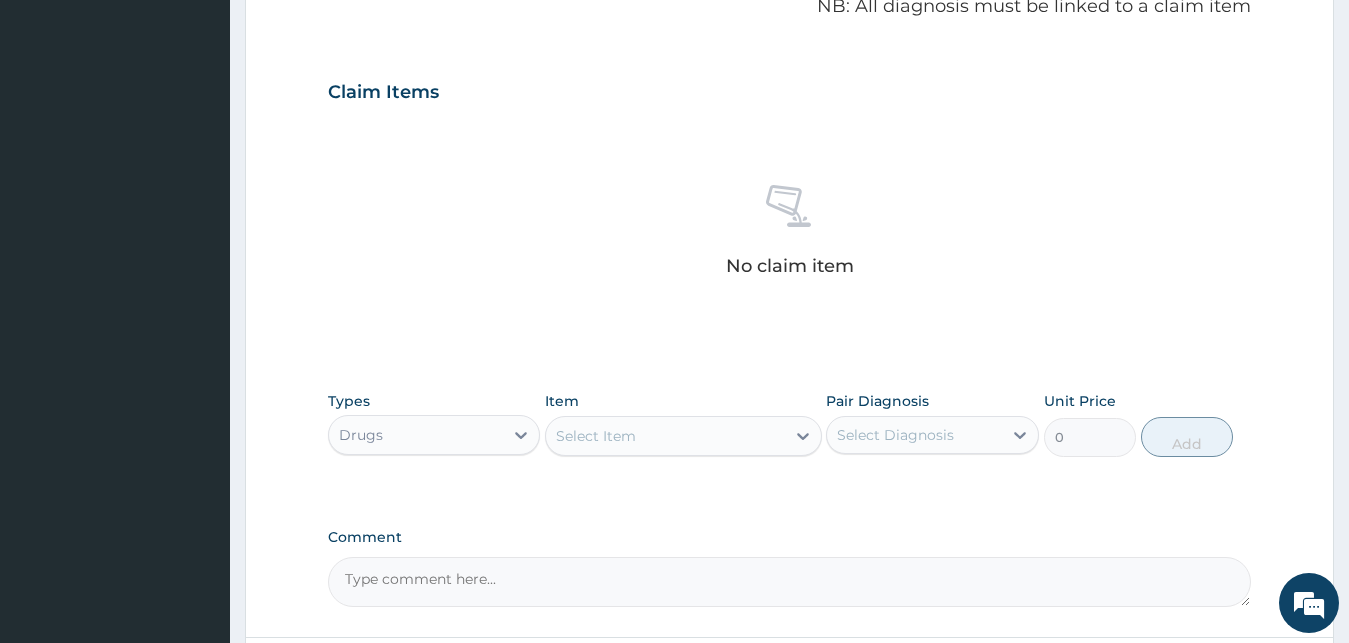 scroll, scrollTop: 799, scrollLeft: 0, axis: vertical 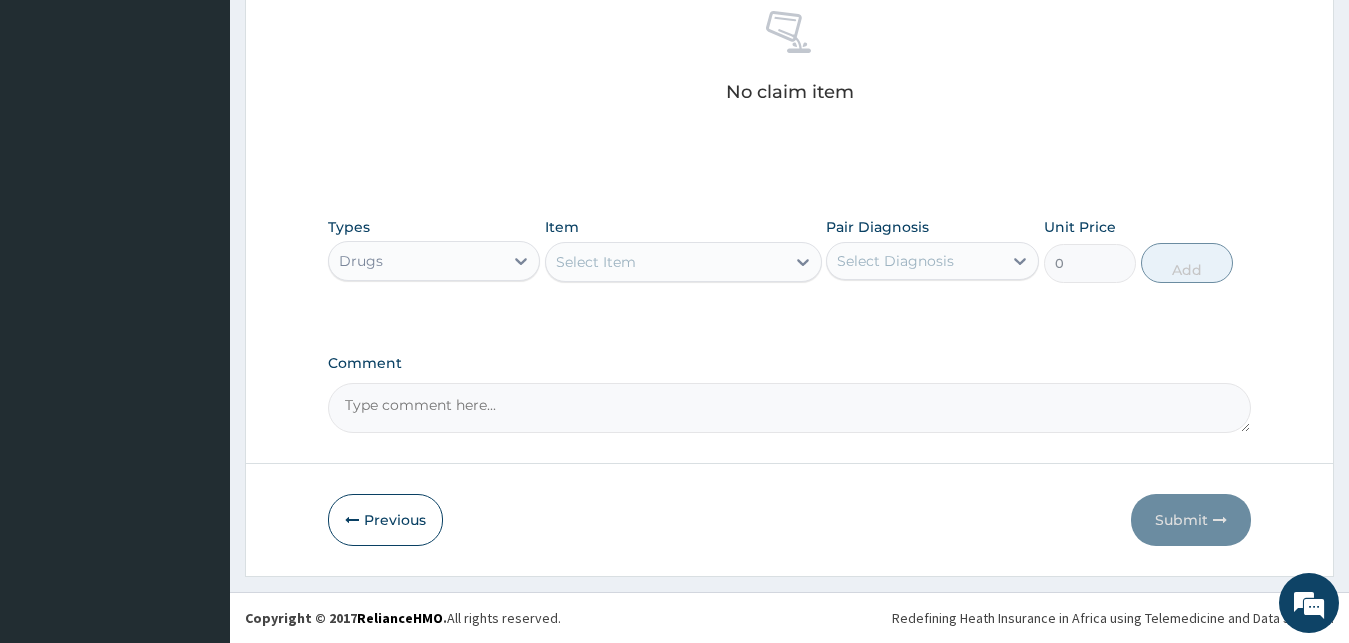 click on "Select Item" at bounding box center (665, 262) 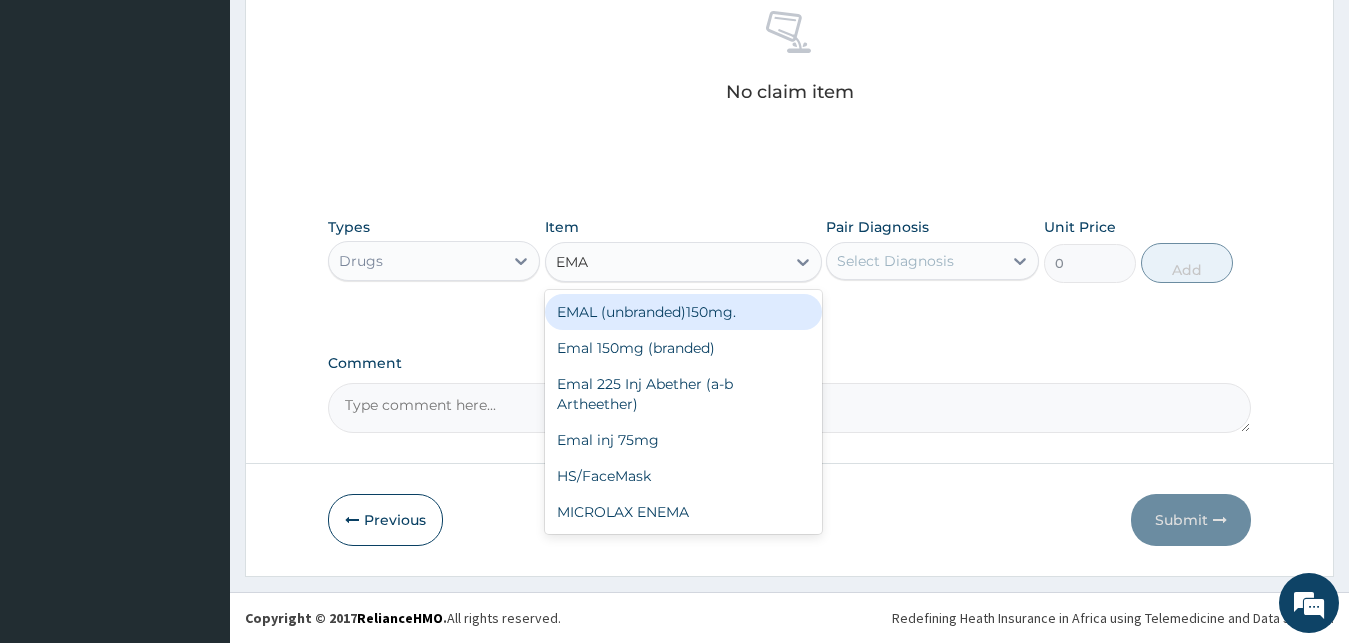 type on "EMAL" 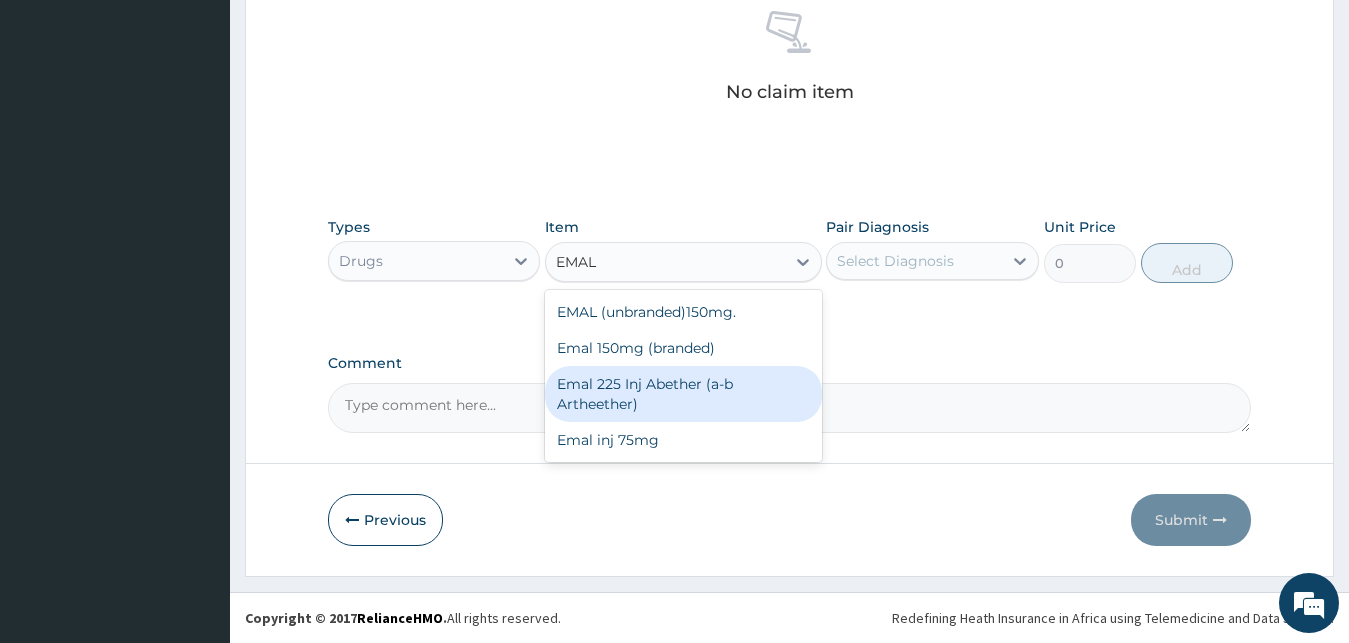 click on "Emal 225 Inj Abether (a-b Artheether)" at bounding box center [683, 394] 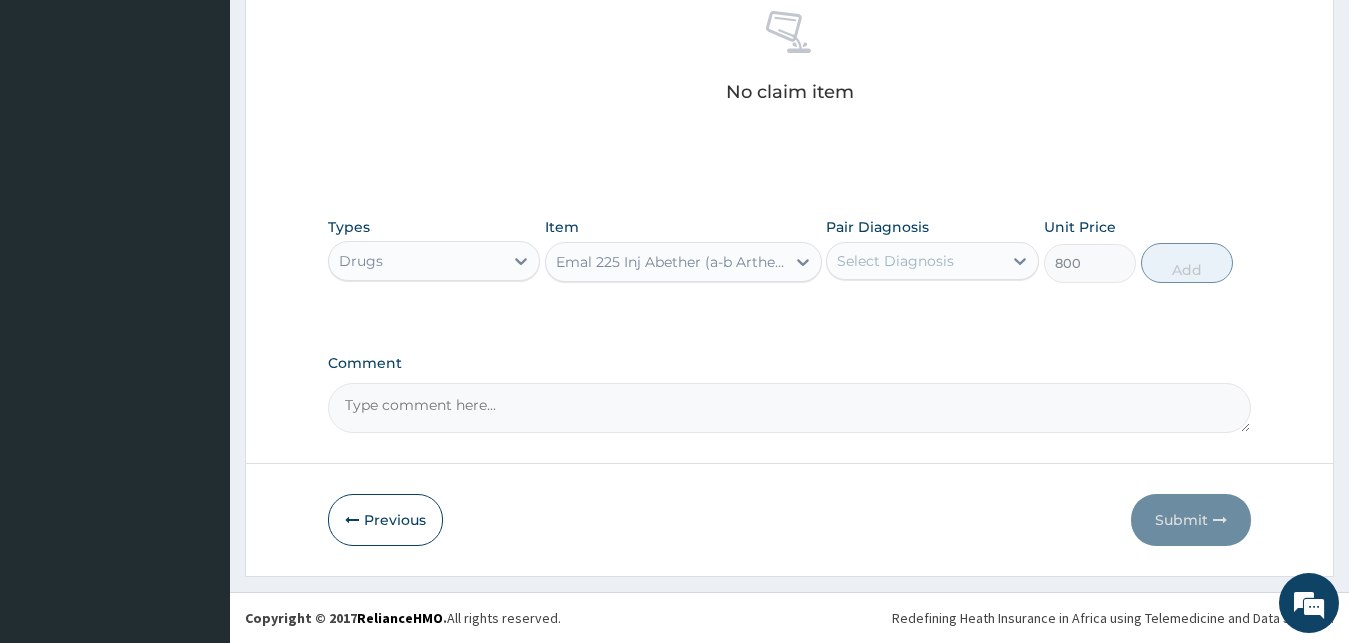 click on "Emal 225 Inj Abether (a-b Artheether)" at bounding box center (671, 262) 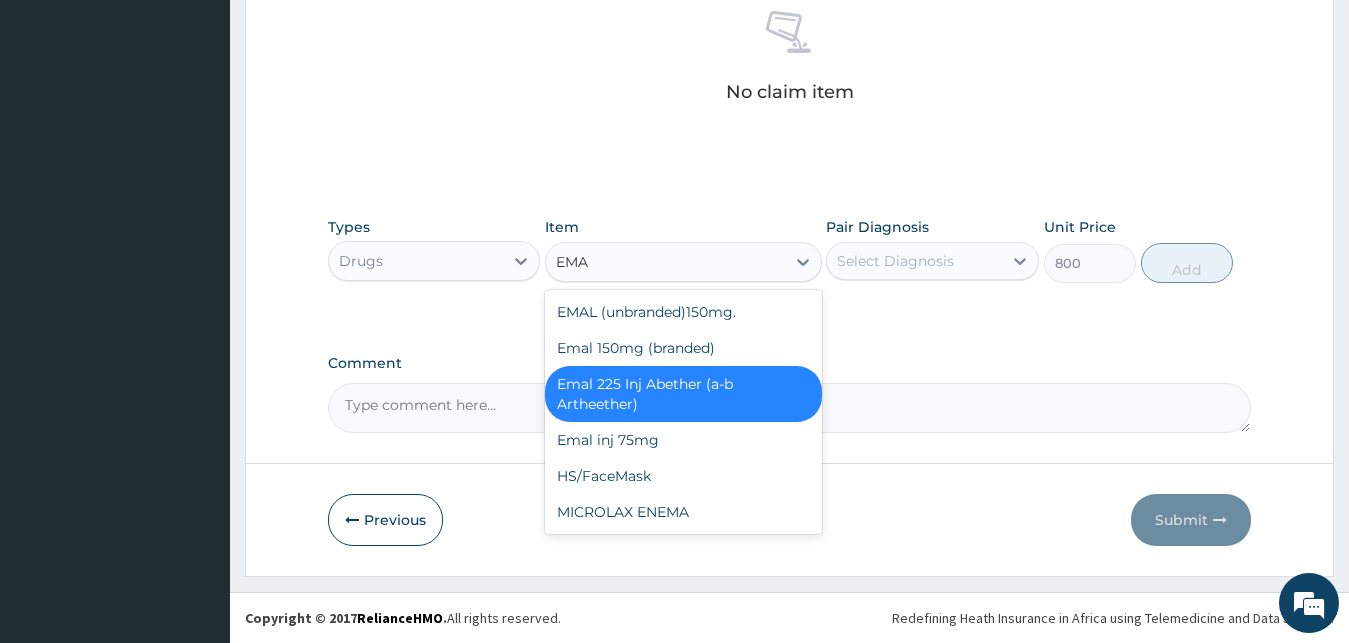 scroll, scrollTop: 0, scrollLeft: 0, axis: both 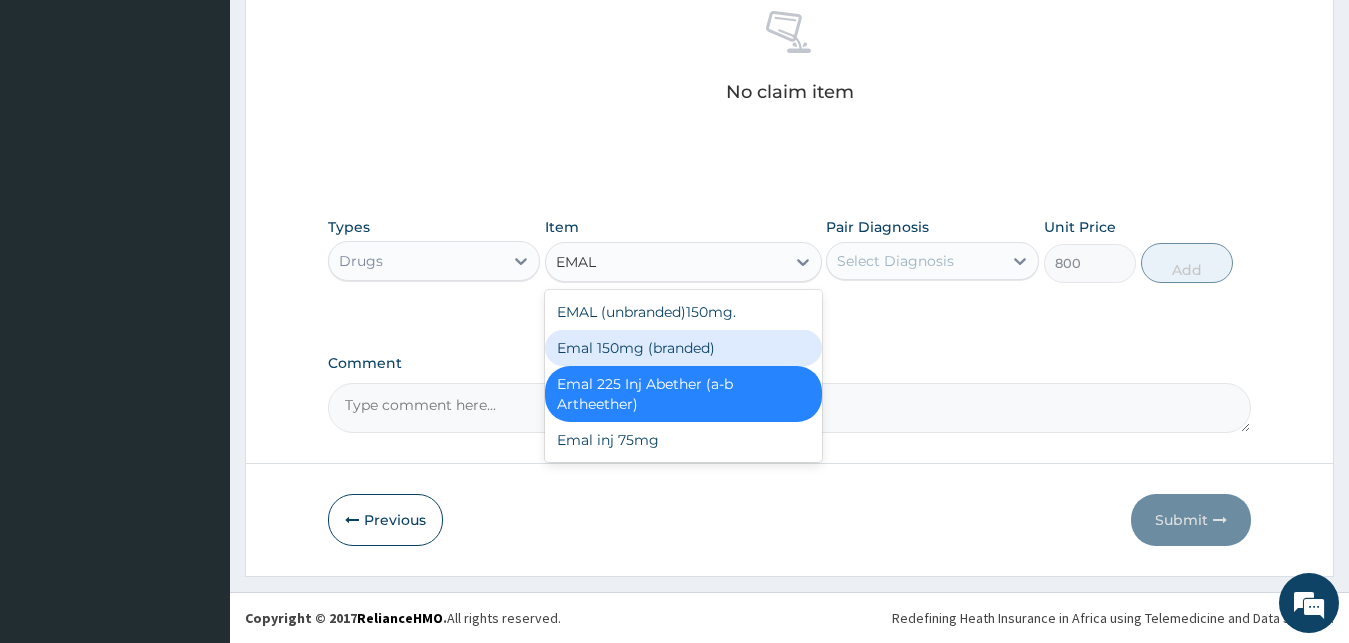 click on "Emal 150mg (branded)" at bounding box center (683, 348) 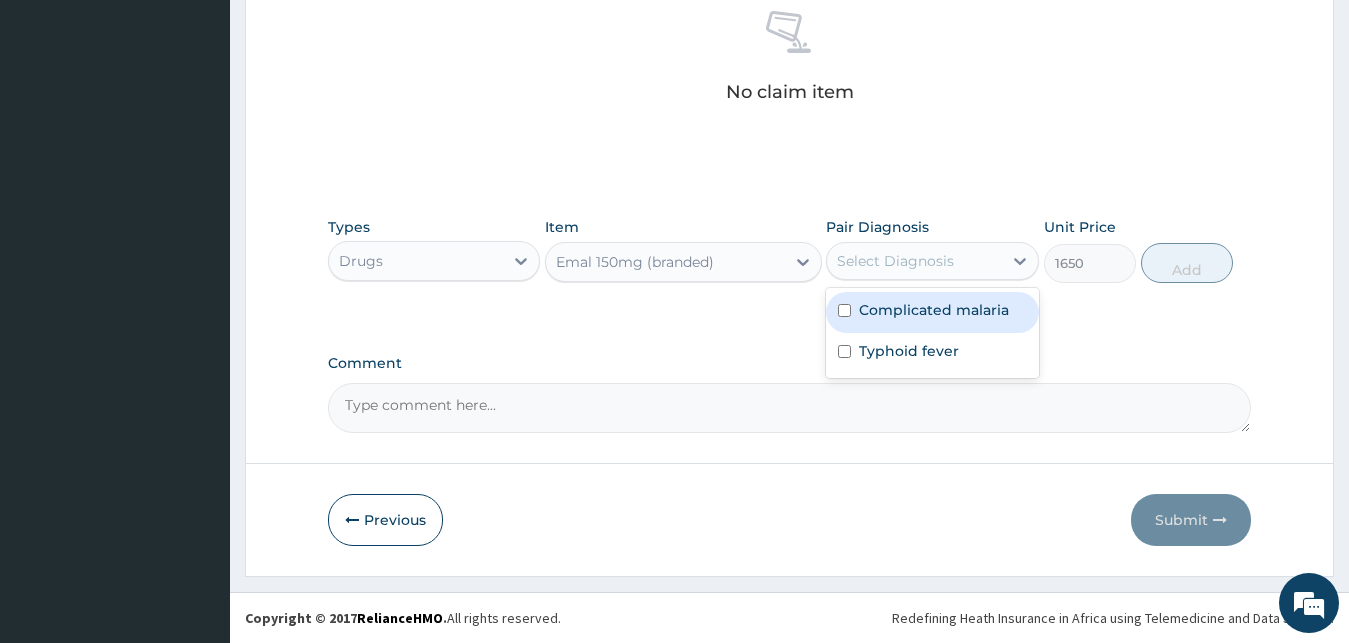 click on "Select Diagnosis" at bounding box center [914, 261] 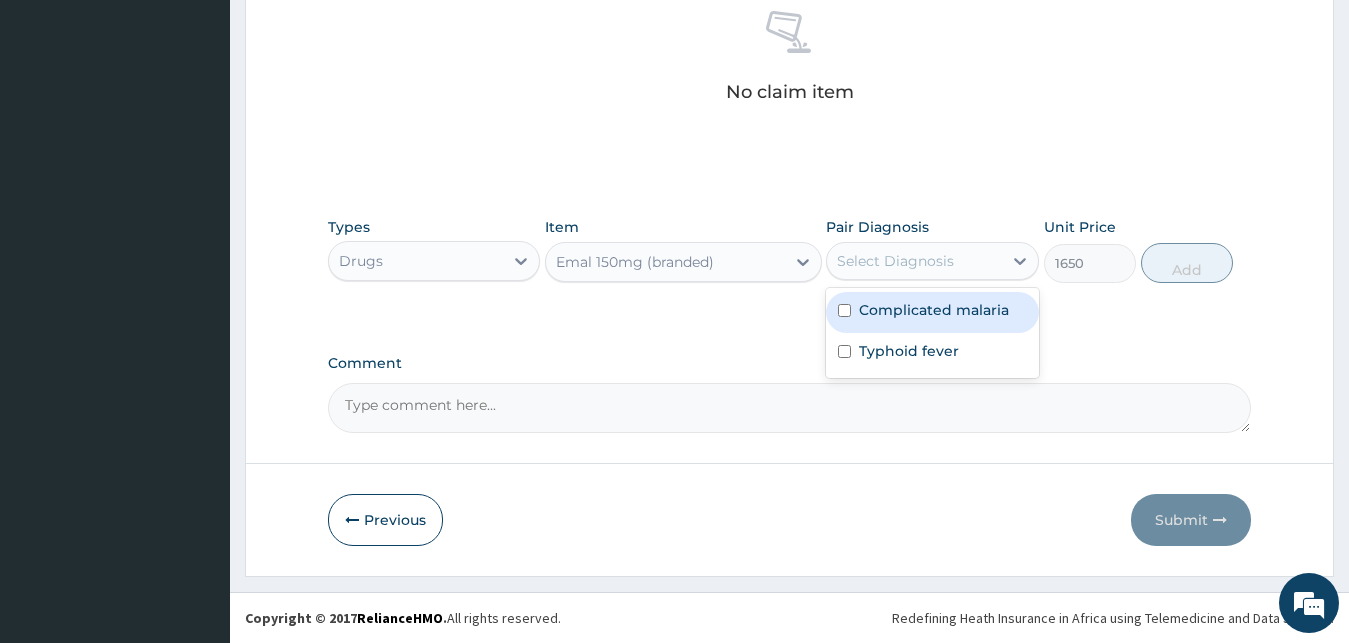 click on "Complicated malaria" at bounding box center [934, 310] 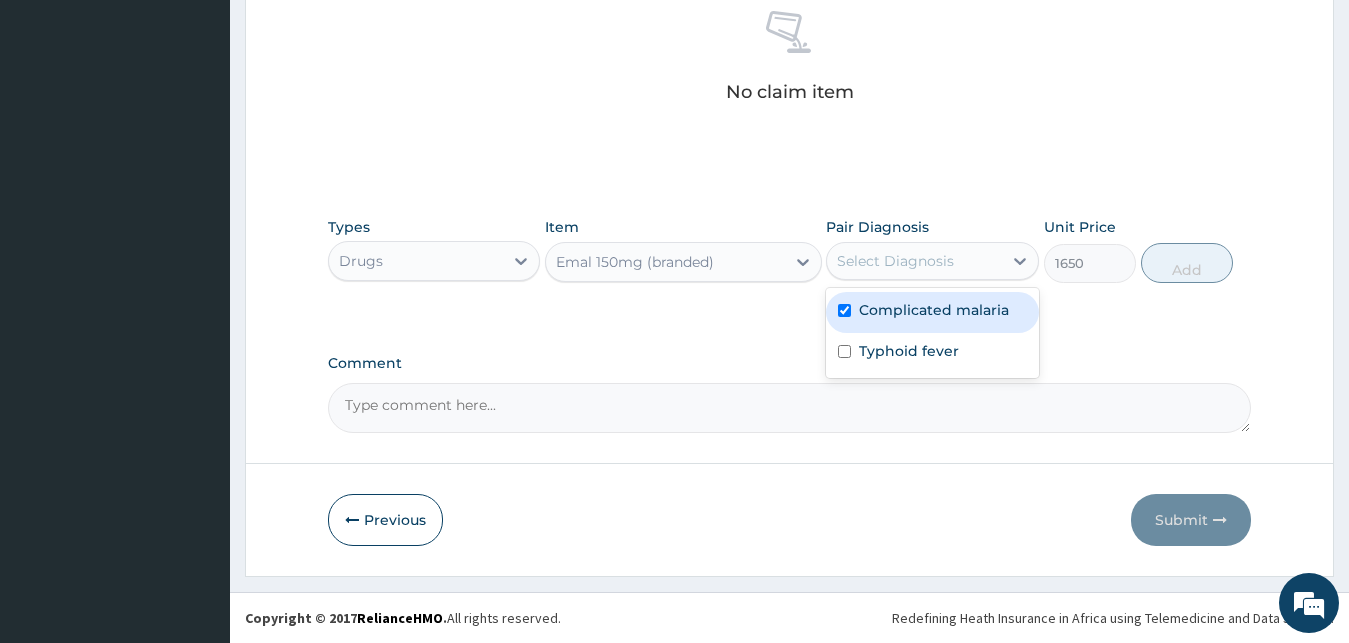 checkbox on "true" 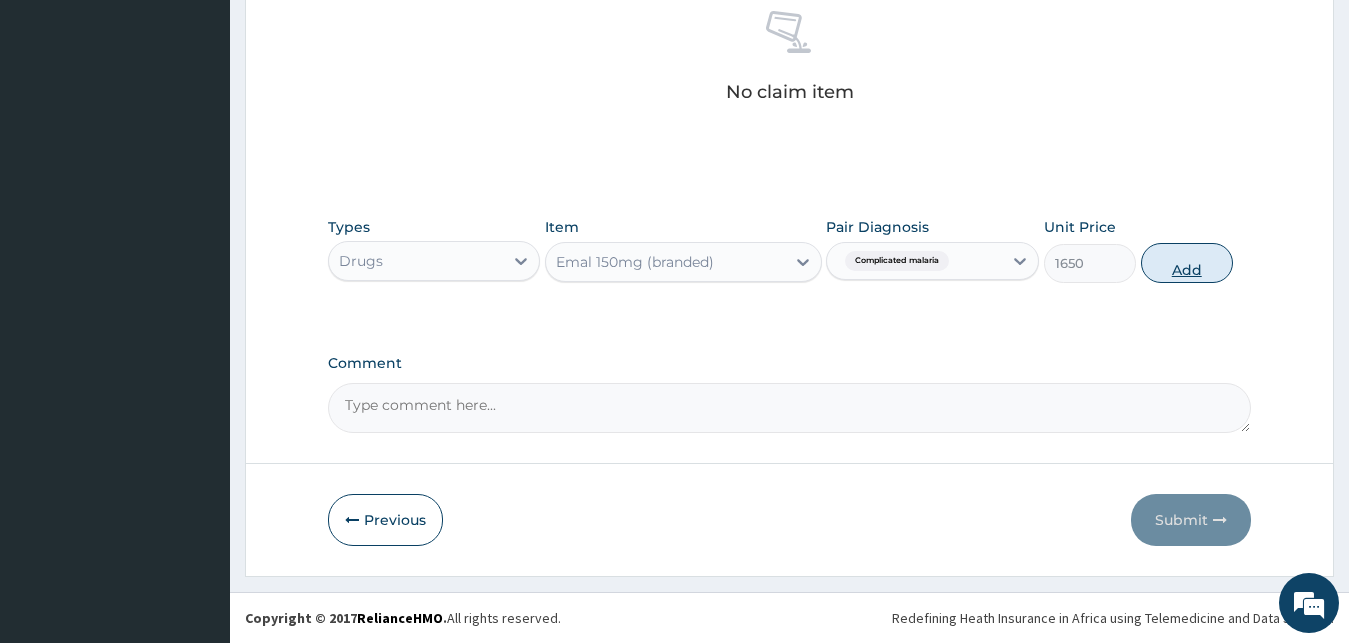 click on "Add" at bounding box center (1187, 263) 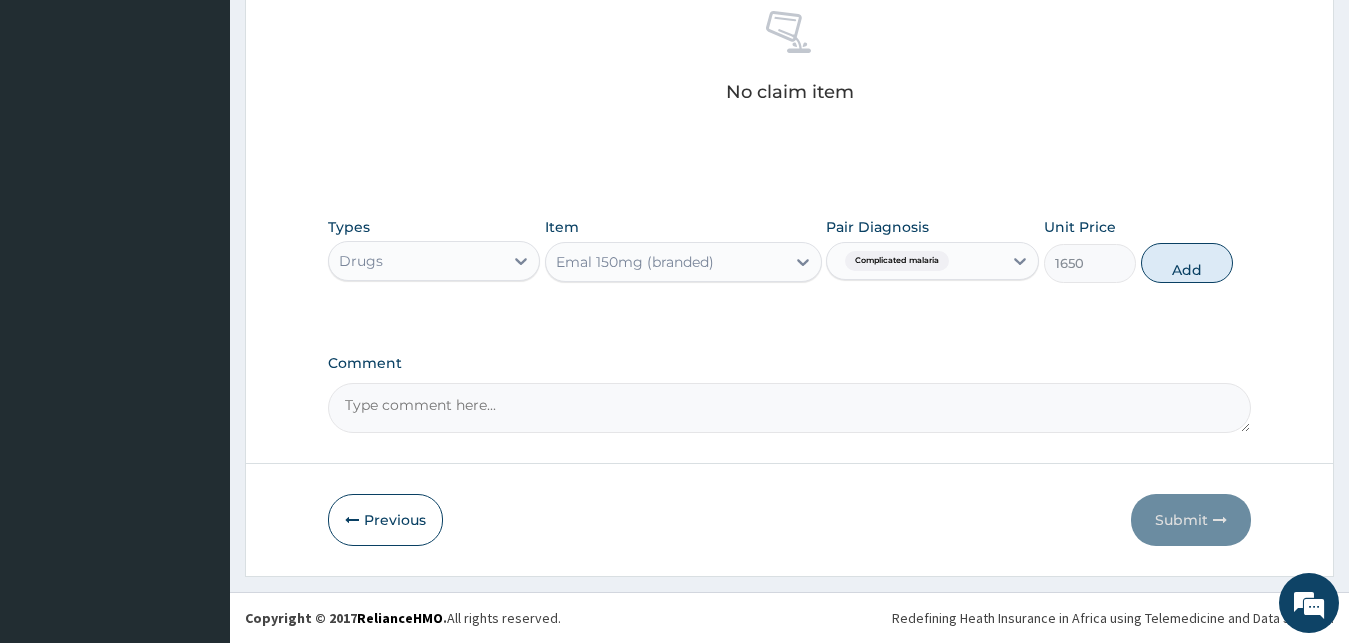 type on "0" 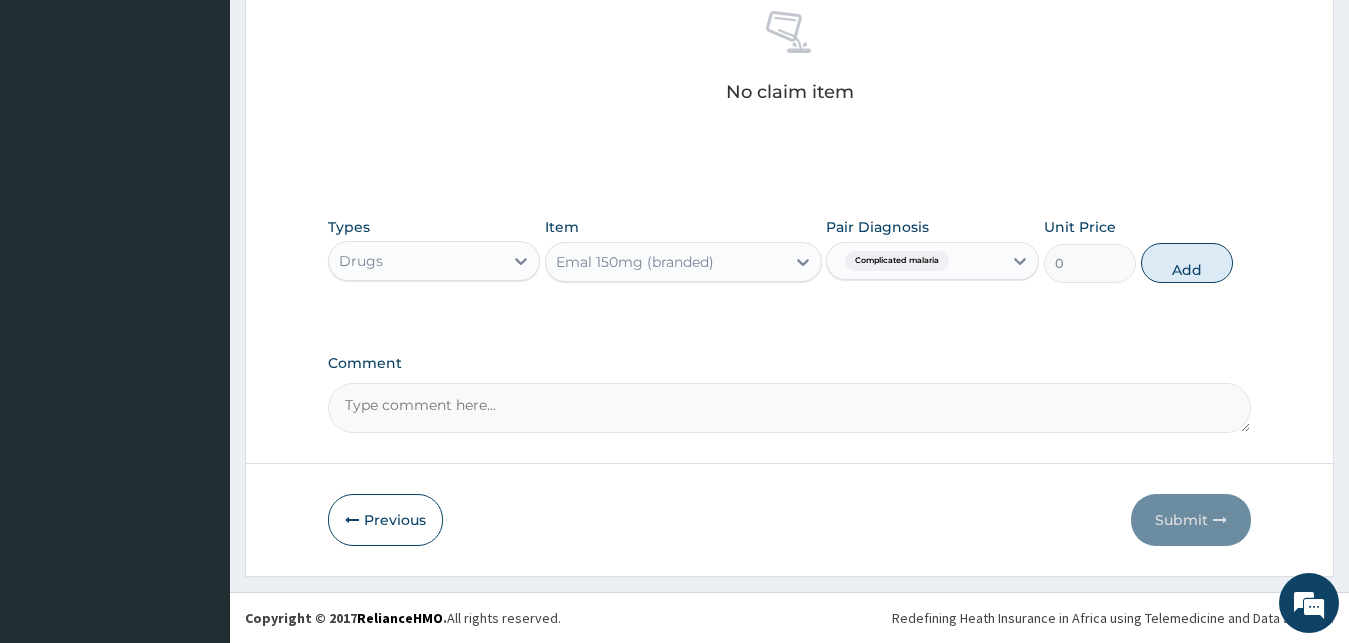 scroll, scrollTop: 721, scrollLeft: 0, axis: vertical 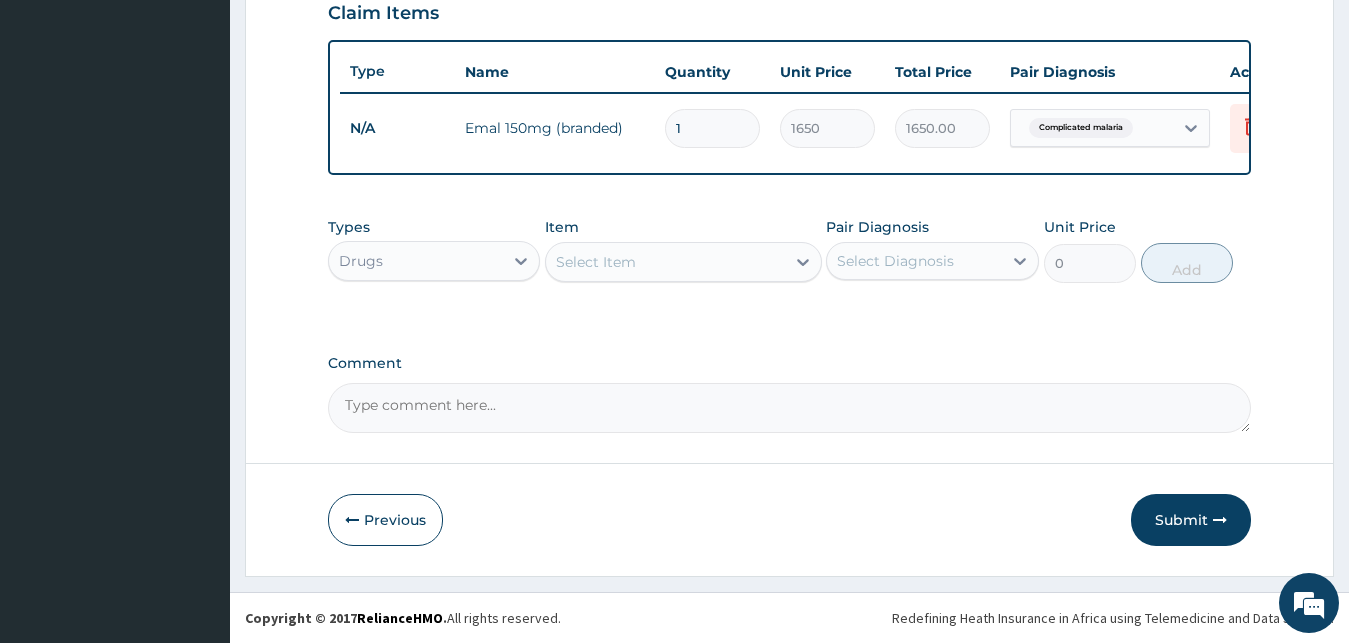 type 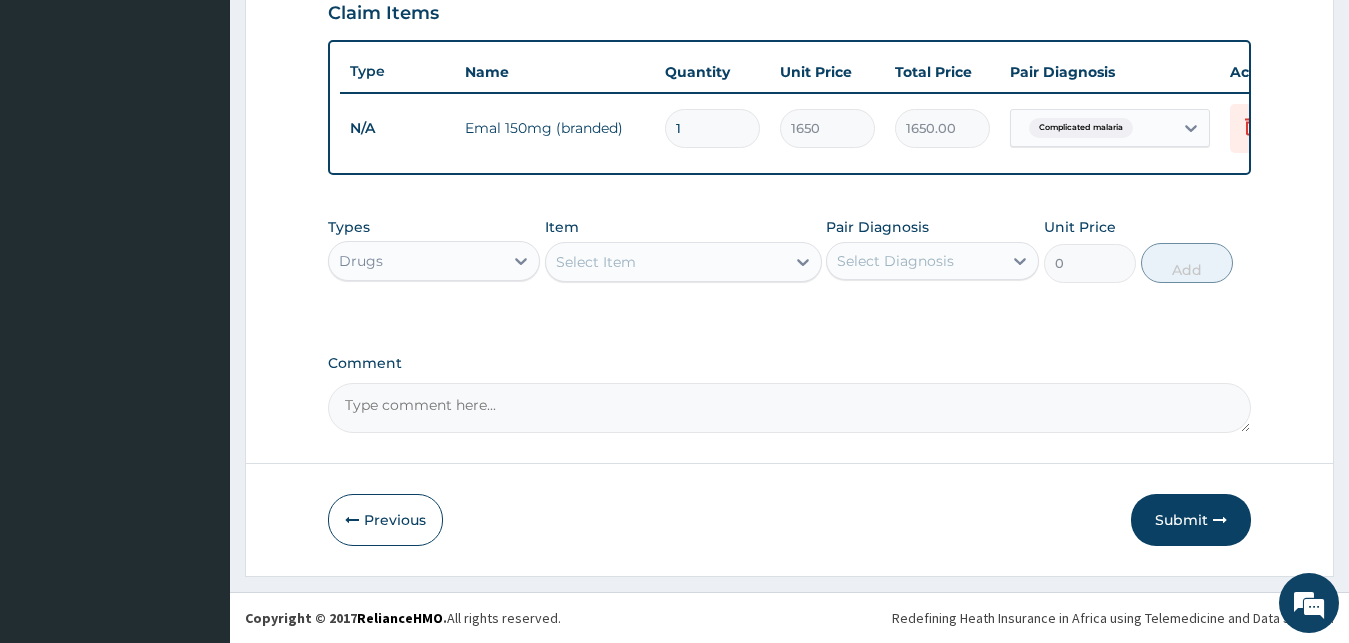 type on "0.00" 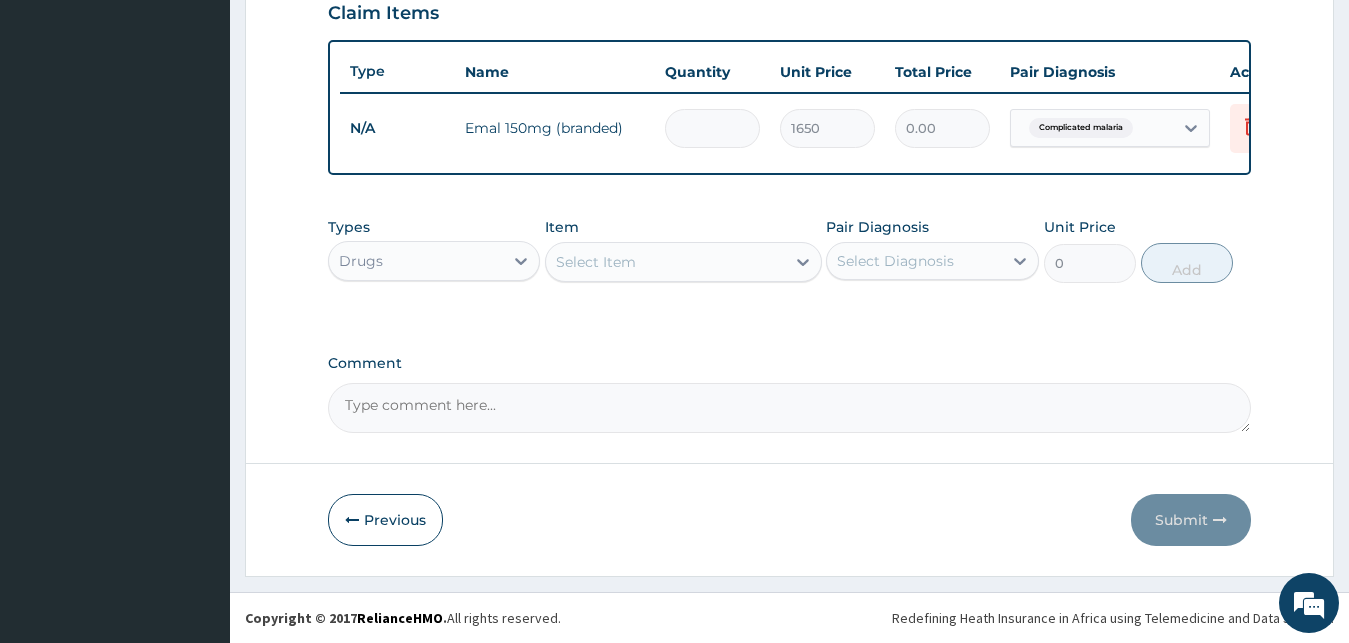 type on "3" 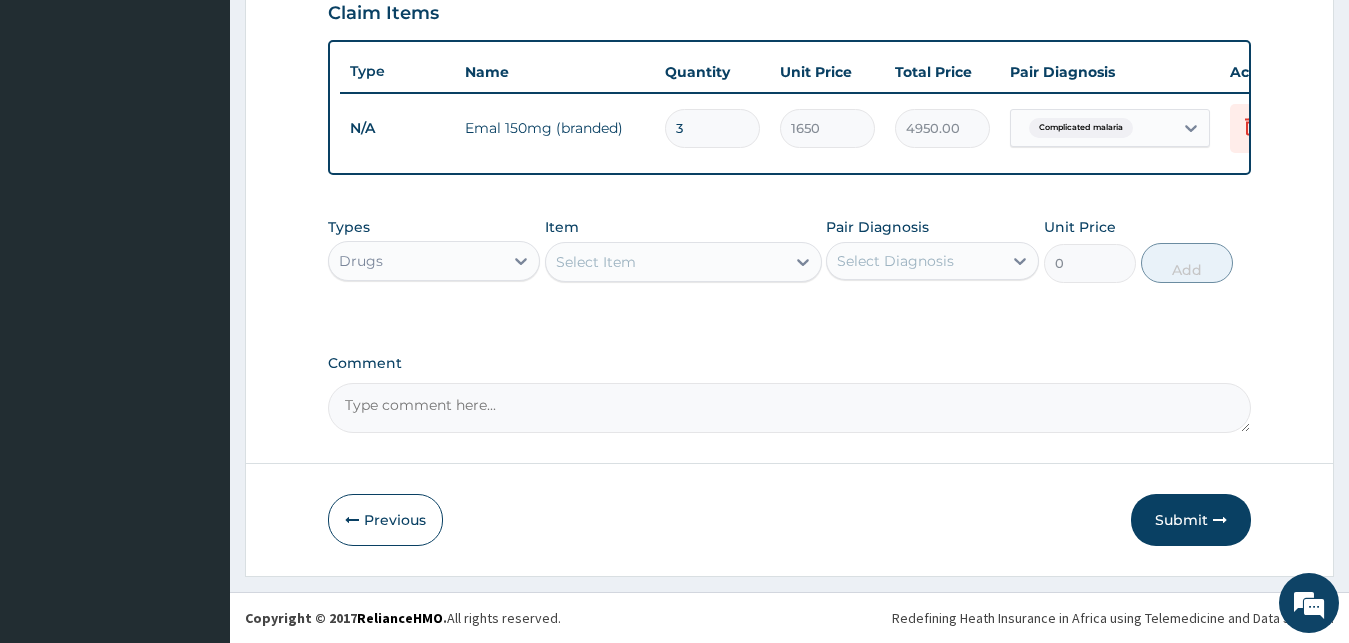 type on "3" 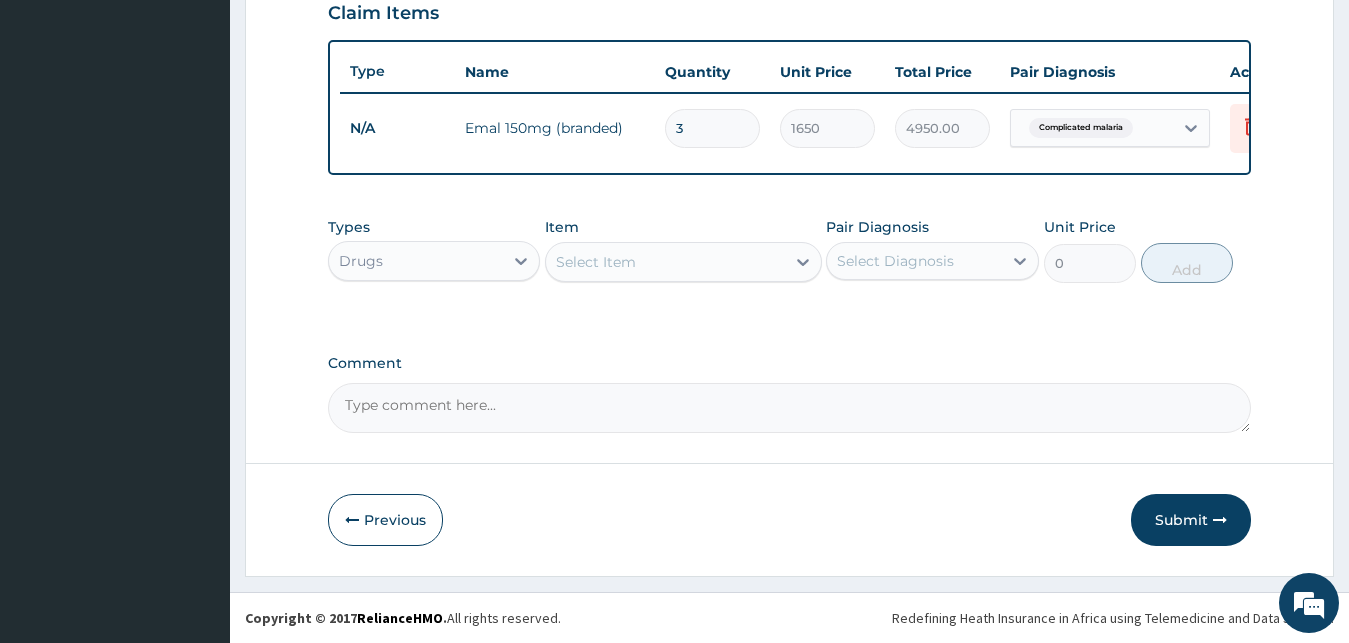 click on "Select Item" at bounding box center (596, 262) 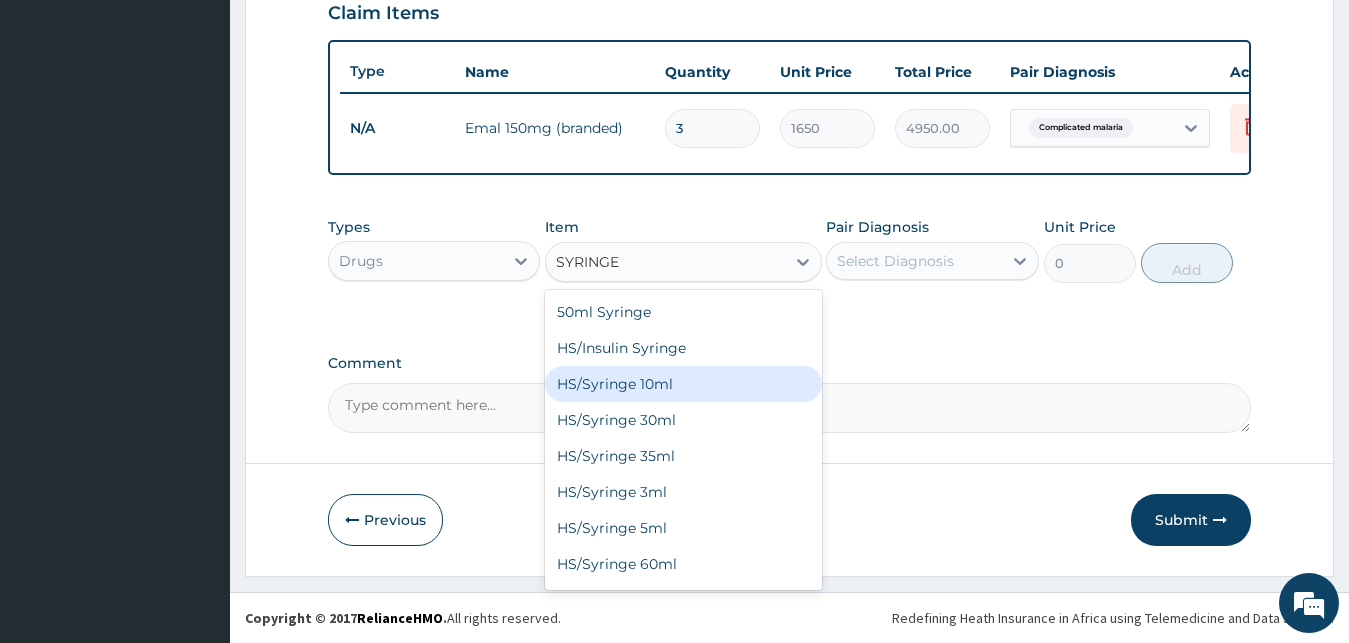 type on "SYRINGE 5" 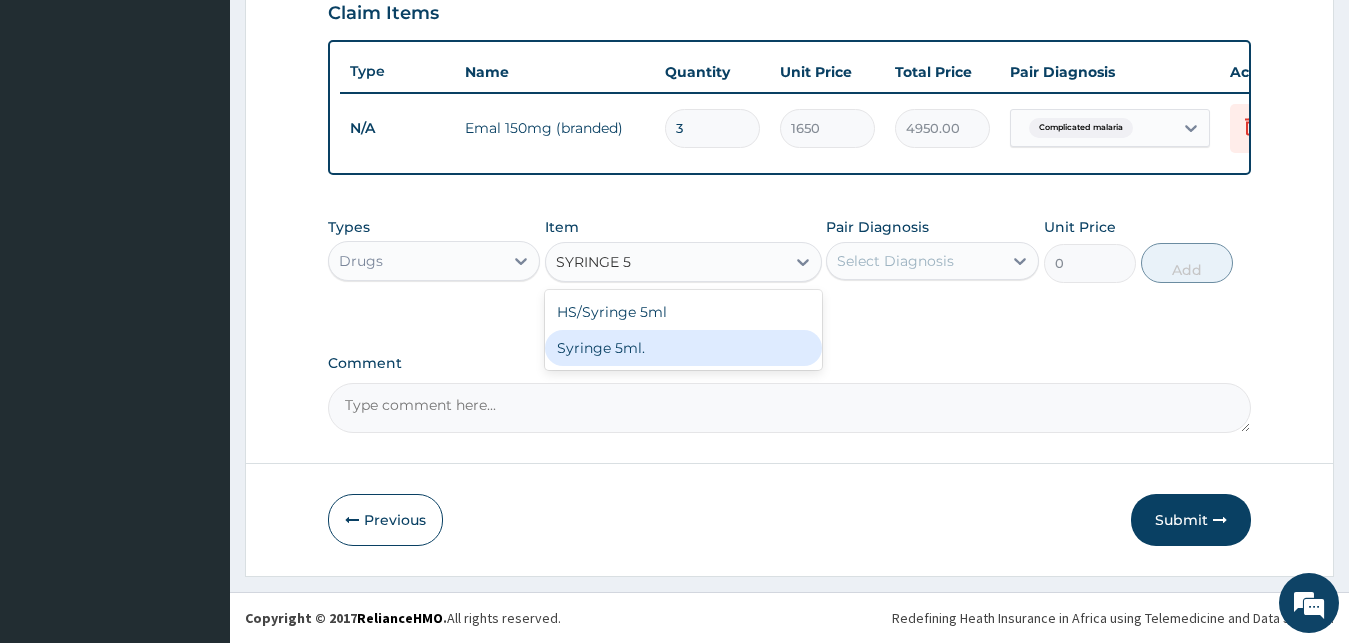 click on "Syringe 5ml." at bounding box center (683, 348) 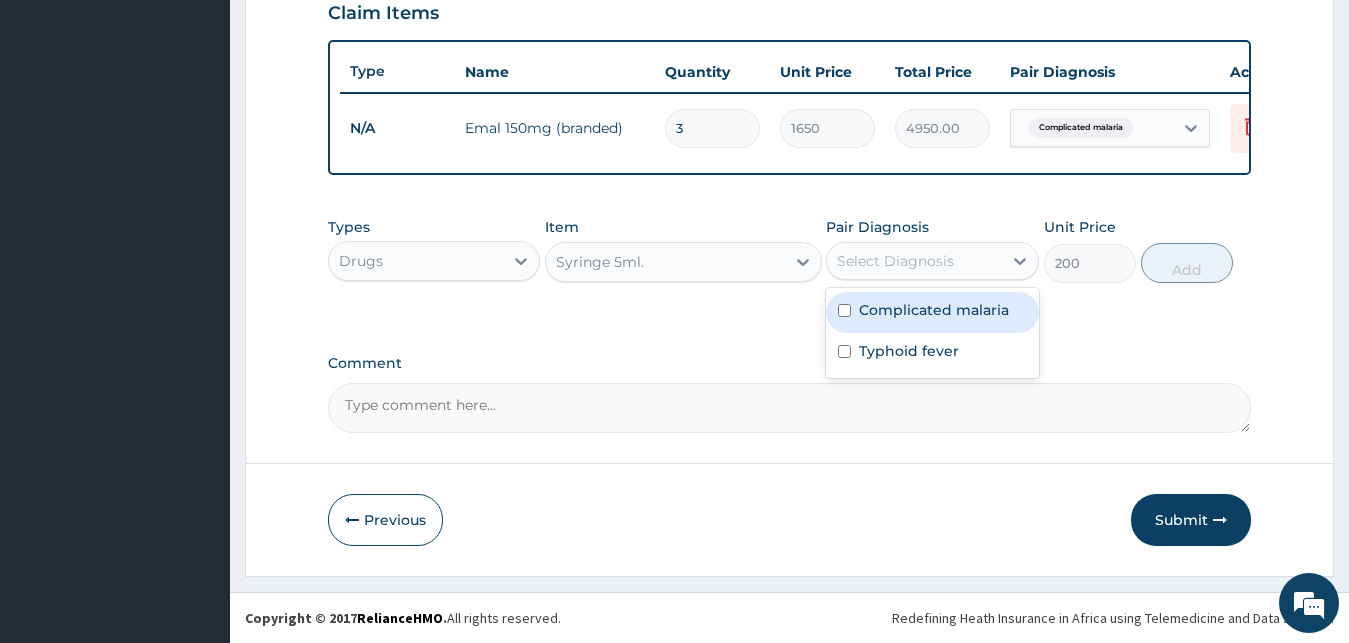 click on "Select Diagnosis" at bounding box center [914, 261] 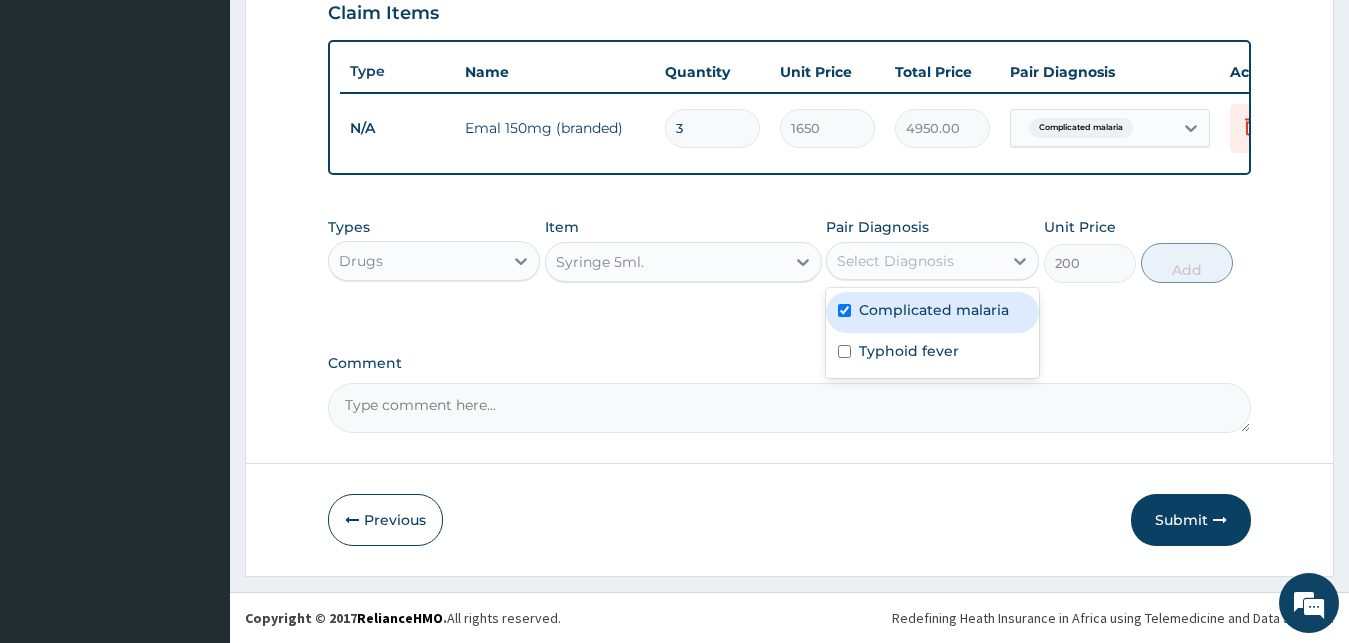 checkbox on "true" 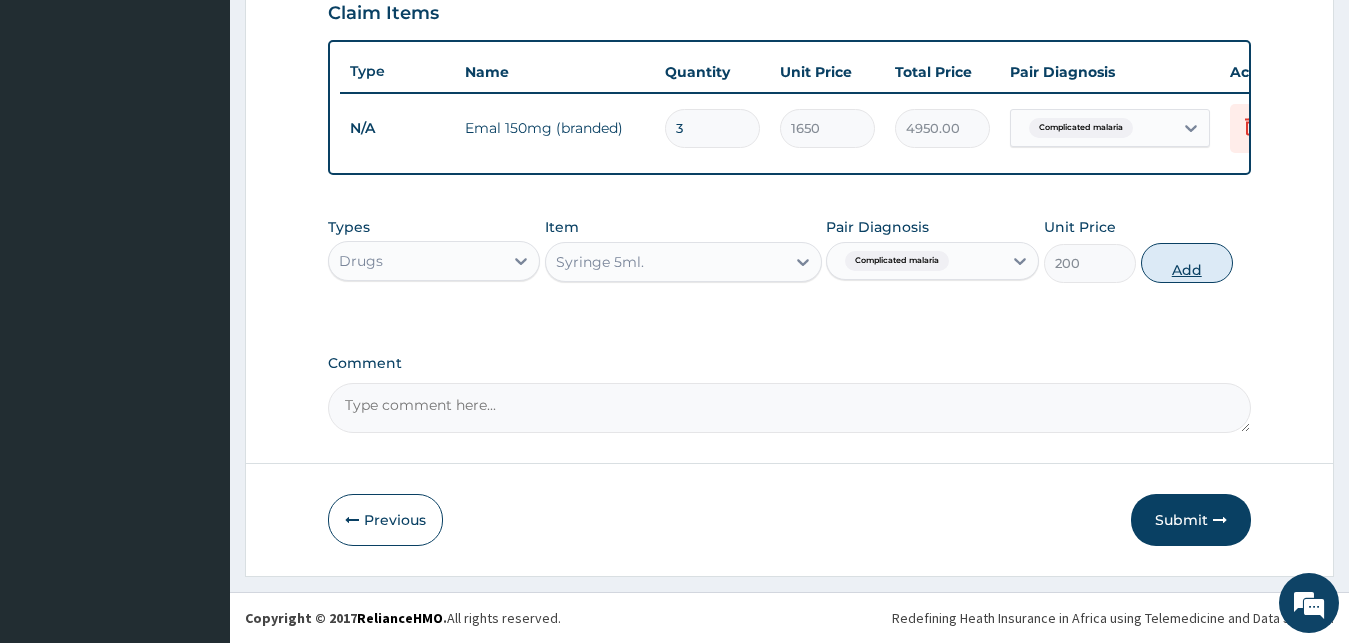 click on "Add" at bounding box center [1187, 263] 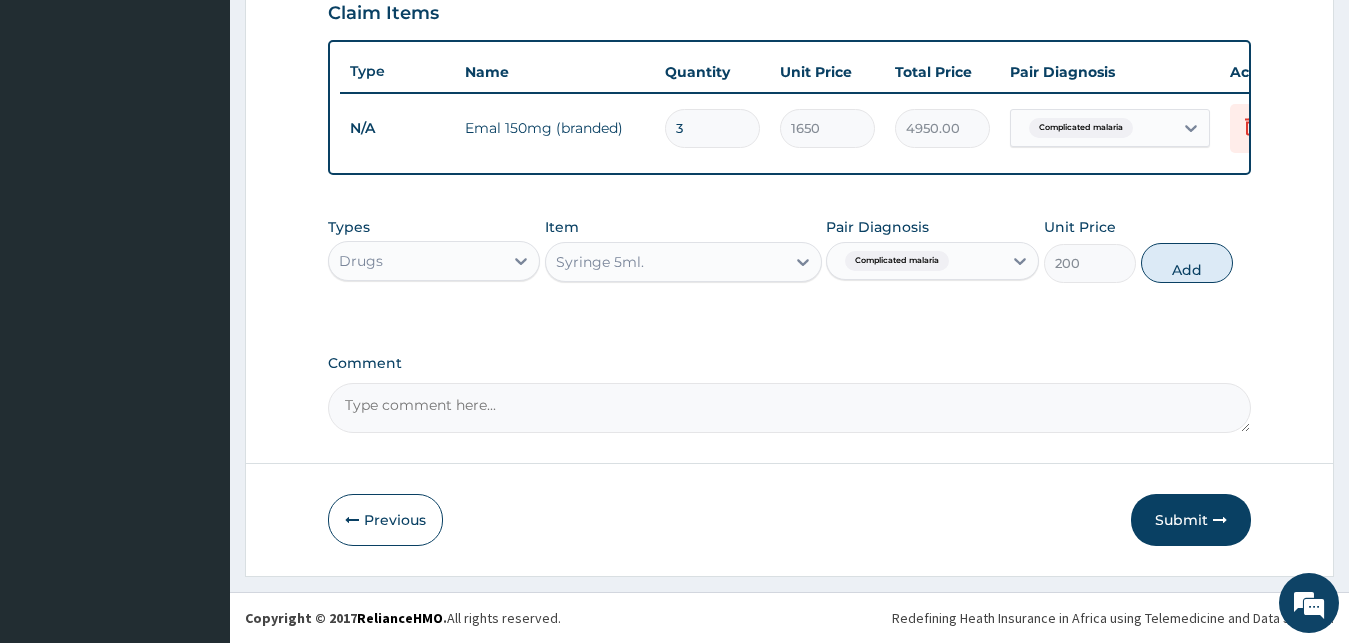 type on "0" 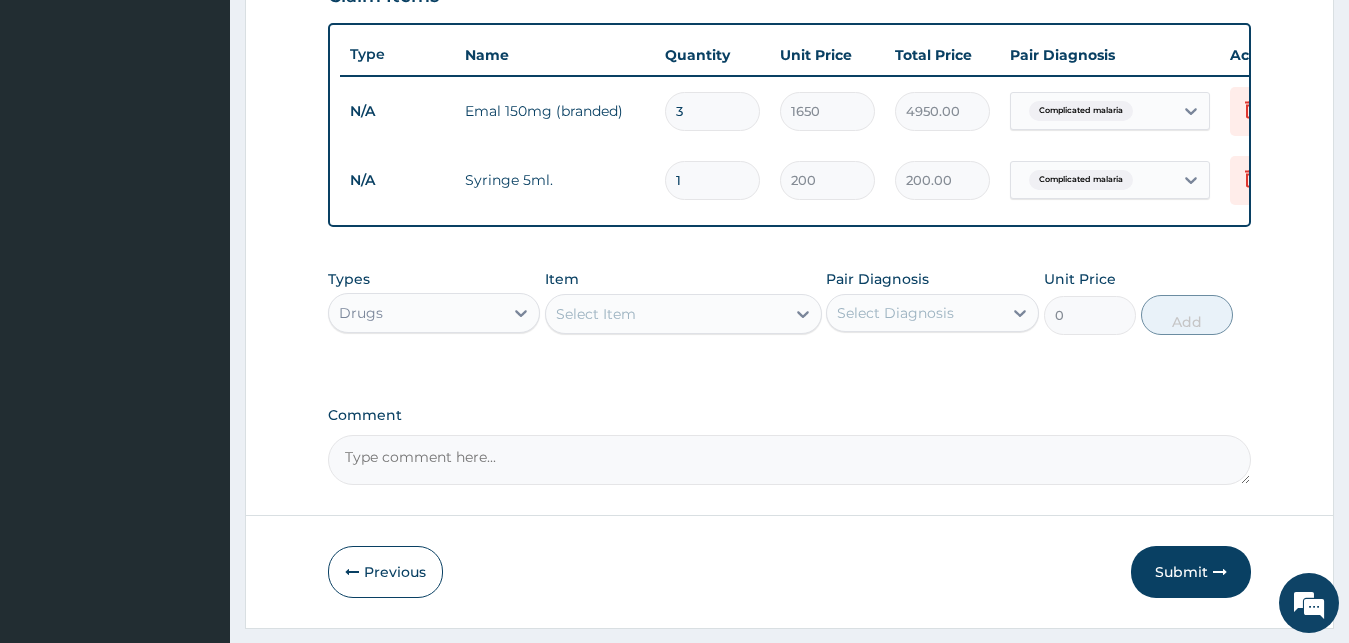 type 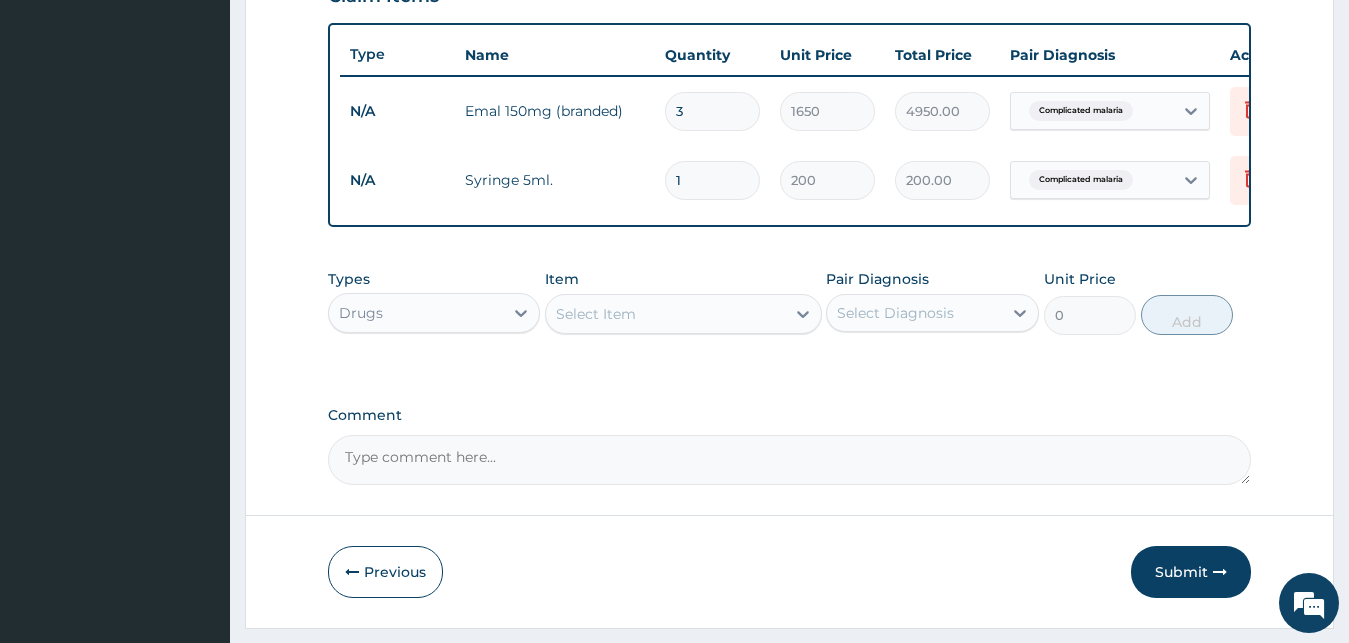 type on "0.00" 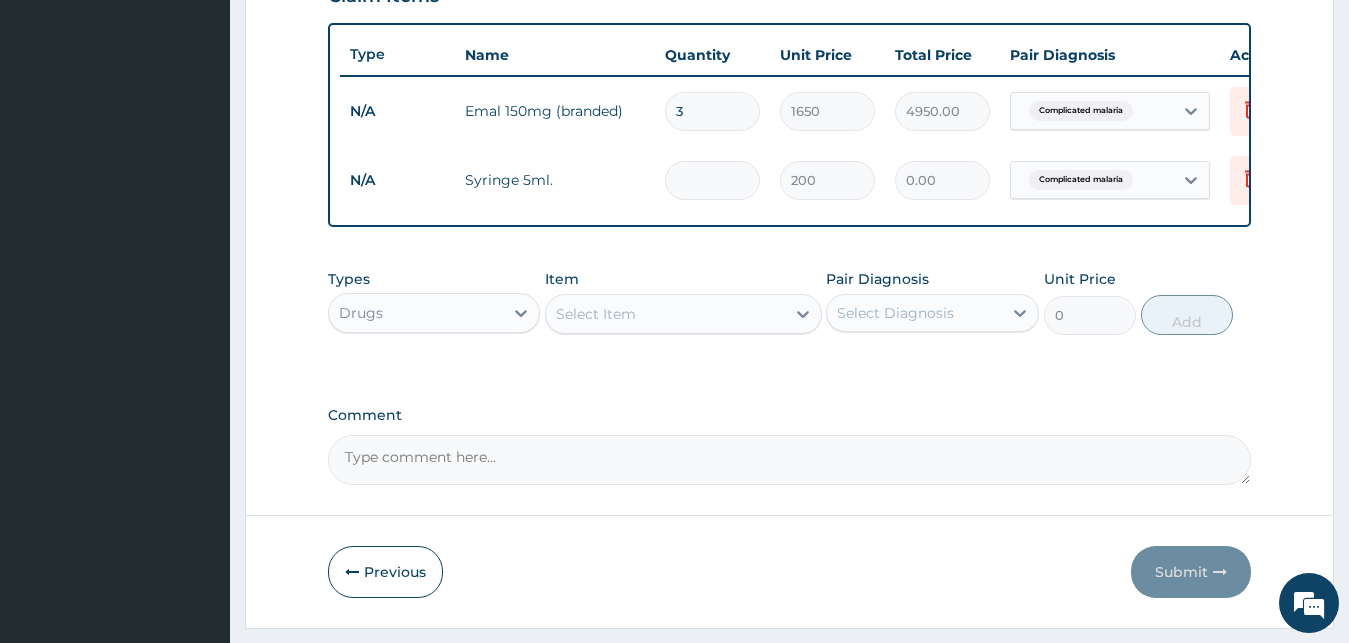 type on "3" 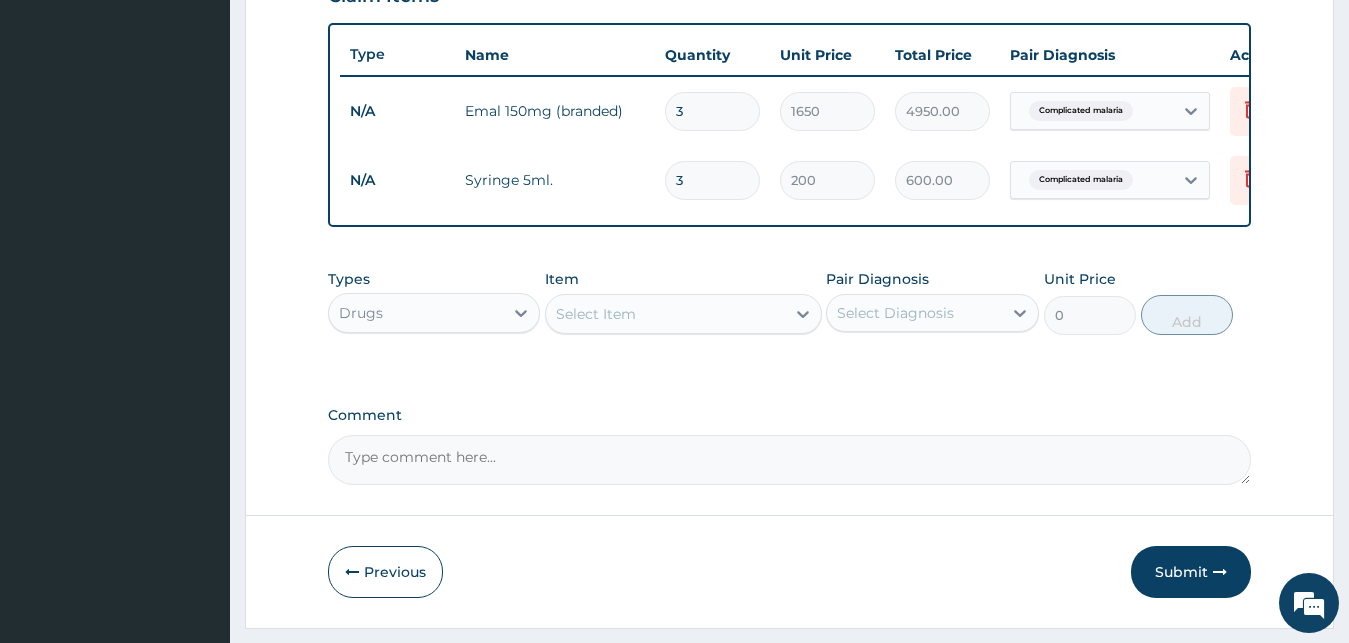 type on "3" 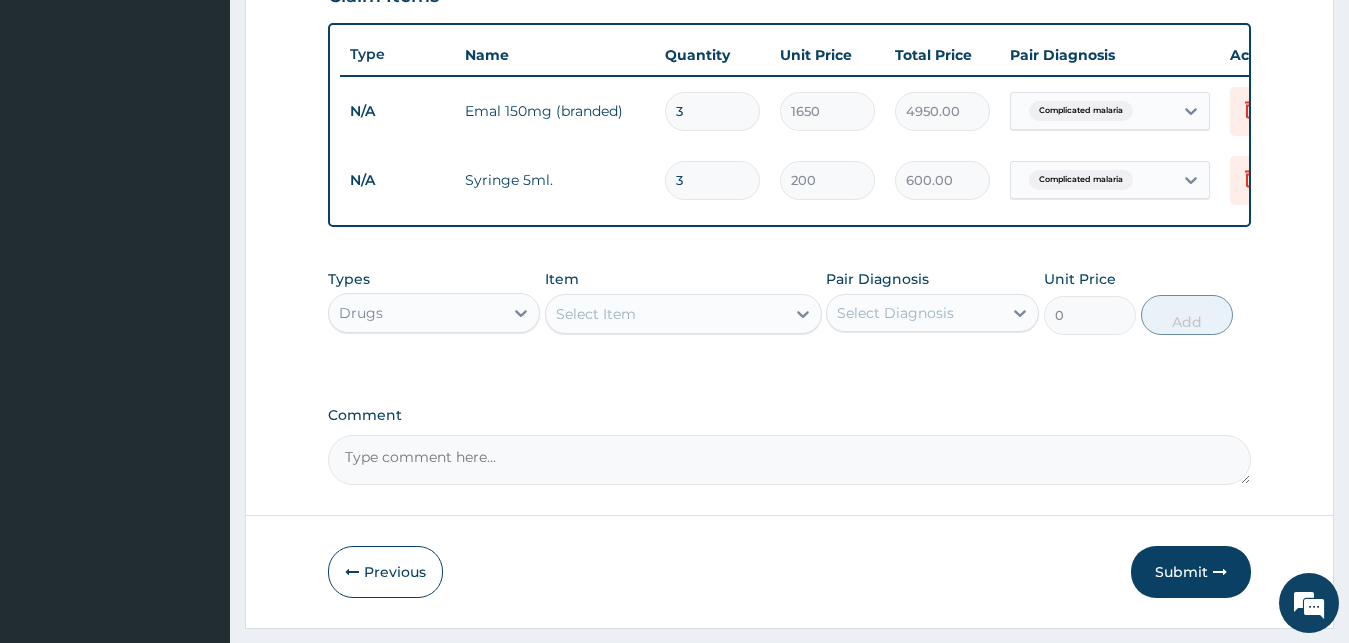 click on "Select Item" at bounding box center [665, 314] 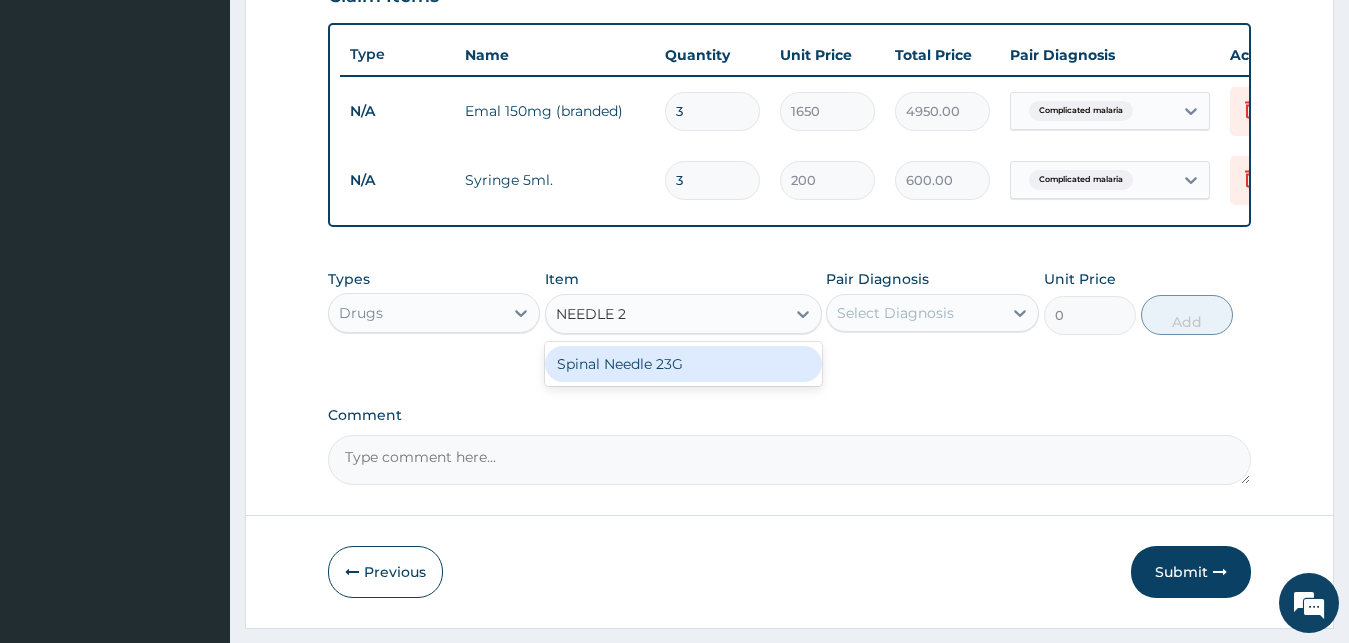 type on "NEEDLE" 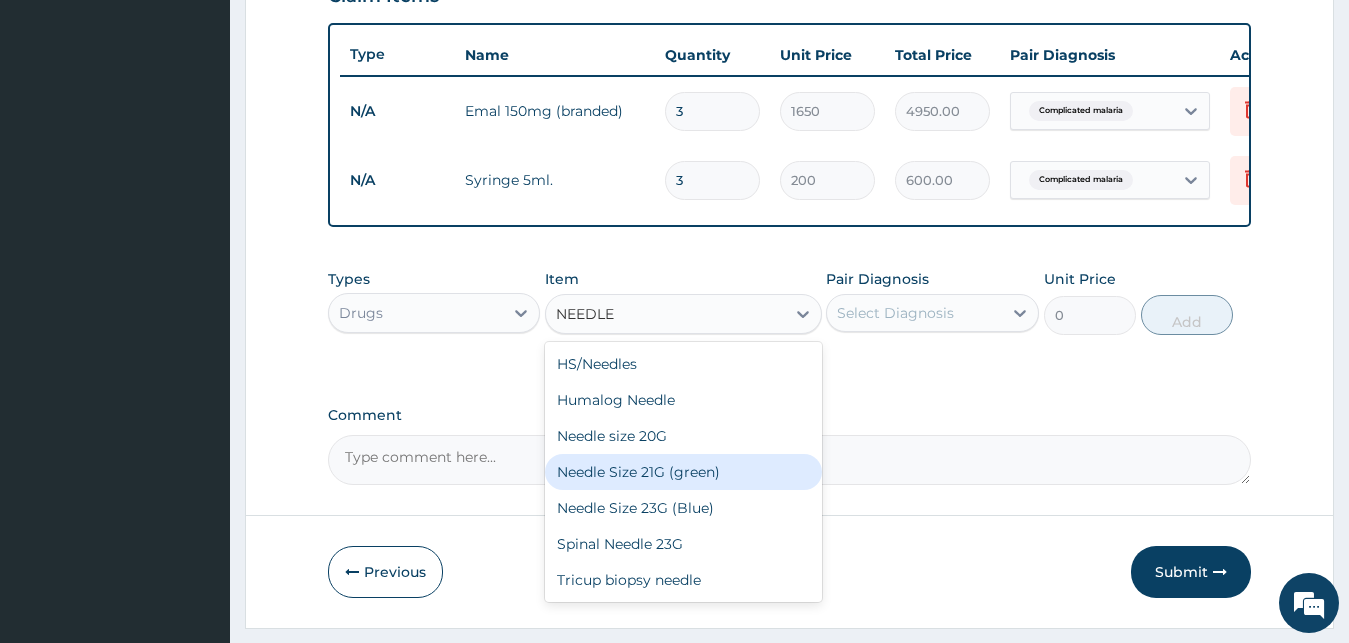 click on "Needle Size 21G (green)" at bounding box center [683, 472] 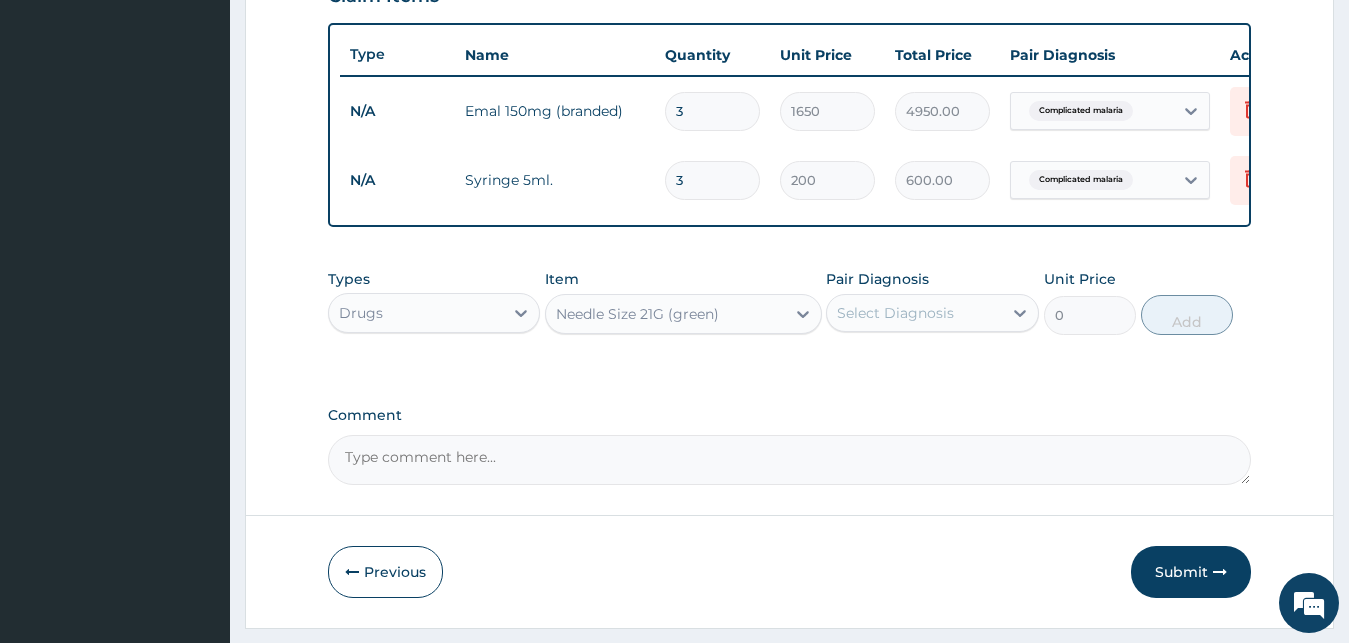 type 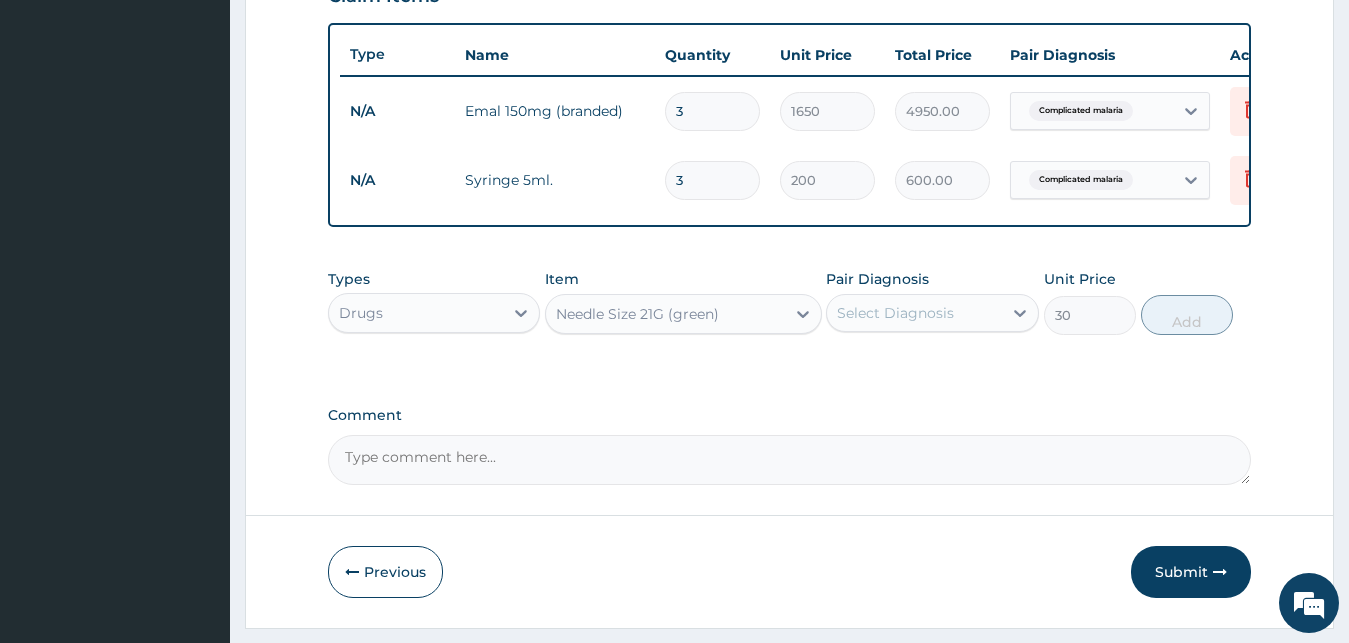 click on "Select Diagnosis" at bounding box center [895, 313] 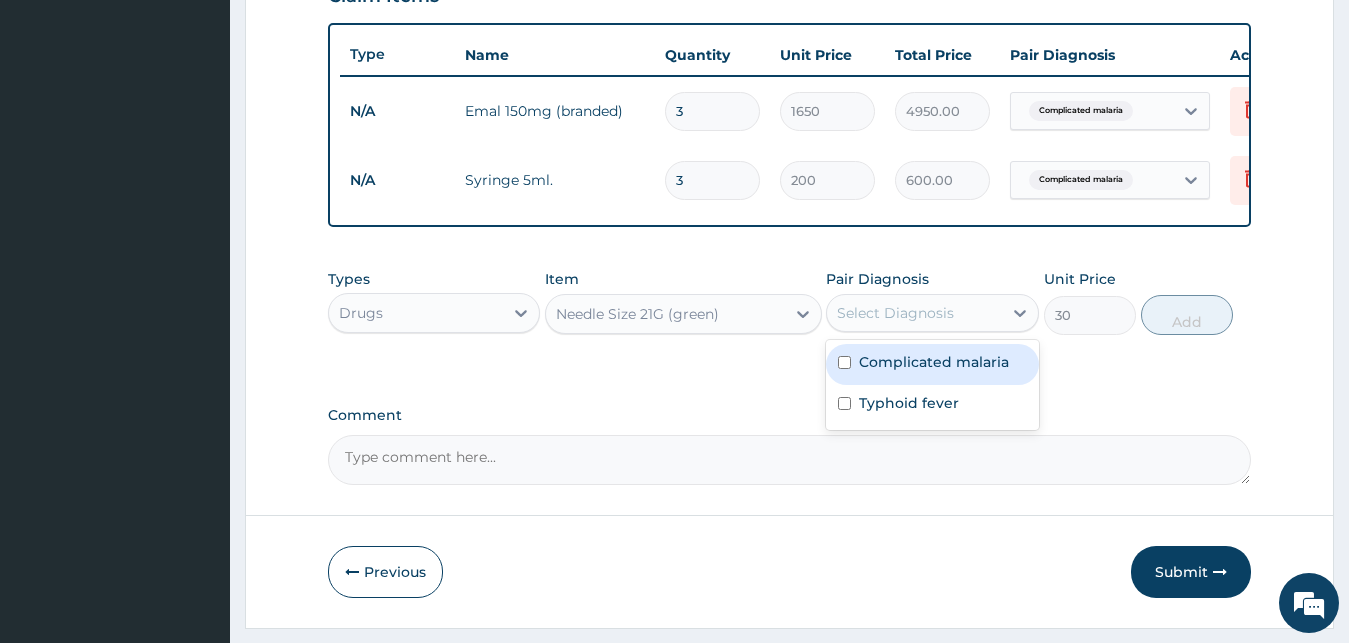 click on "Complicated malaria" at bounding box center (934, 362) 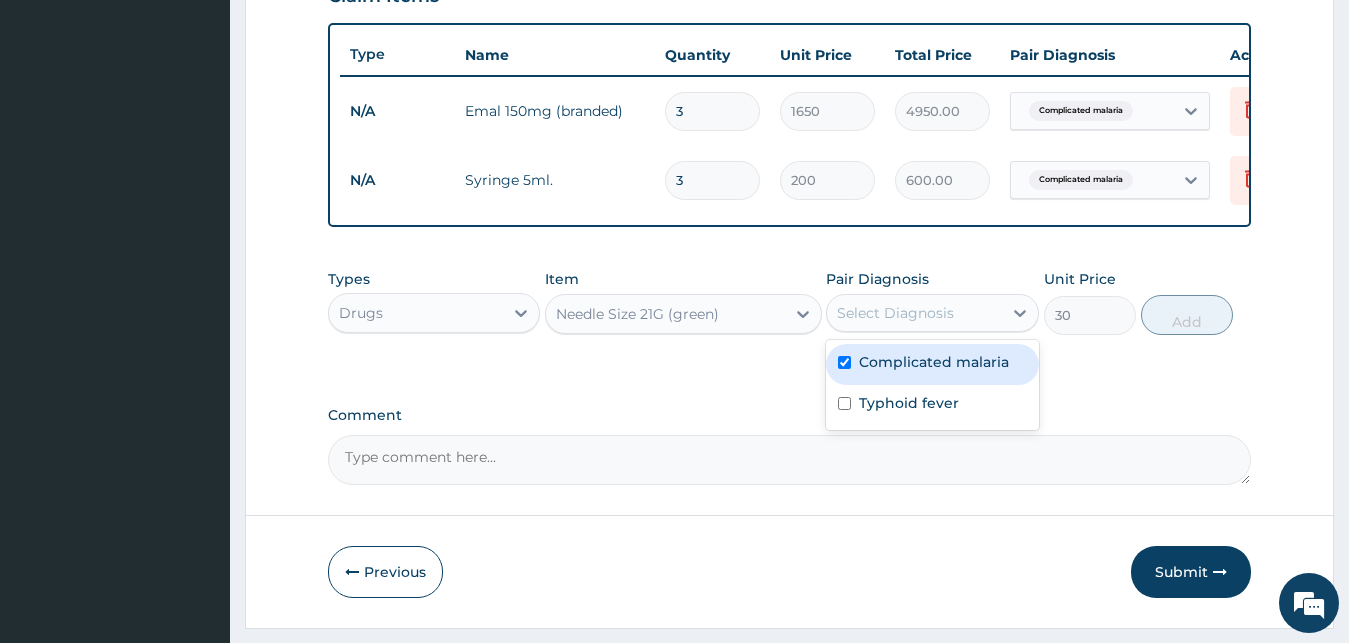 checkbox on "true" 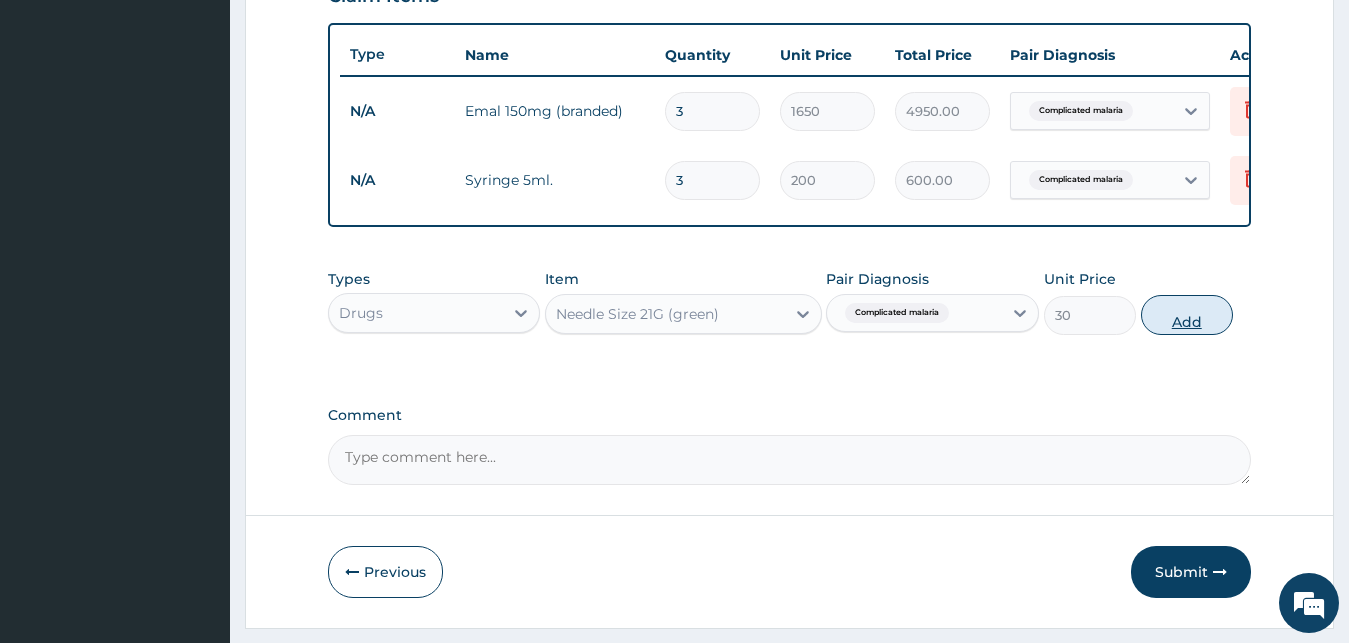click on "Add" at bounding box center [1187, 315] 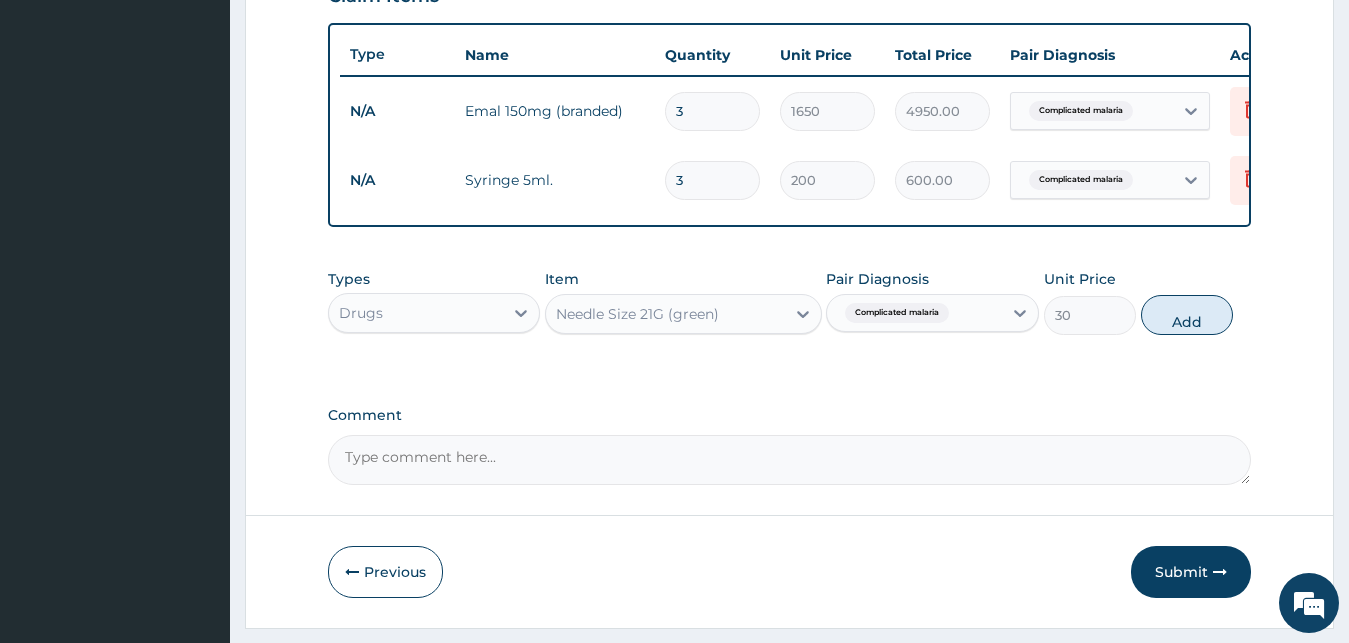 type on "0" 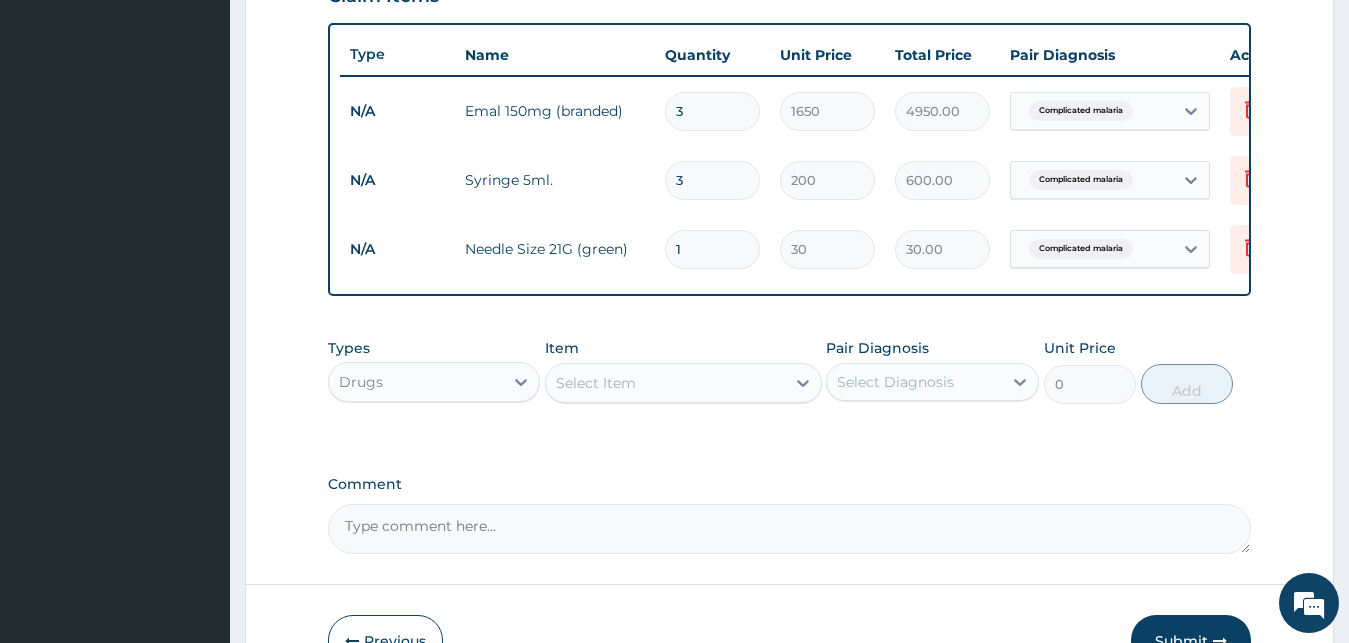 type 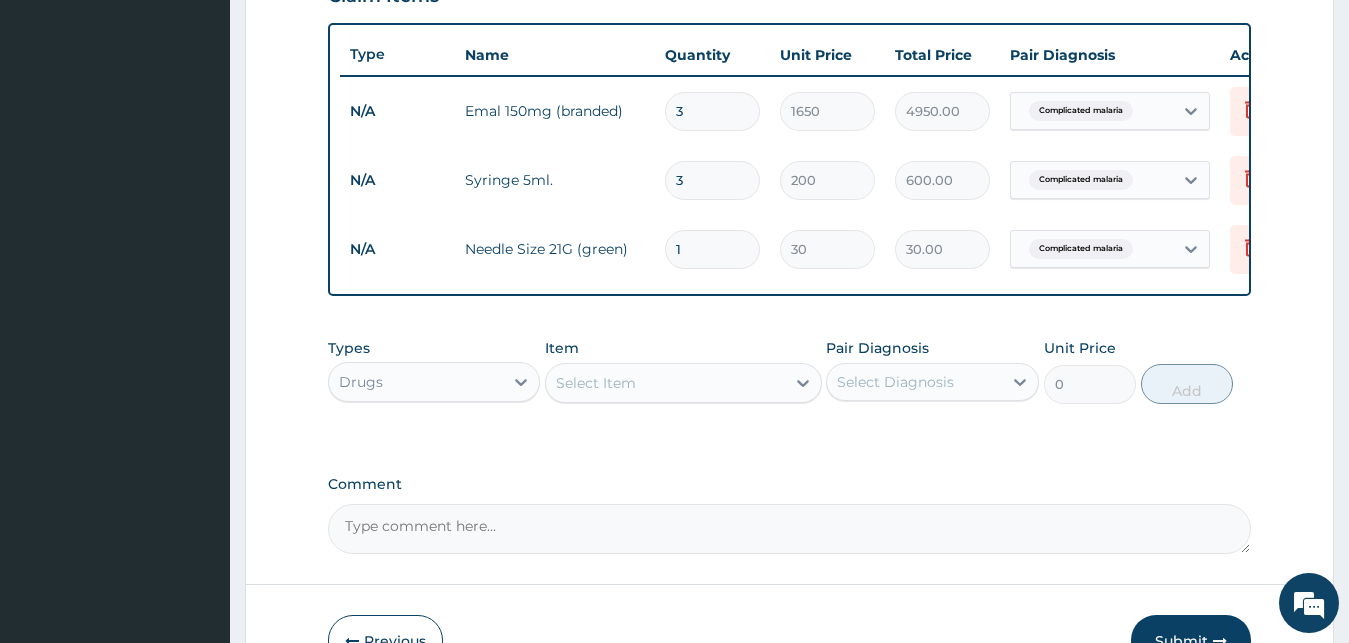 type on "0.00" 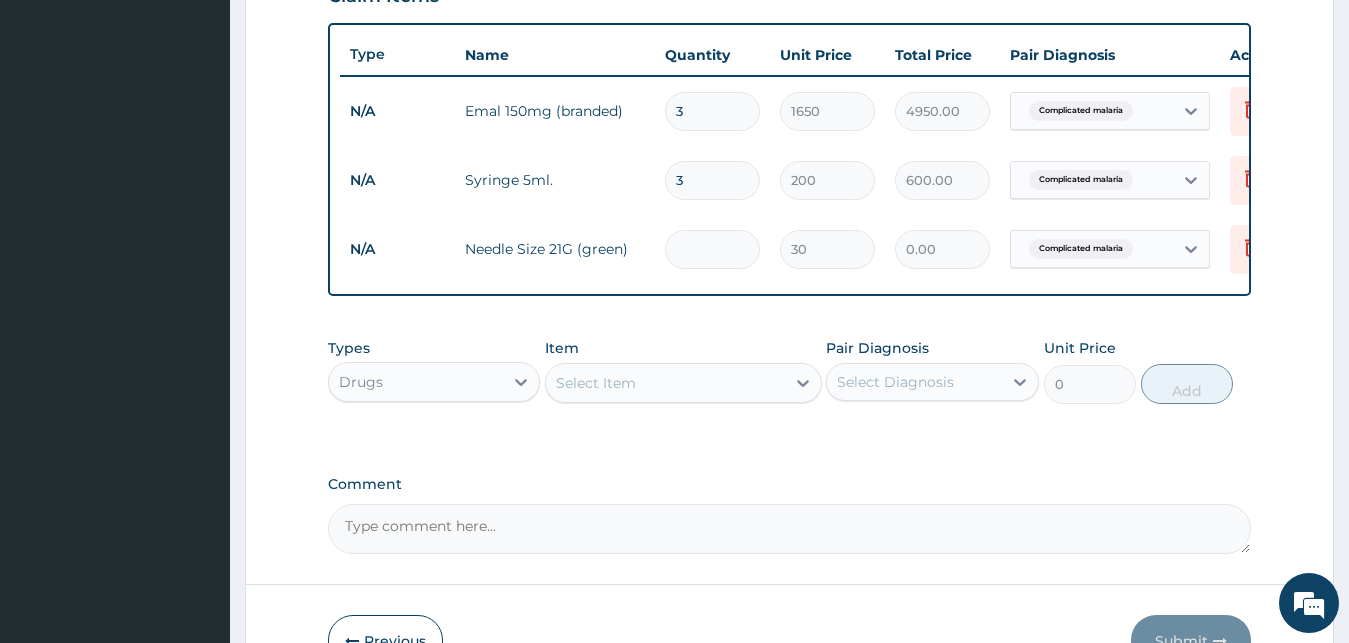 type on "3" 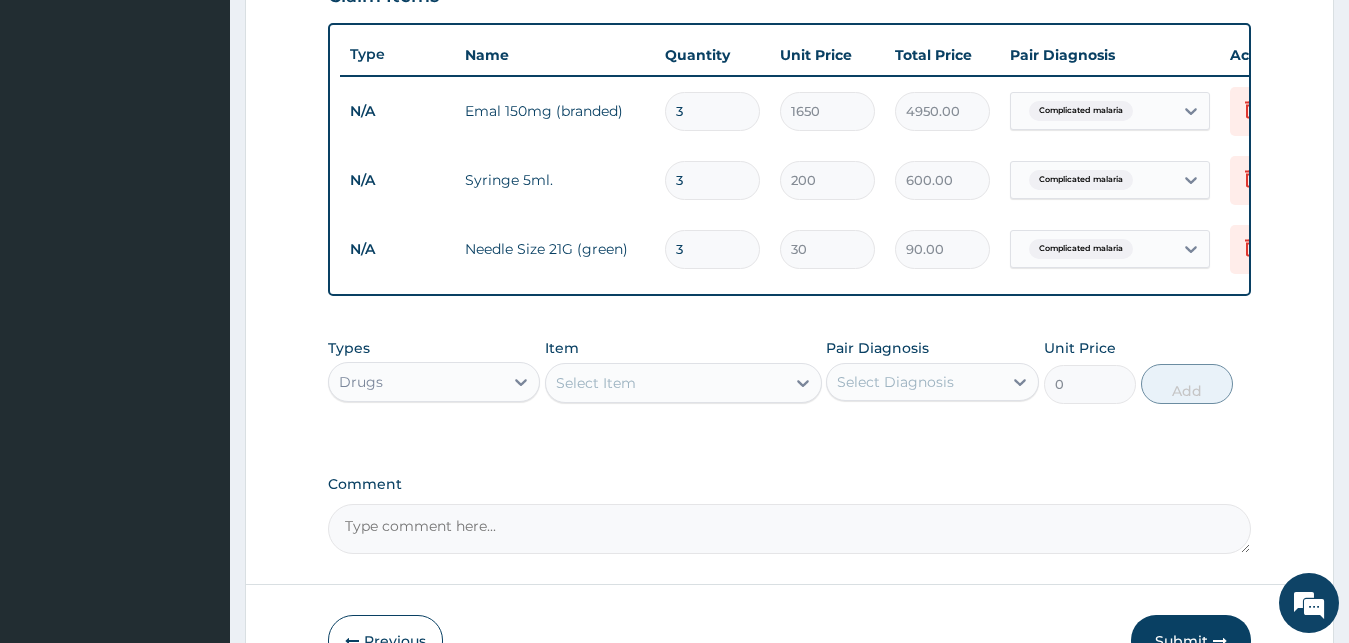 scroll, scrollTop: 823, scrollLeft: 0, axis: vertical 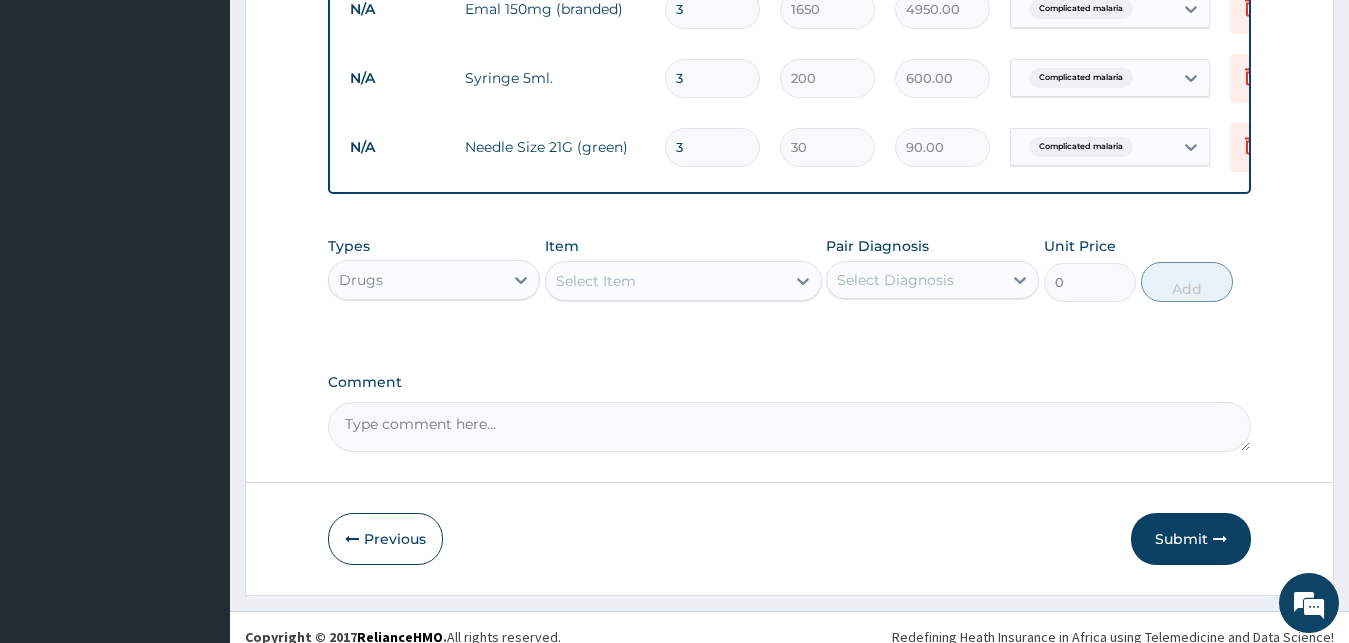 type on "3" 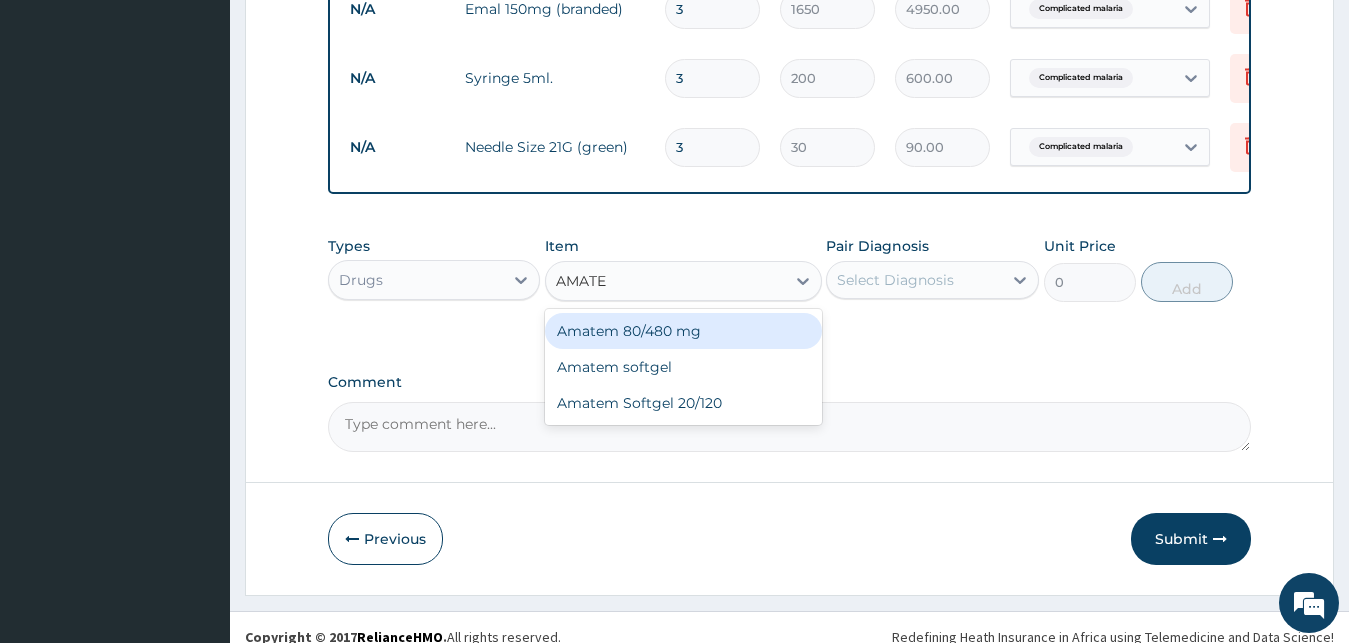 type on "AMATEM" 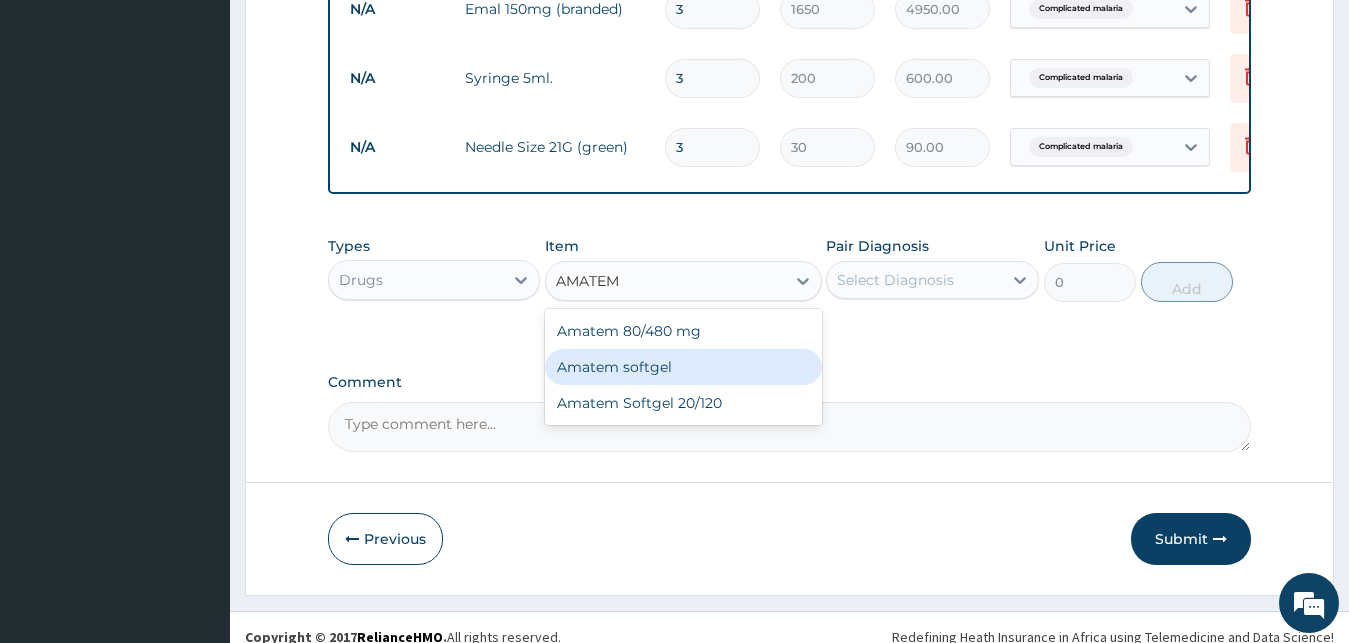 click on "Amatem softgel" at bounding box center [683, 367] 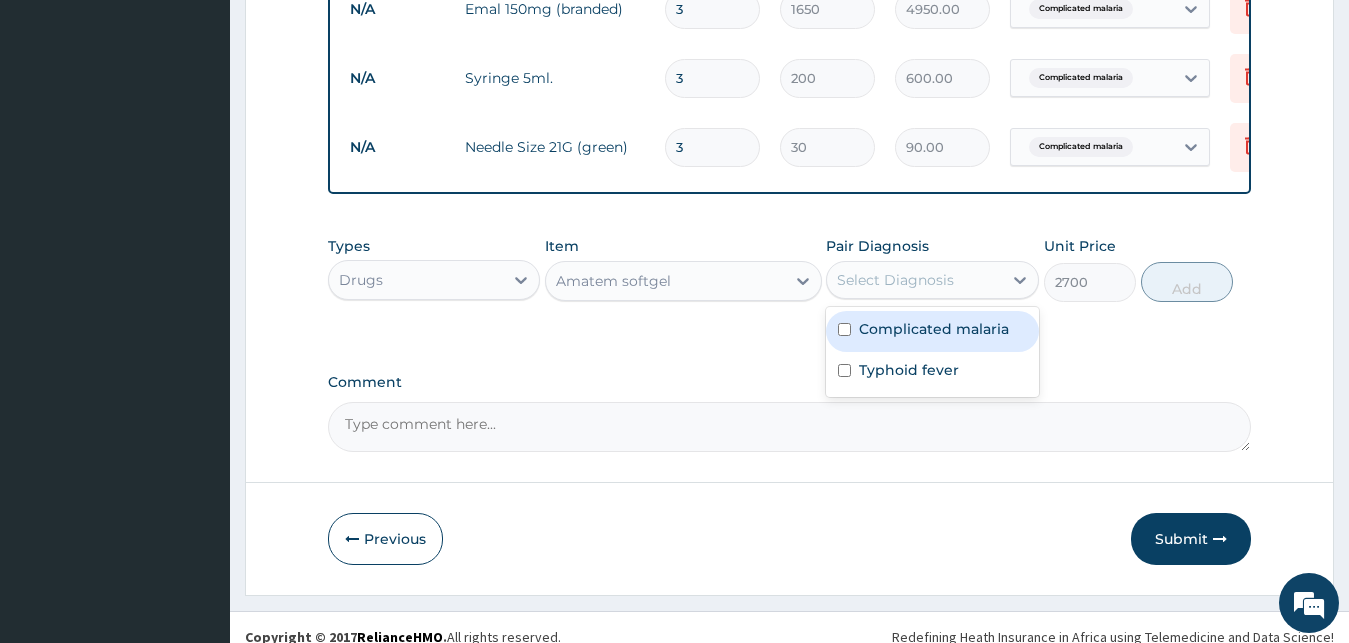 click on "Select Diagnosis" at bounding box center (914, 280) 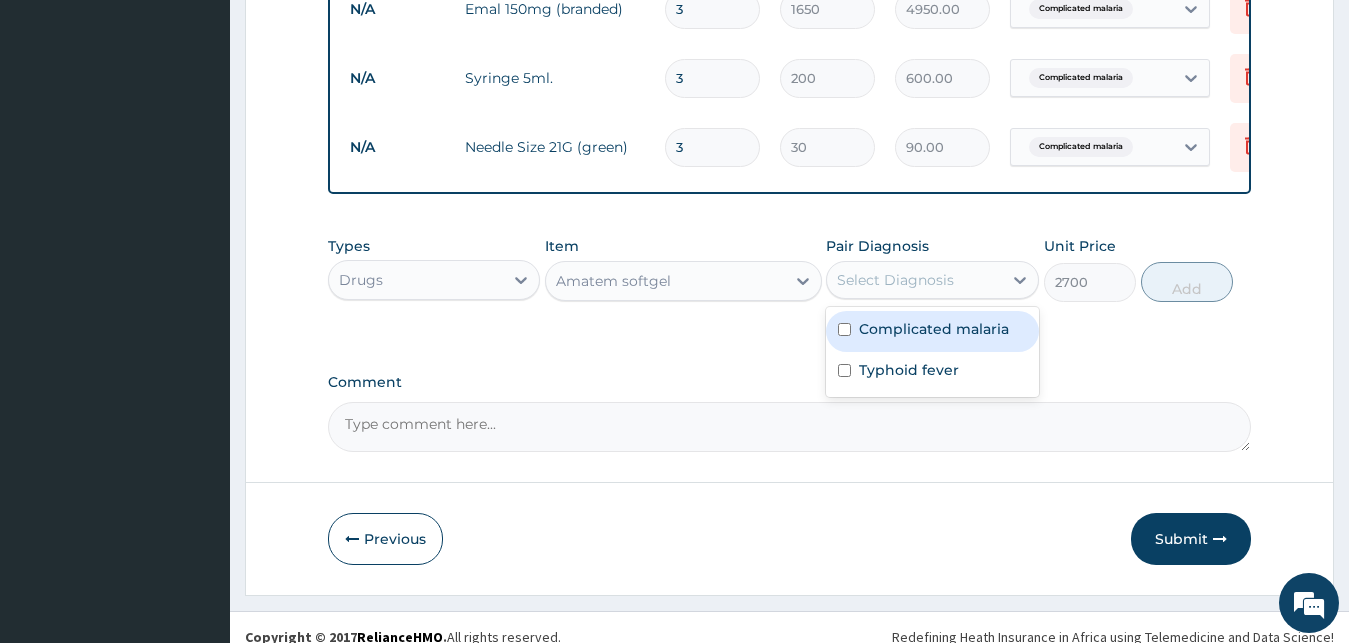 click on "Complicated malaria" at bounding box center (934, 329) 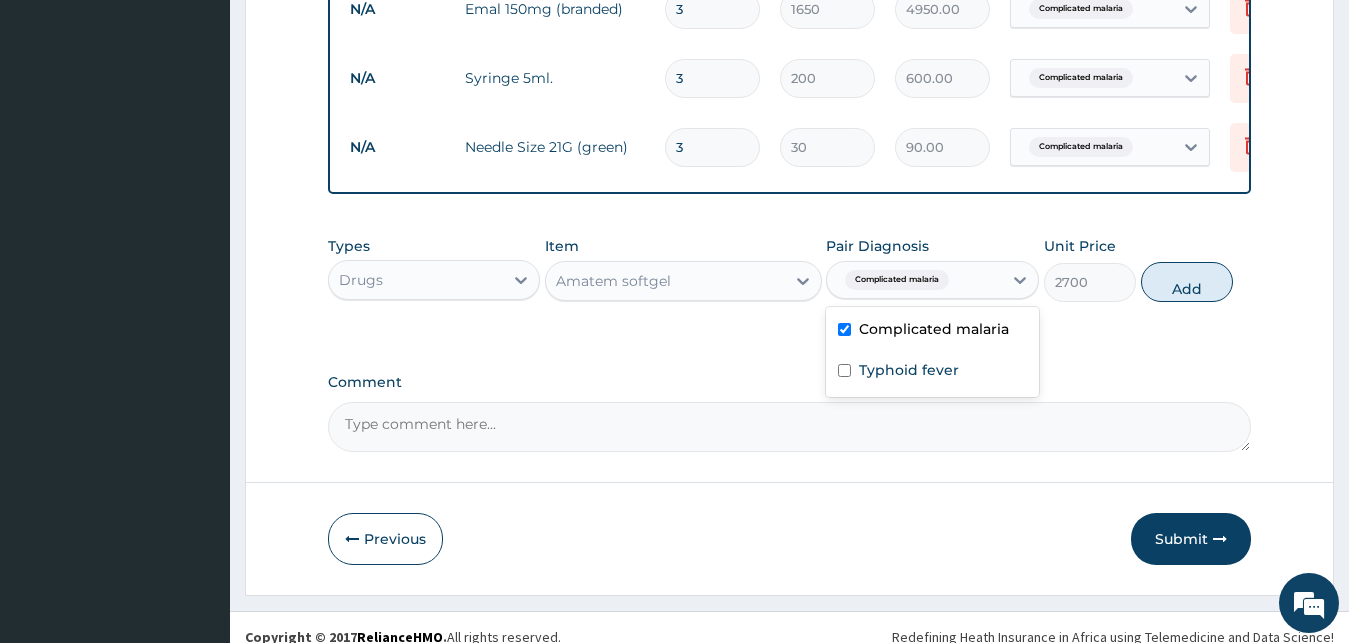 checkbox on "true" 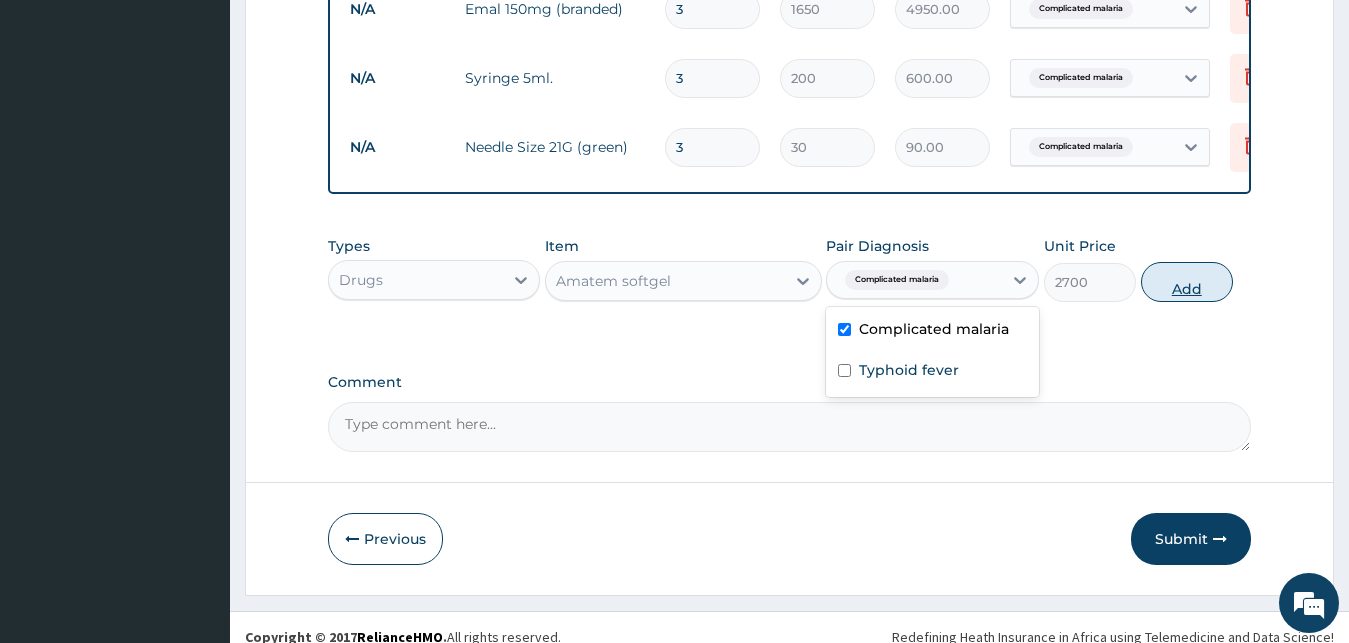 click on "Add" at bounding box center (1187, 282) 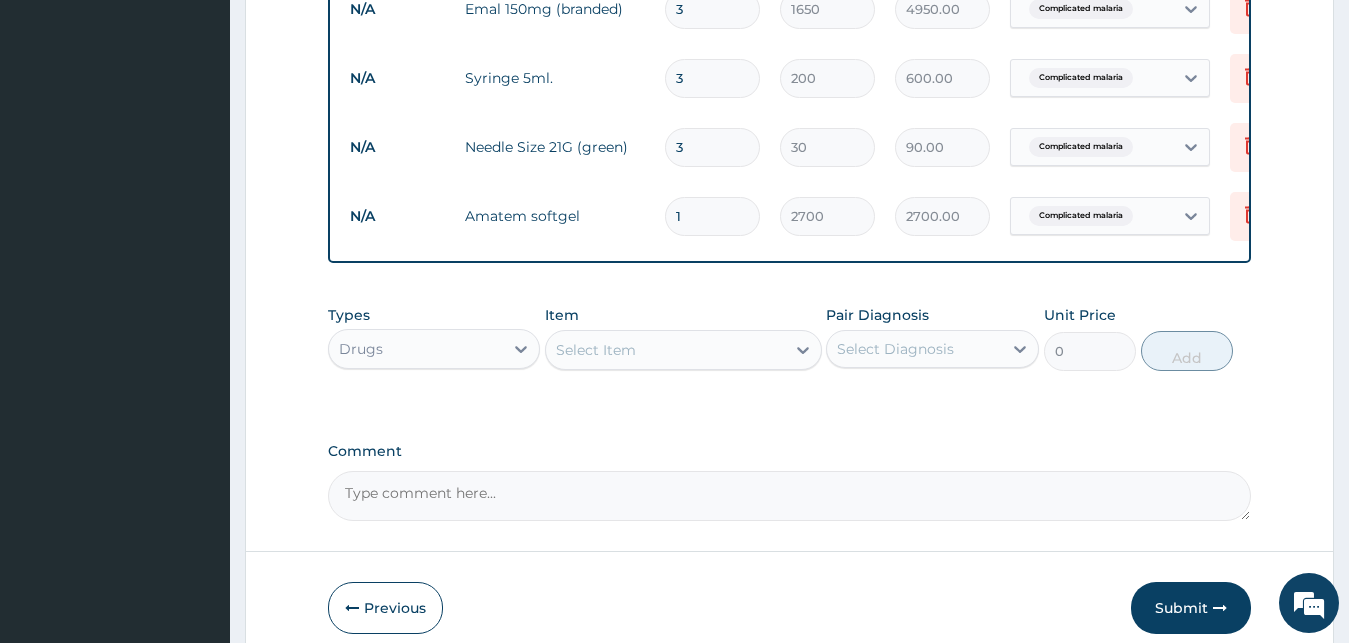 scroll, scrollTop: 925, scrollLeft: 0, axis: vertical 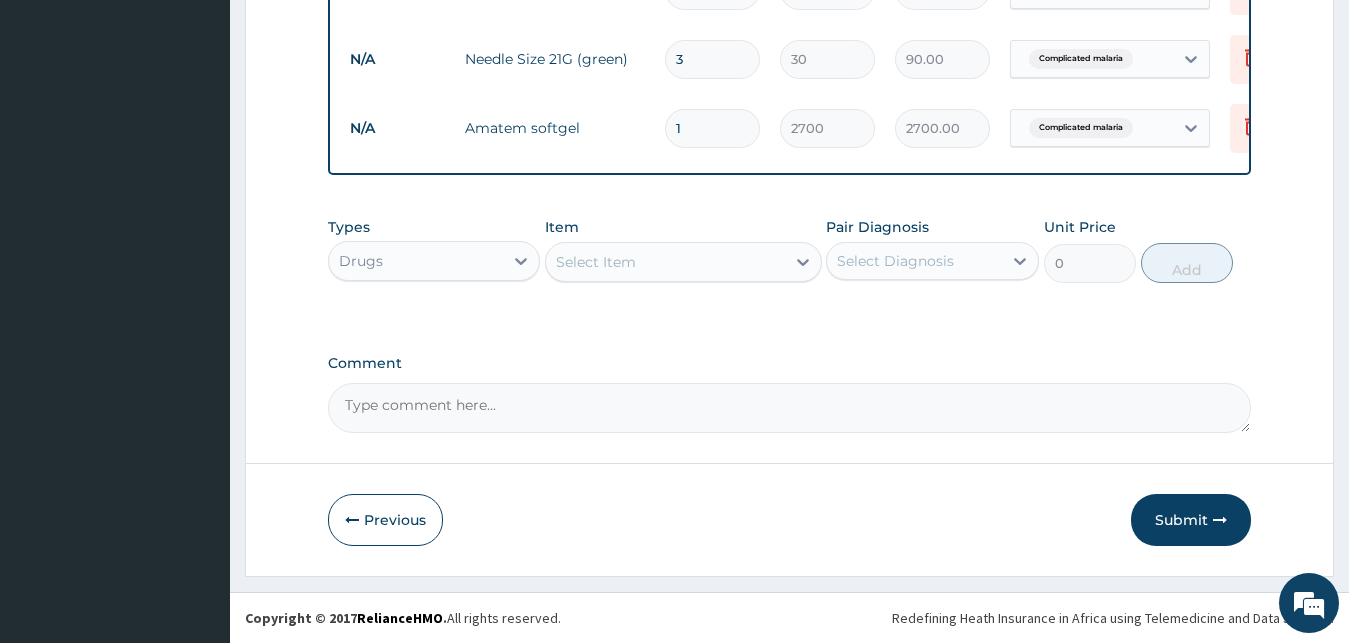 click on "Select Item" at bounding box center [665, 262] 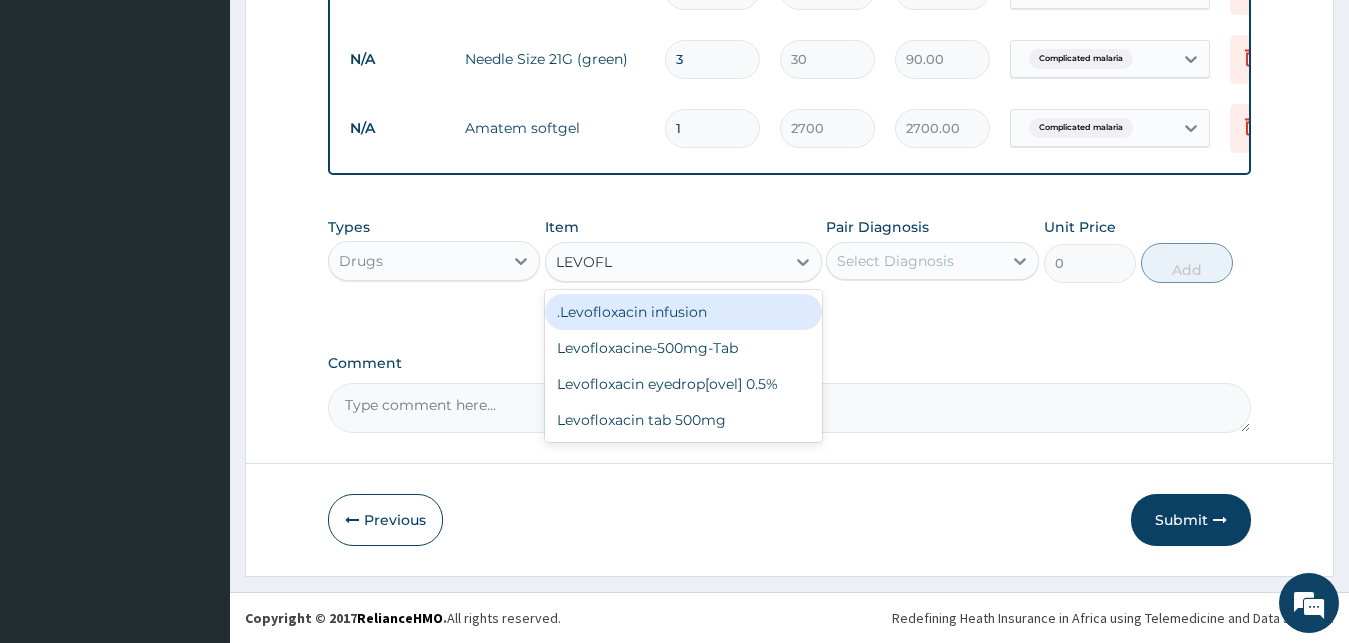 type on "LEVOFLO" 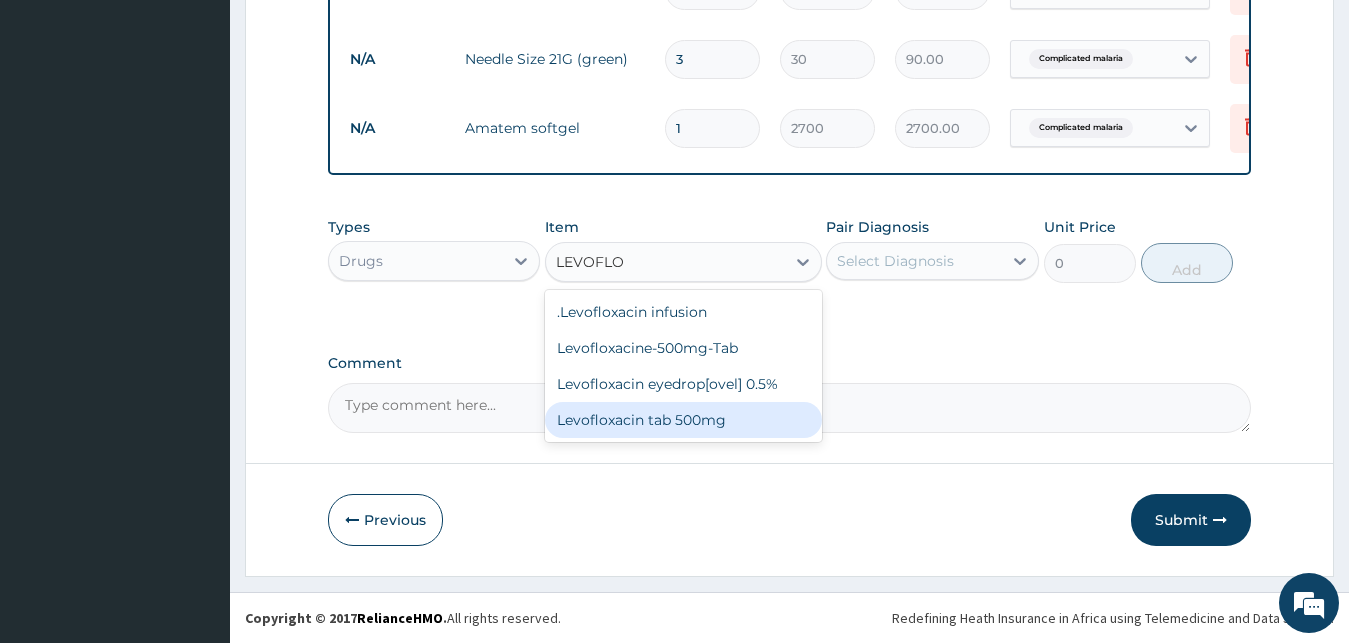 click on "Levofloxacin tab 500mg" at bounding box center [683, 420] 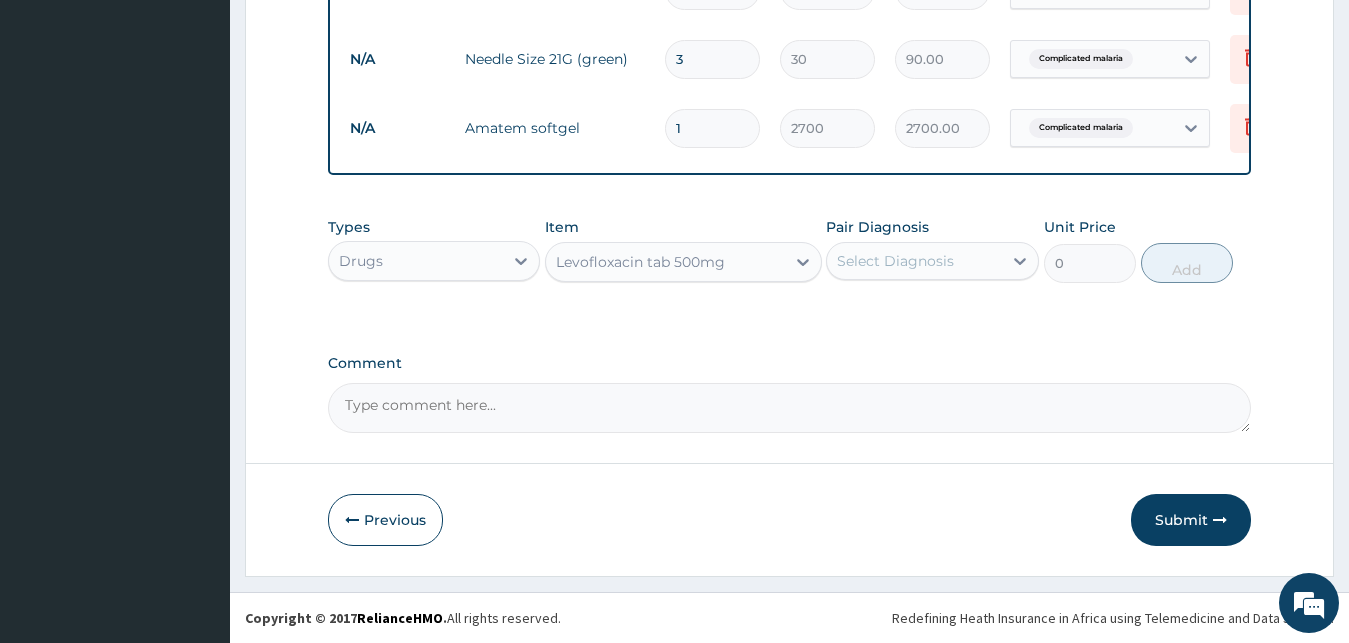 type 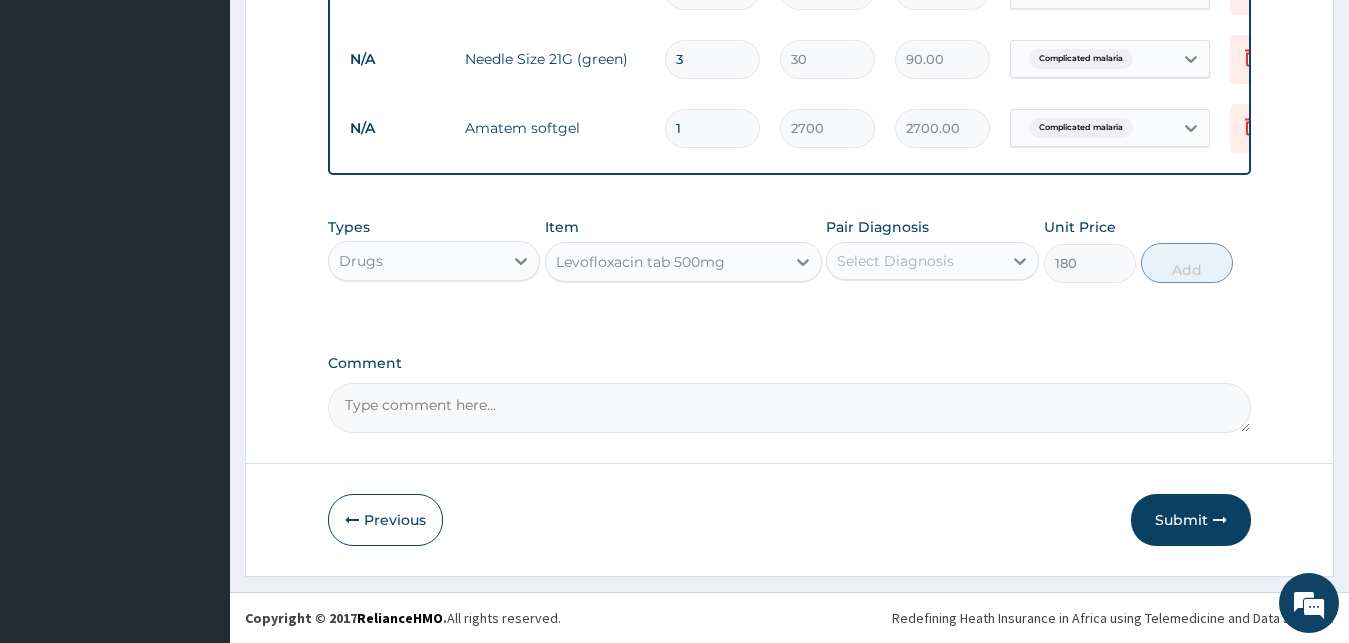 click on "Select Diagnosis" at bounding box center [895, 261] 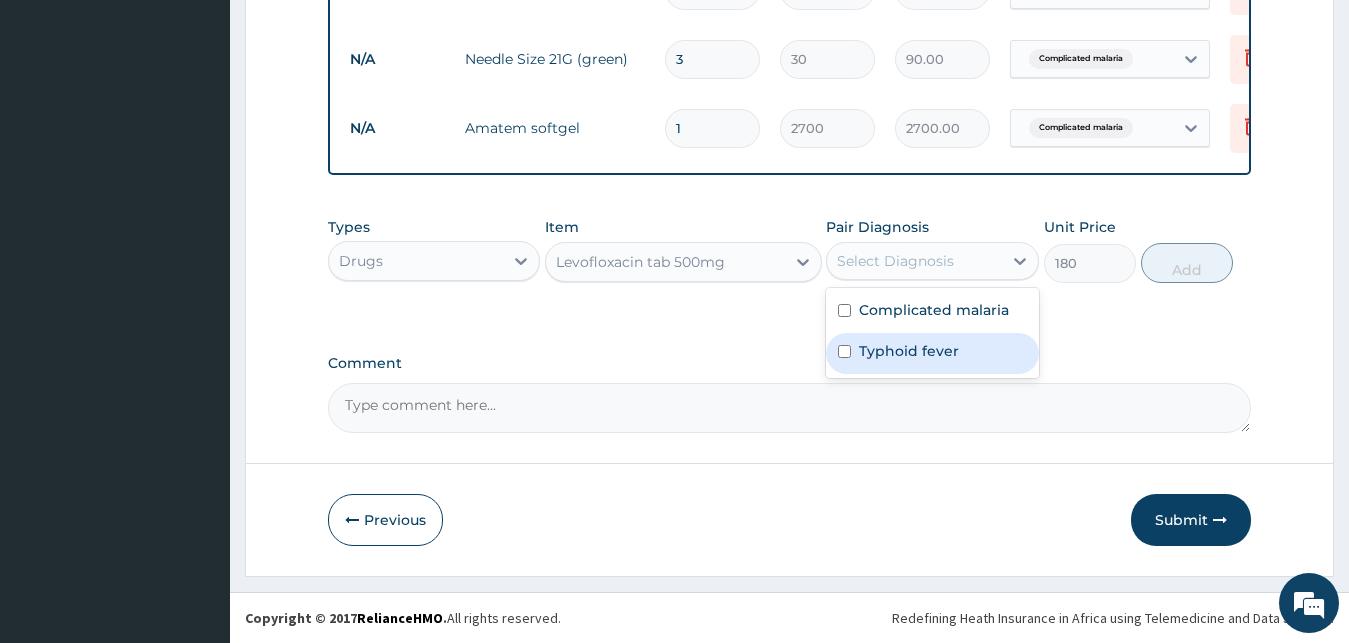 click on "Typhoid fever" at bounding box center (909, 351) 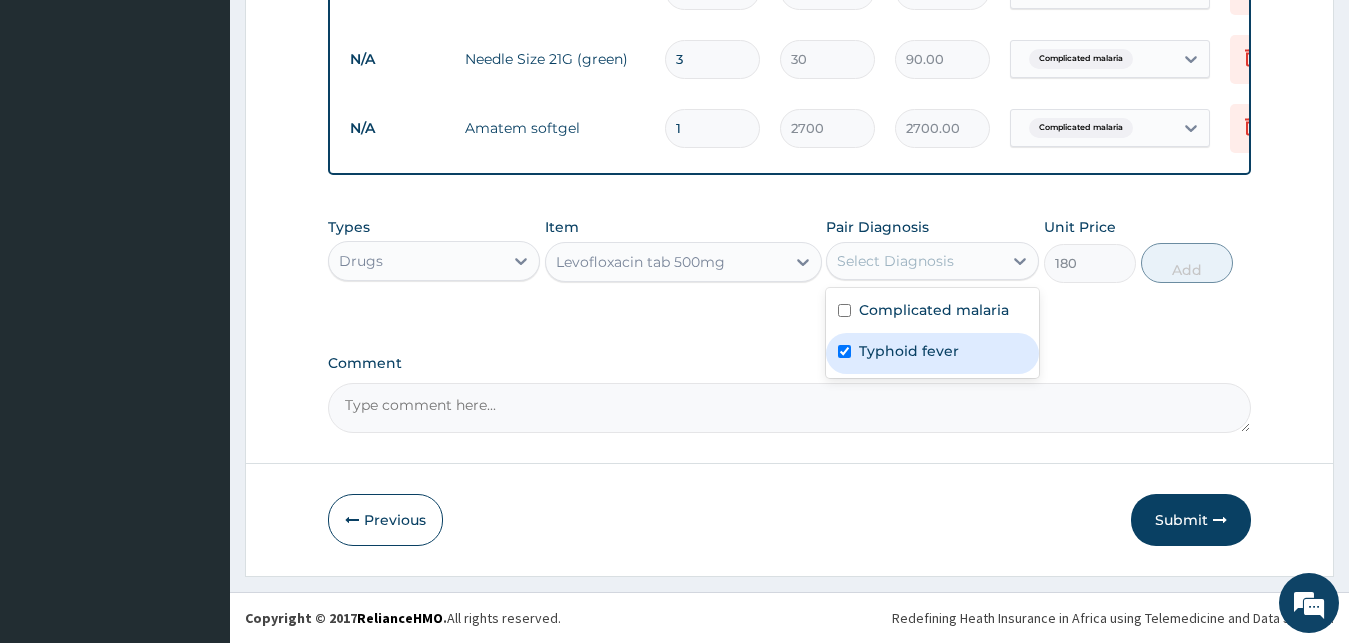 checkbox on "true" 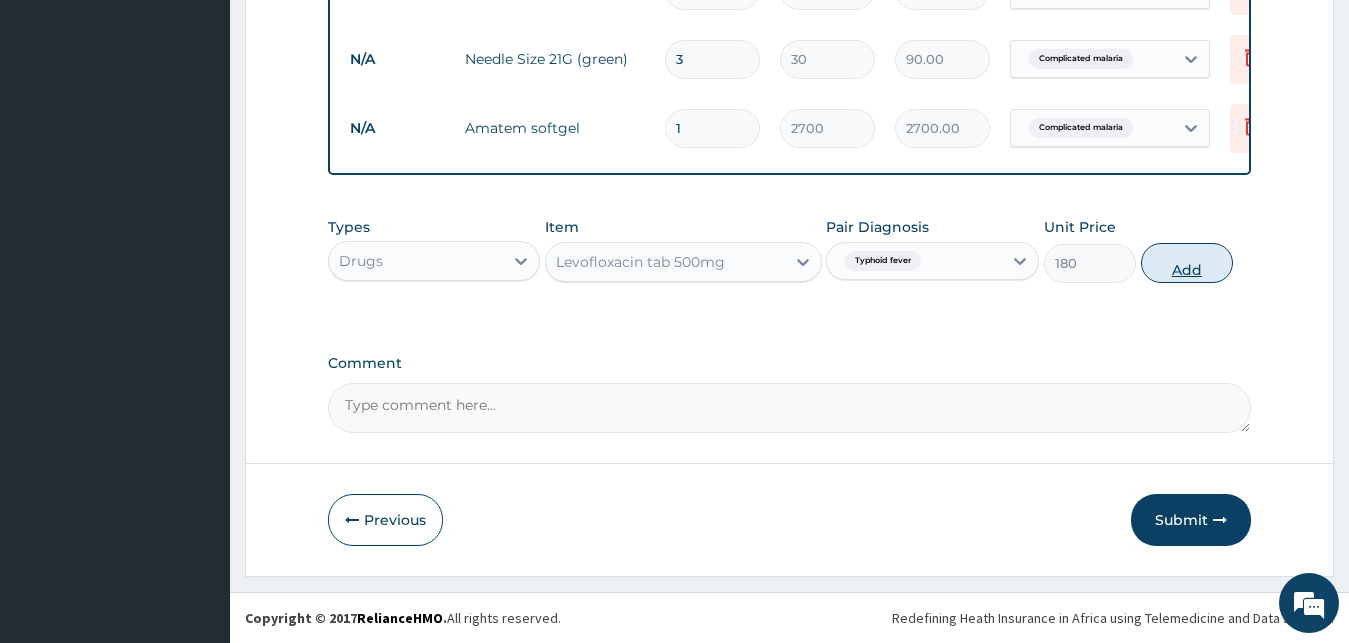 click on "Add" at bounding box center (1187, 263) 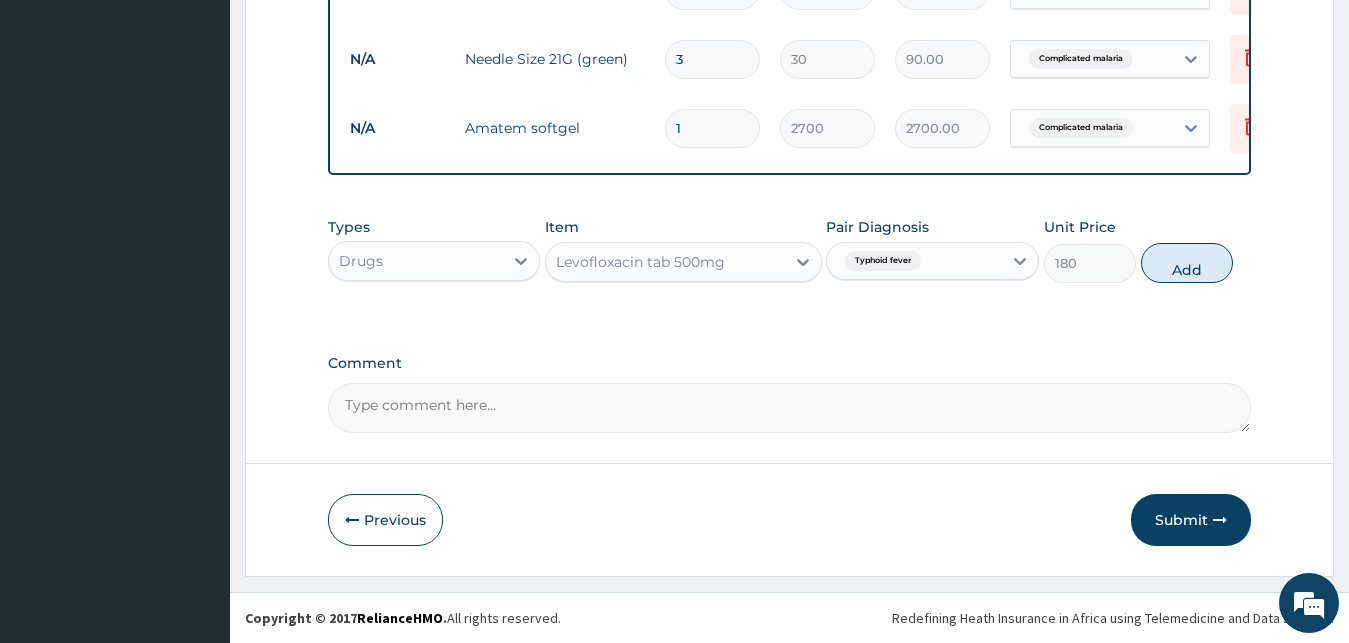 type on "0" 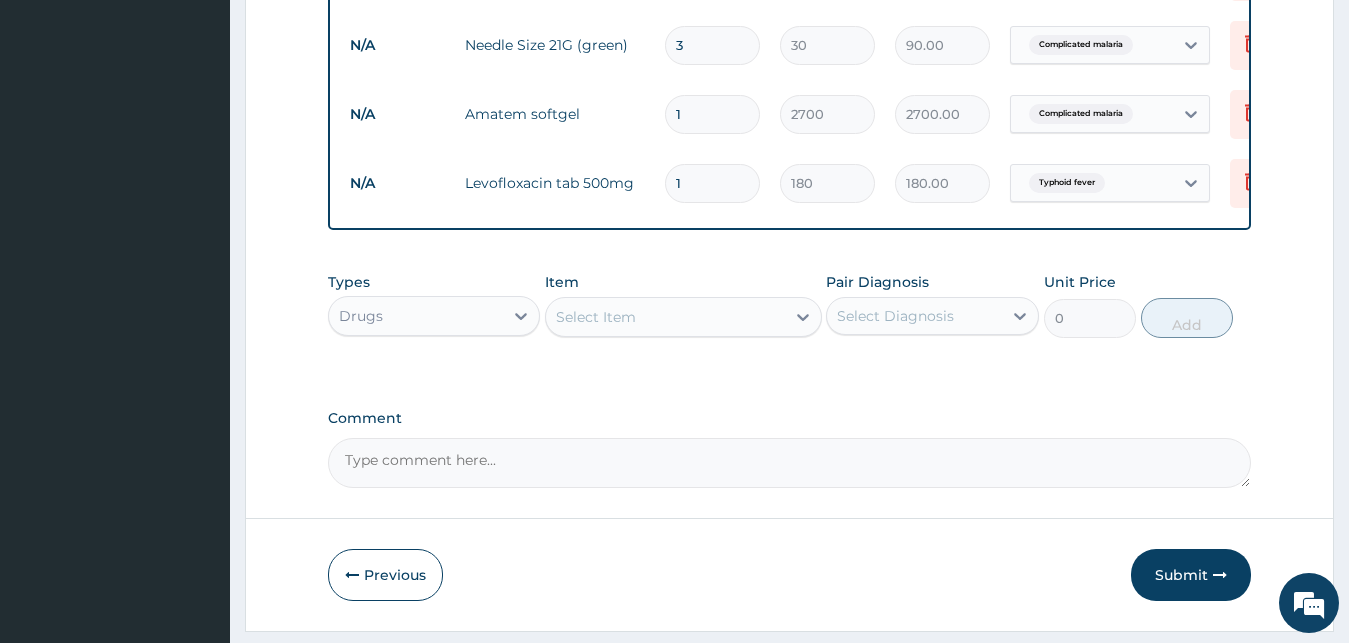 type on "10" 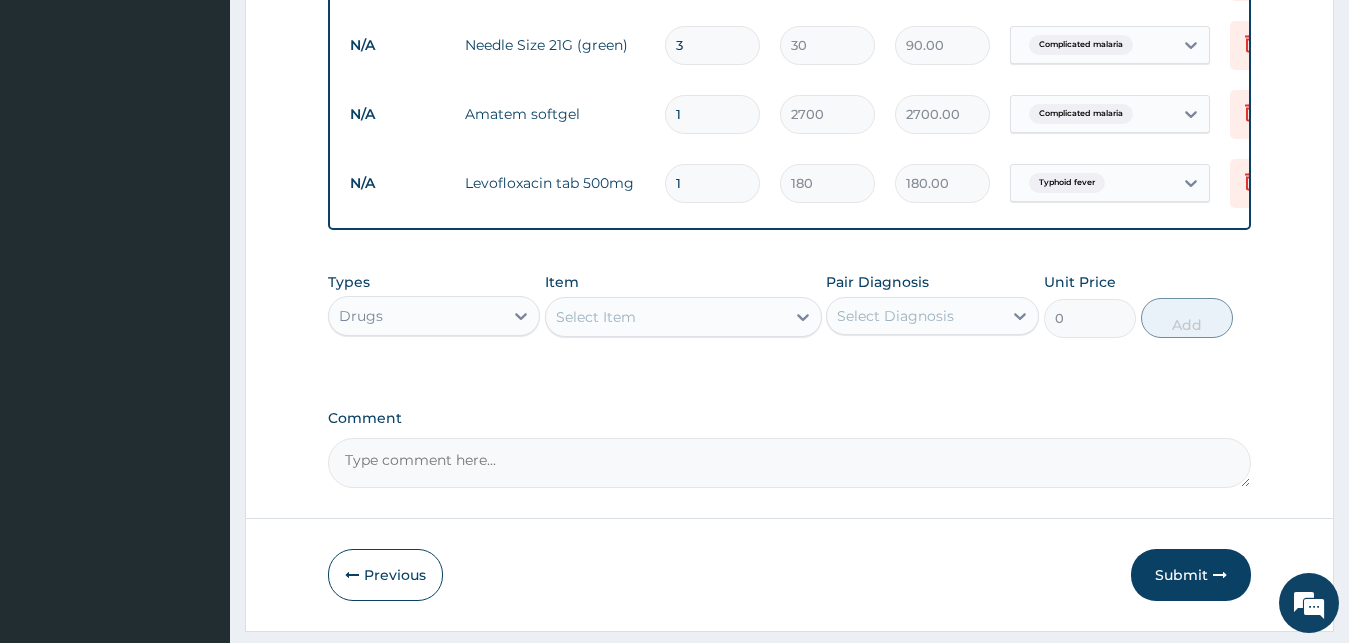 type on "1800.00" 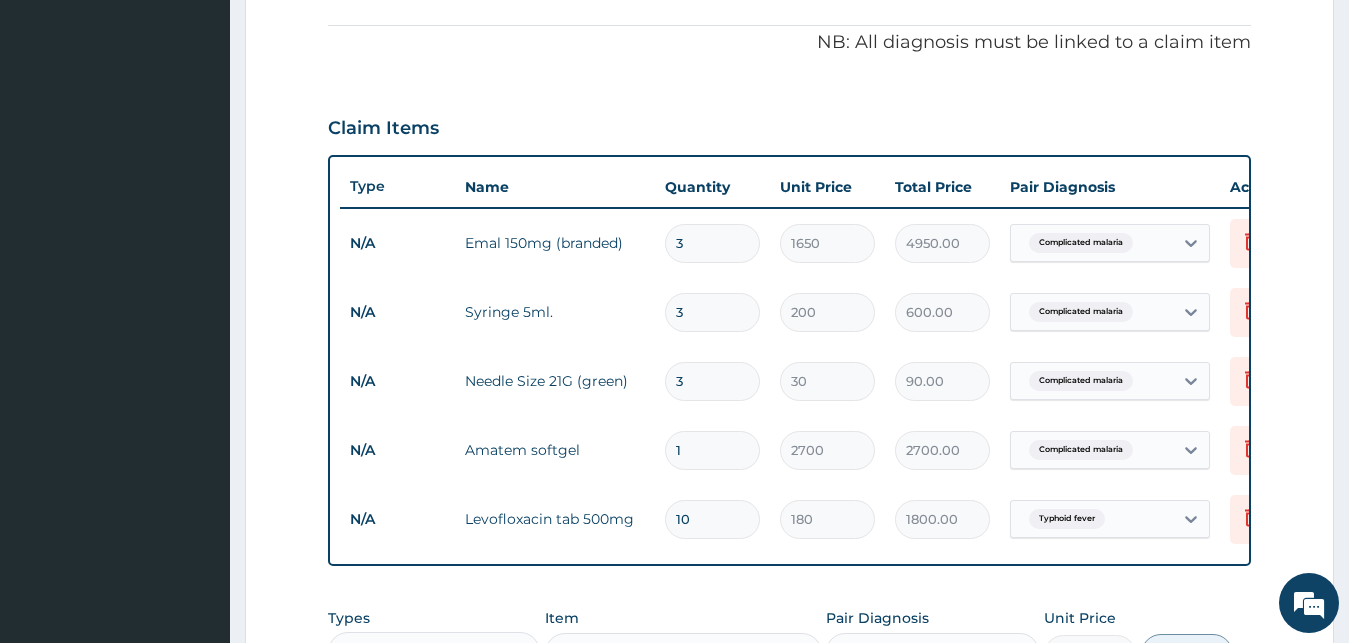 scroll, scrollTop: 997, scrollLeft: 0, axis: vertical 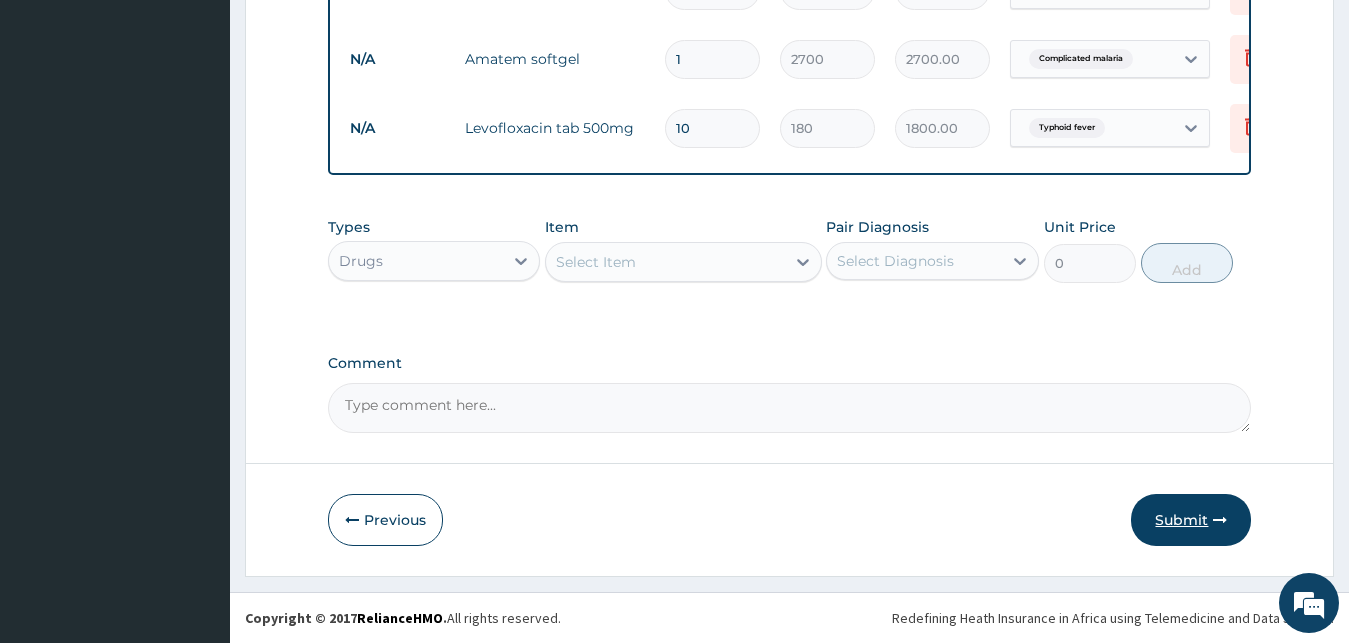 type on "10" 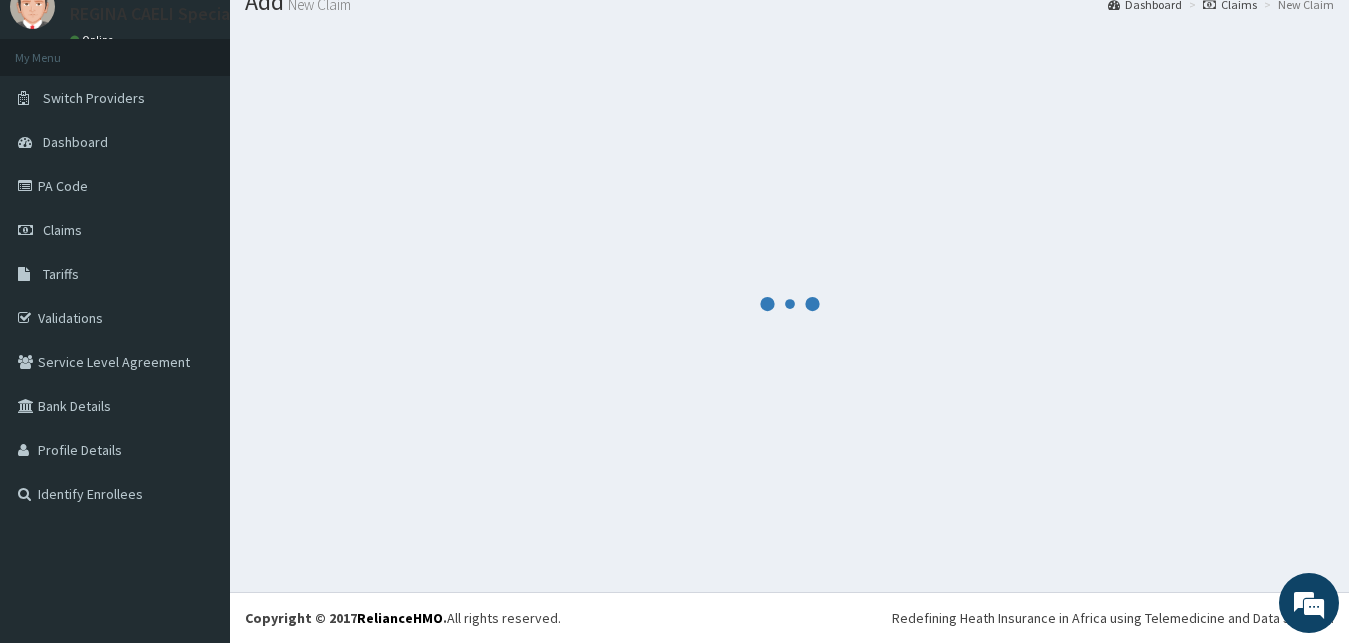 scroll, scrollTop: 76, scrollLeft: 0, axis: vertical 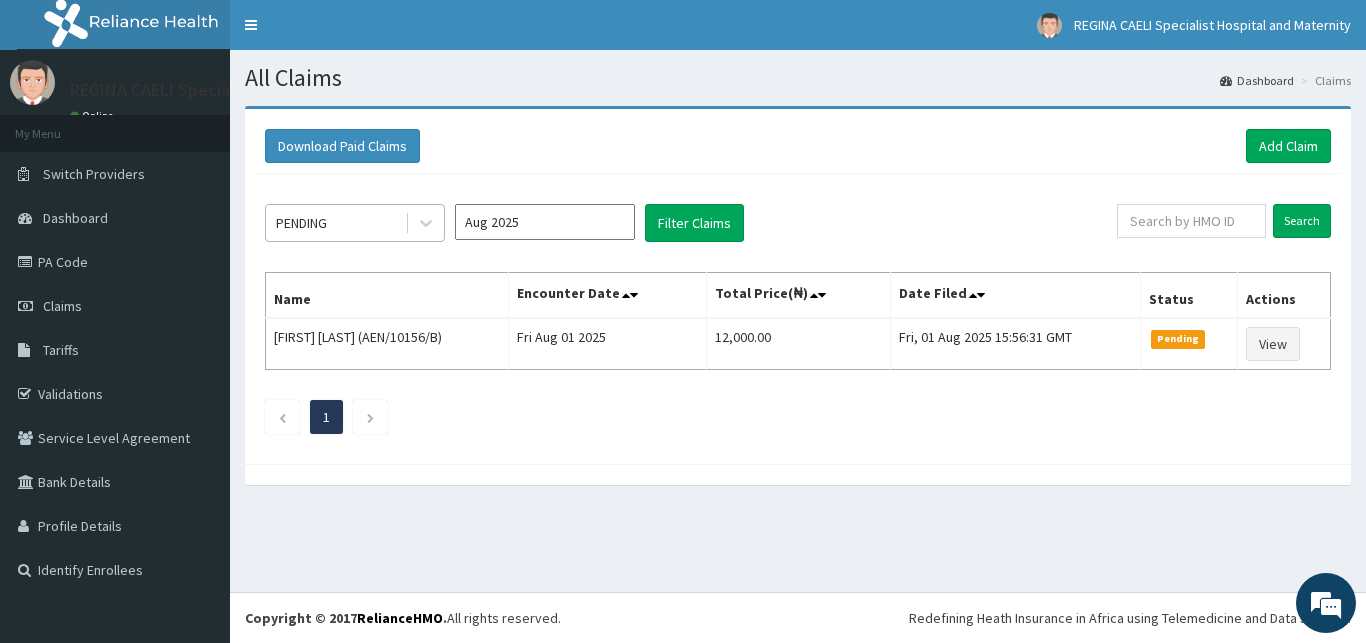 click on "PENDING" at bounding box center [335, 223] 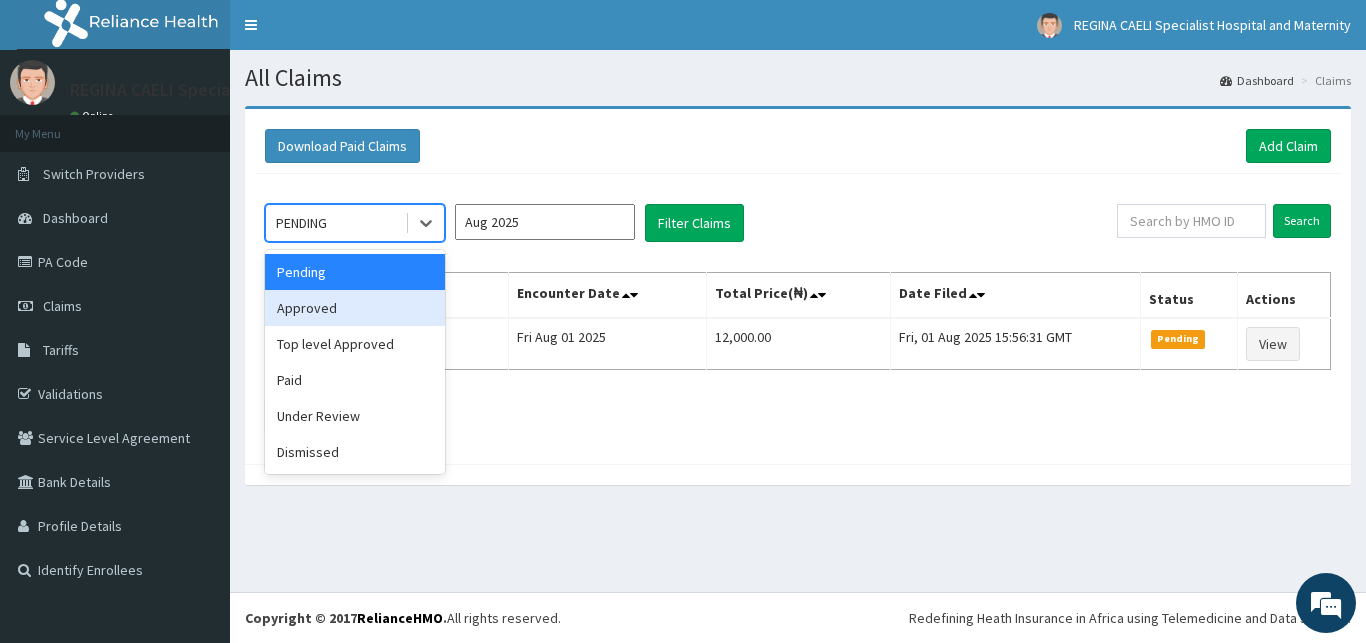 click on "Approved" at bounding box center (355, 308) 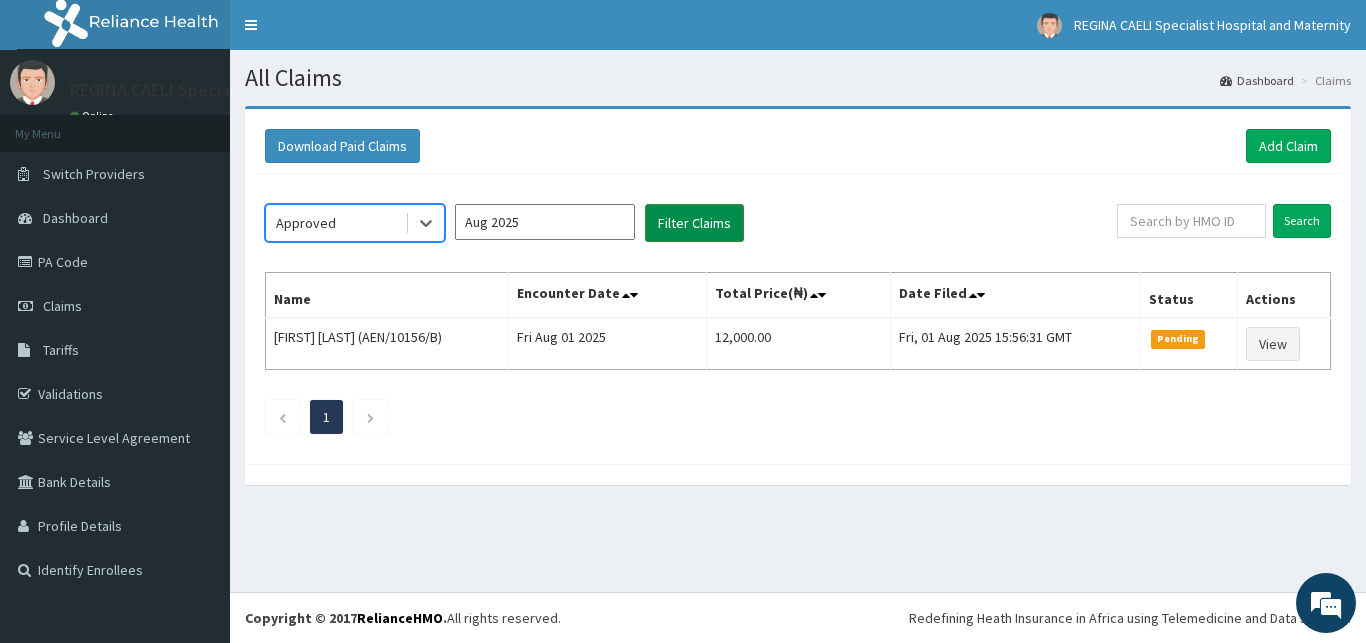click on "Filter Claims" at bounding box center [694, 223] 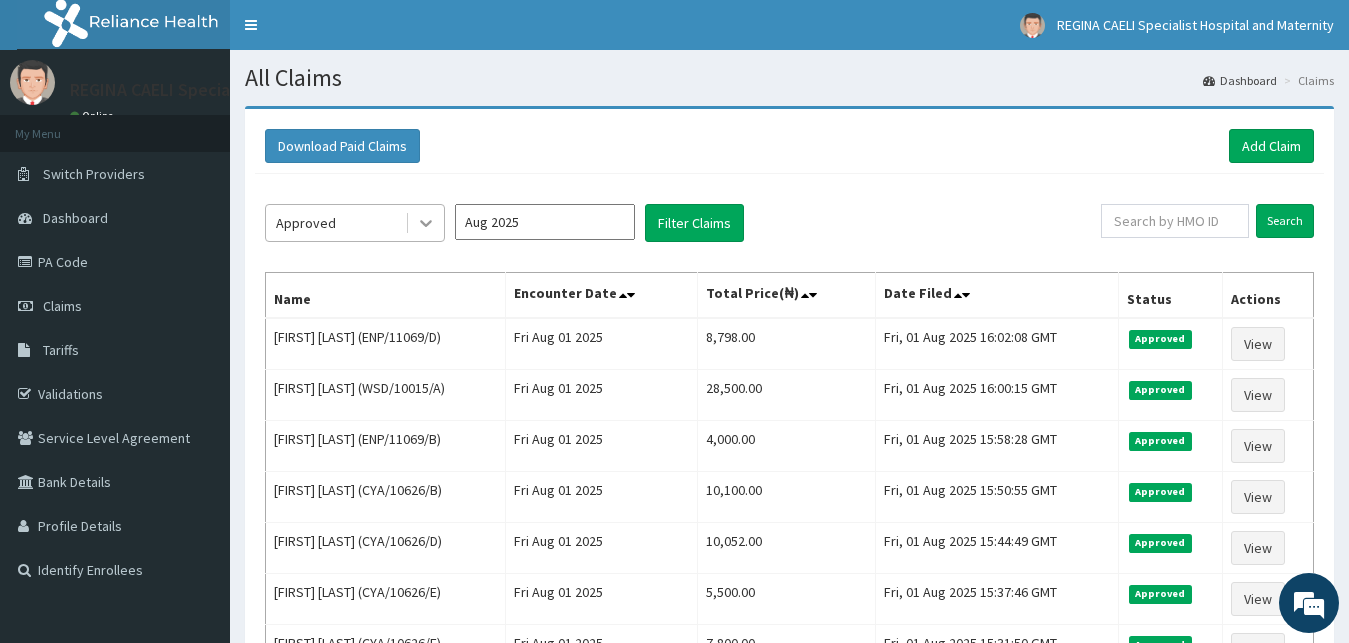 click 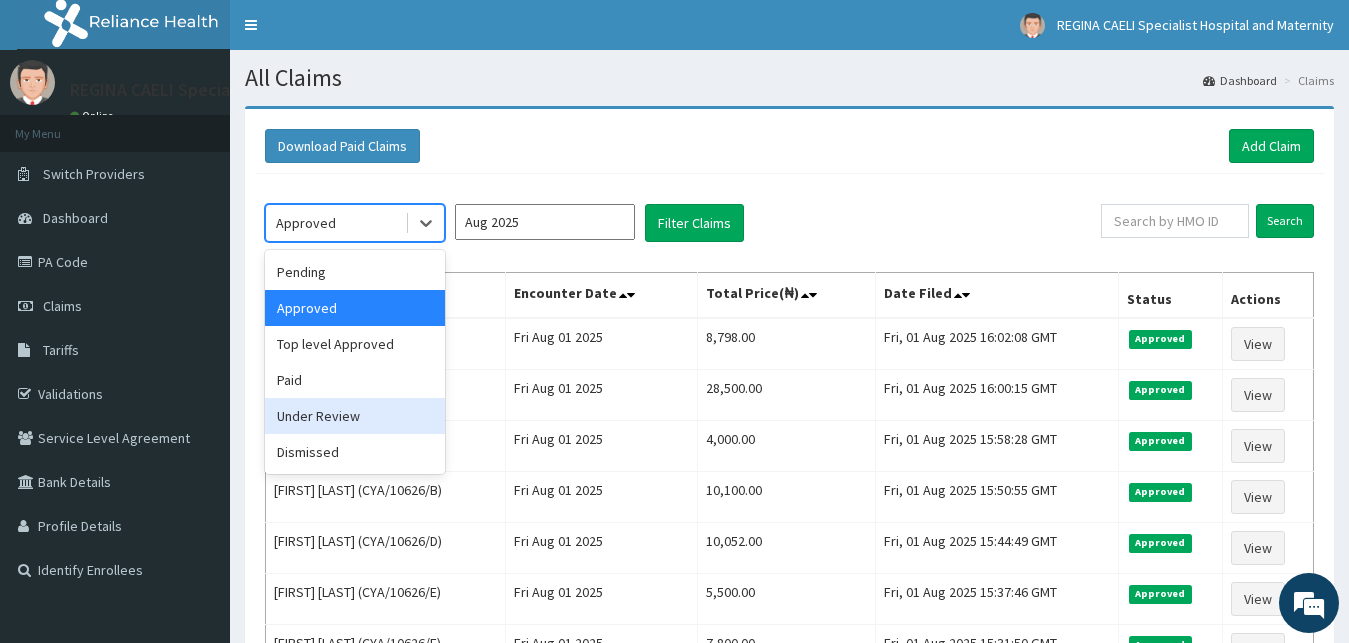 click on "Under Review" at bounding box center [355, 416] 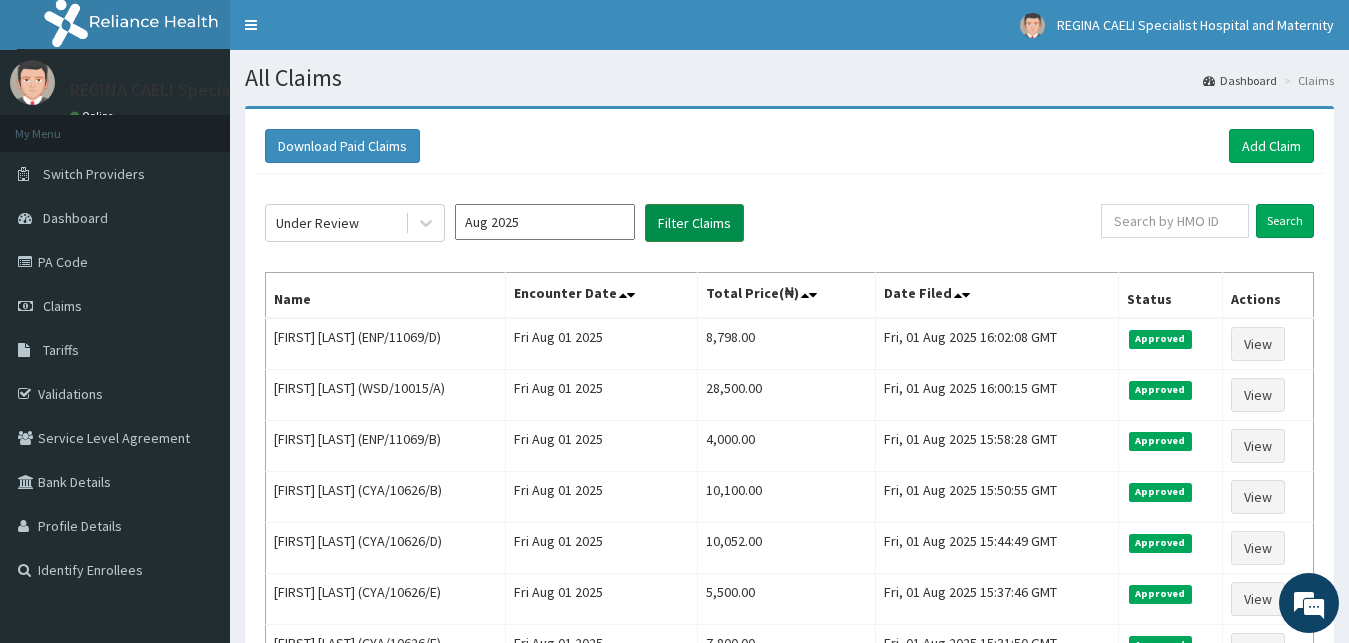 click on "Filter Claims" at bounding box center (694, 223) 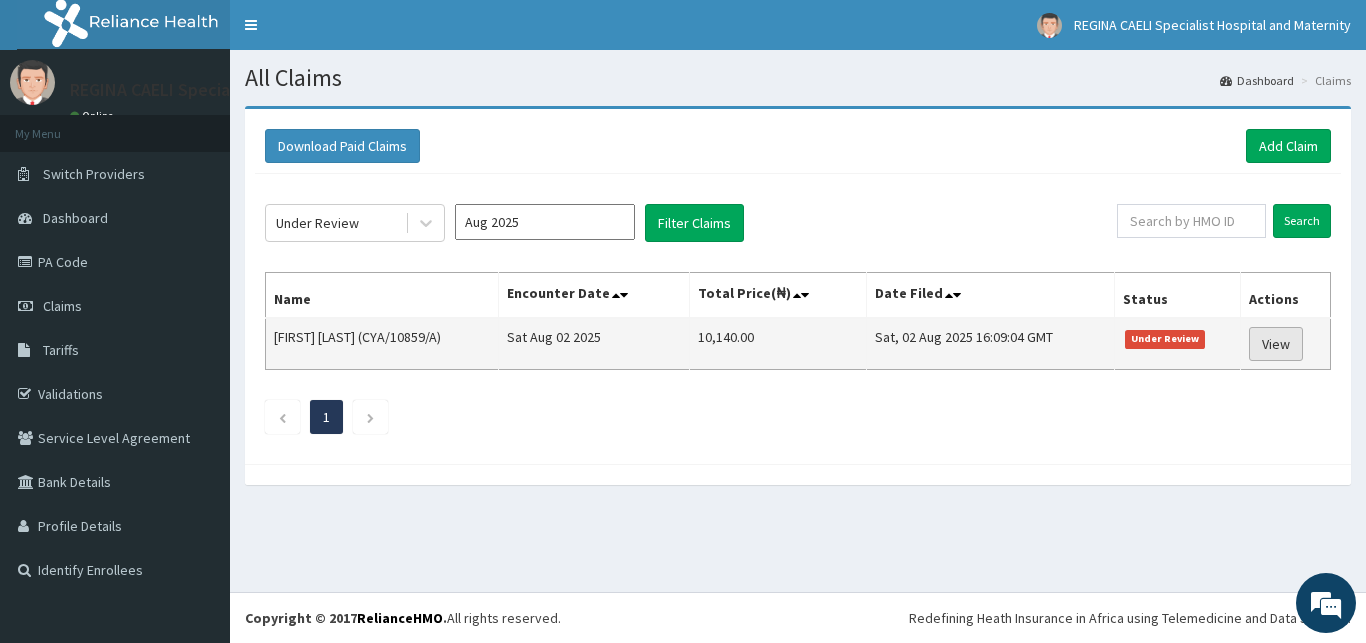 click on "View" at bounding box center [1276, 344] 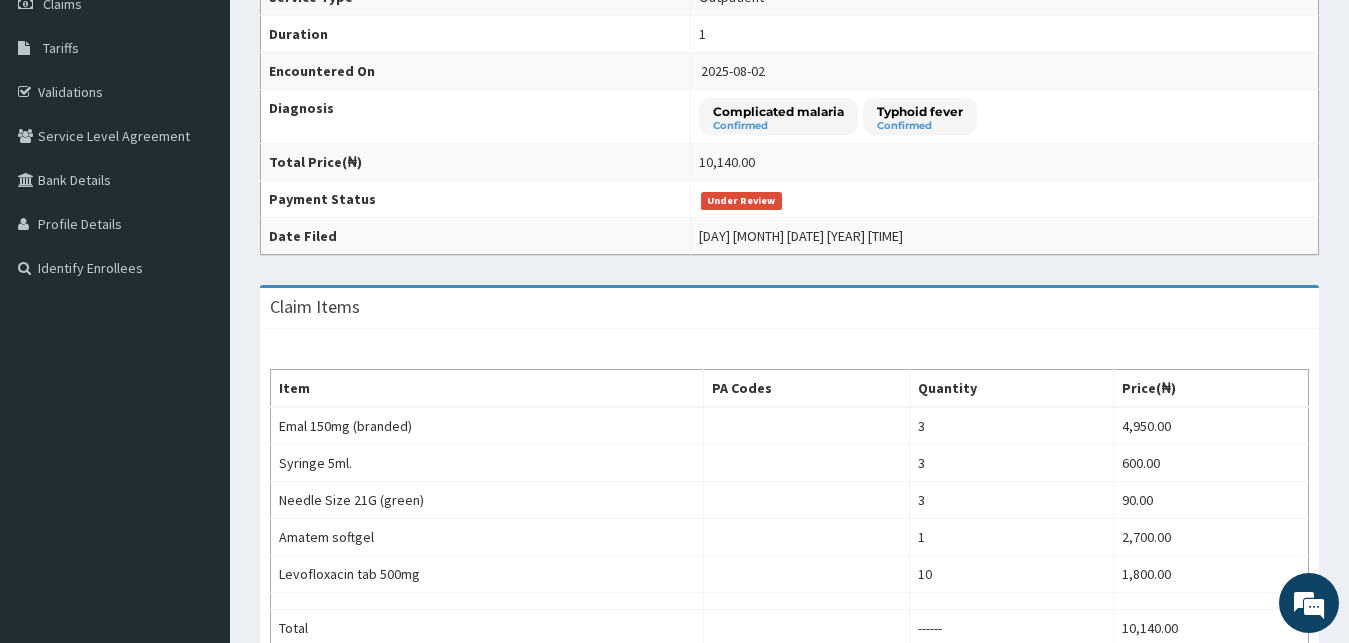 scroll, scrollTop: 506, scrollLeft: 0, axis: vertical 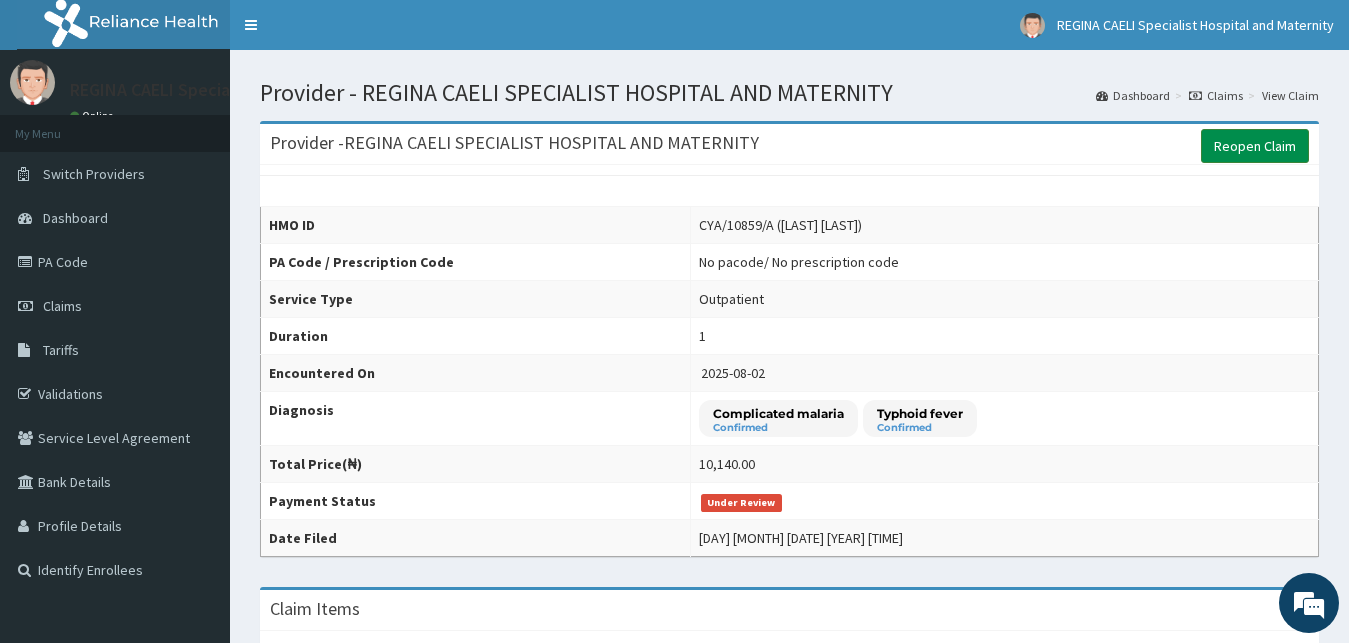 click on "Reopen Claim" at bounding box center [1255, 146] 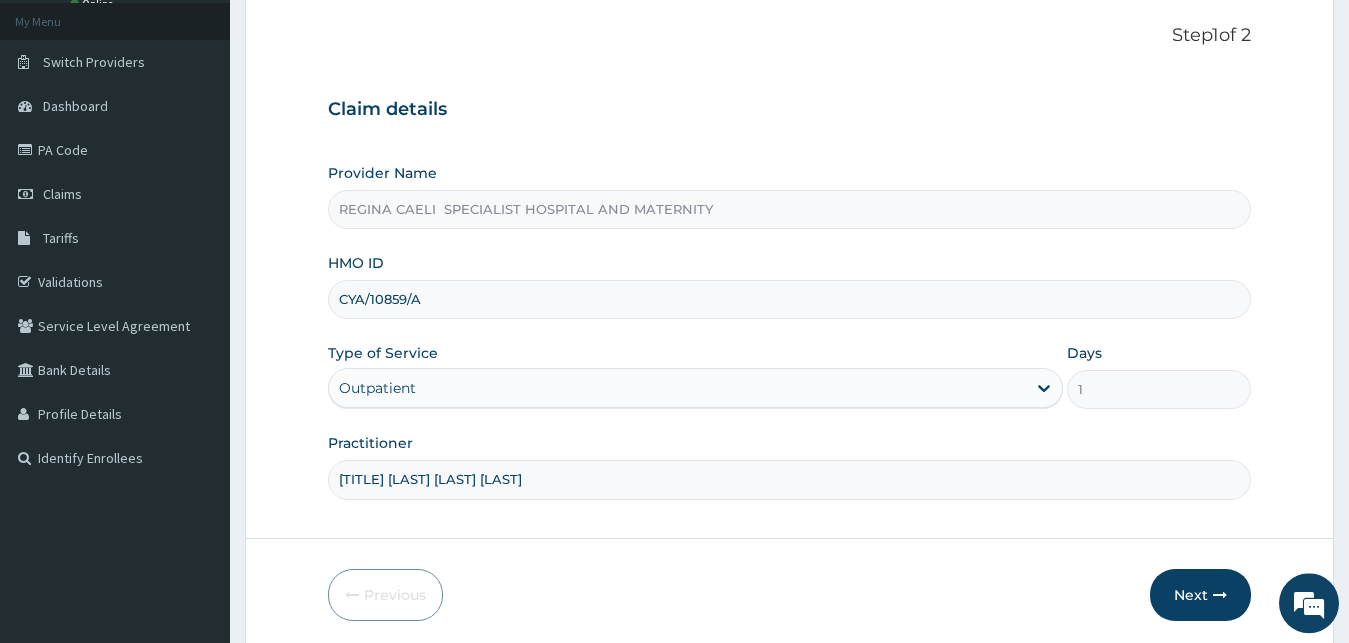scroll, scrollTop: 187, scrollLeft: 0, axis: vertical 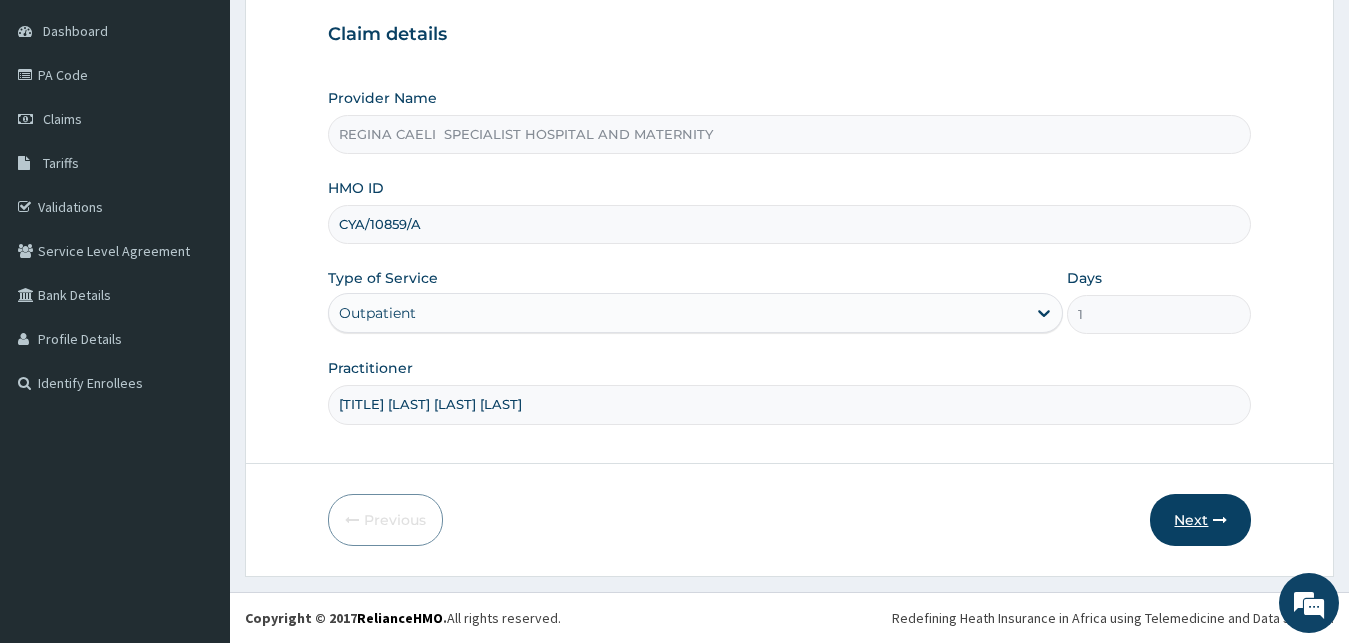 click on "Next" at bounding box center (1200, 520) 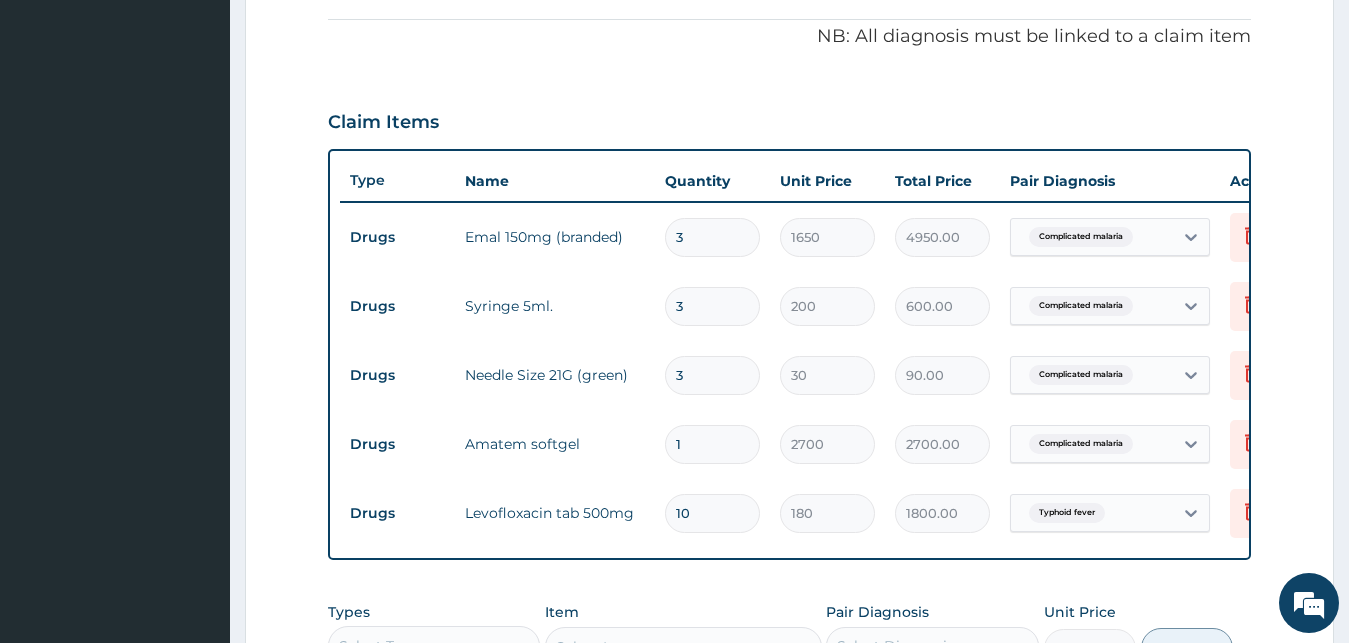scroll, scrollTop: 887, scrollLeft: 0, axis: vertical 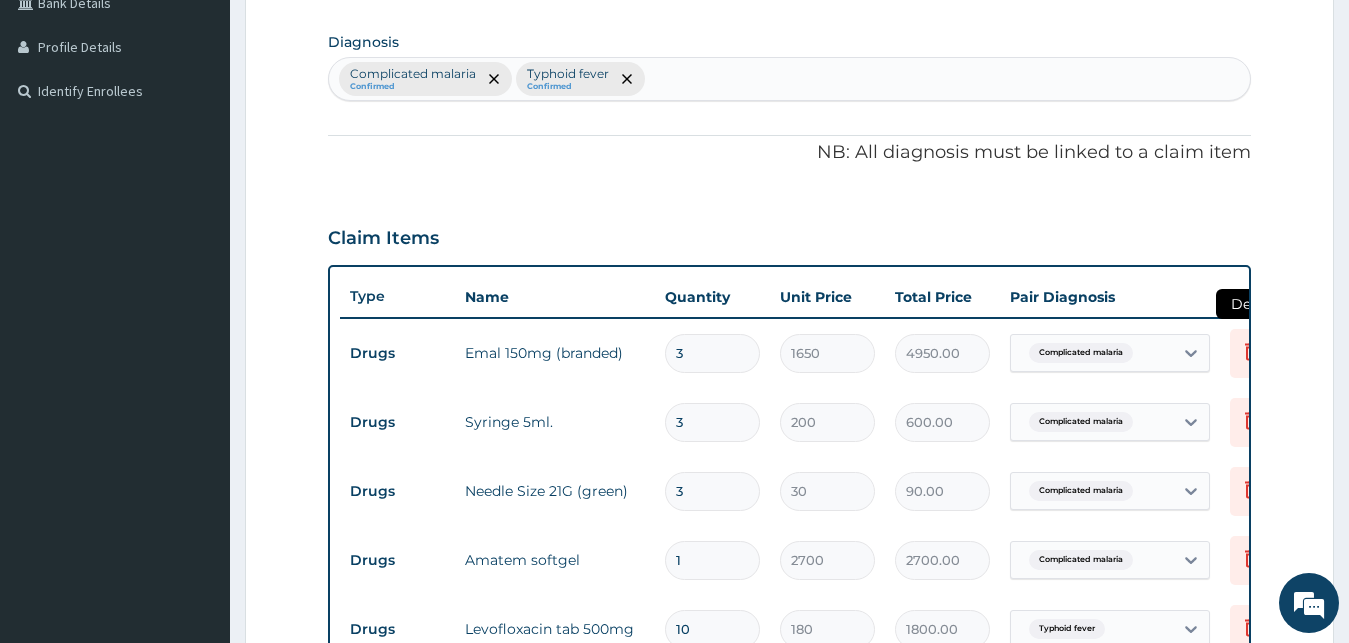 click at bounding box center [1252, 353] 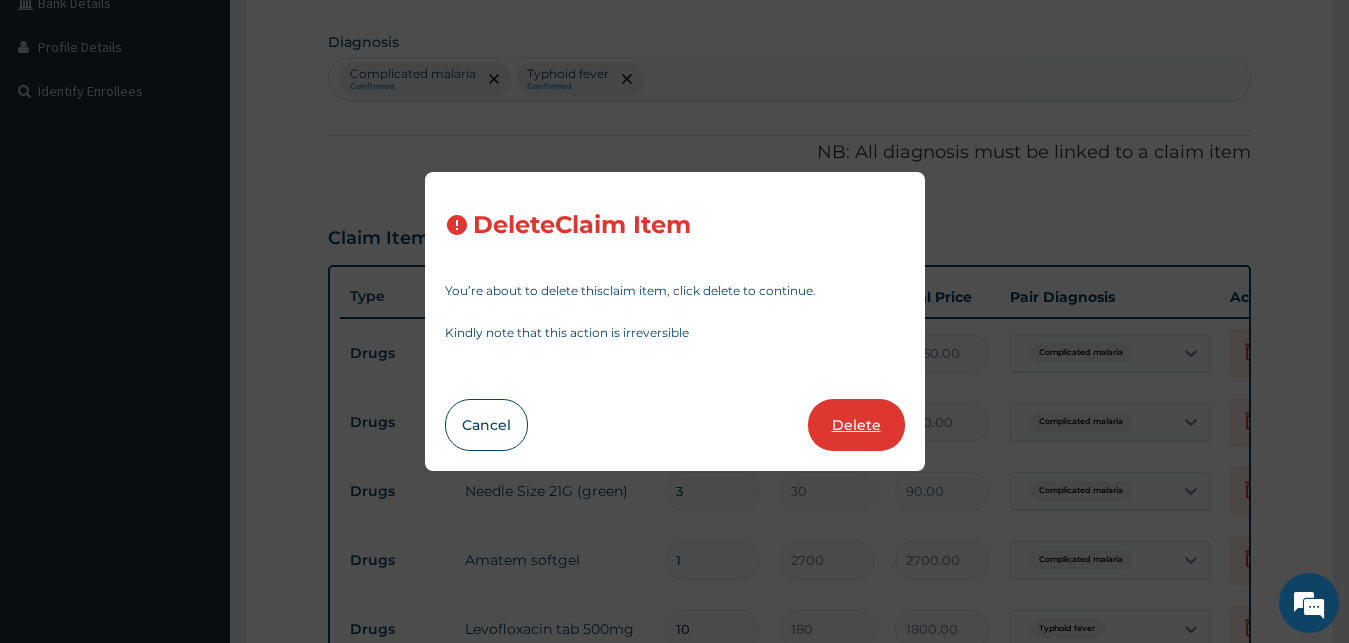 click on "Delete" at bounding box center [856, 425] 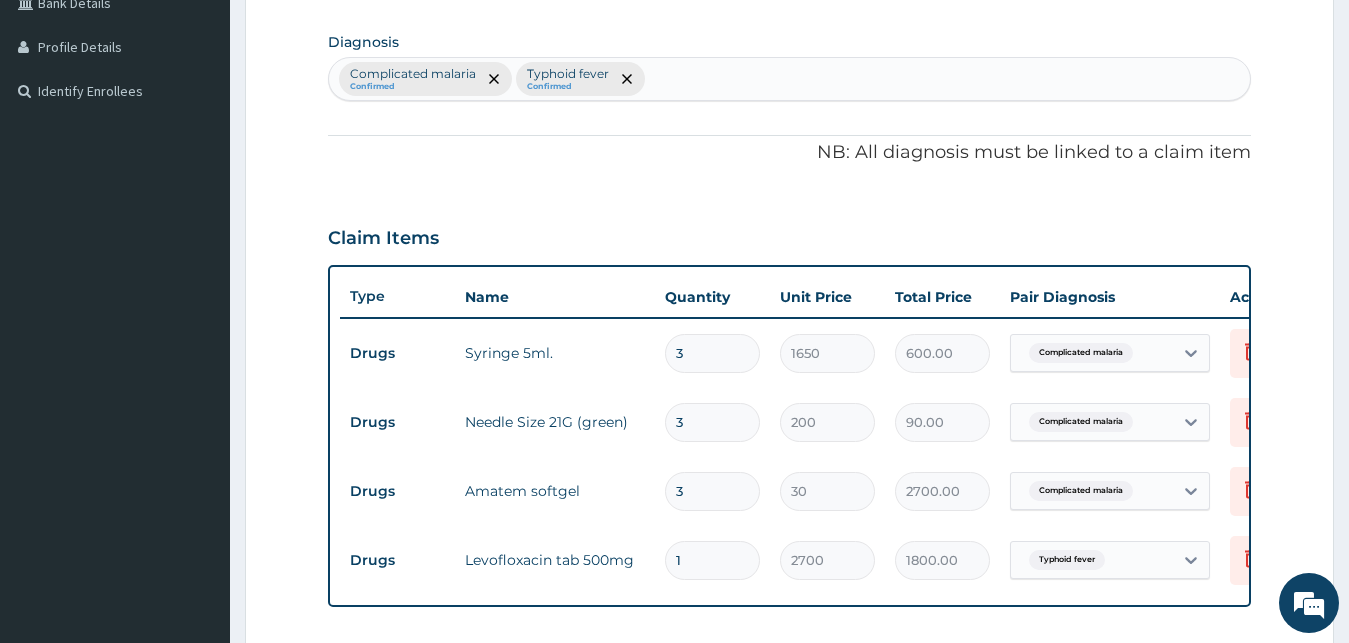 type on "200" 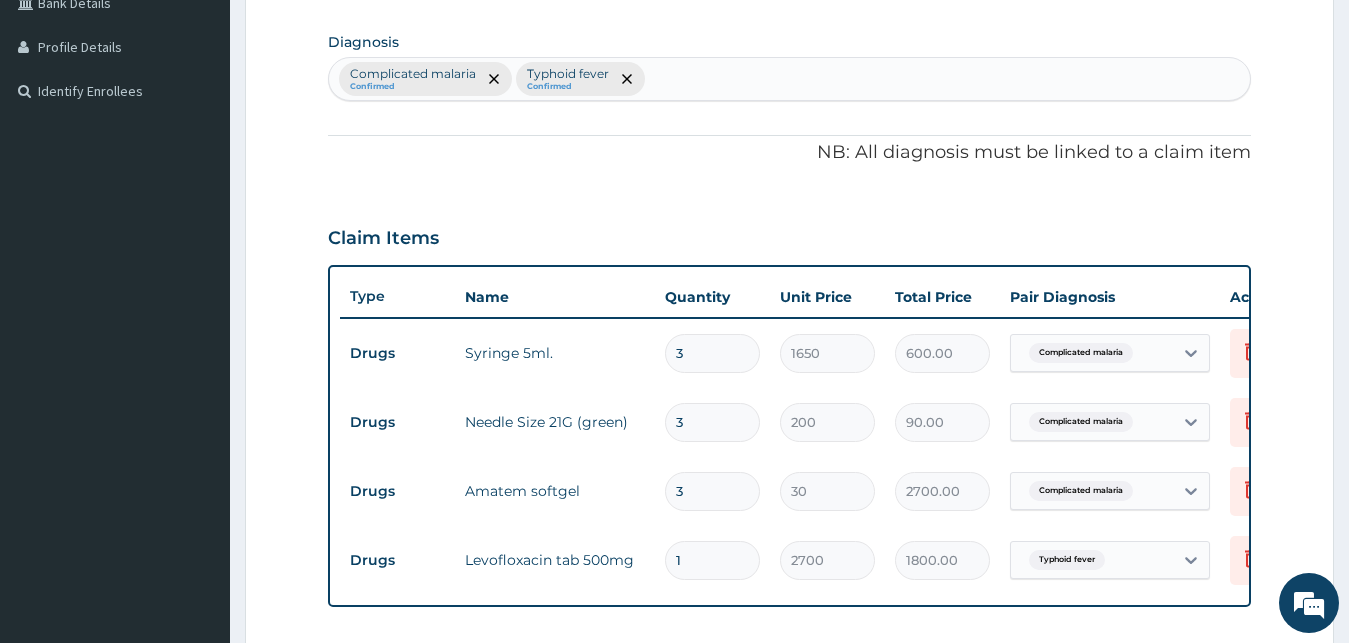 type on "600.00" 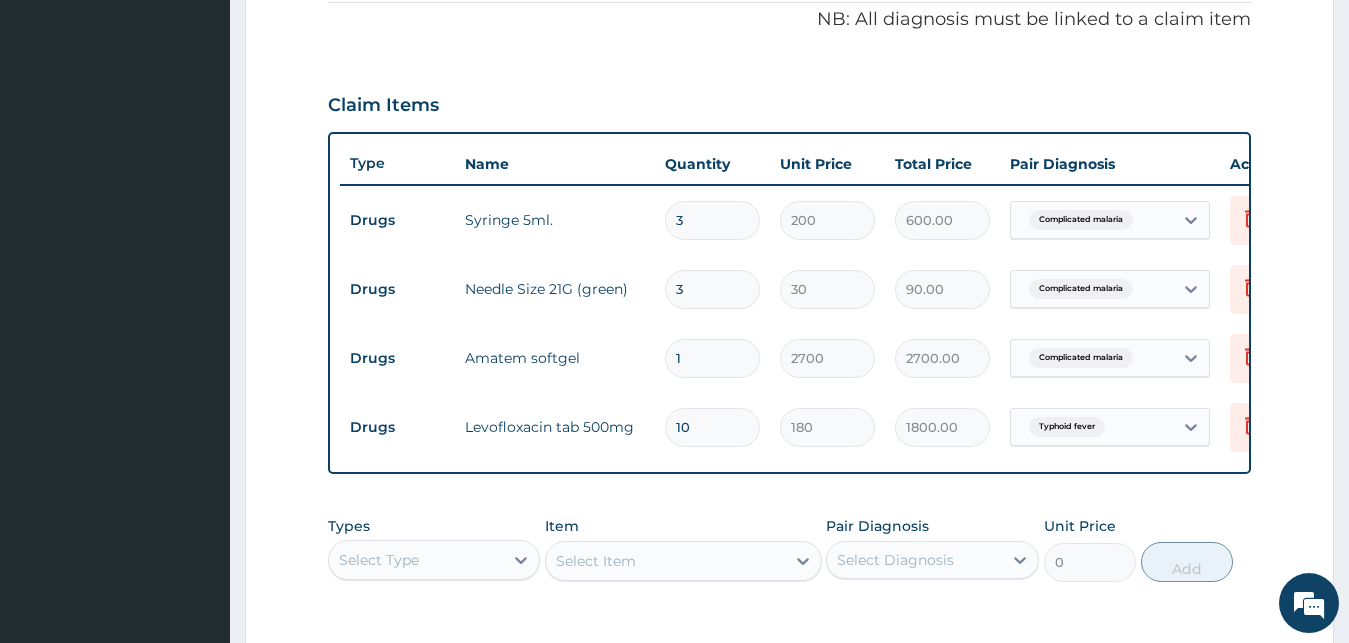 scroll, scrollTop: 683, scrollLeft: 0, axis: vertical 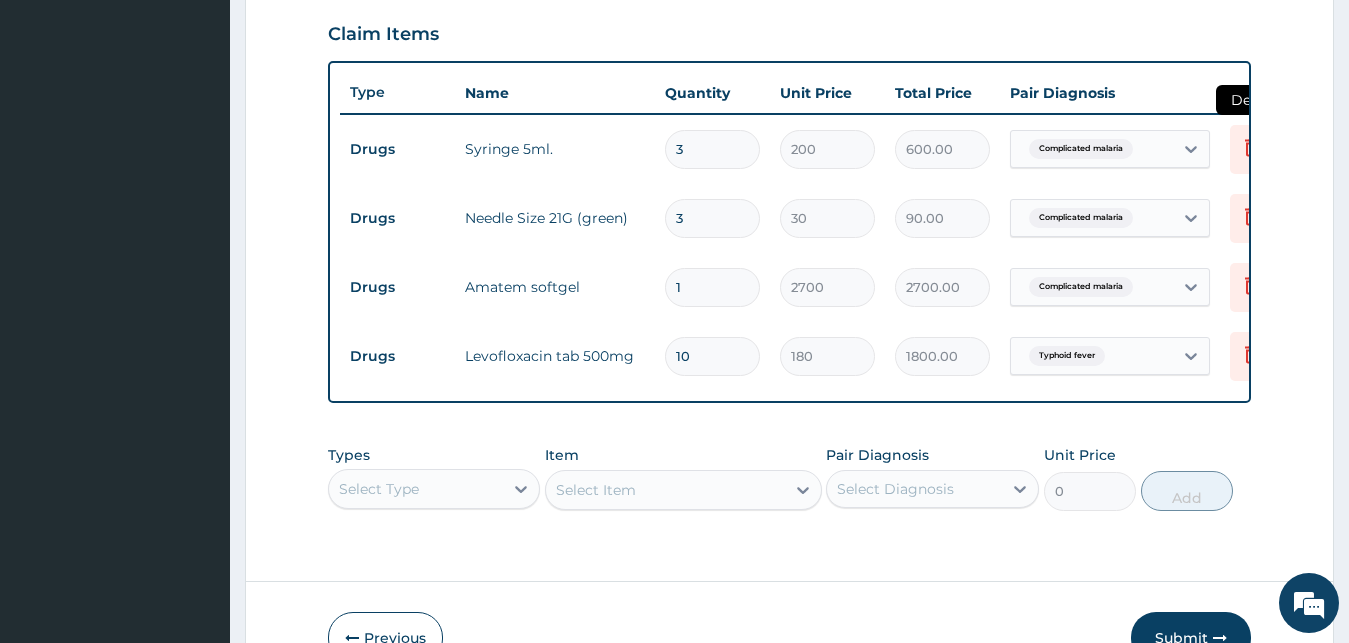 click 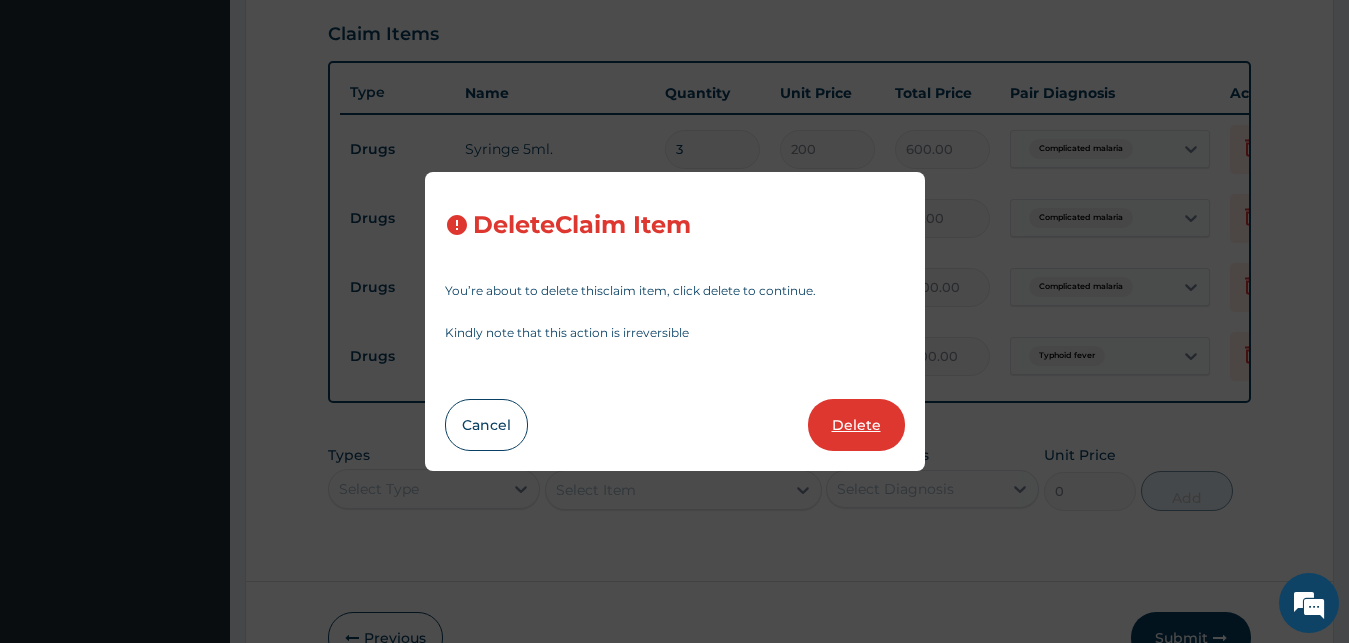 click on "Delete" at bounding box center [856, 425] 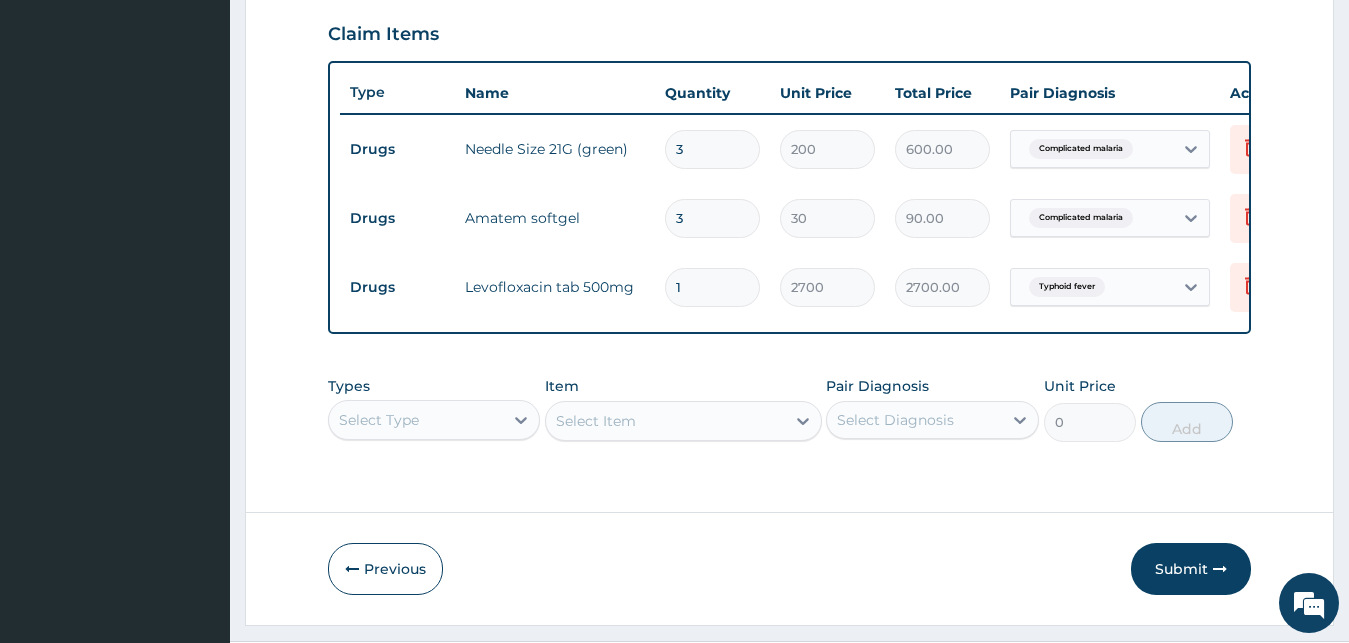 type on "30" 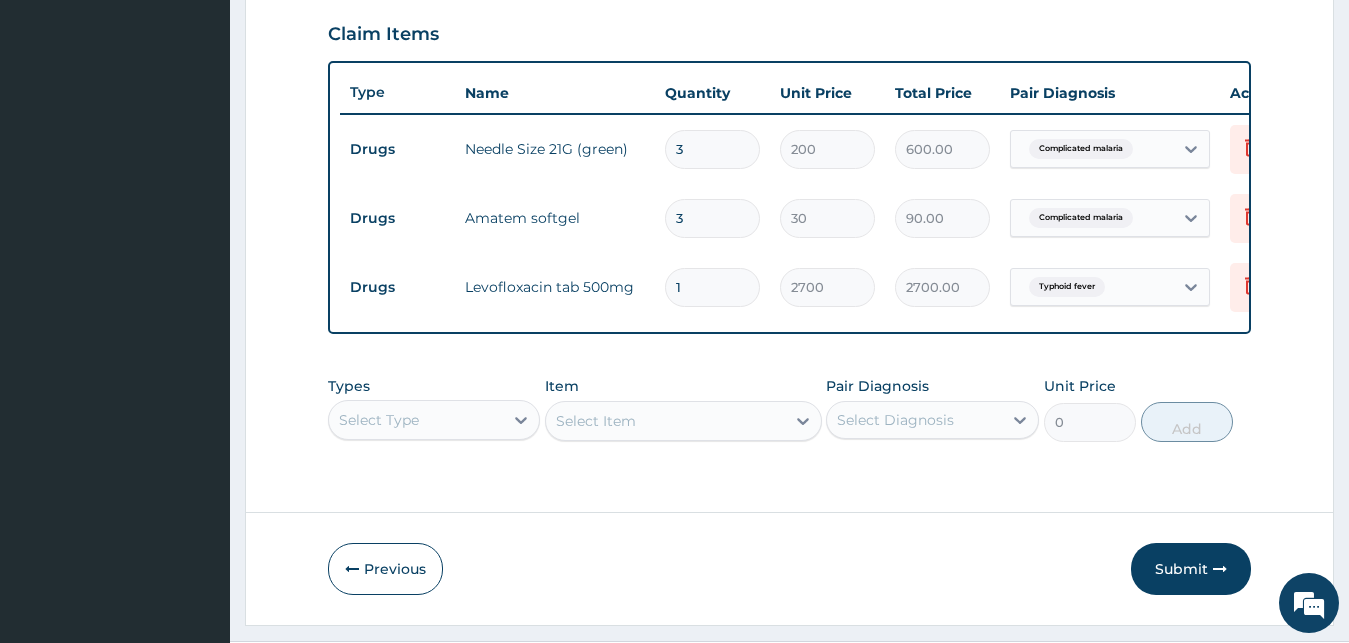 type on "90.00" 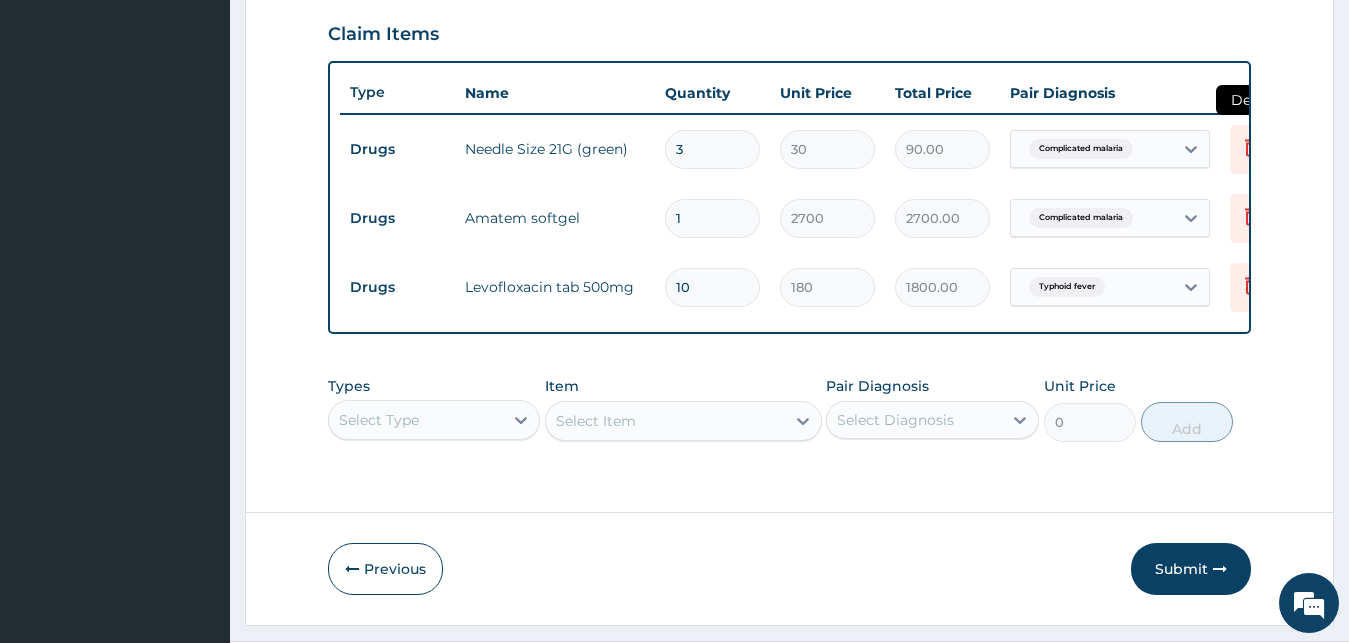 click at bounding box center [1252, 149] 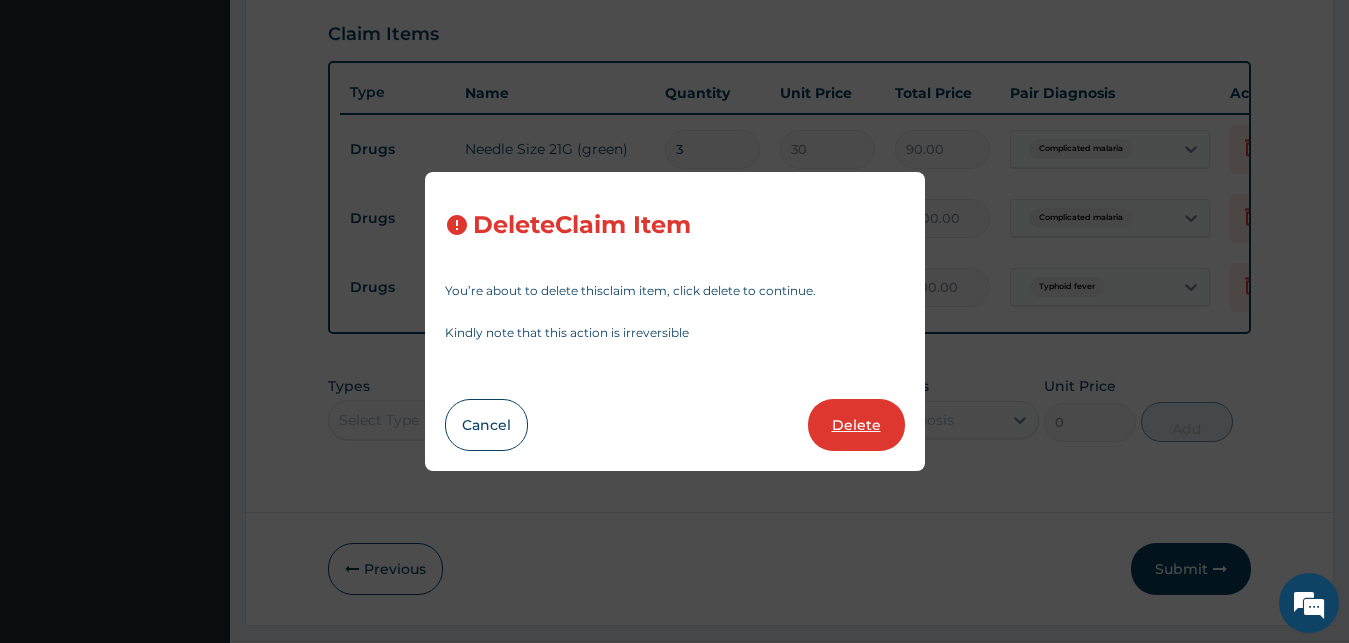 click on "Delete" at bounding box center [856, 425] 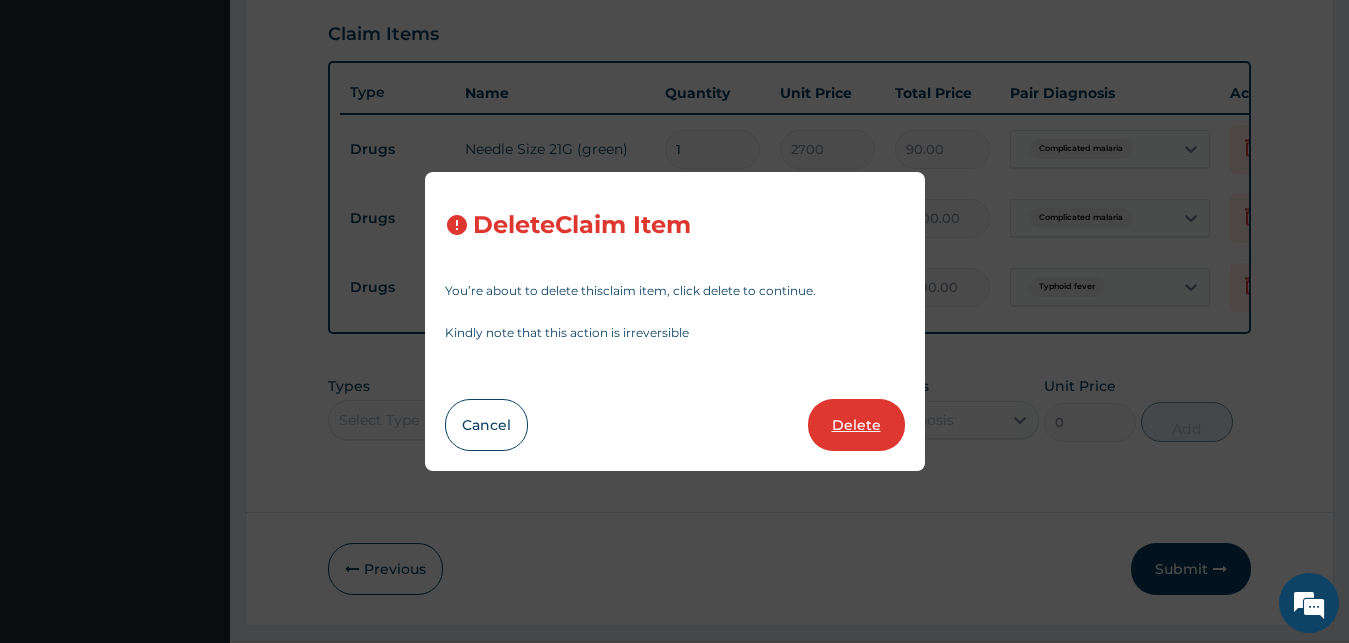 type on "2700.00" 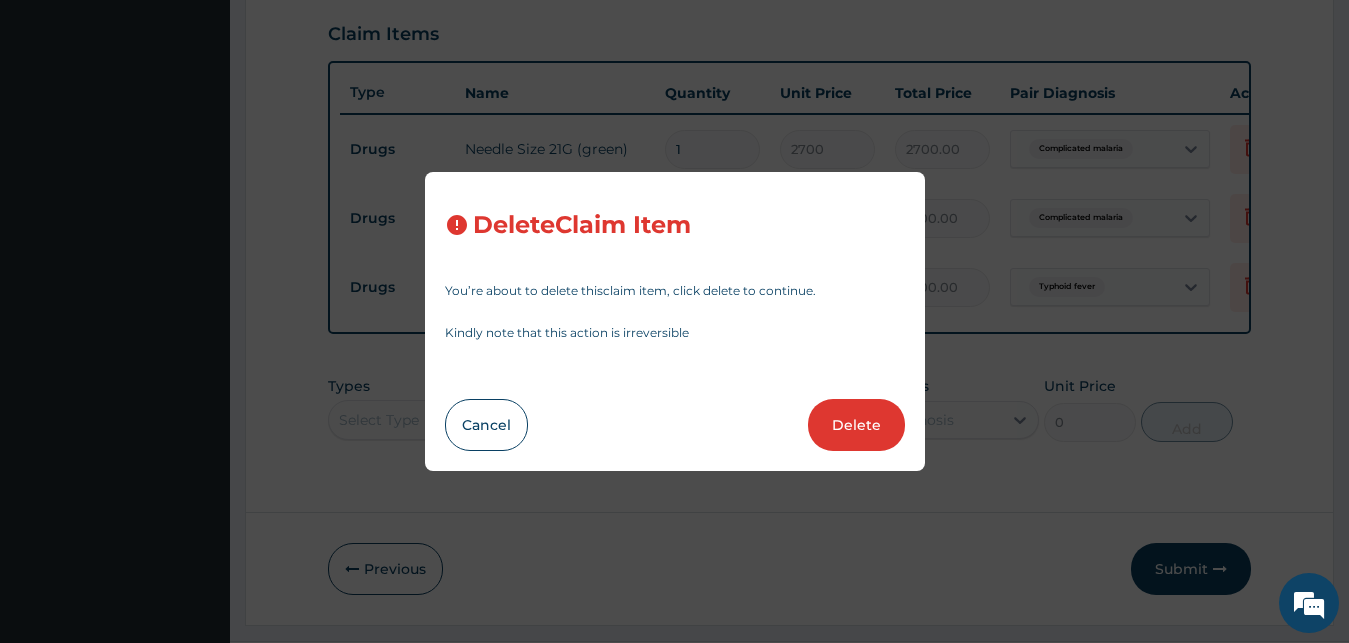 scroll, scrollTop: 680, scrollLeft: 0, axis: vertical 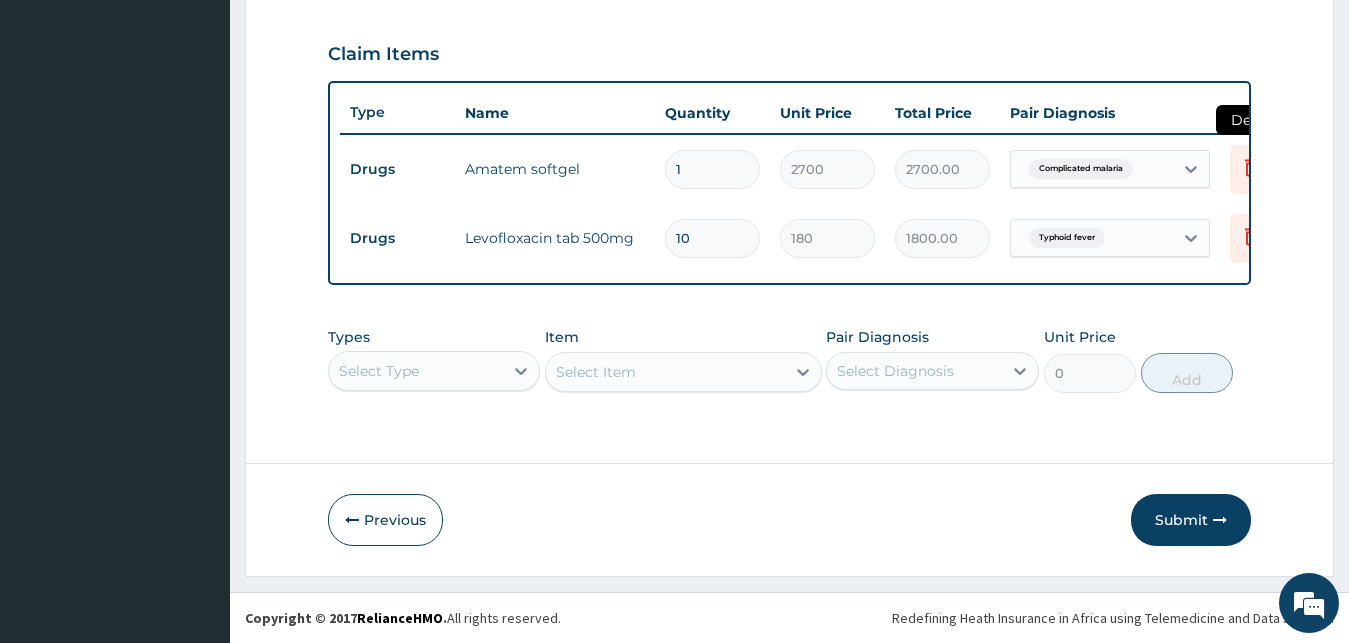 click at bounding box center (1252, 169) 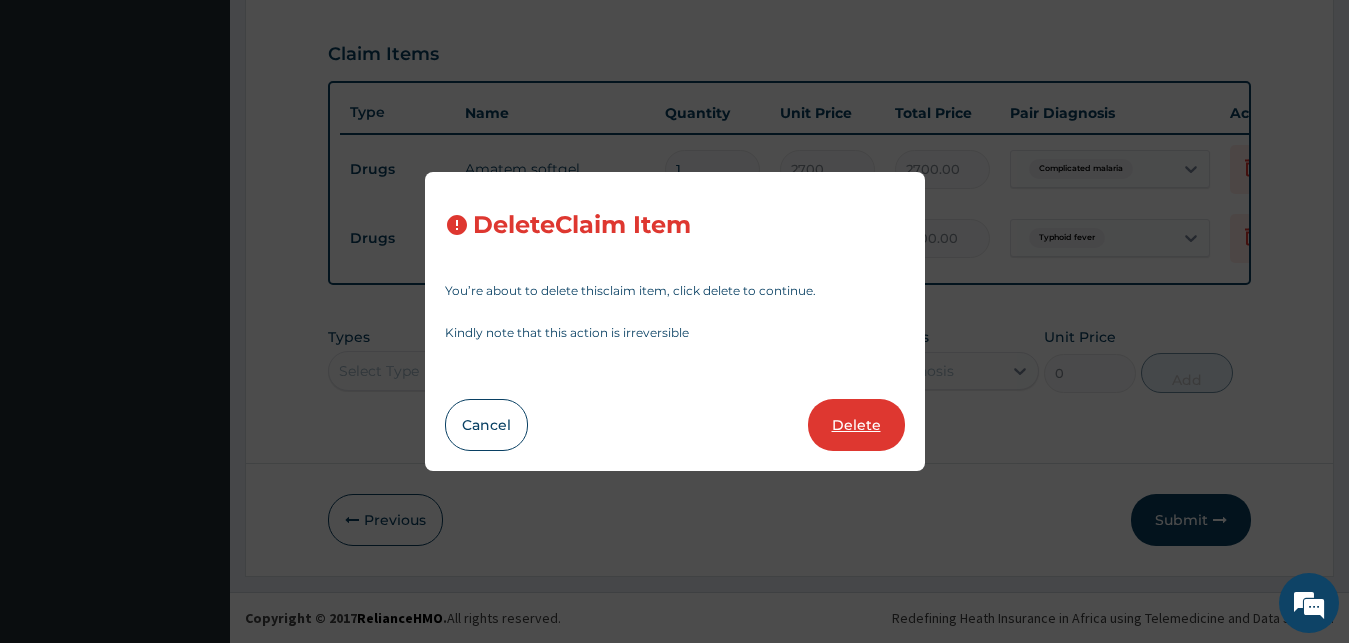 click on "Delete" at bounding box center (856, 425) 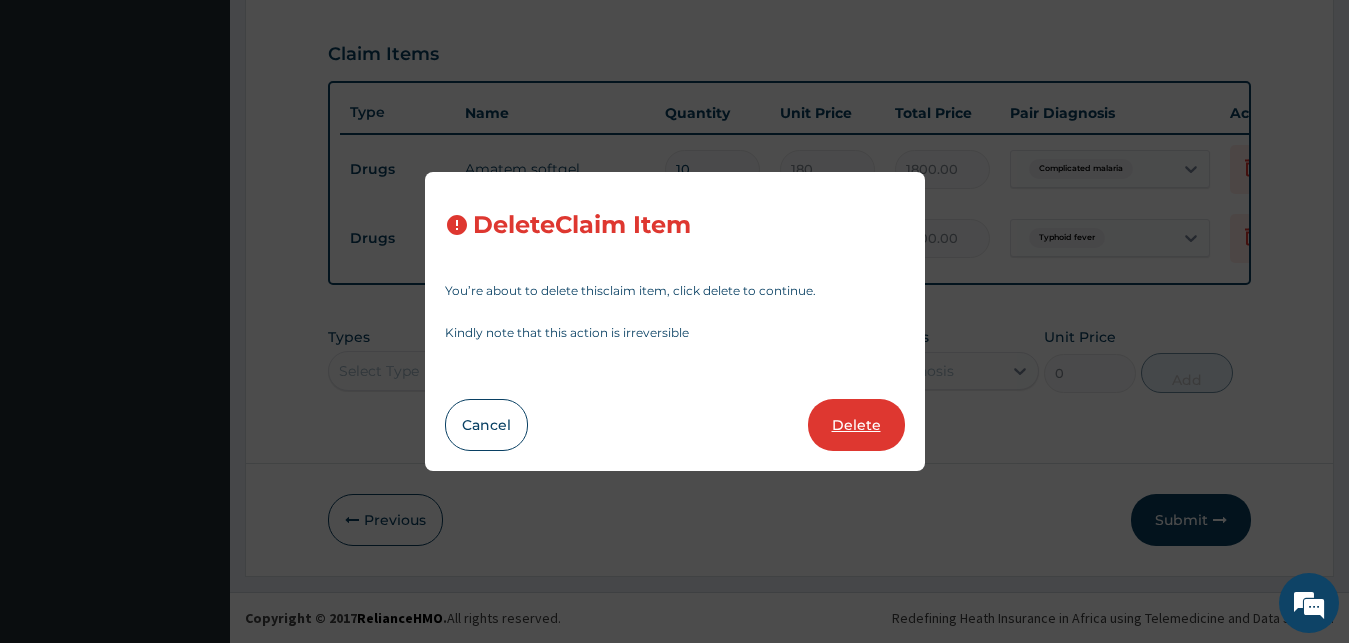 scroll, scrollTop: 611, scrollLeft: 0, axis: vertical 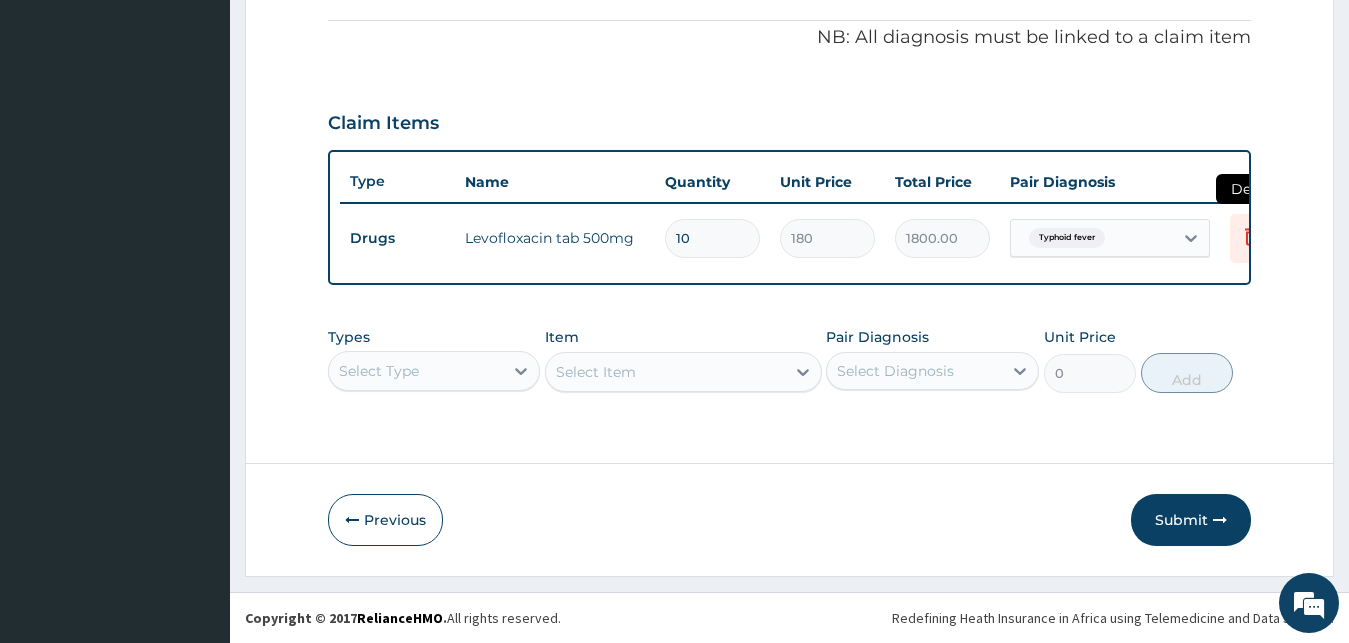 click 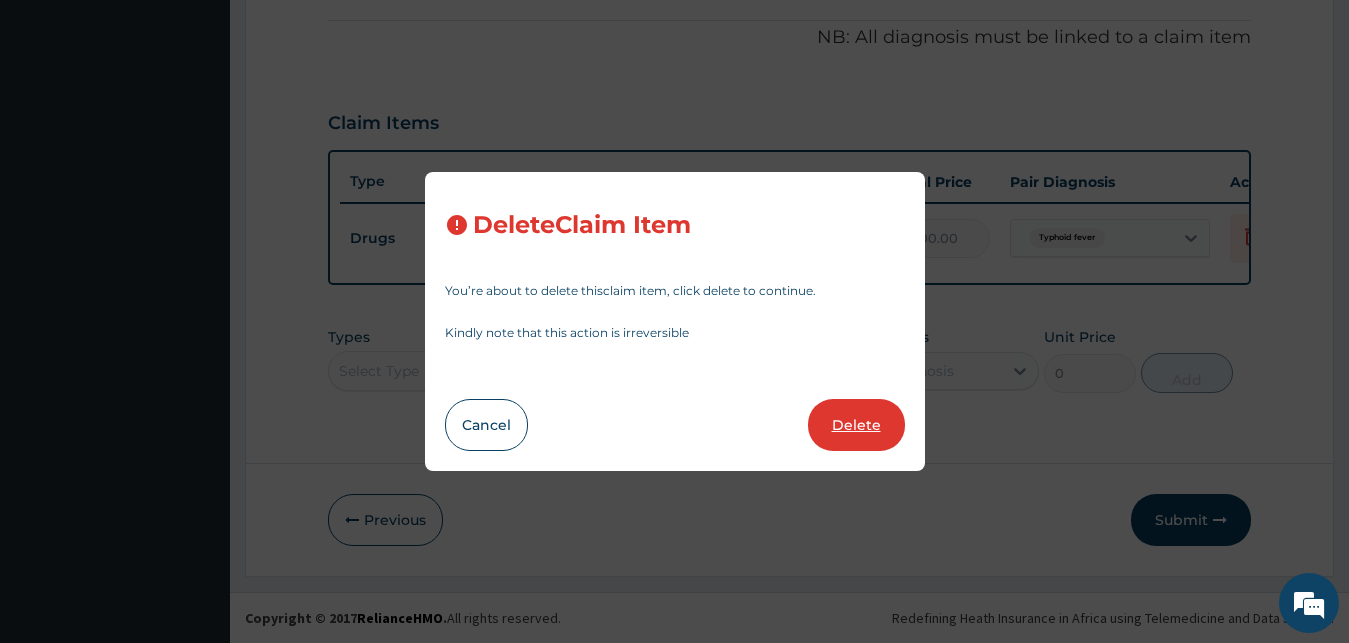 click on "Delete" at bounding box center (856, 425) 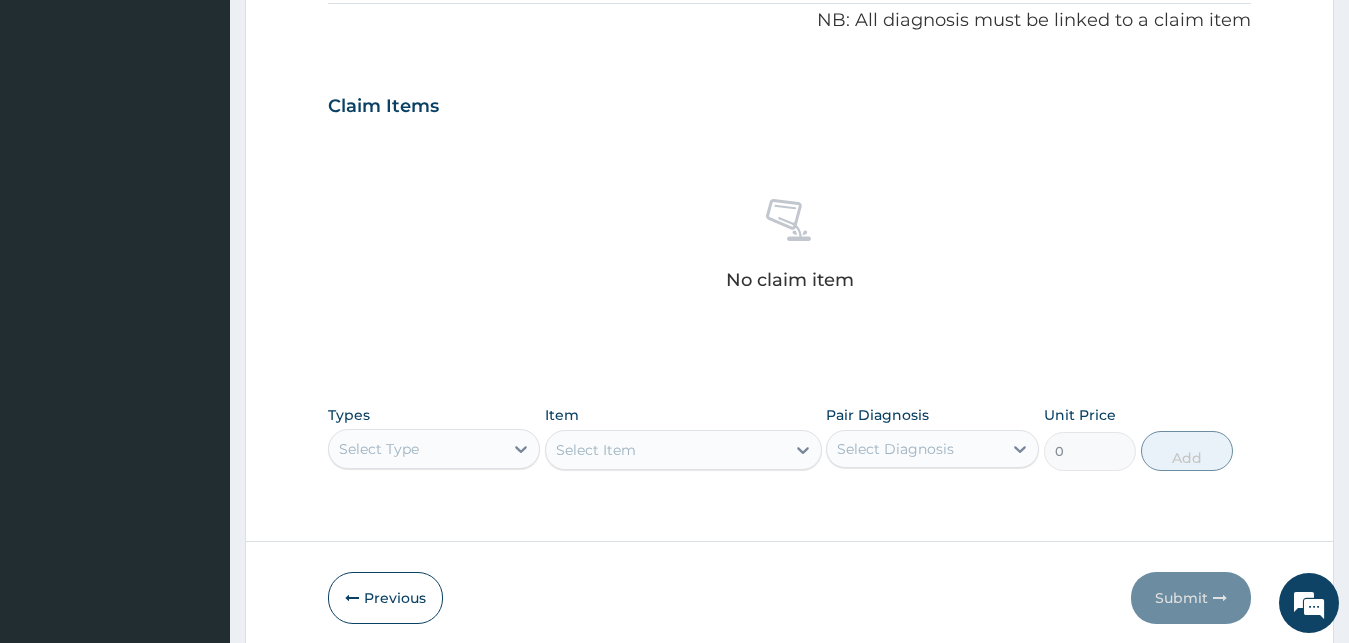 click on "Select Type" at bounding box center (434, 449) 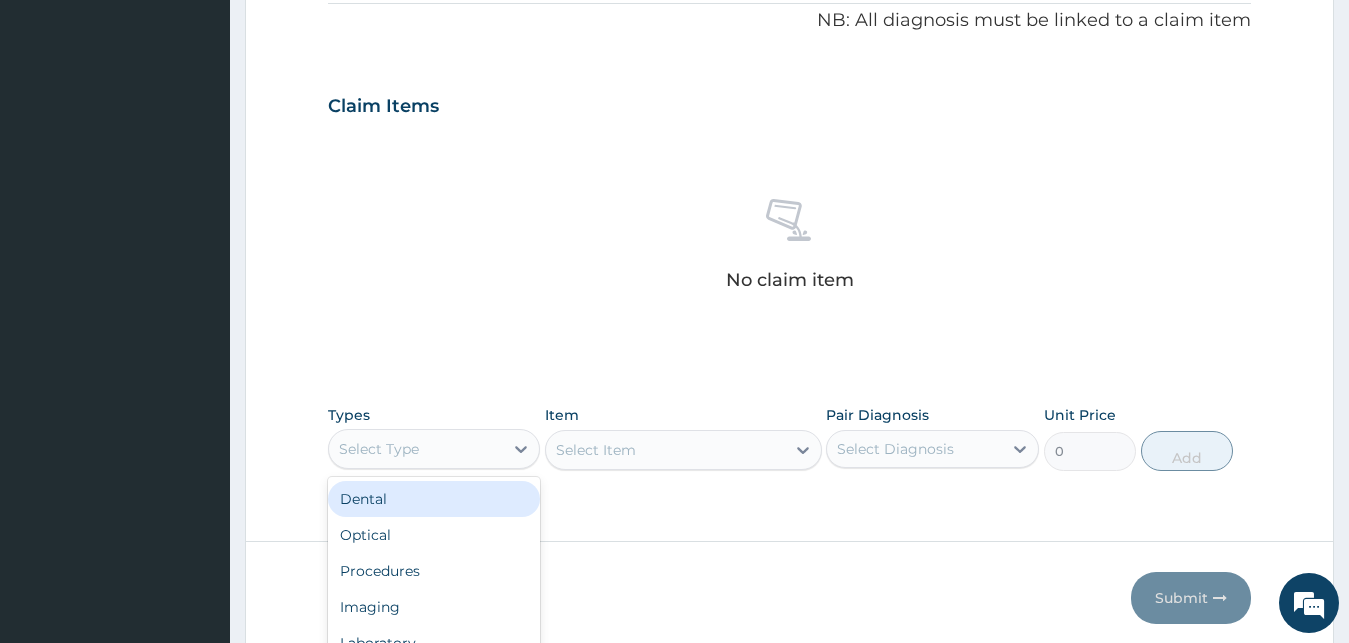 scroll, scrollTop: 55, scrollLeft: 0, axis: vertical 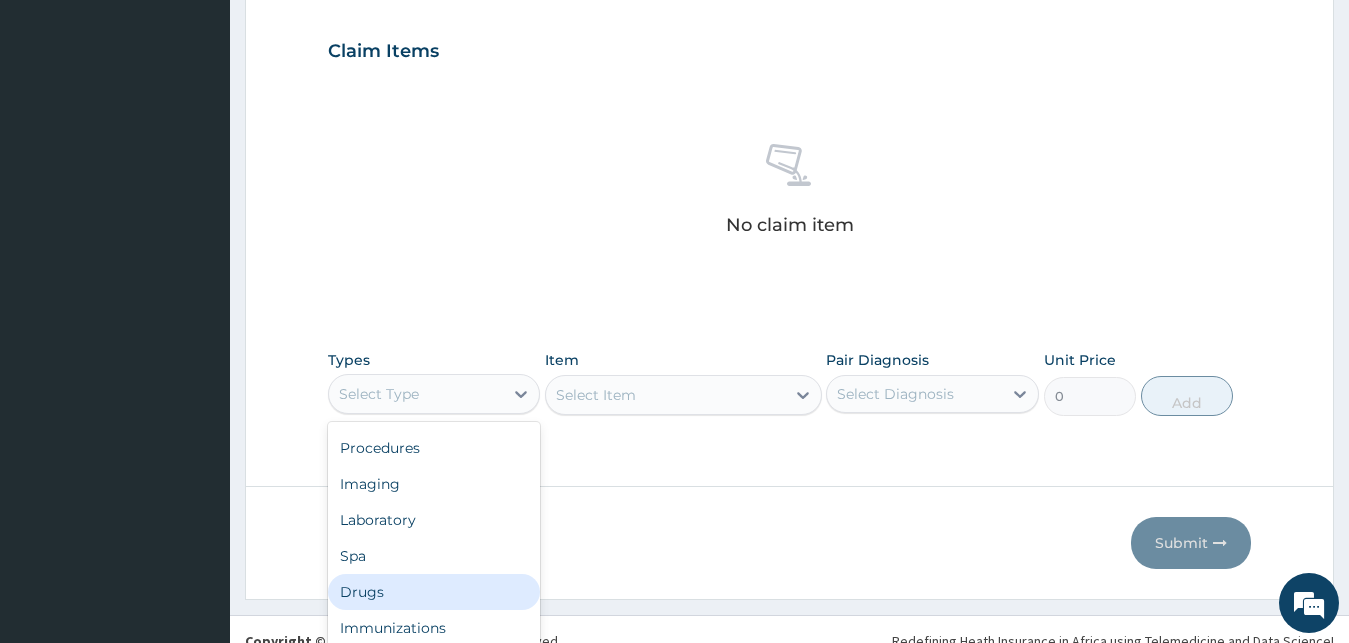 click on "Drugs" at bounding box center (434, 592) 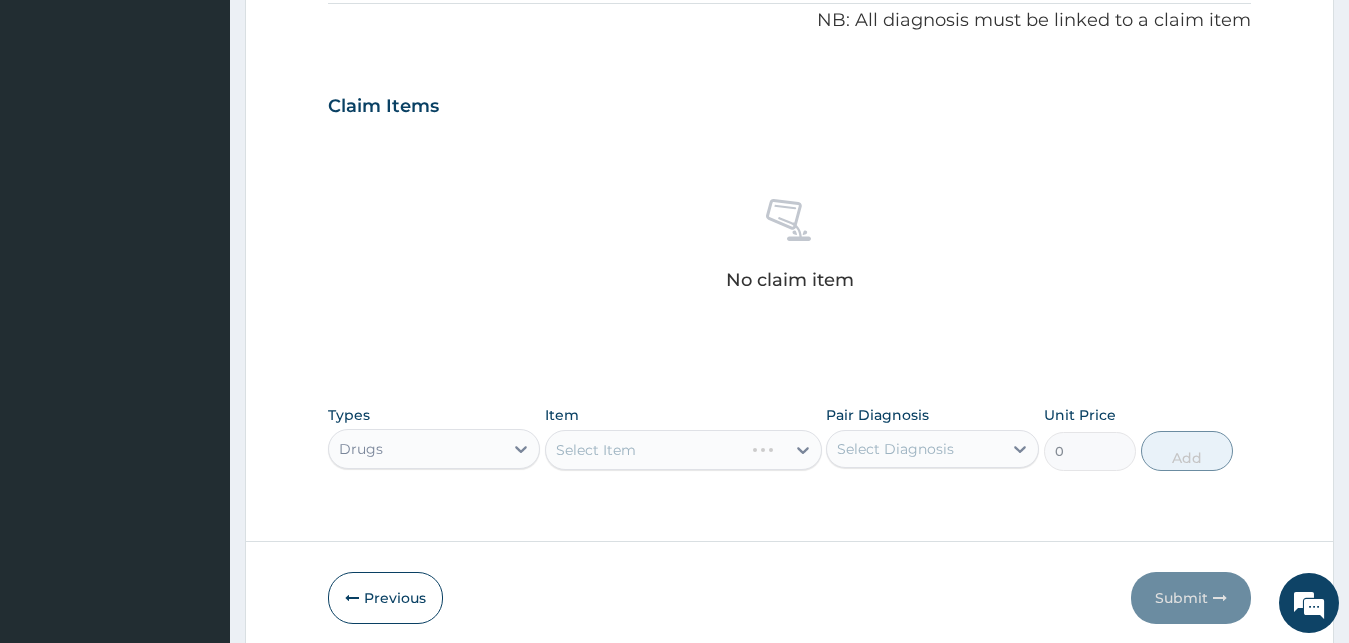 click on "Select Item" at bounding box center (683, 450) 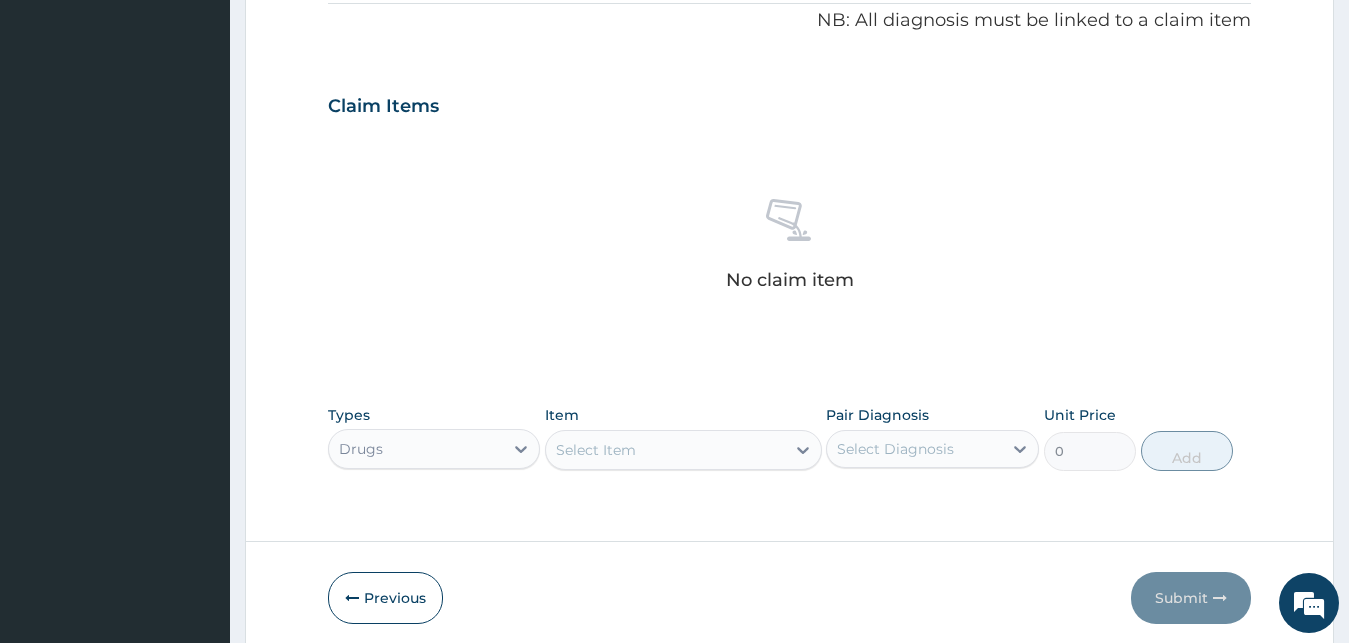 click on "Select Item" at bounding box center (683, 450) 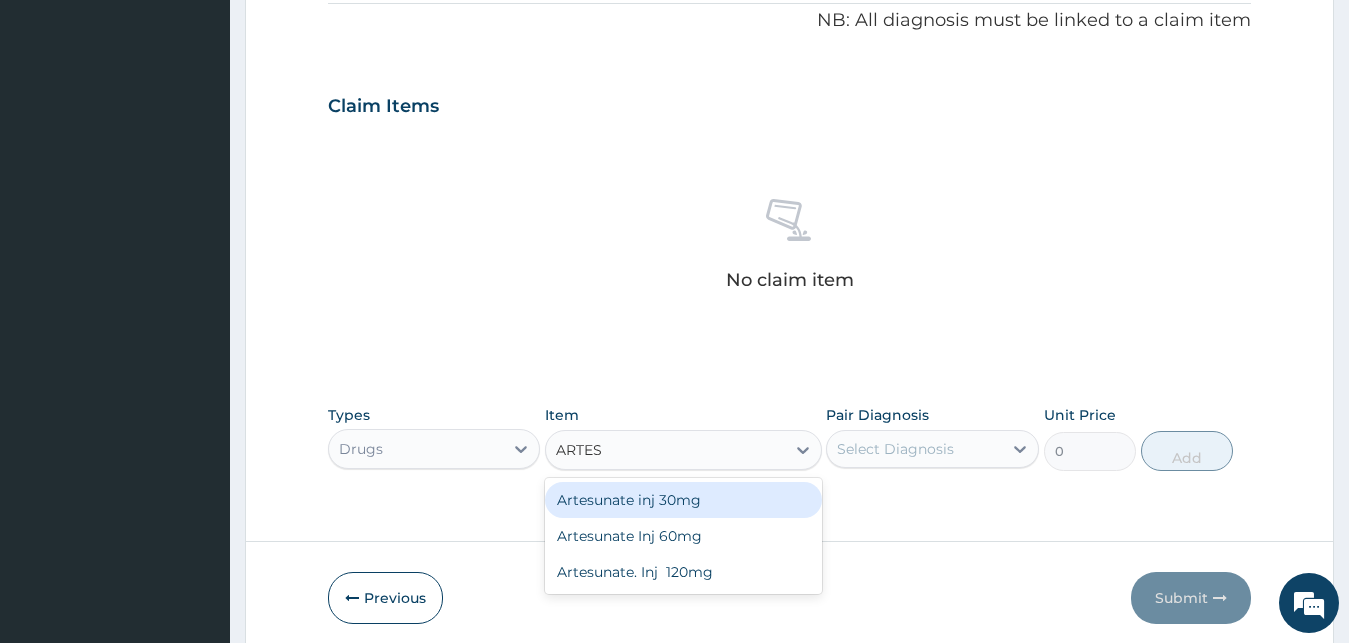 scroll, scrollTop: 0, scrollLeft: 0, axis: both 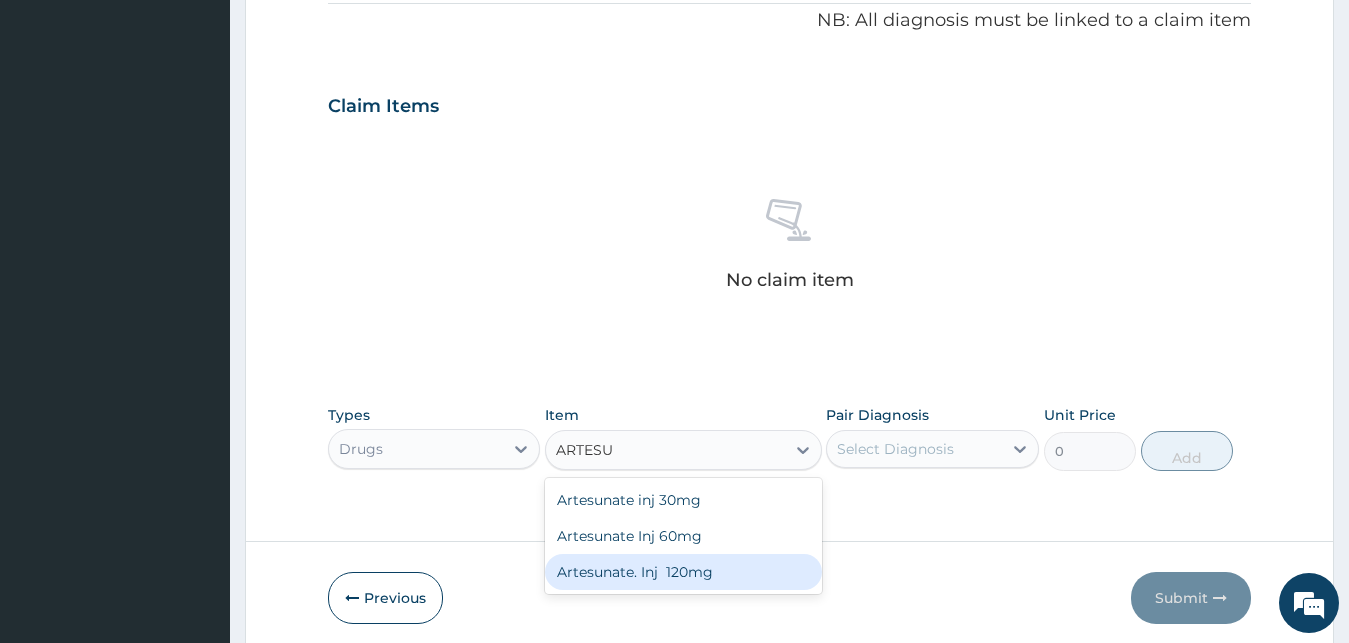 click on "Artesunate. Inj  120mg" at bounding box center (683, 572) 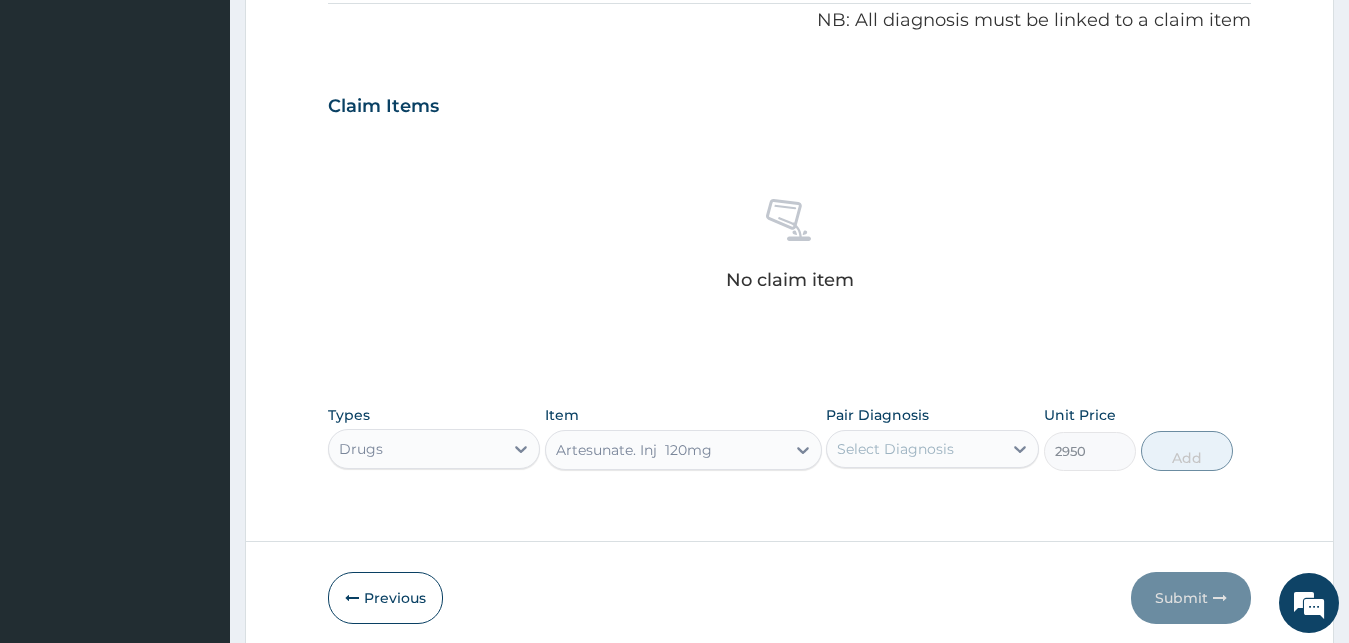 type 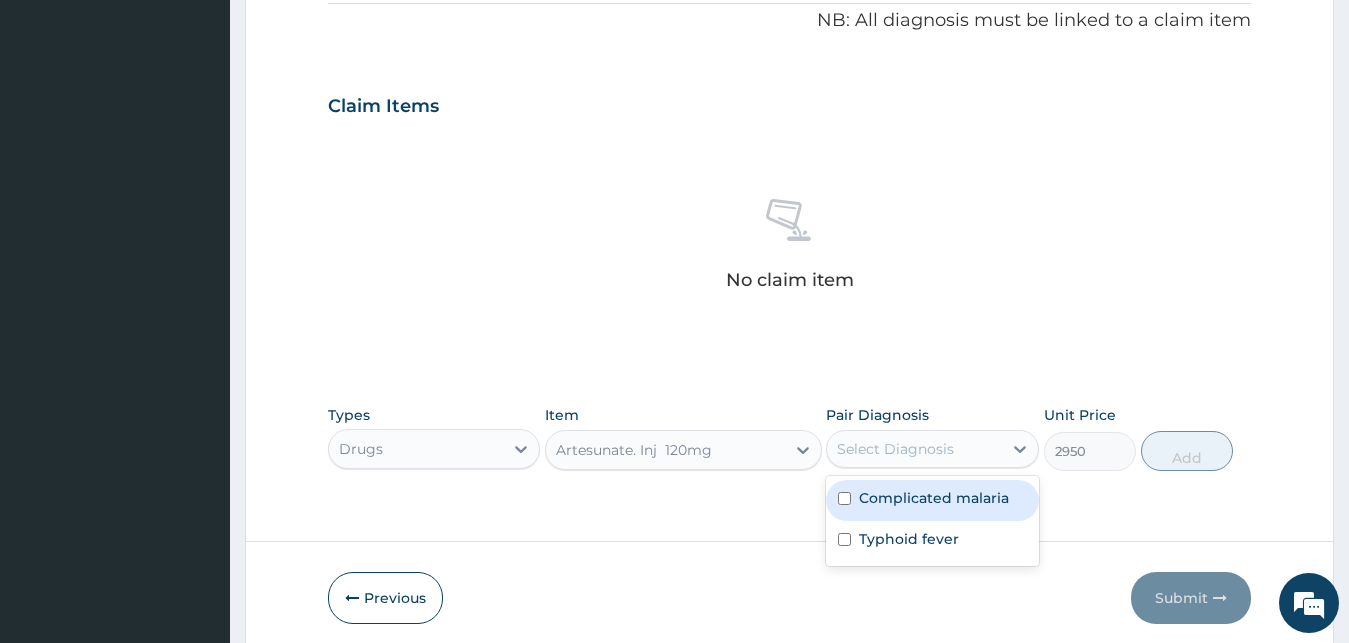 click on "Complicated malaria" at bounding box center (934, 498) 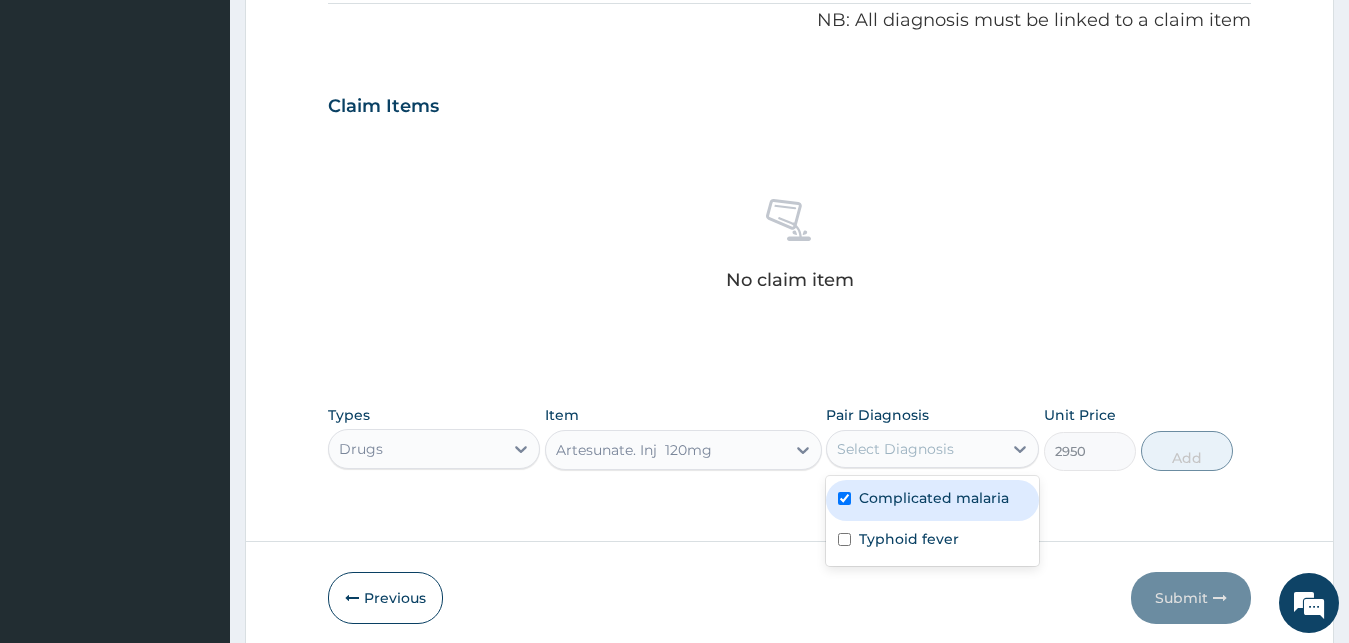 checkbox on "true" 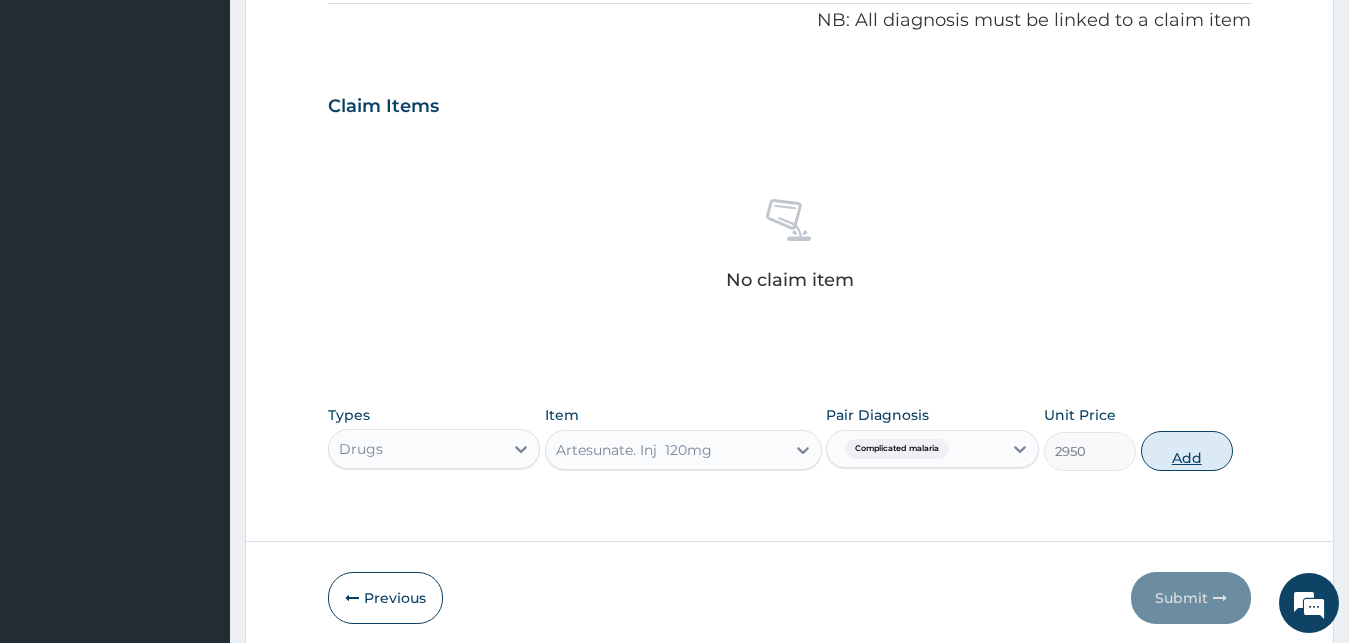click on "Add" at bounding box center [1187, 451] 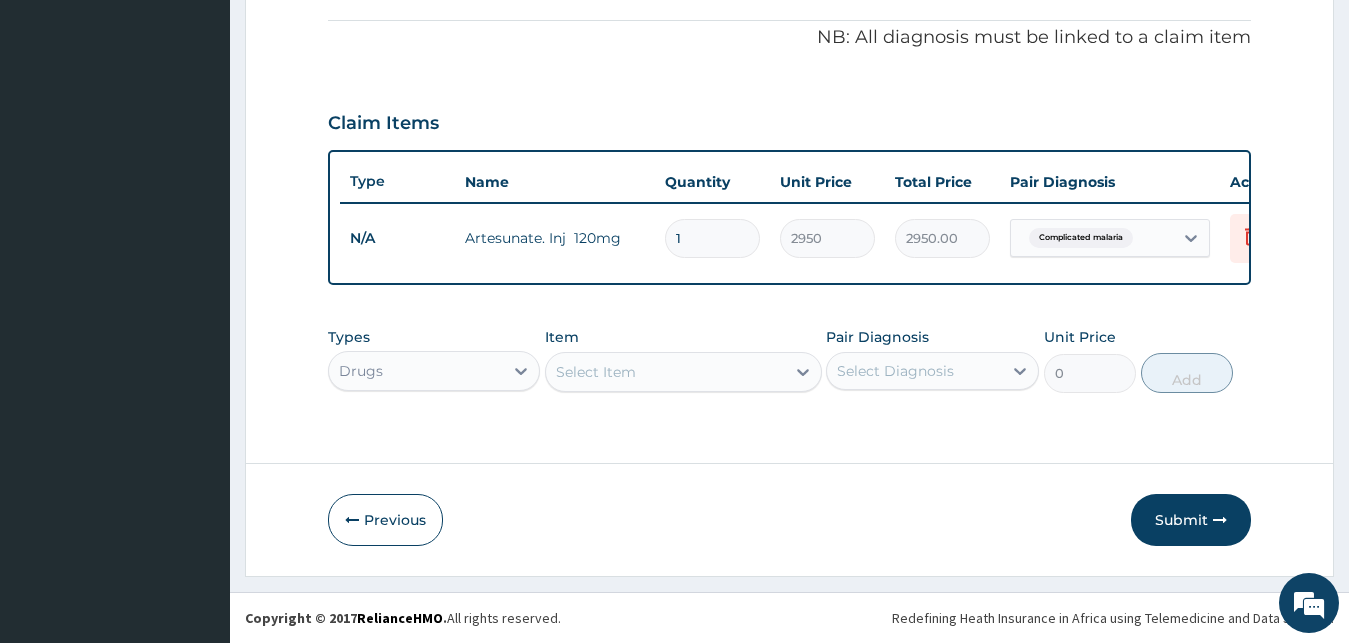 type 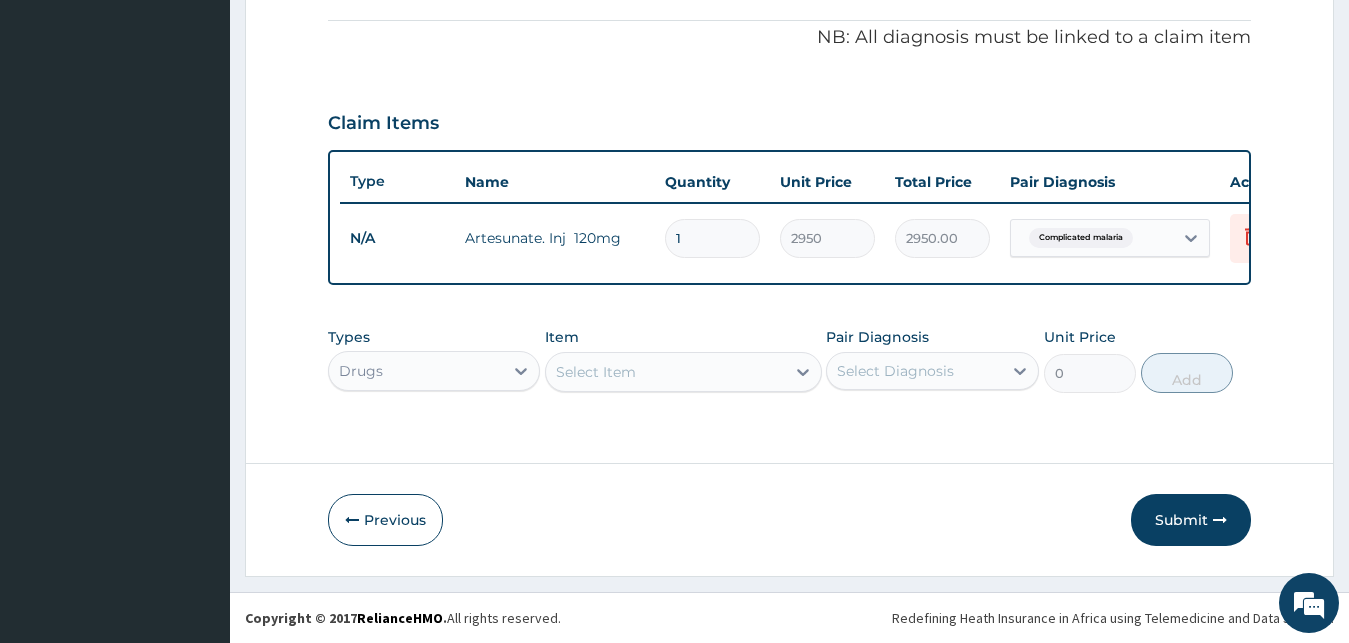 type on "0.00" 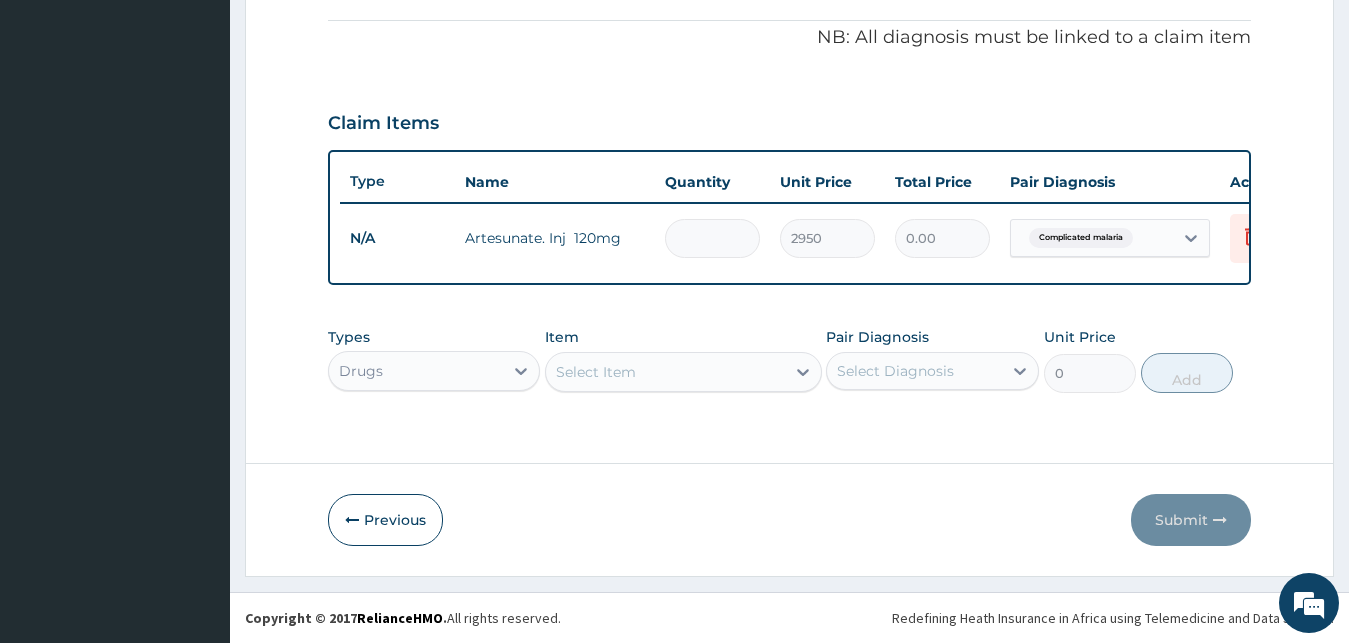 type on "3" 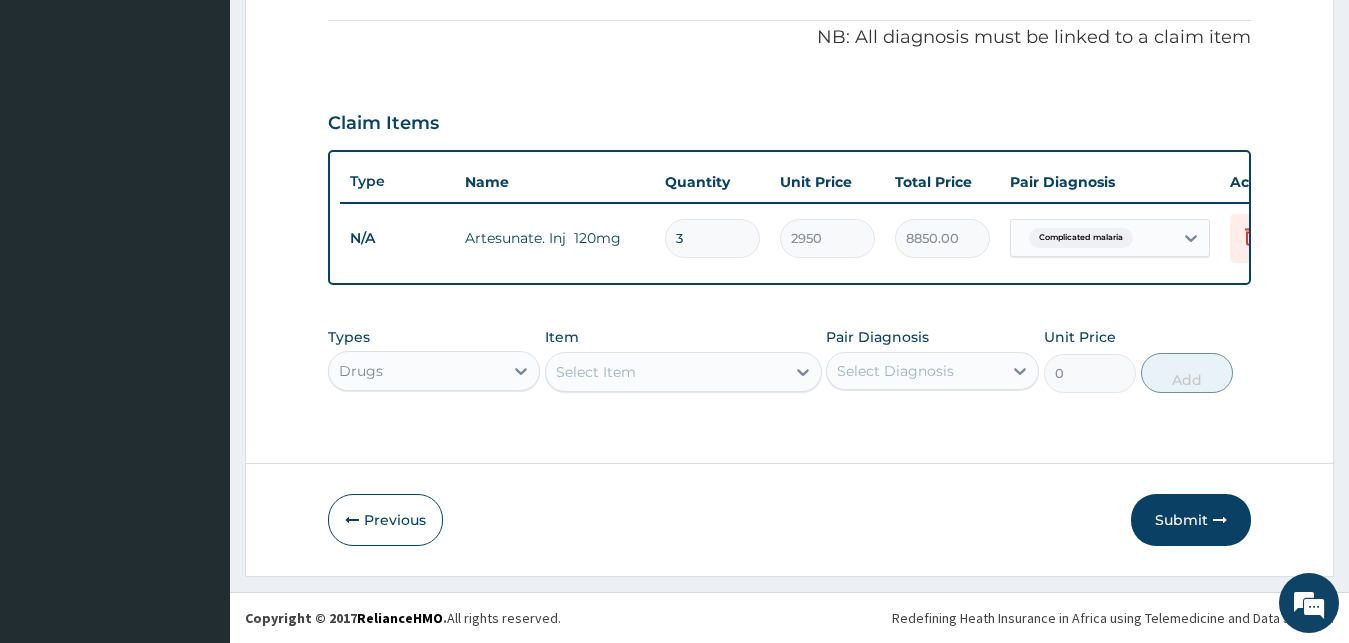 type on "3" 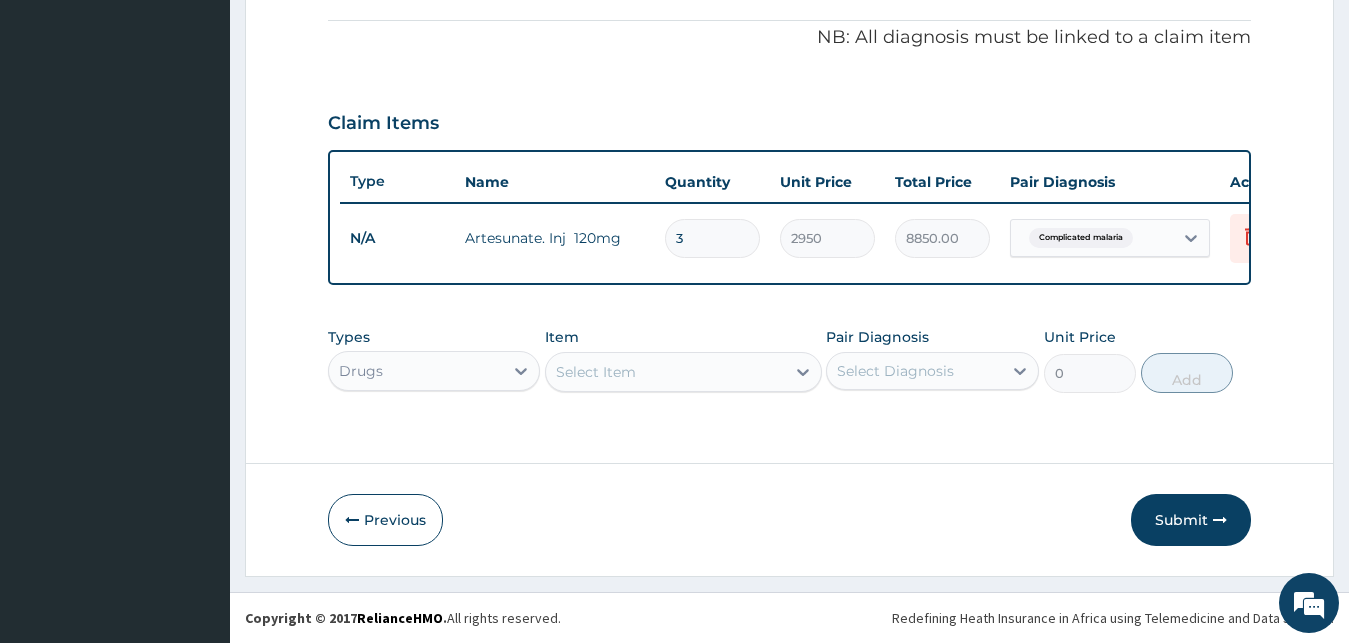 click on "Select Item" at bounding box center [665, 372] 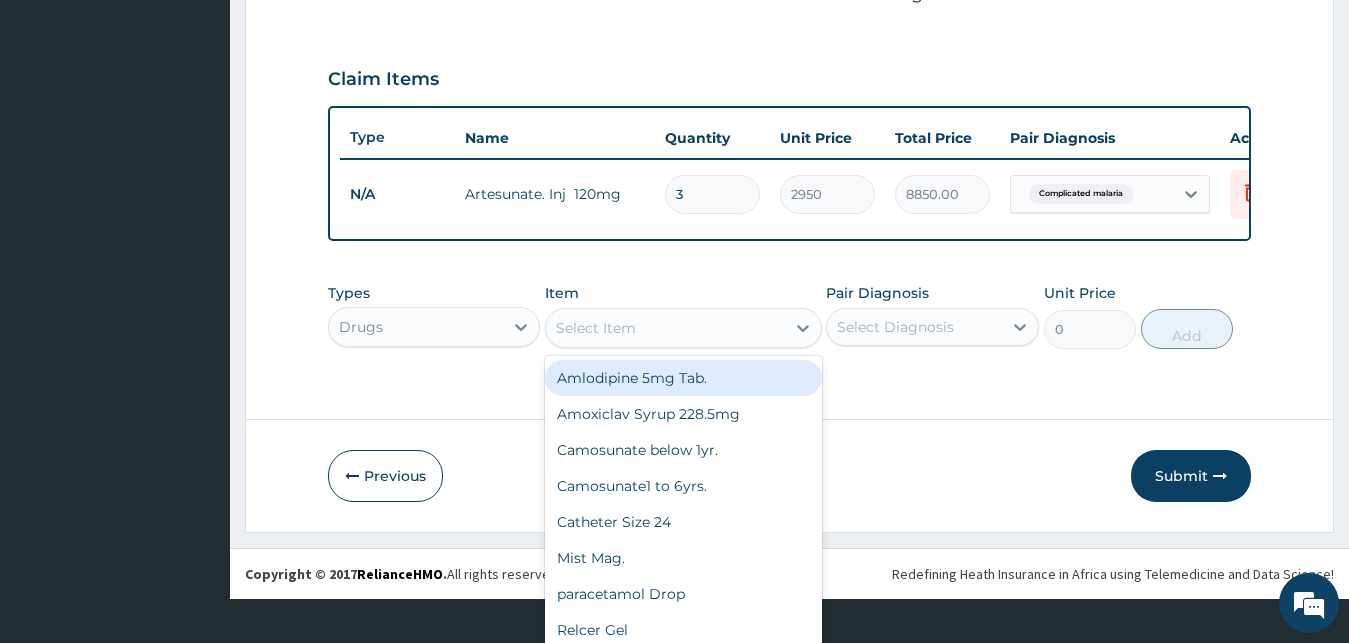 scroll, scrollTop: 57, scrollLeft: 0, axis: vertical 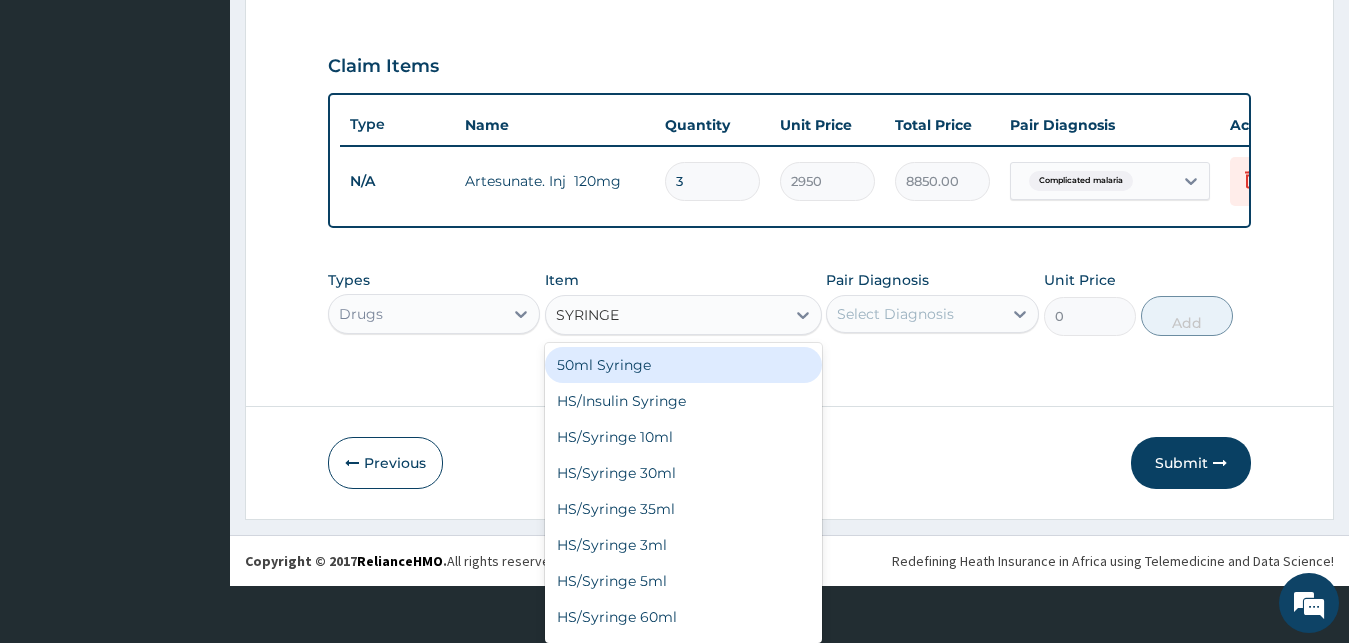 type on "SYRINGE 5" 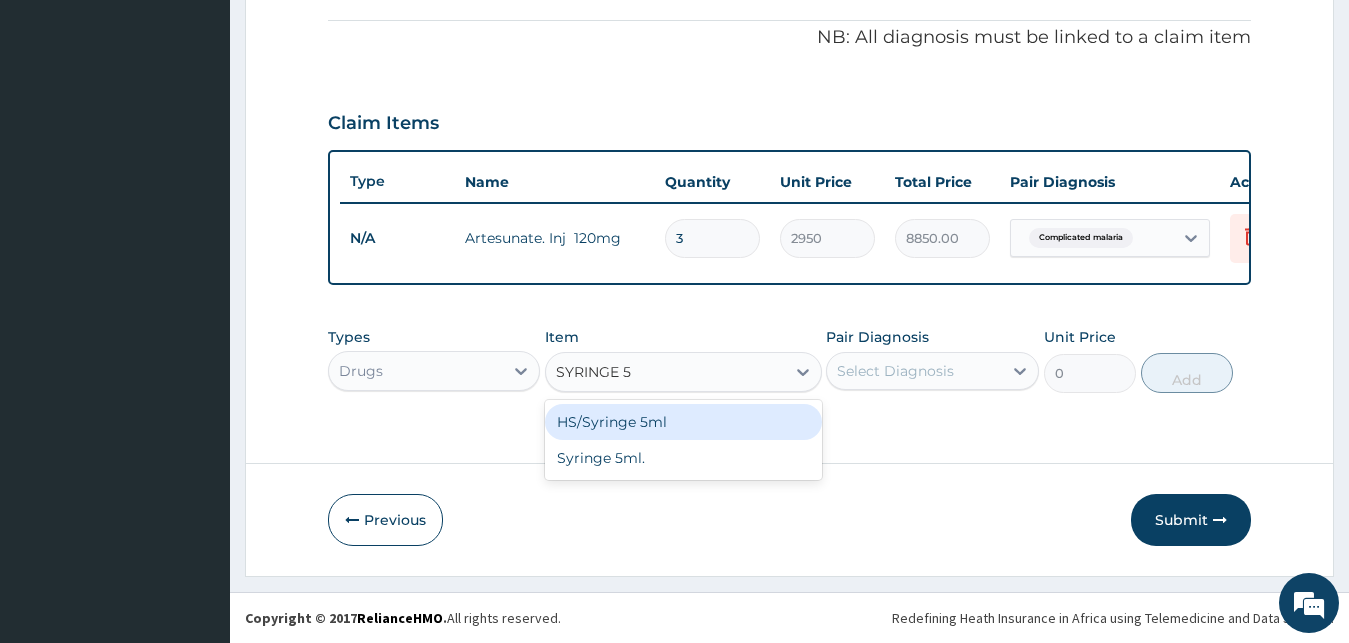 scroll, scrollTop: 0, scrollLeft: 0, axis: both 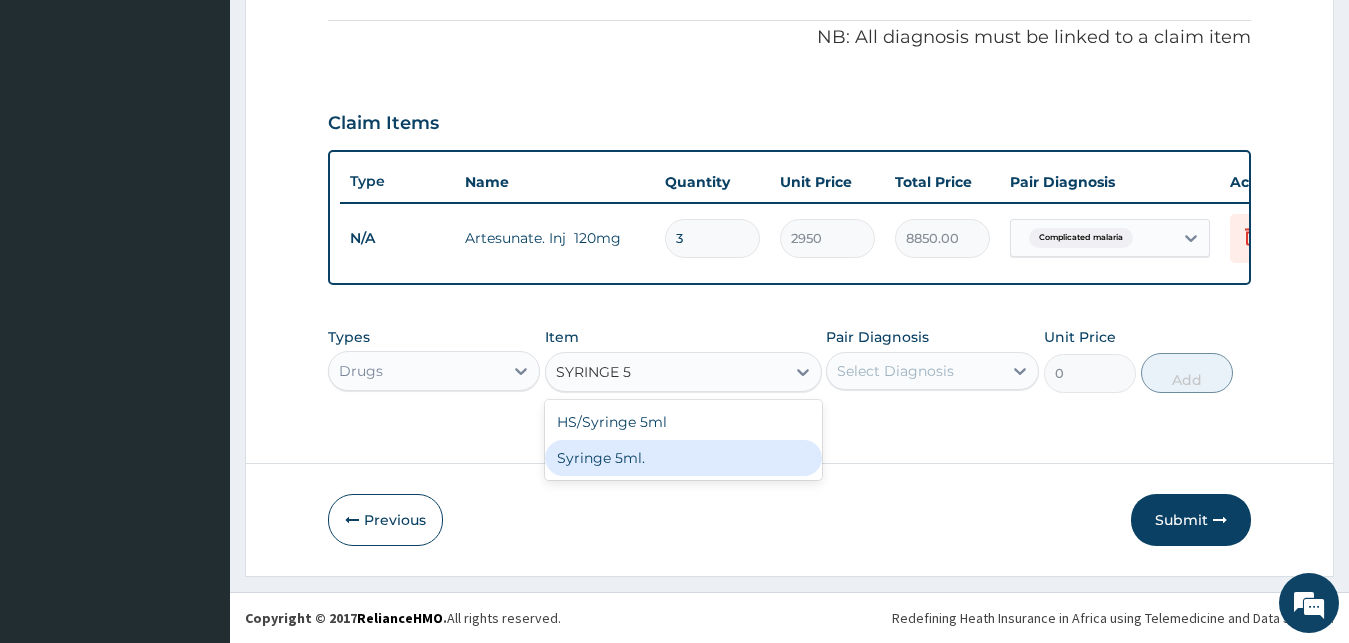 click on "Syringe 5ml." at bounding box center [683, 458] 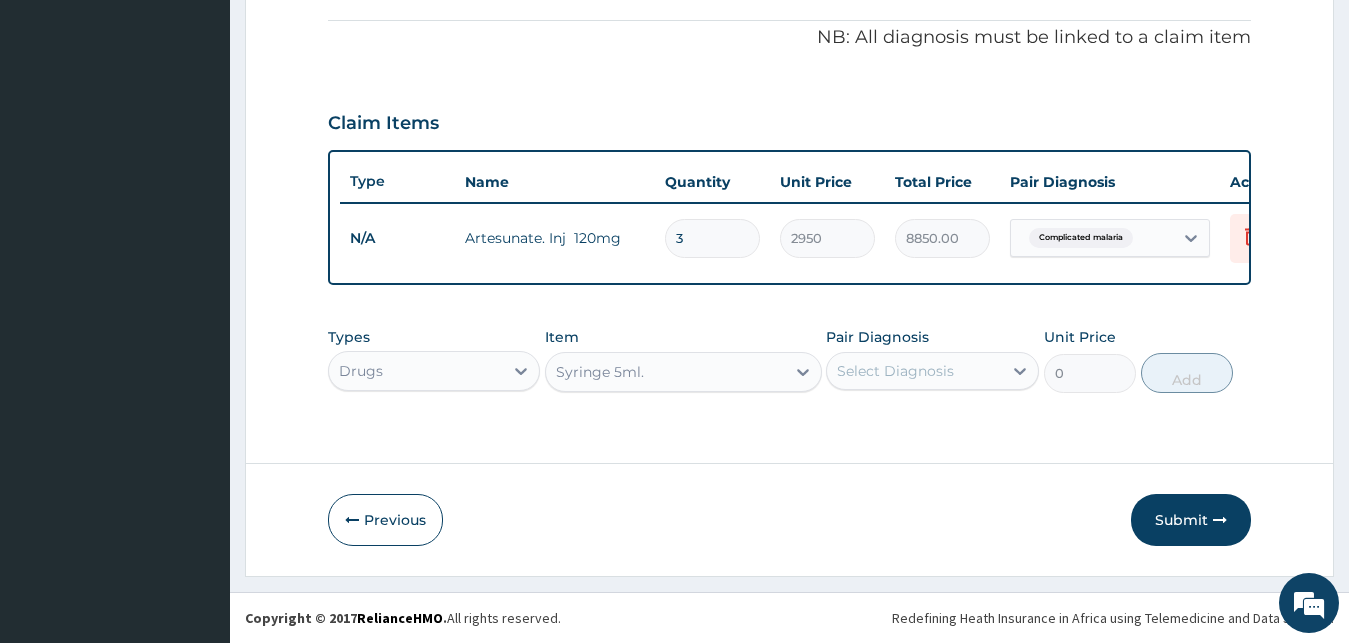 type 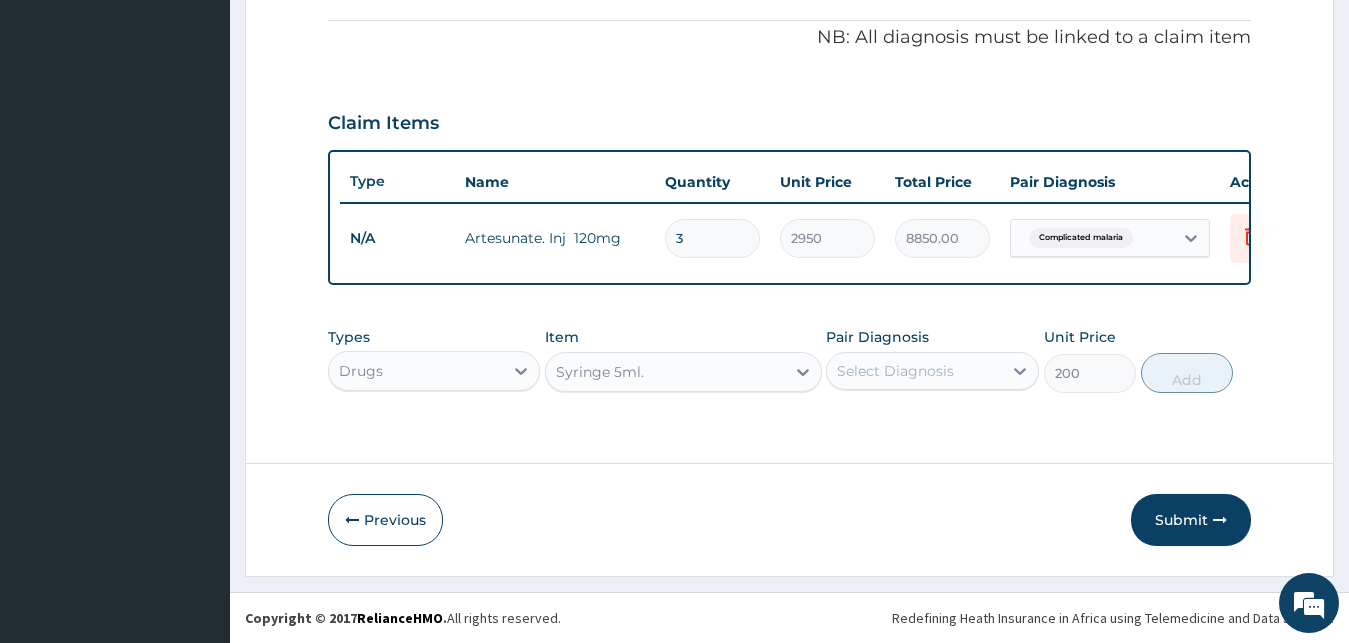 click on "Select Diagnosis" at bounding box center [914, 371] 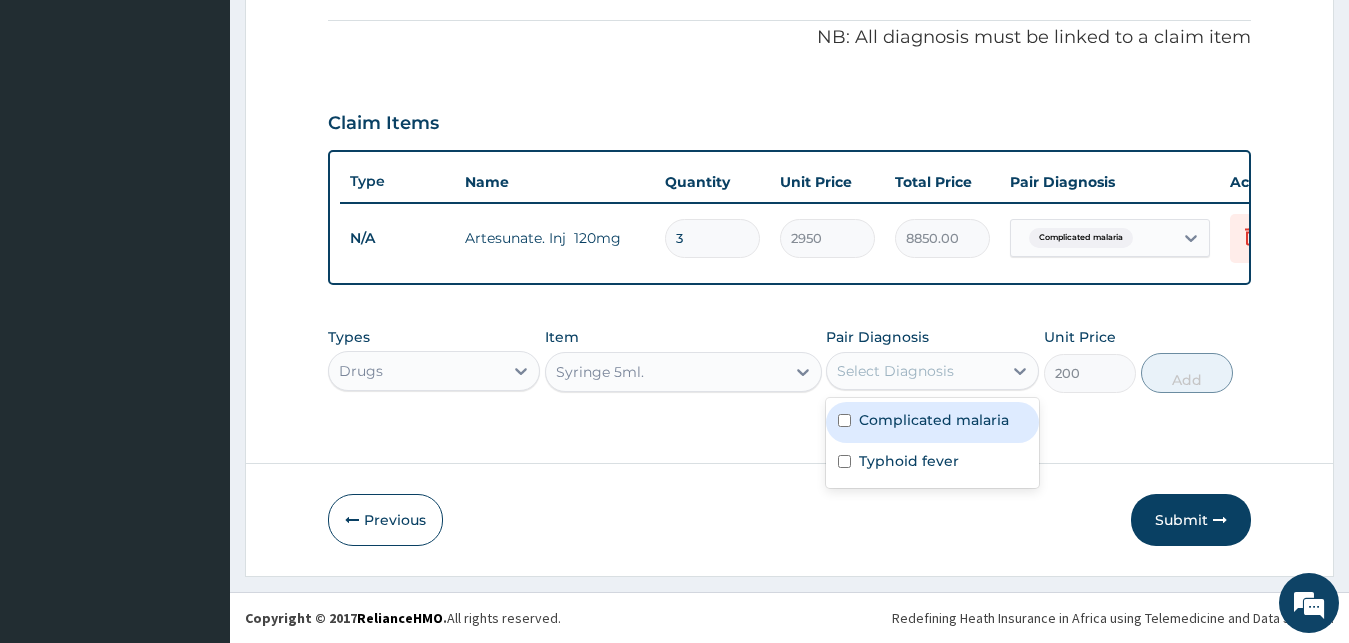 click on "Complicated malaria" at bounding box center (934, 420) 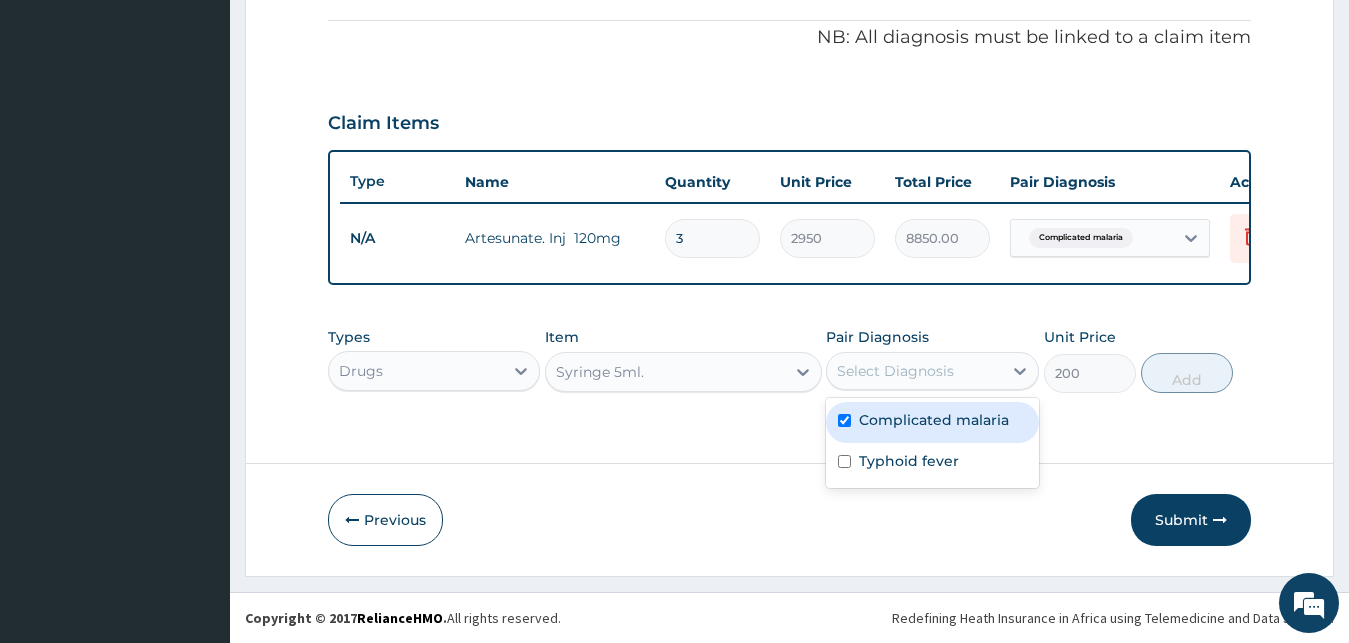 checkbox on "true" 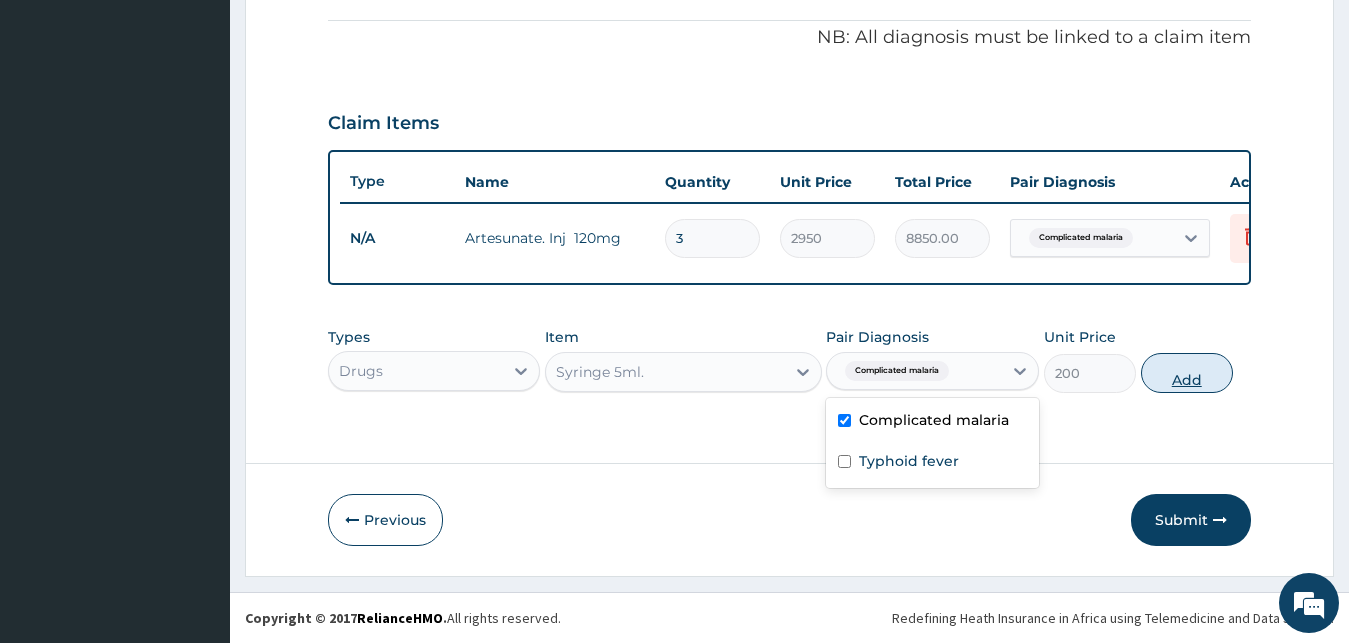 click on "Add" at bounding box center [1187, 373] 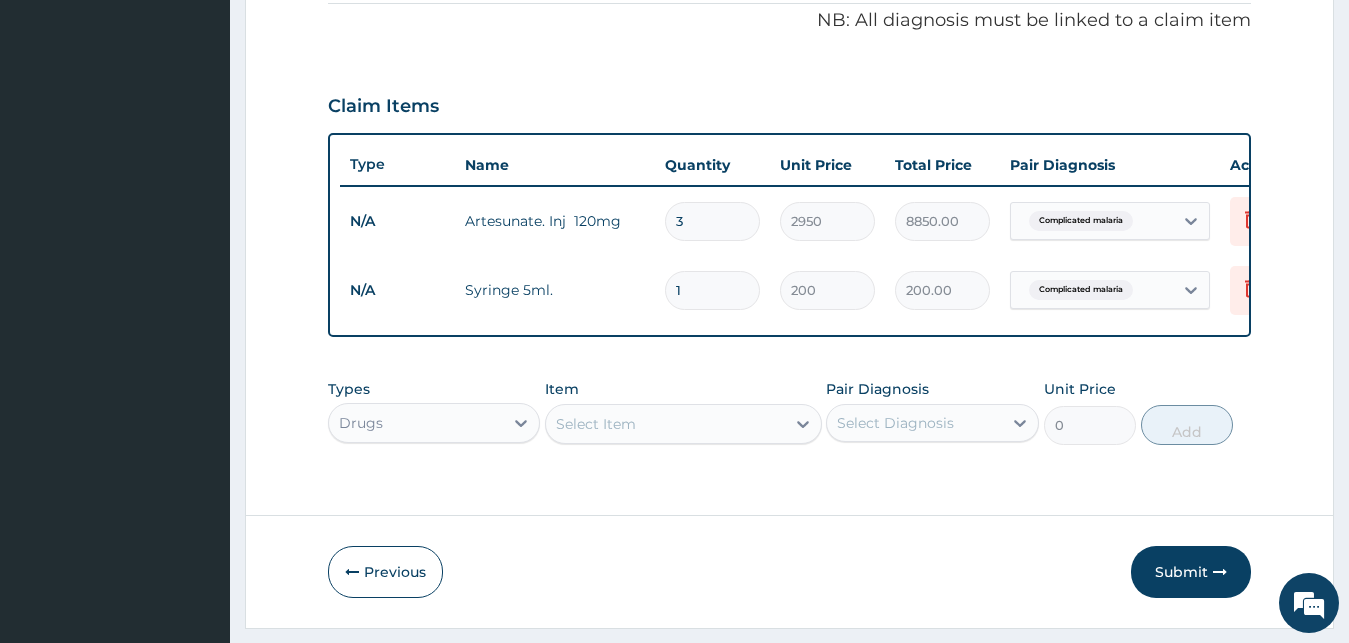 type 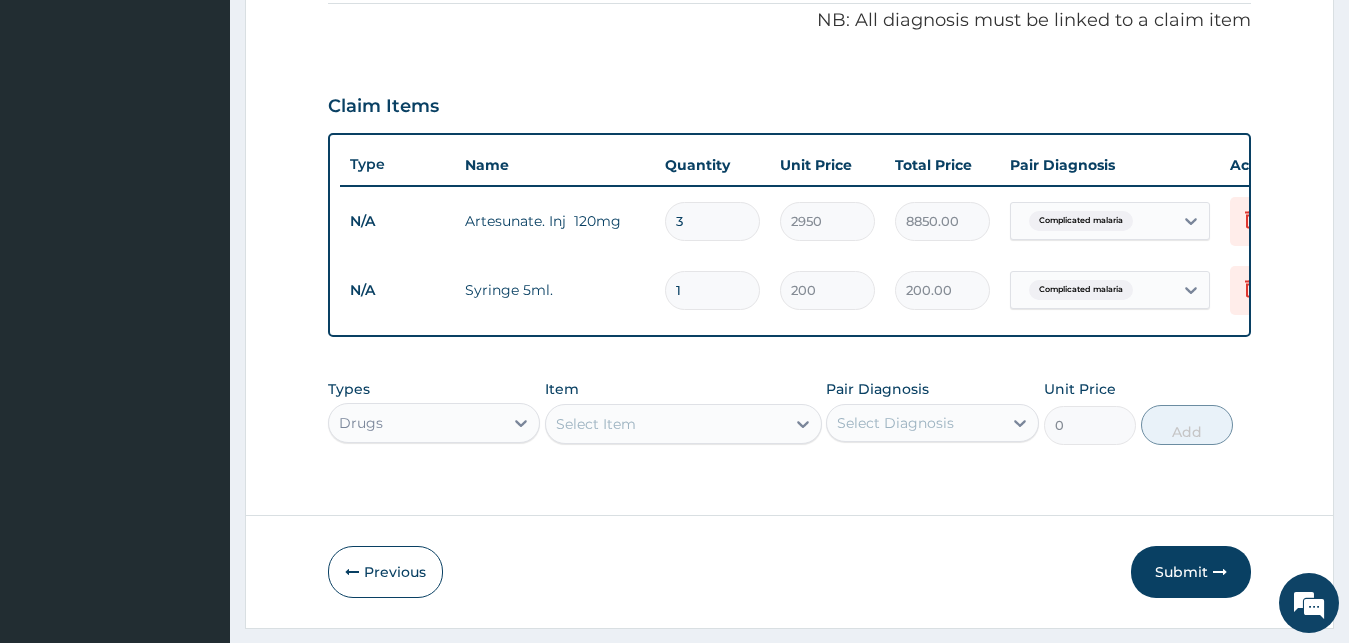 type on "0.00" 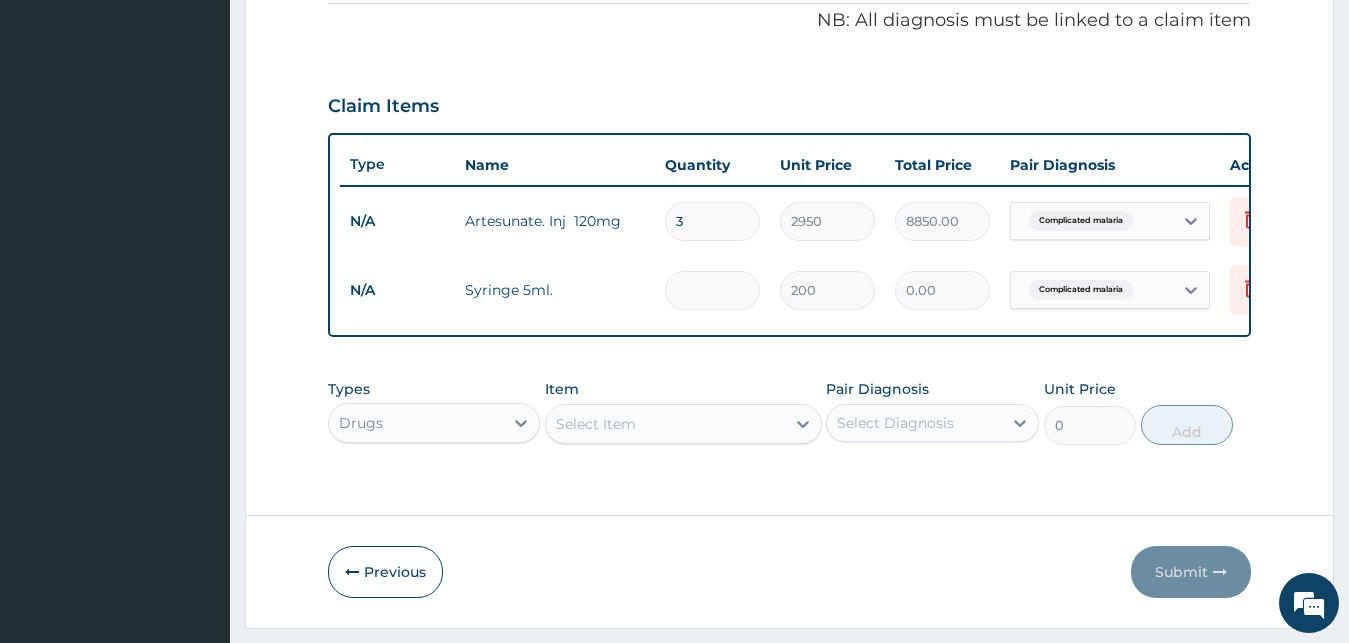 type on "3" 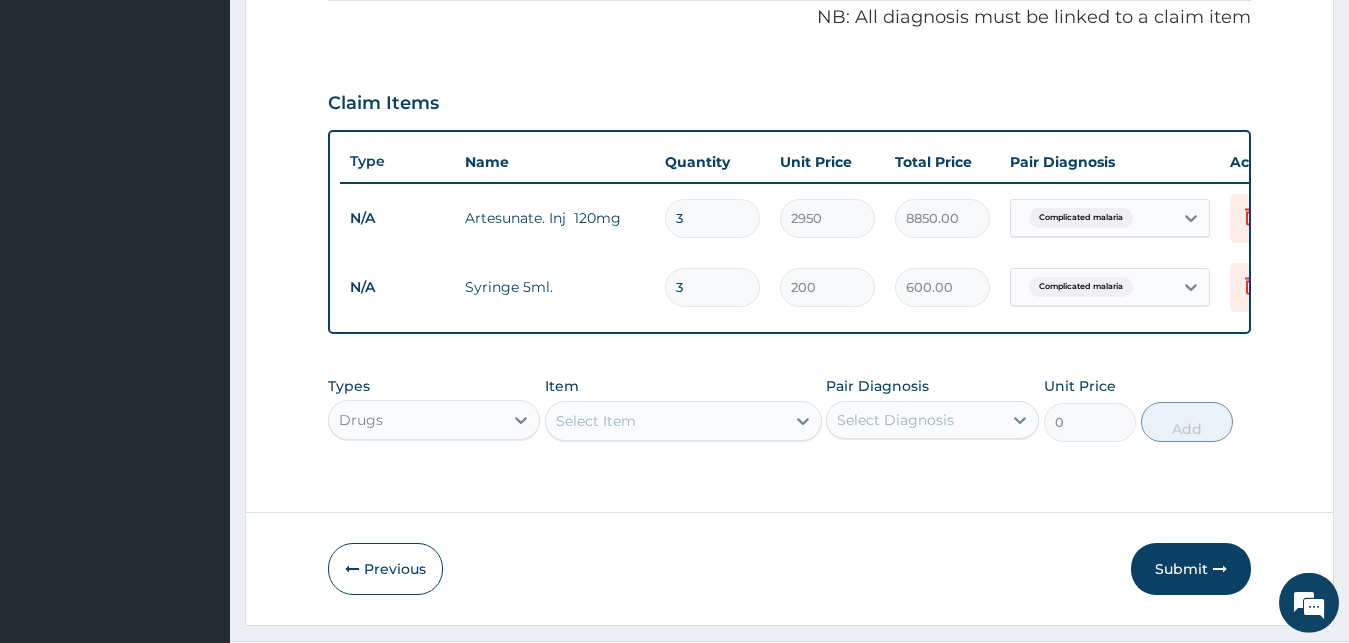scroll, scrollTop: 680, scrollLeft: 0, axis: vertical 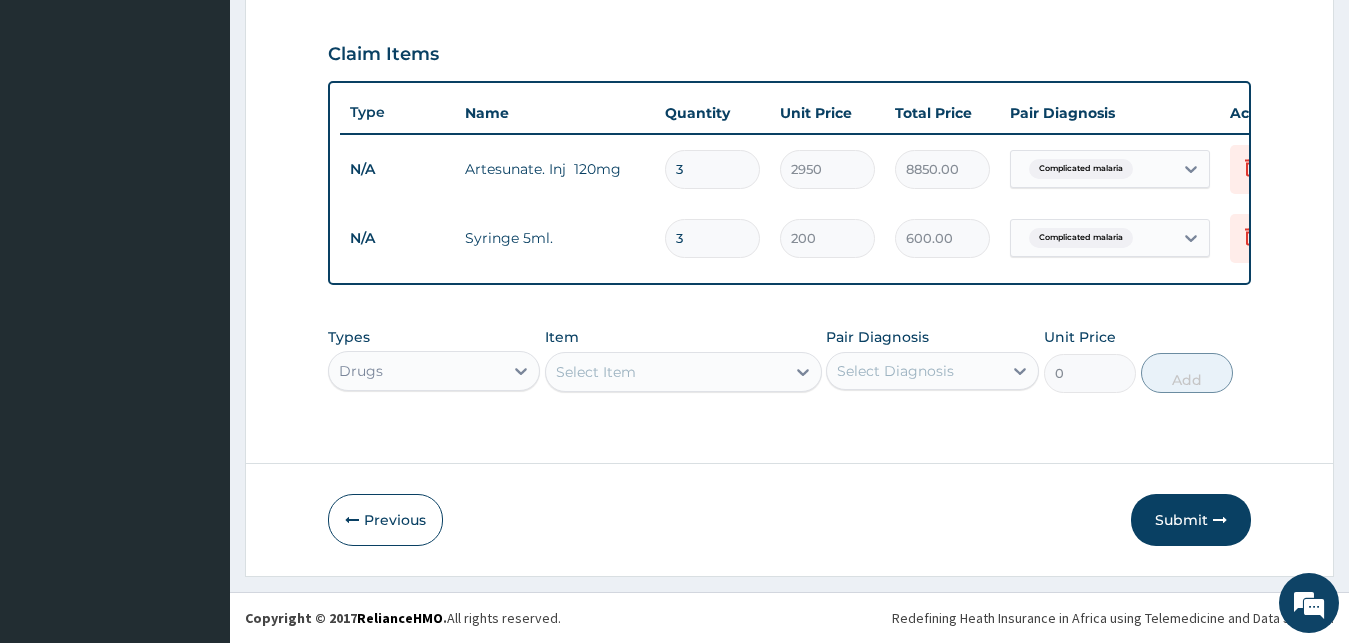 type on "3" 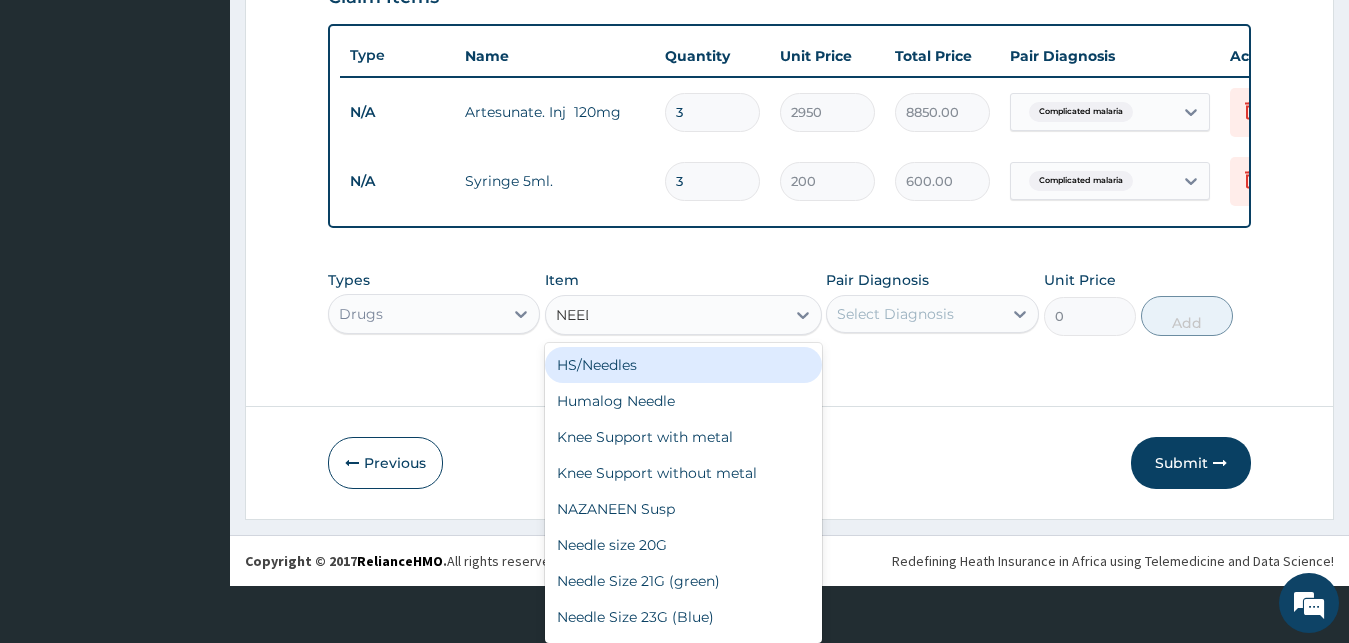 scroll, scrollTop: 17, scrollLeft: 0, axis: vertical 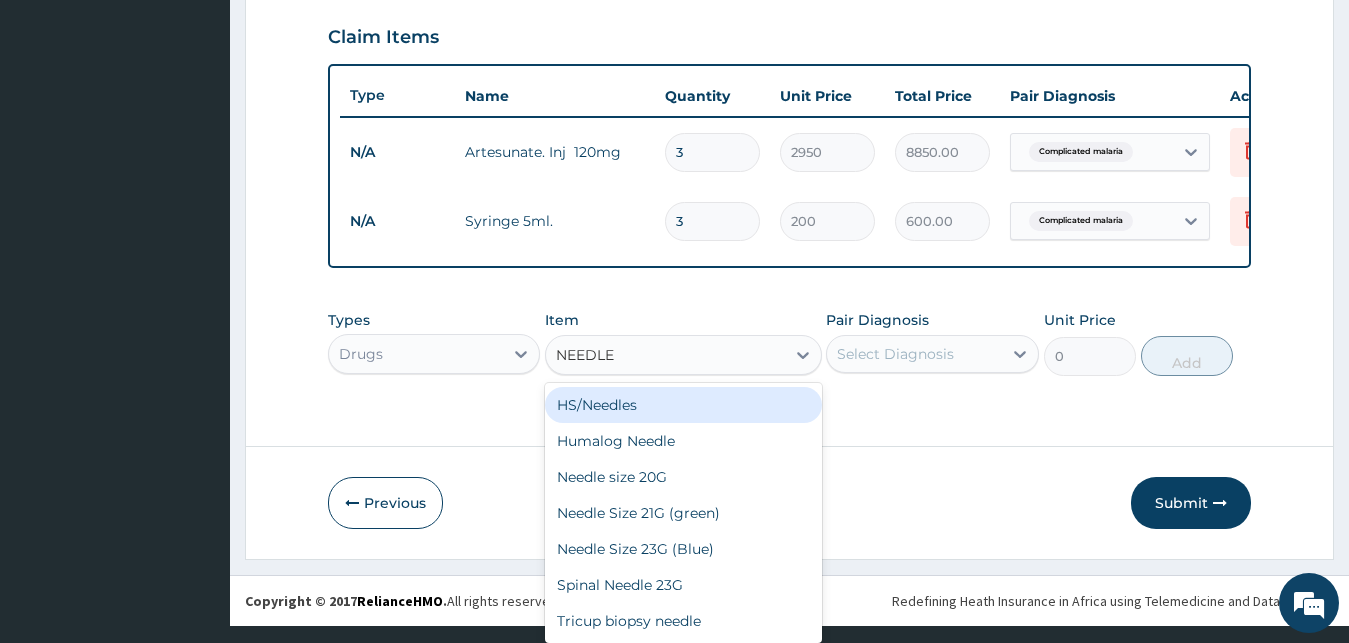 type on "NEEDLE S" 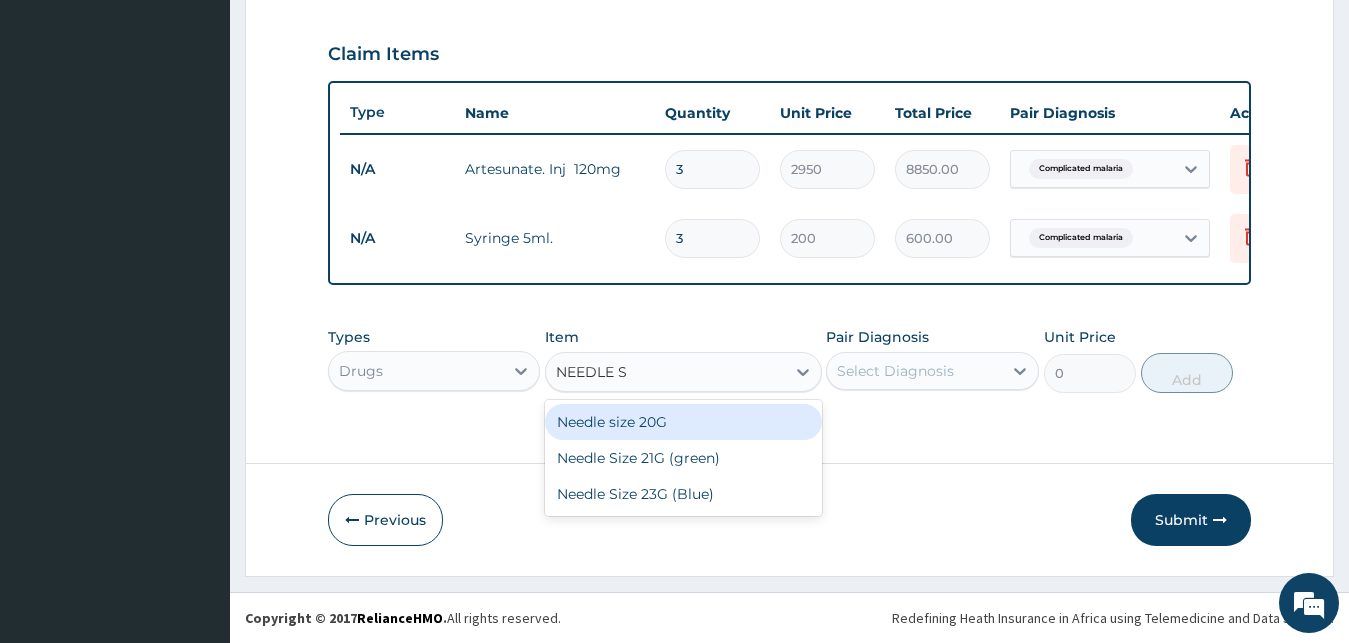 scroll, scrollTop: 0, scrollLeft: 0, axis: both 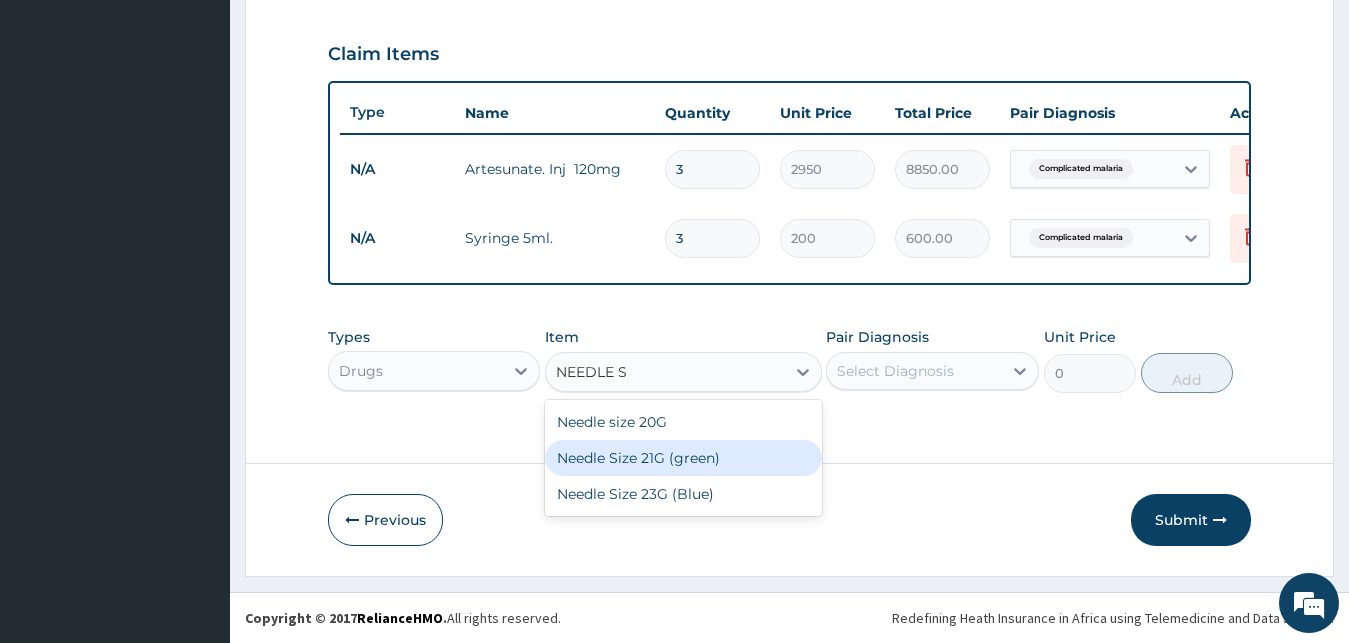 click on "Needle Size 21G (green)" at bounding box center (683, 458) 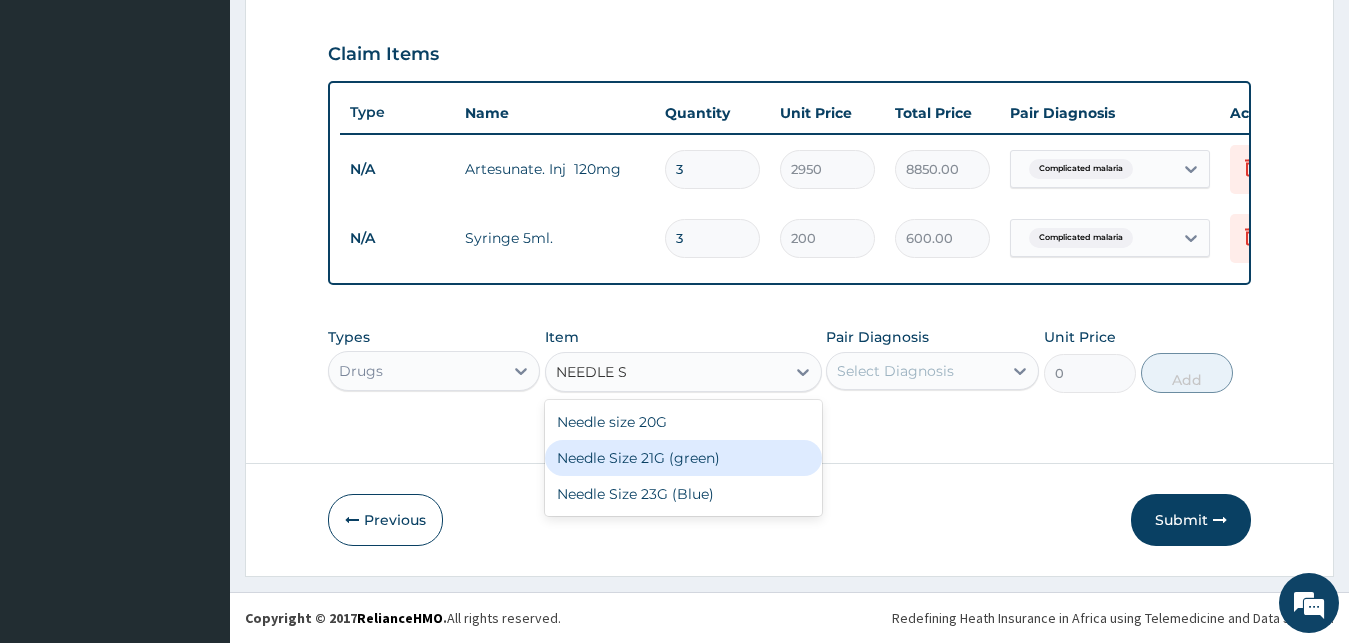 type 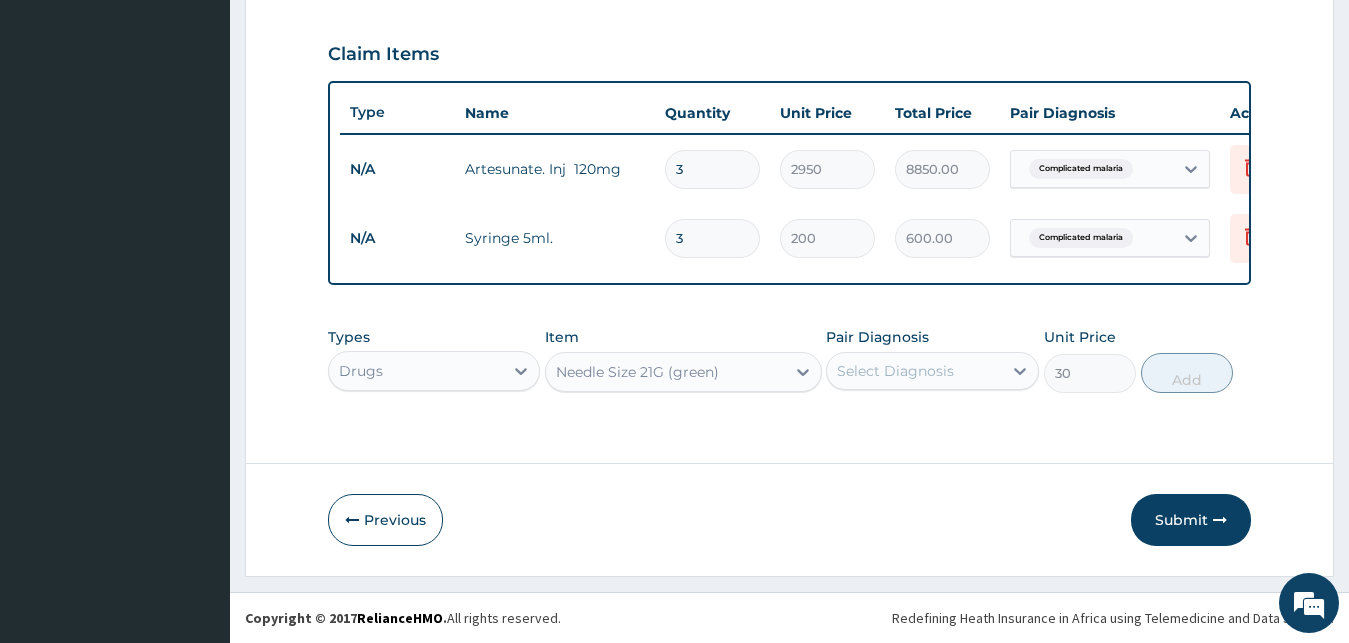 click on "Select Diagnosis" at bounding box center [895, 371] 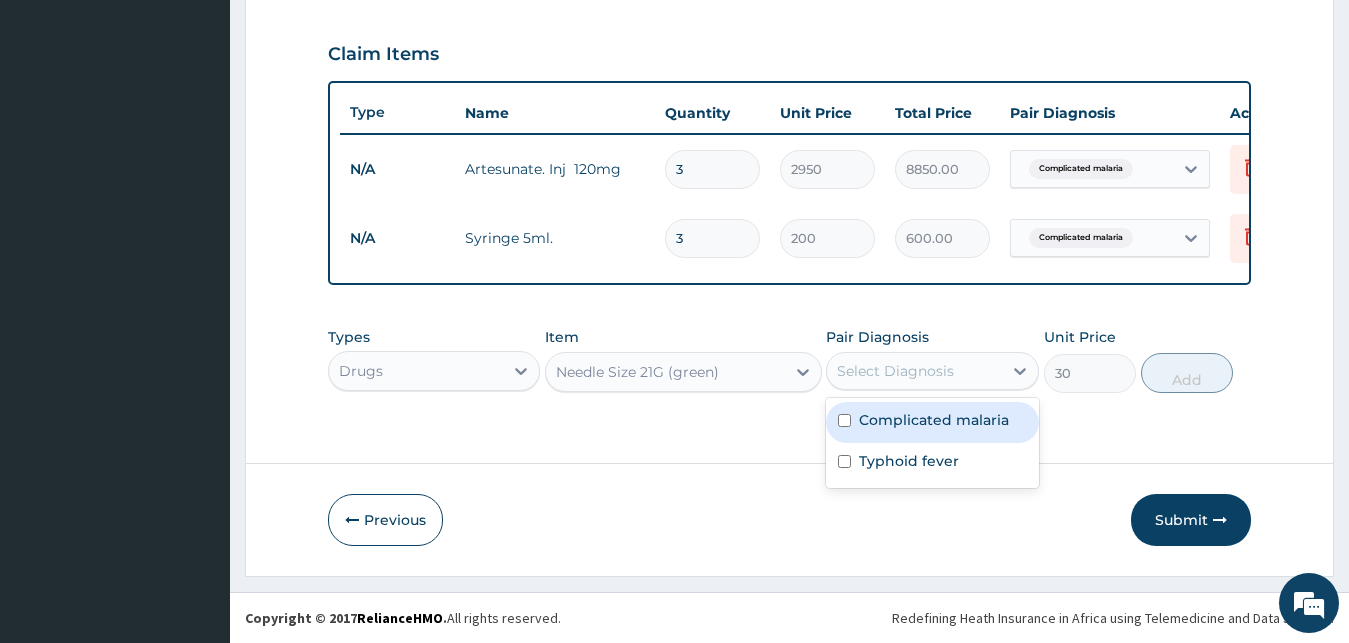click on "Complicated malaria" at bounding box center (934, 420) 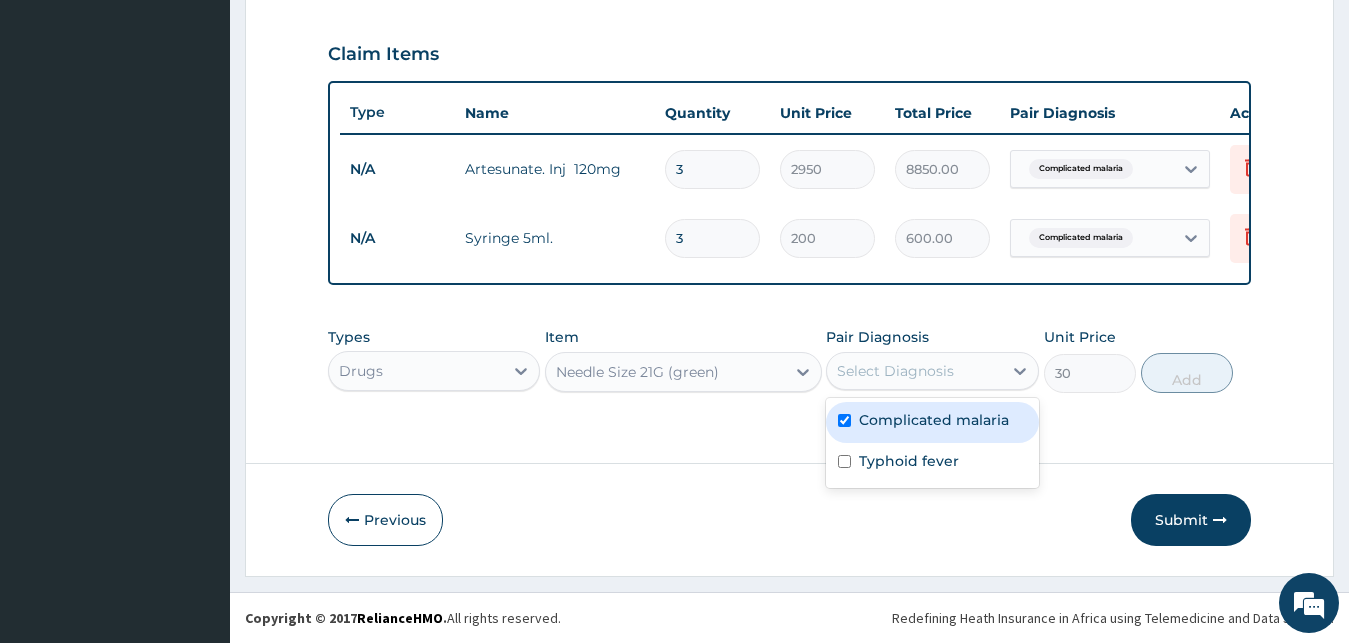 checkbox on "true" 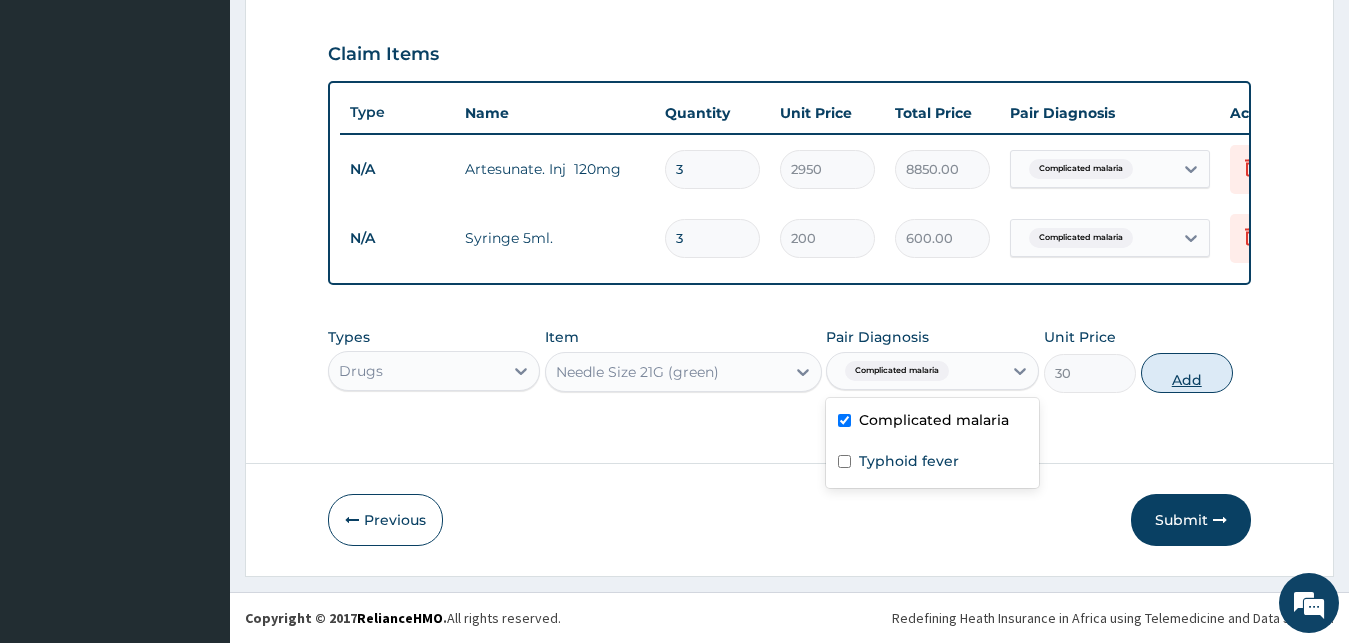 click on "Add" at bounding box center [1187, 373] 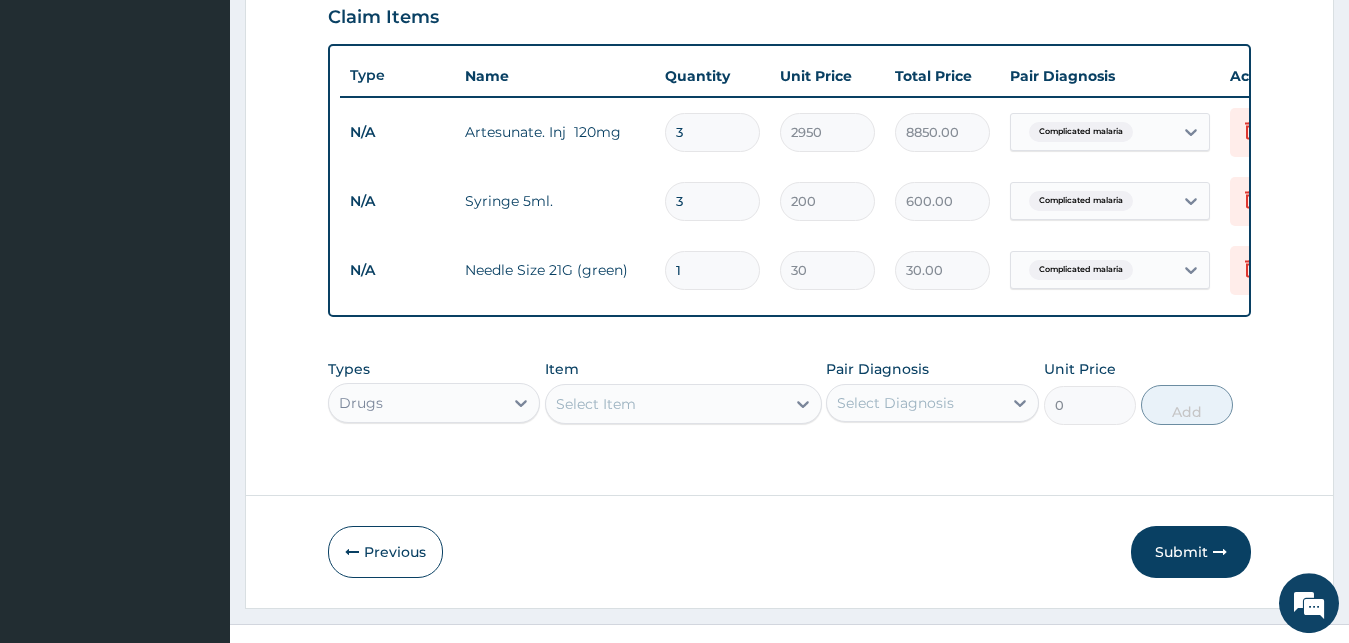 scroll, scrollTop: 749, scrollLeft: 0, axis: vertical 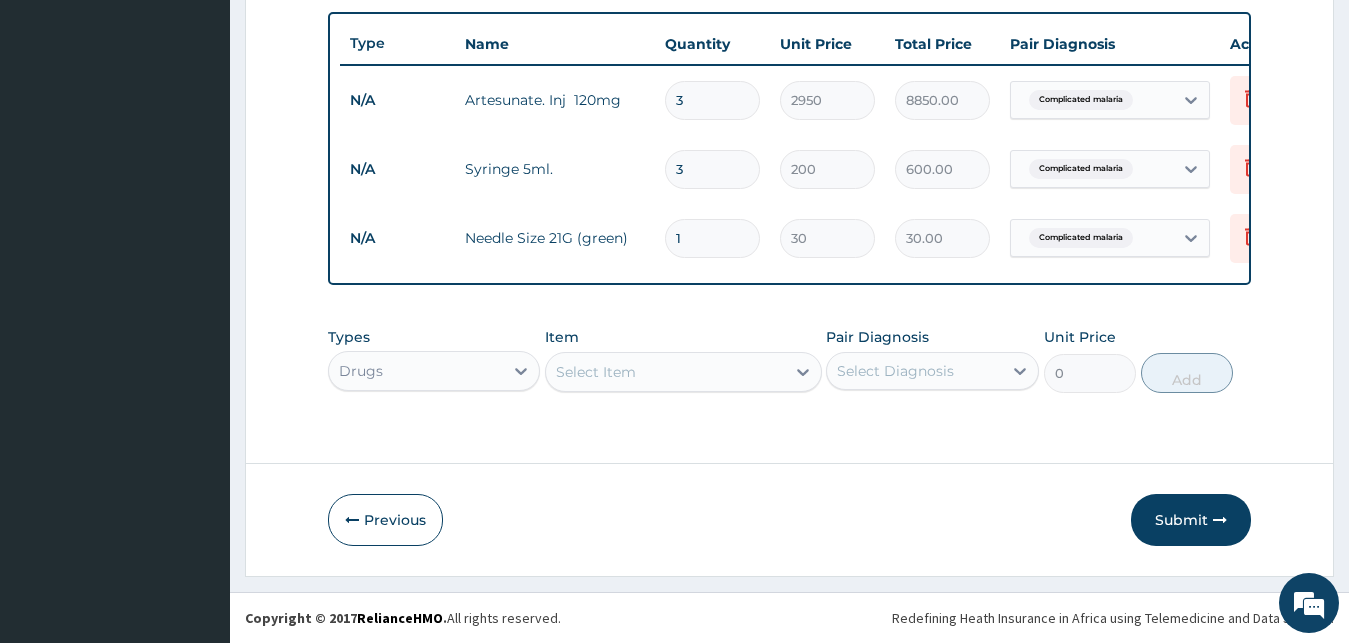 type 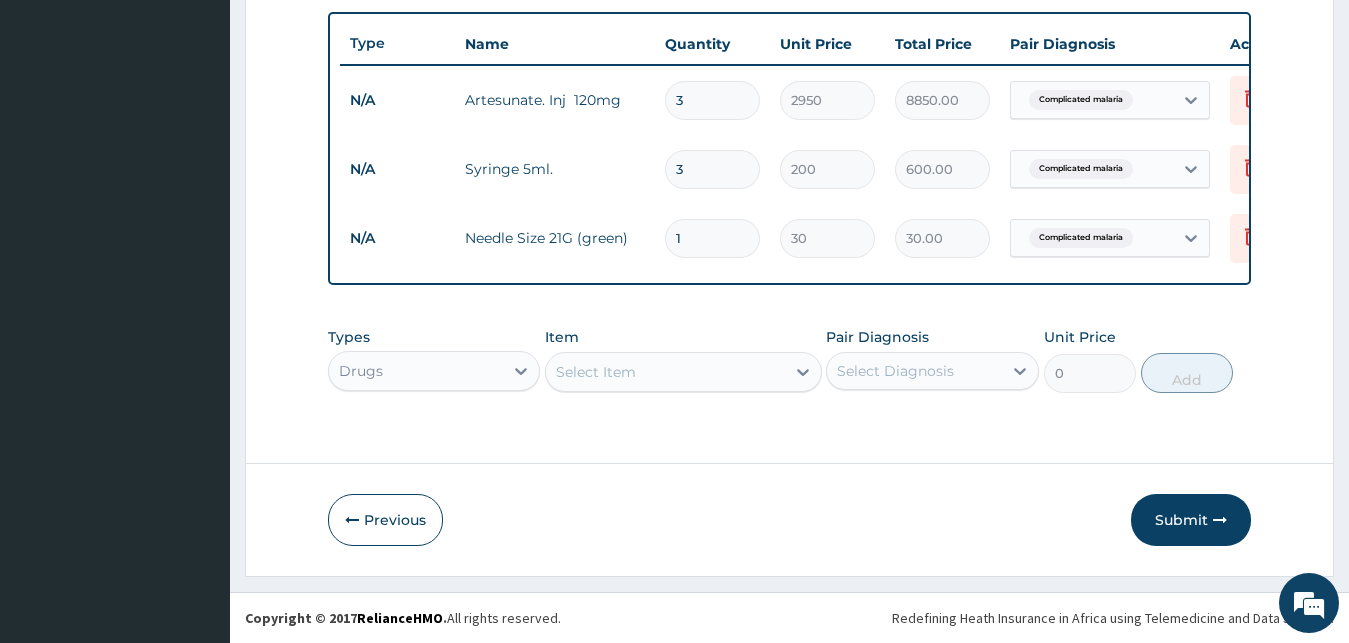 type on "0.00" 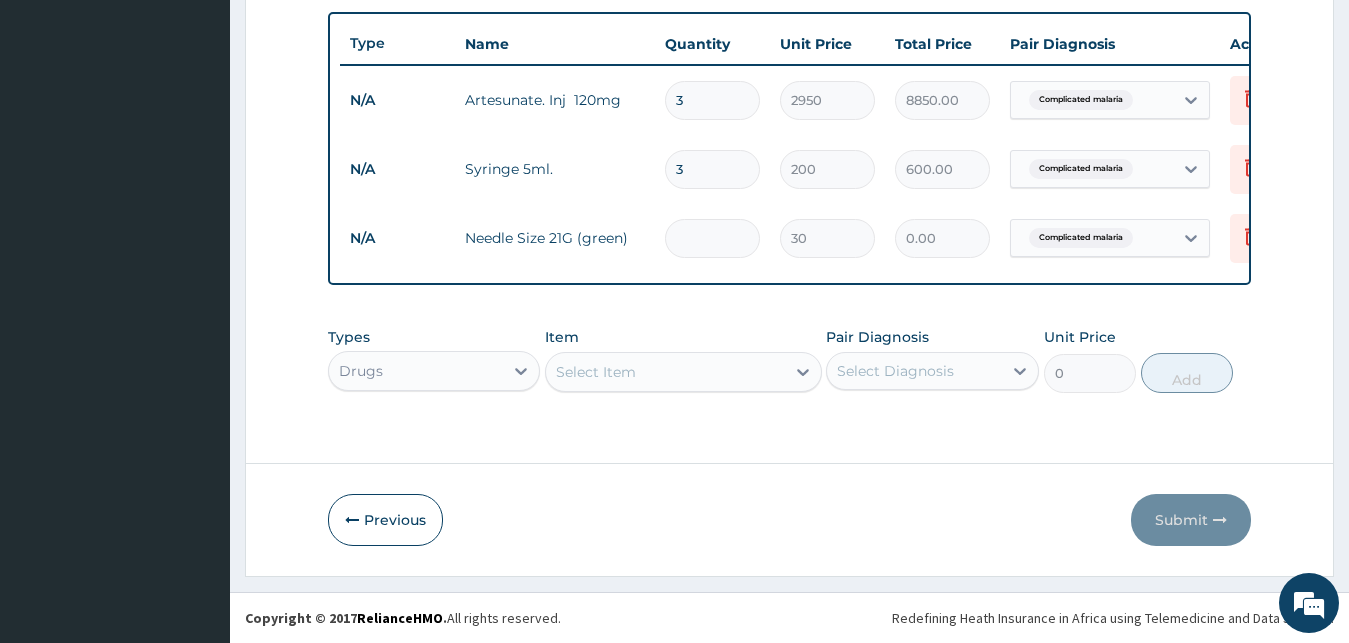 type on "3" 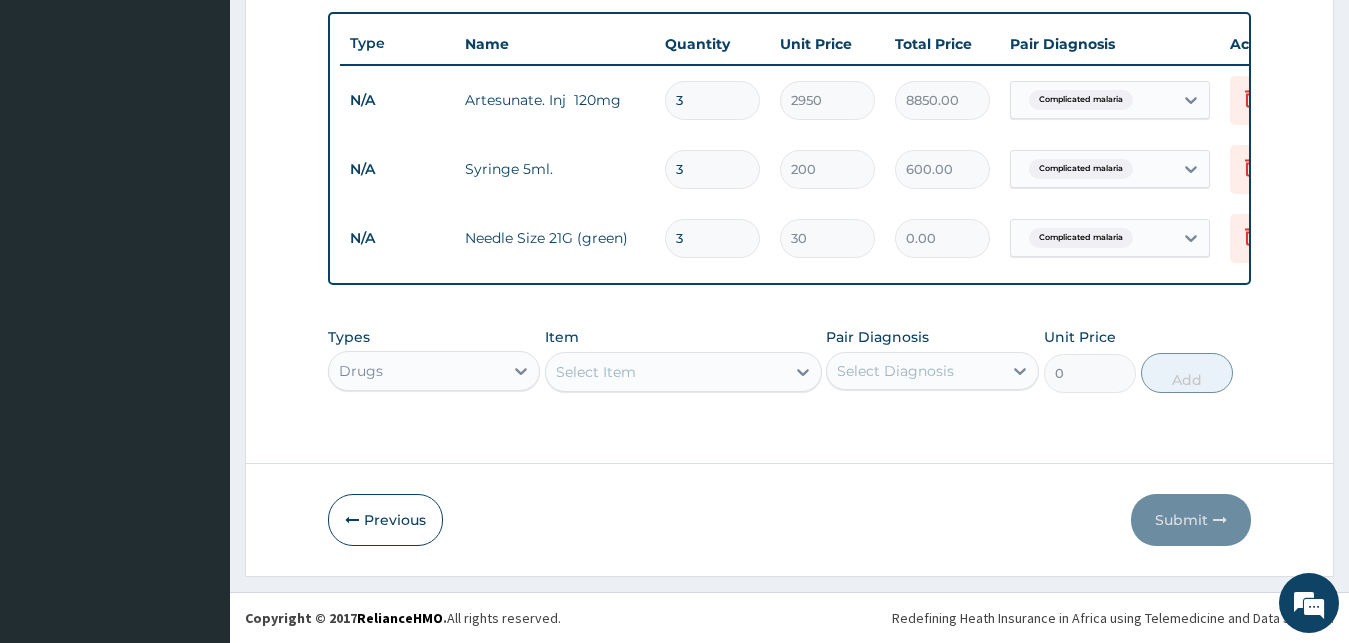 type on "90.00" 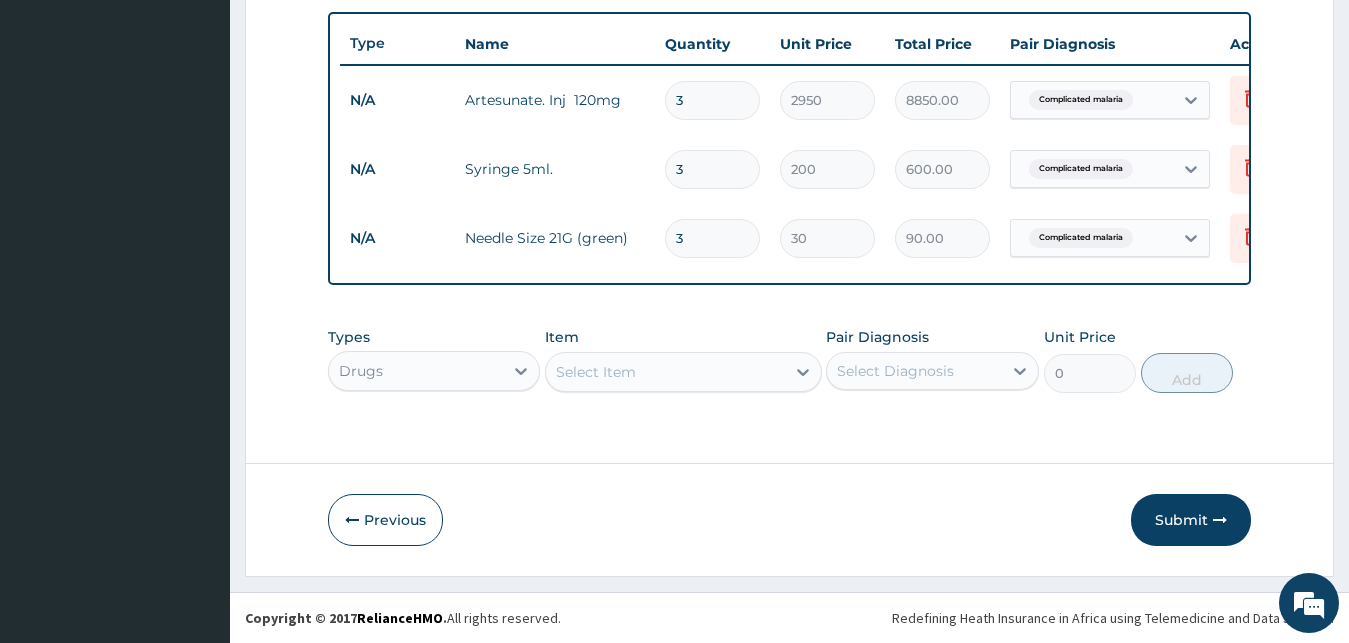 type on "3" 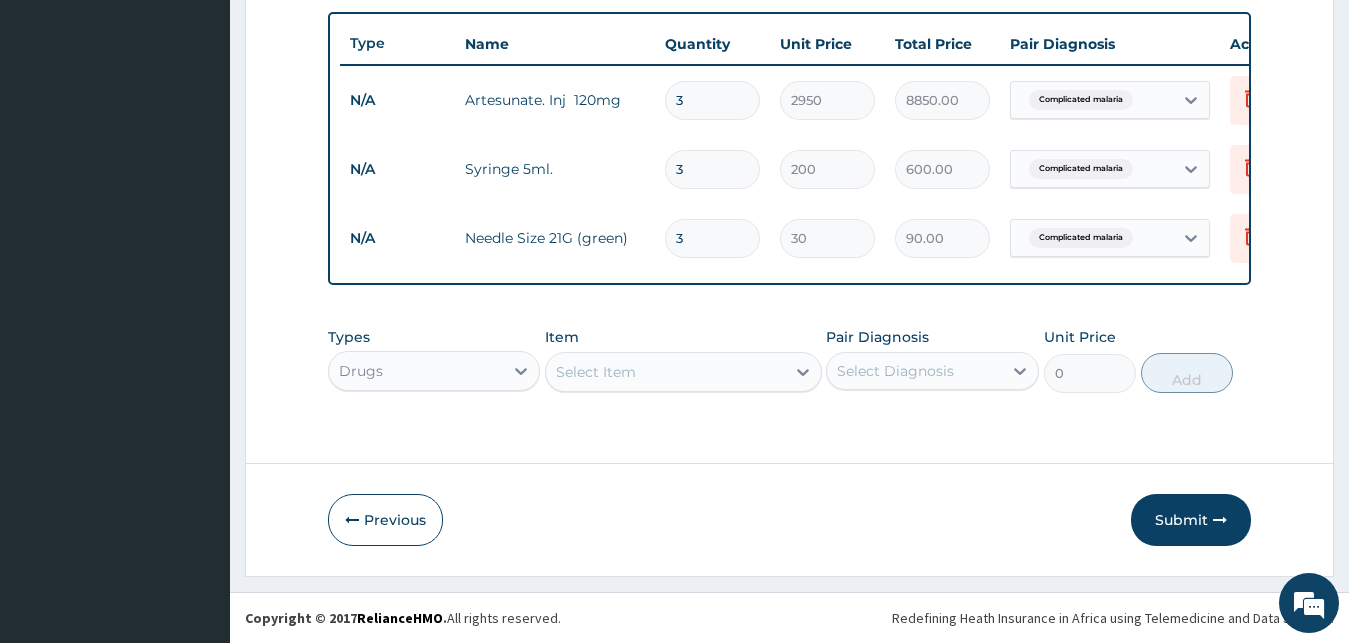 click on "Select Item" at bounding box center [665, 372] 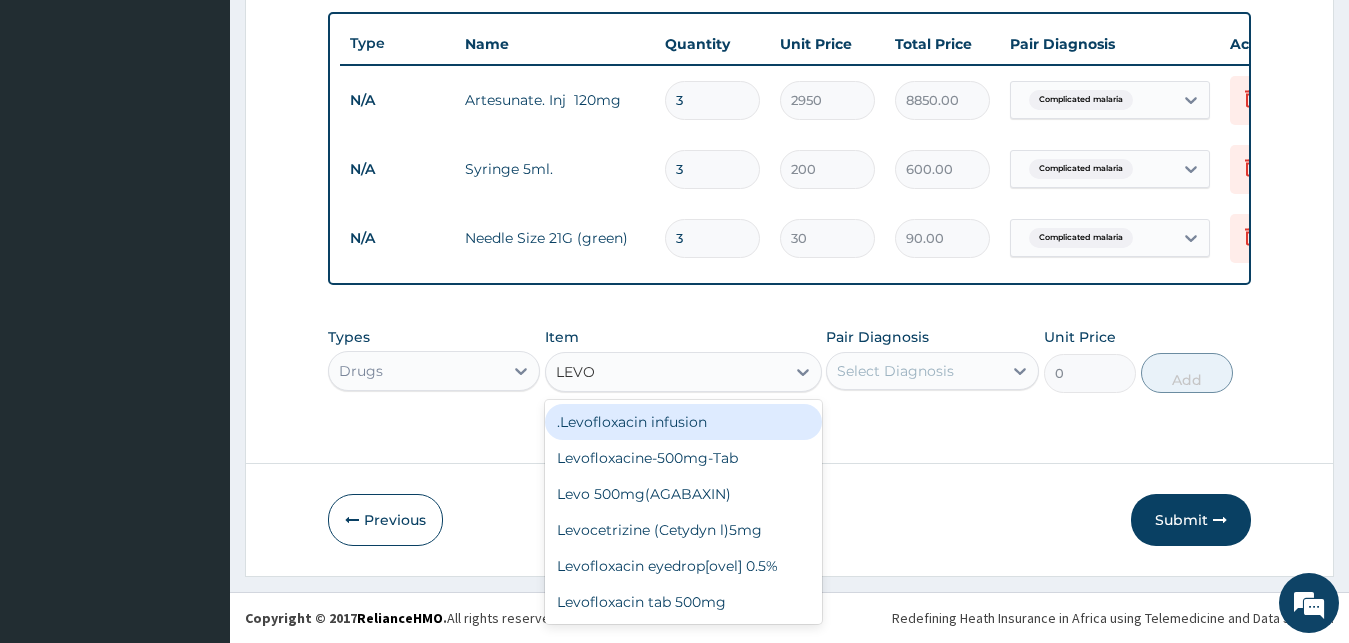 scroll, scrollTop: 0, scrollLeft: 0, axis: both 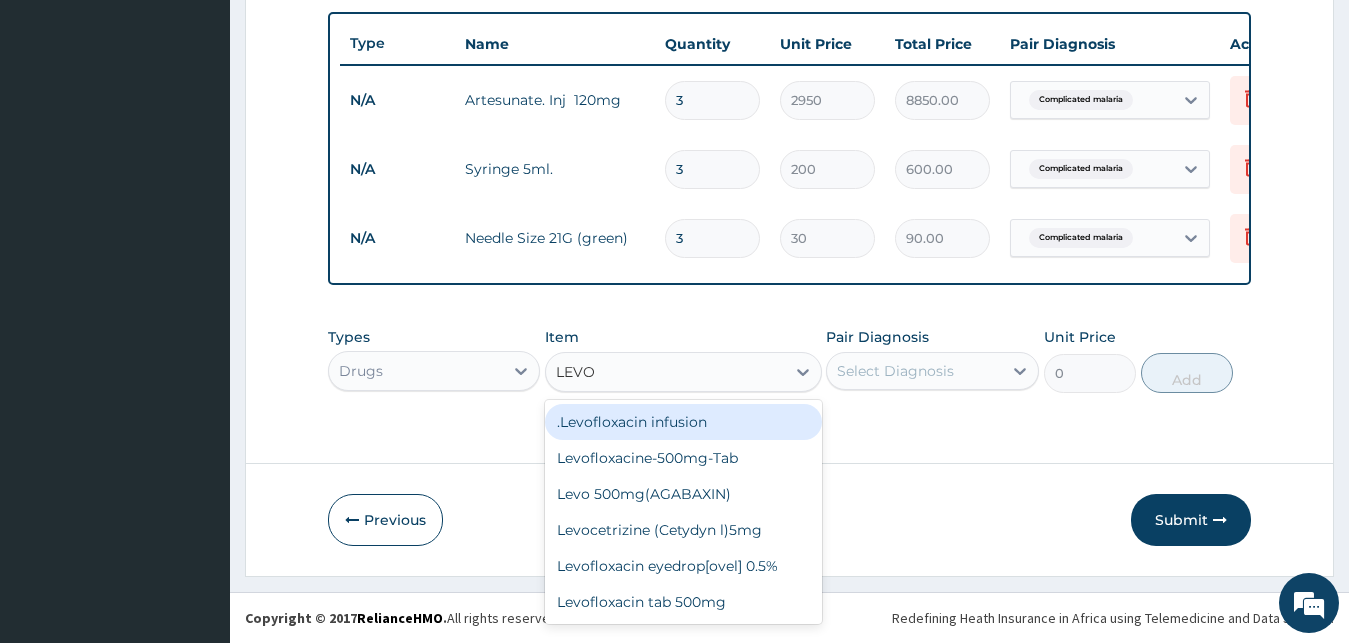 type on "LEVOF" 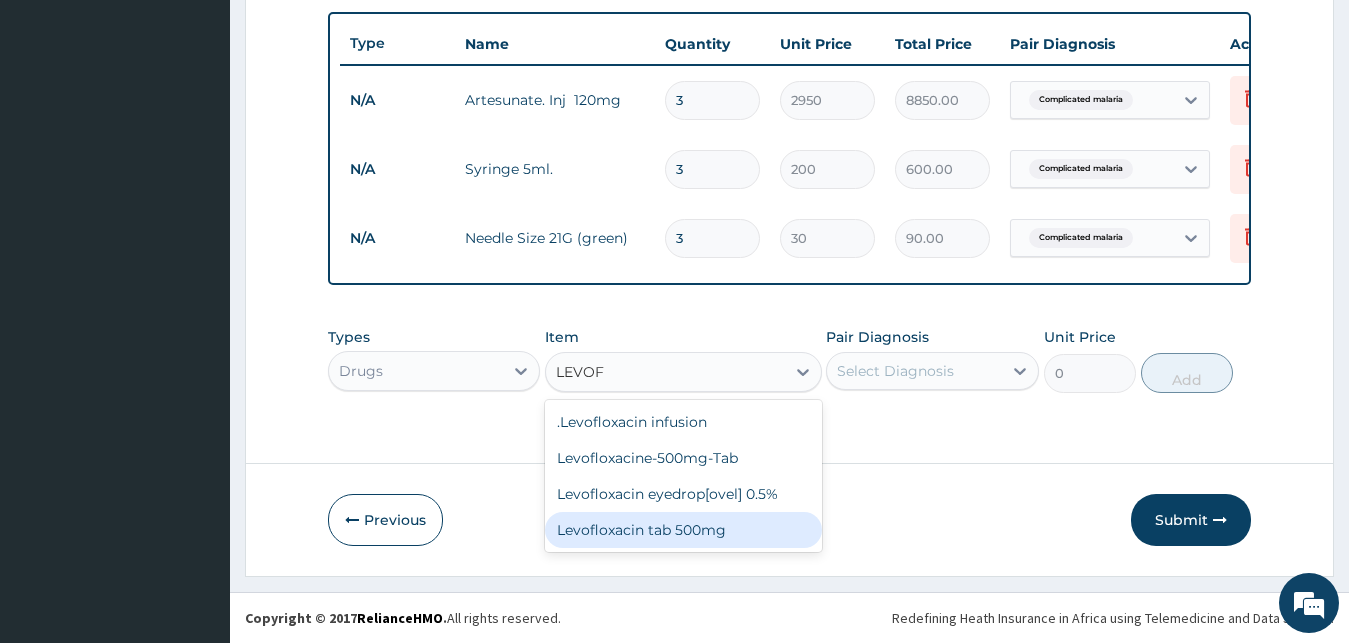 click on "Levofloxacin tab 500mg" at bounding box center (683, 530) 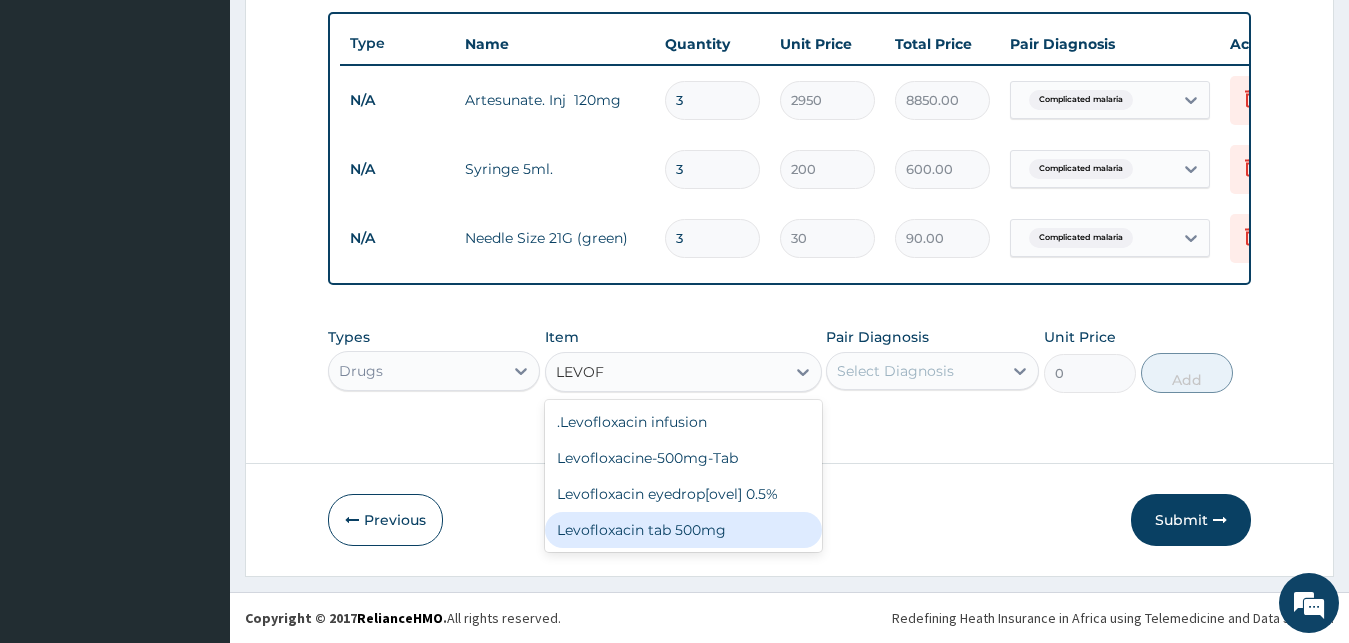 type 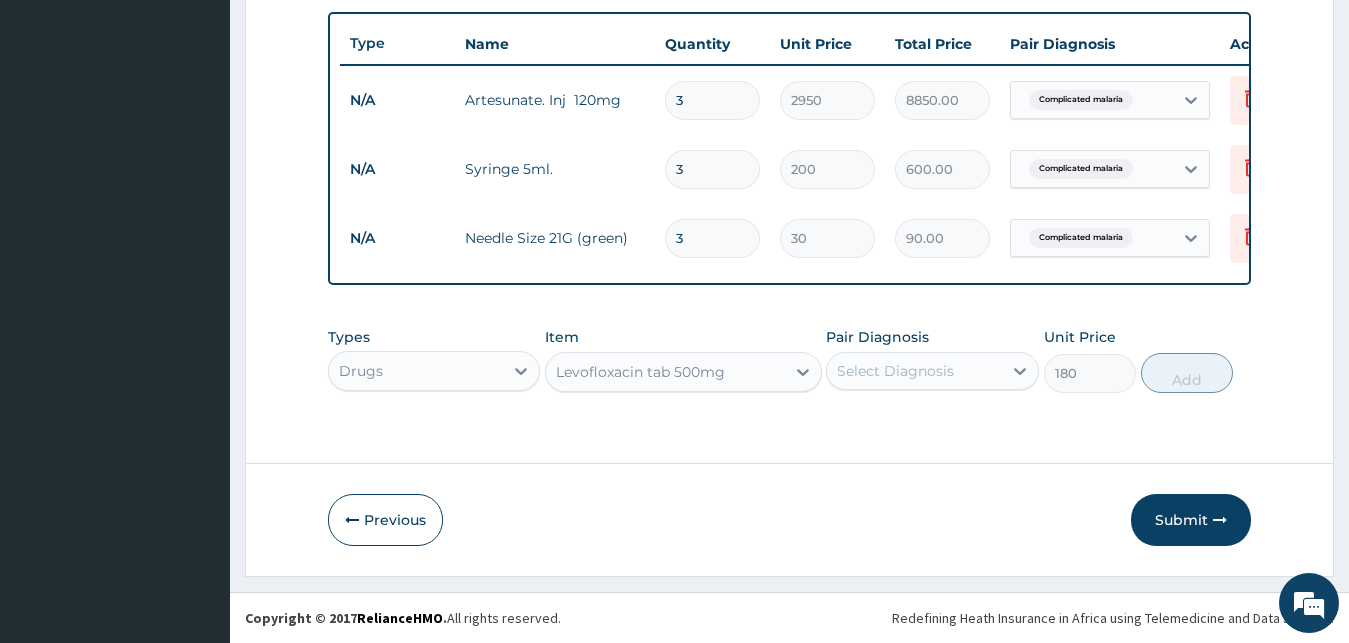 click on "Select Diagnosis" at bounding box center [914, 371] 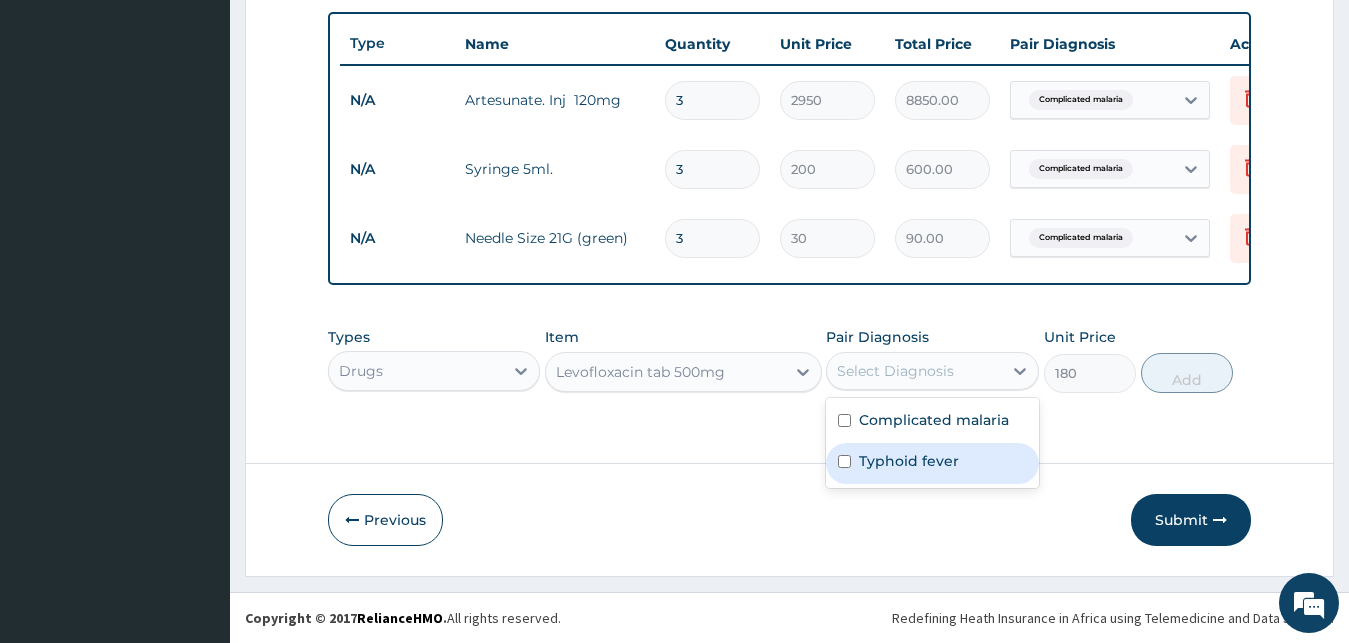 click on "Typhoid fever" at bounding box center [909, 461] 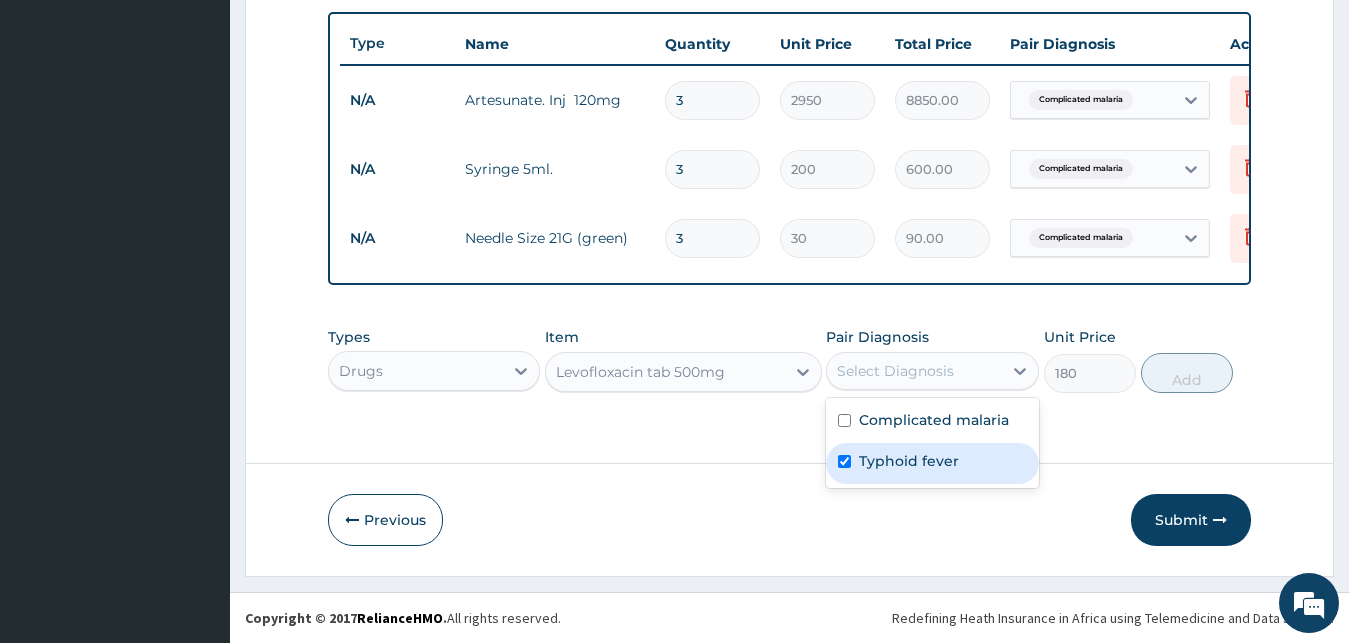 checkbox on "true" 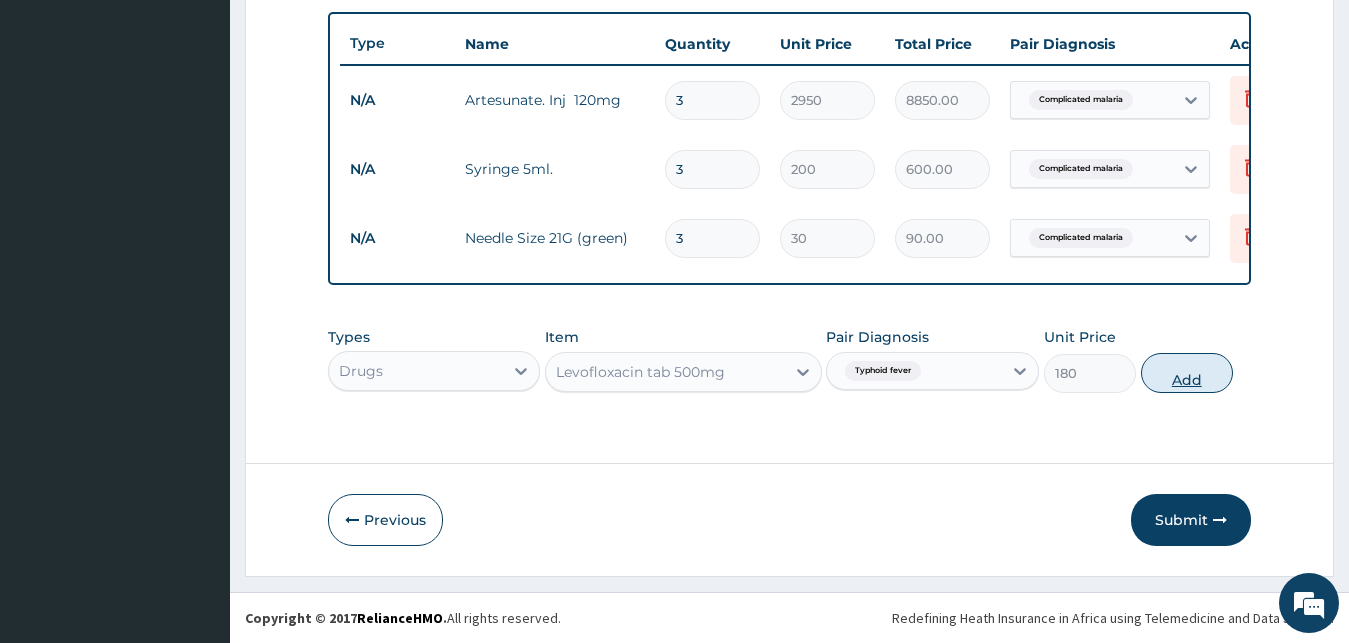 click on "Add" at bounding box center [1187, 373] 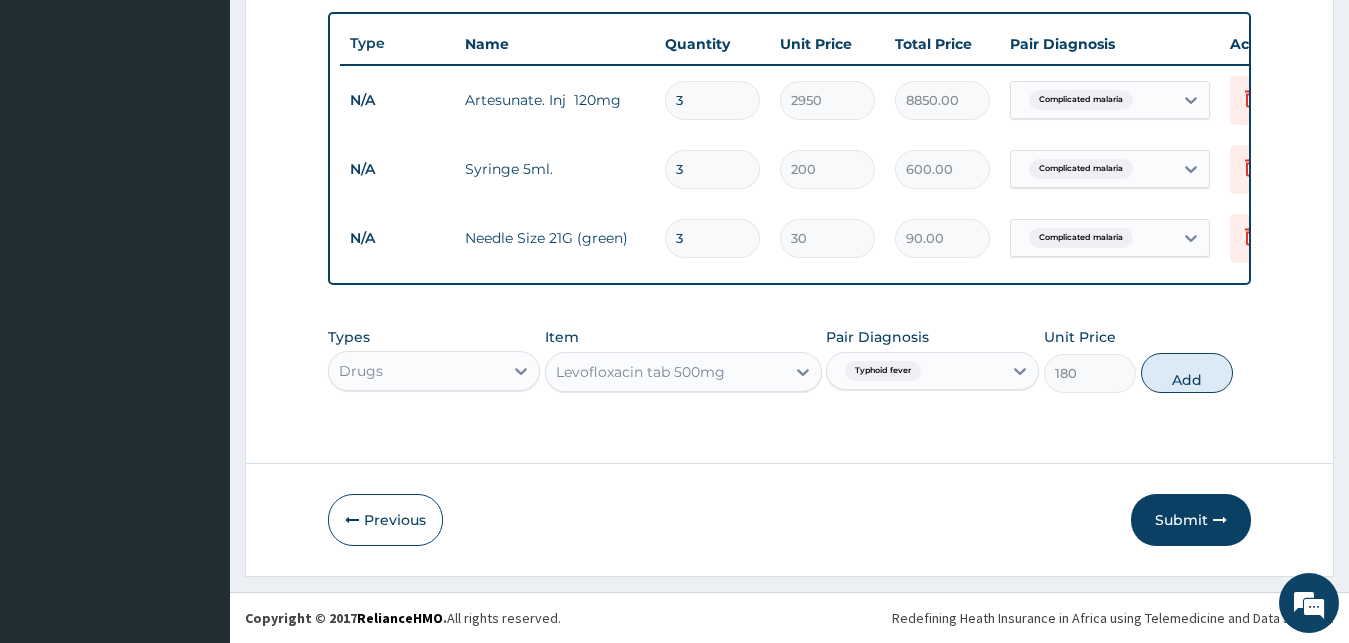 type on "0" 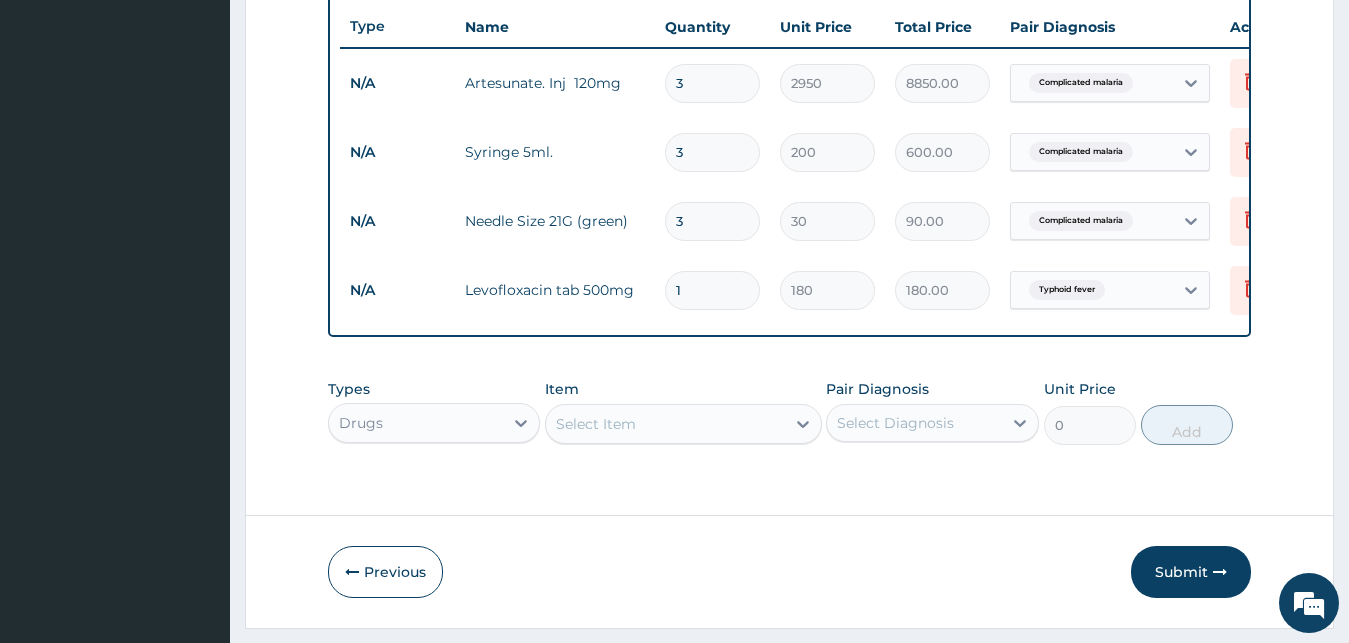 type on "10" 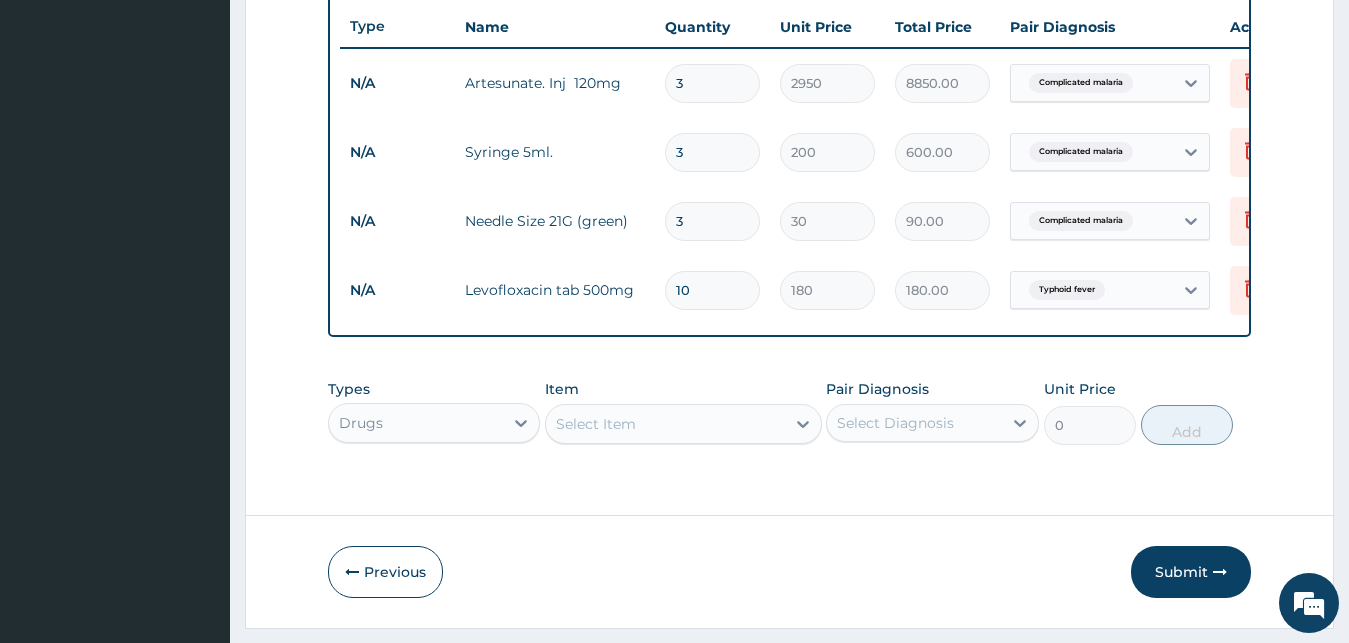 type on "1800.00" 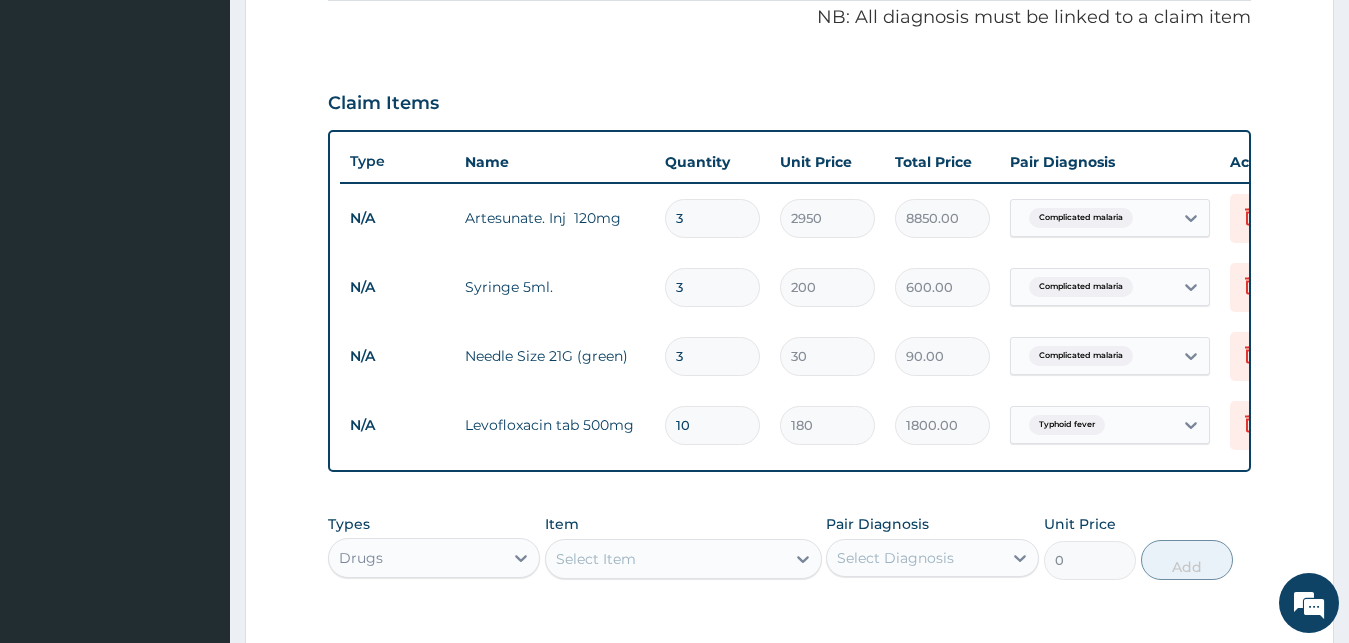 scroll, scrollTop: 818, scrollLeft: 0, axis: vertical 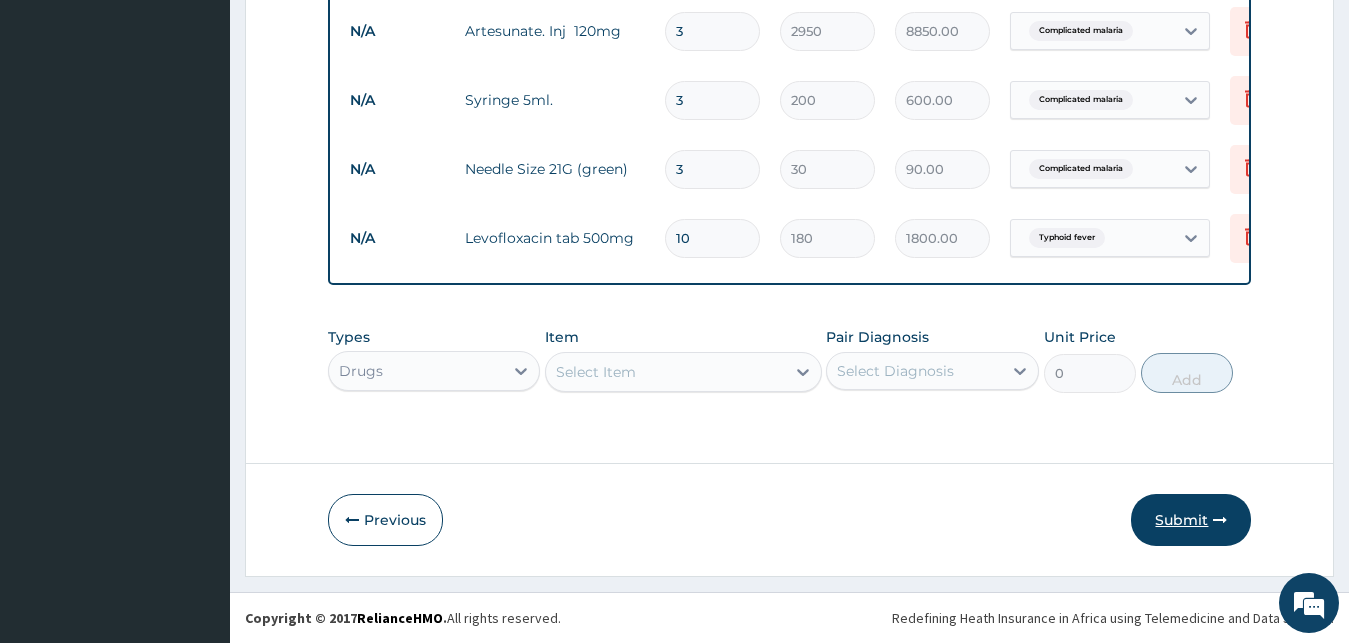 type on "10" 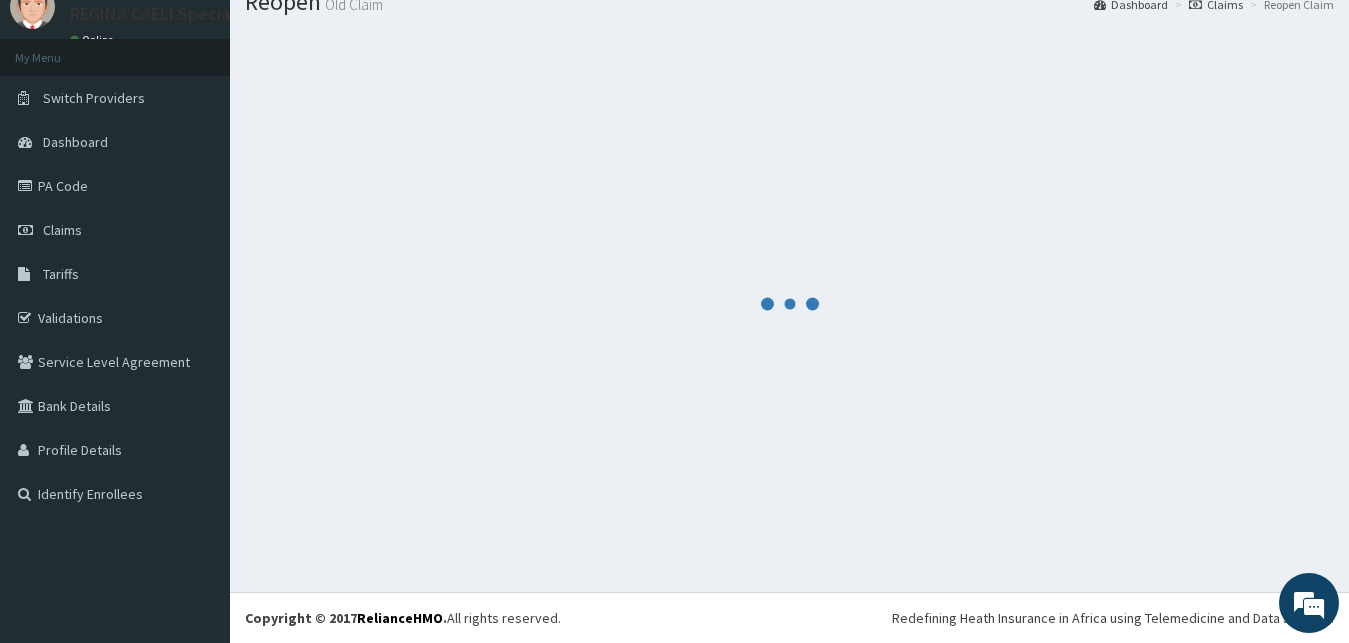 scroll, scrollTop: 76, scrollLeft: 0, axis: vertical 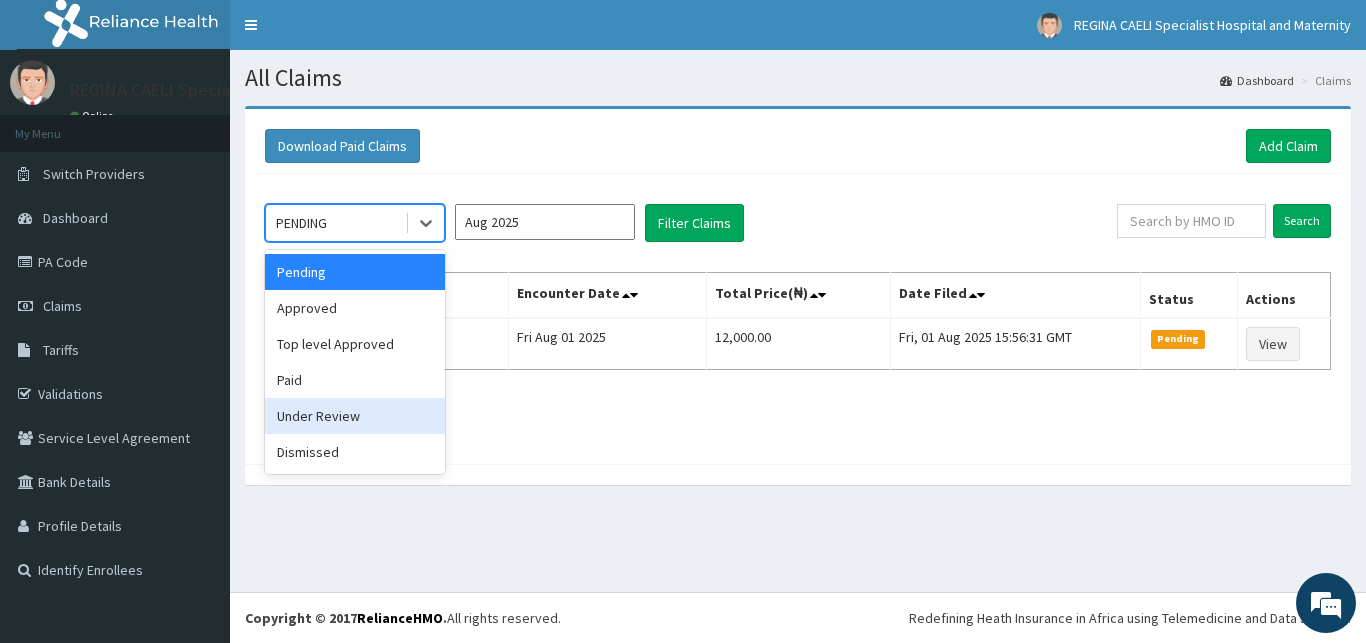 click on "Under Review" at bounding box center (355, 416) 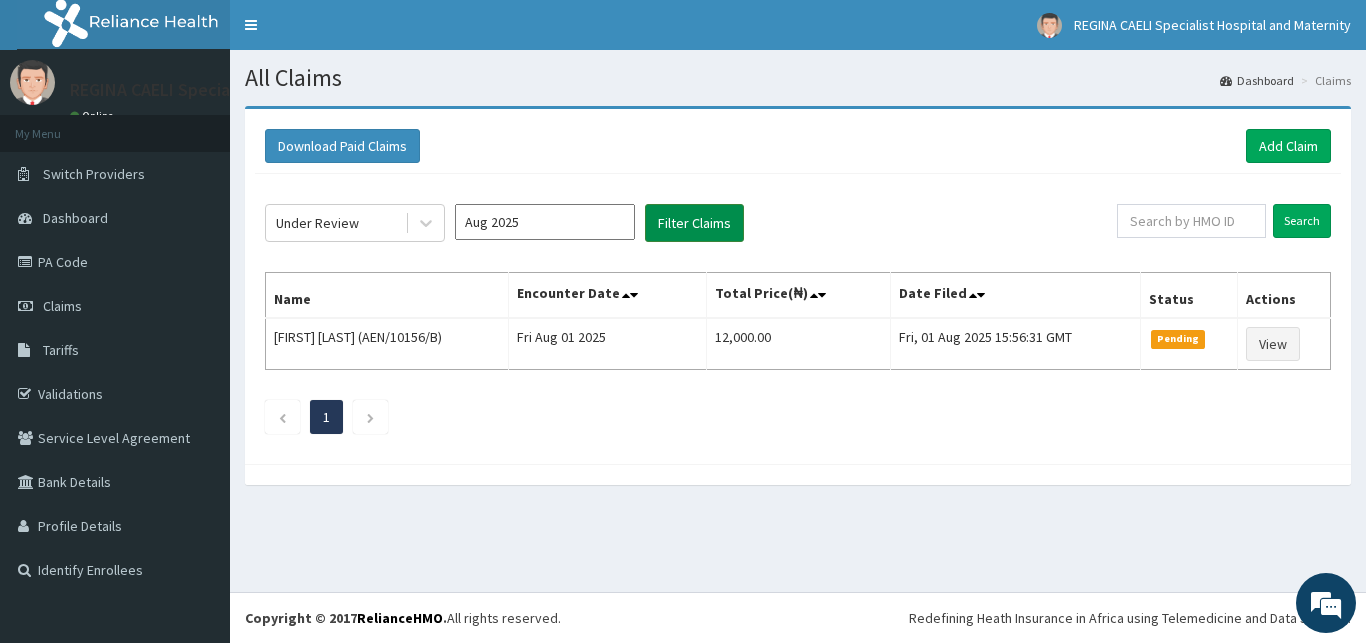 click on "Filter Claims" at bounding box center [694, 223] 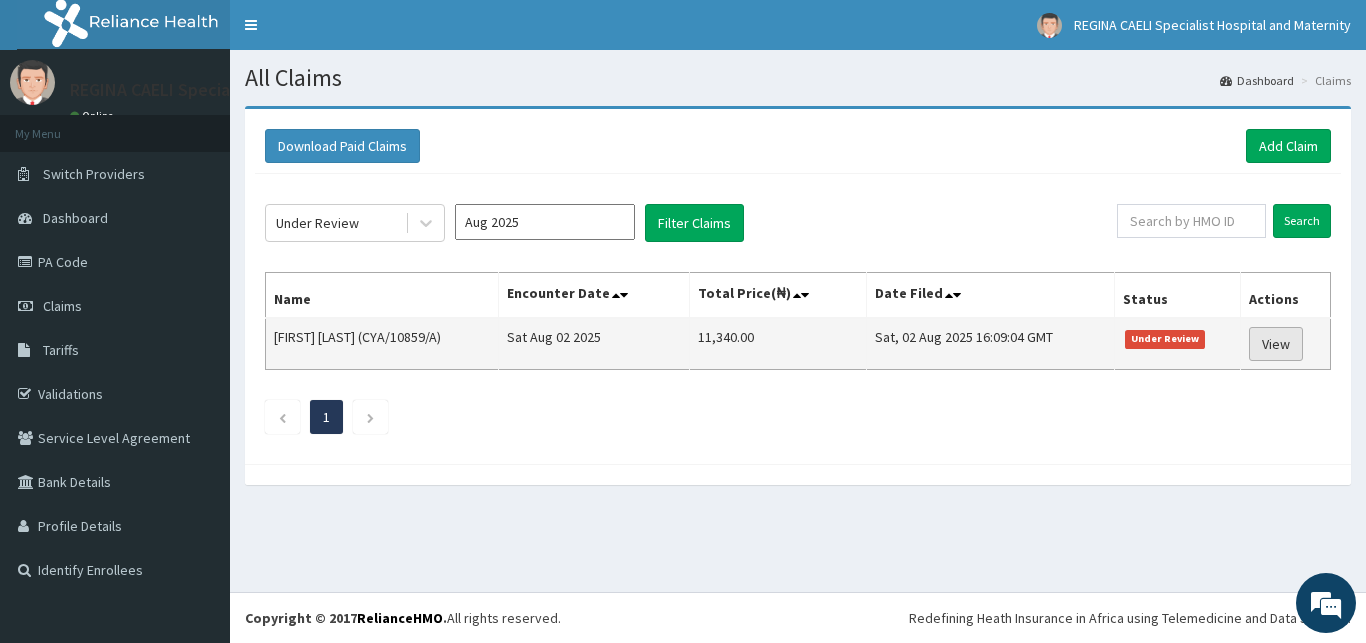 click on "View" at bounding box center [1276, 344] 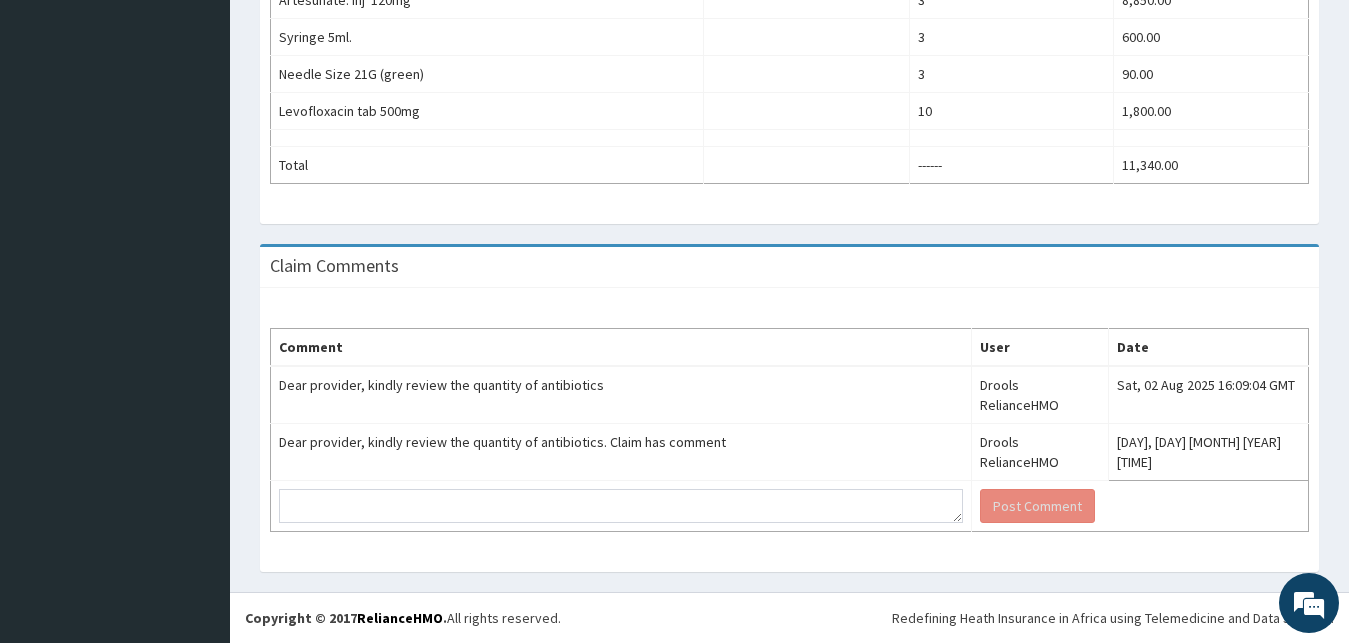 scroll, scrollTop: 730, scrollLeft: 0, axis: vertical 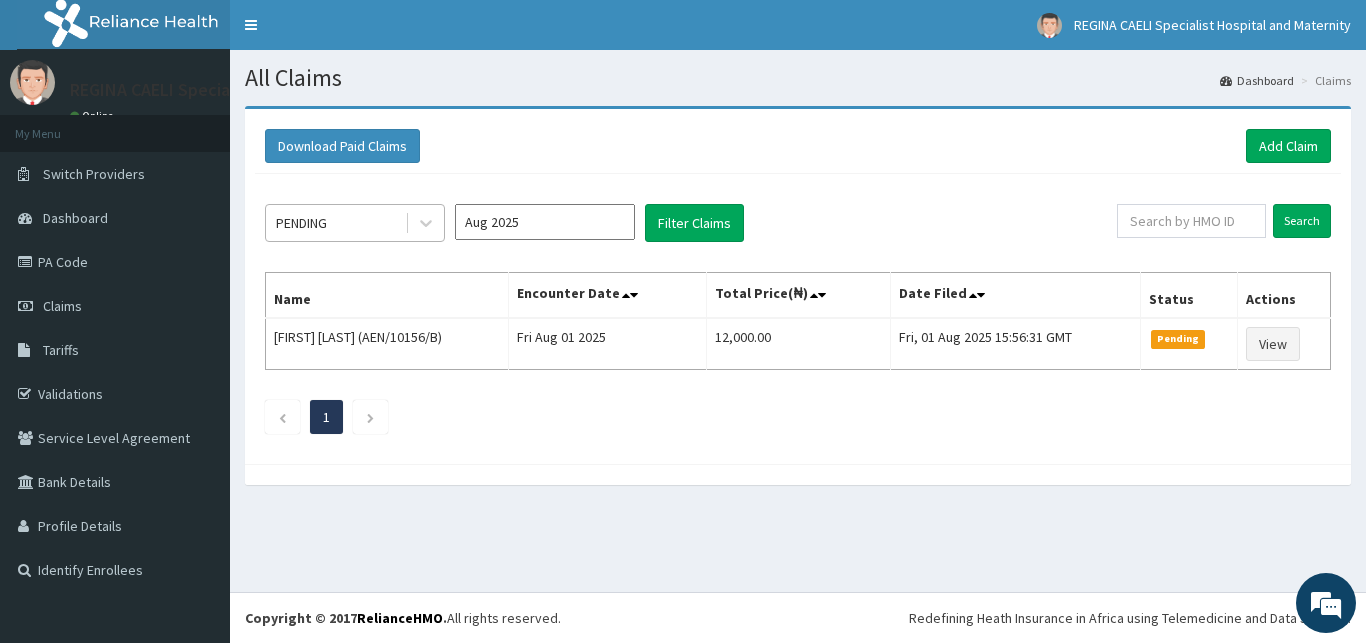 click on "PENDING" at bounding box center [335, 223] 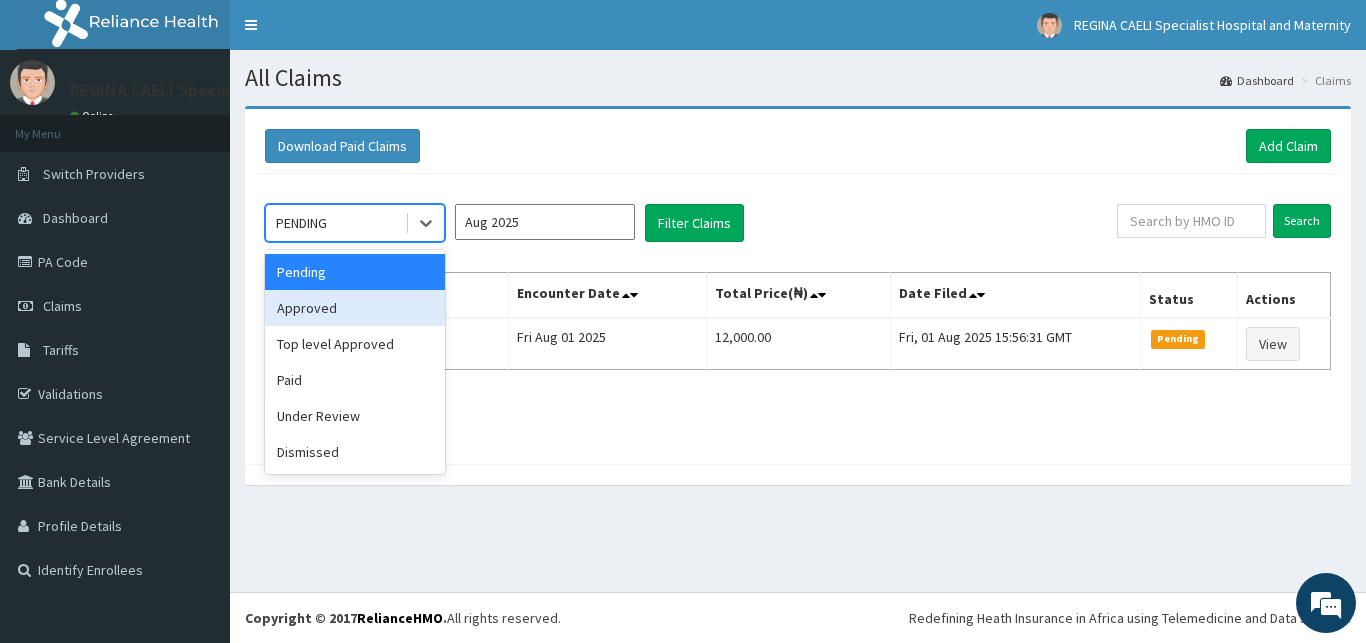 click on "Approved" at bounding box center [355, 308] 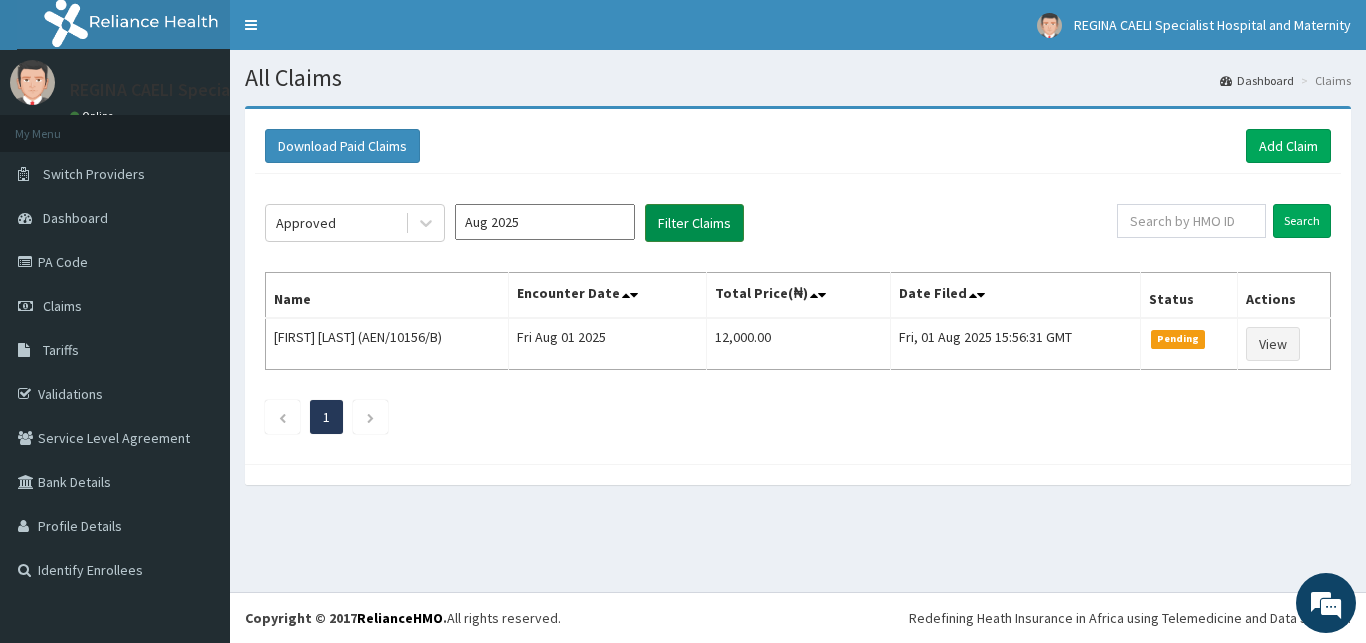click on "Filter Claims" at bounding box center [694, 223] 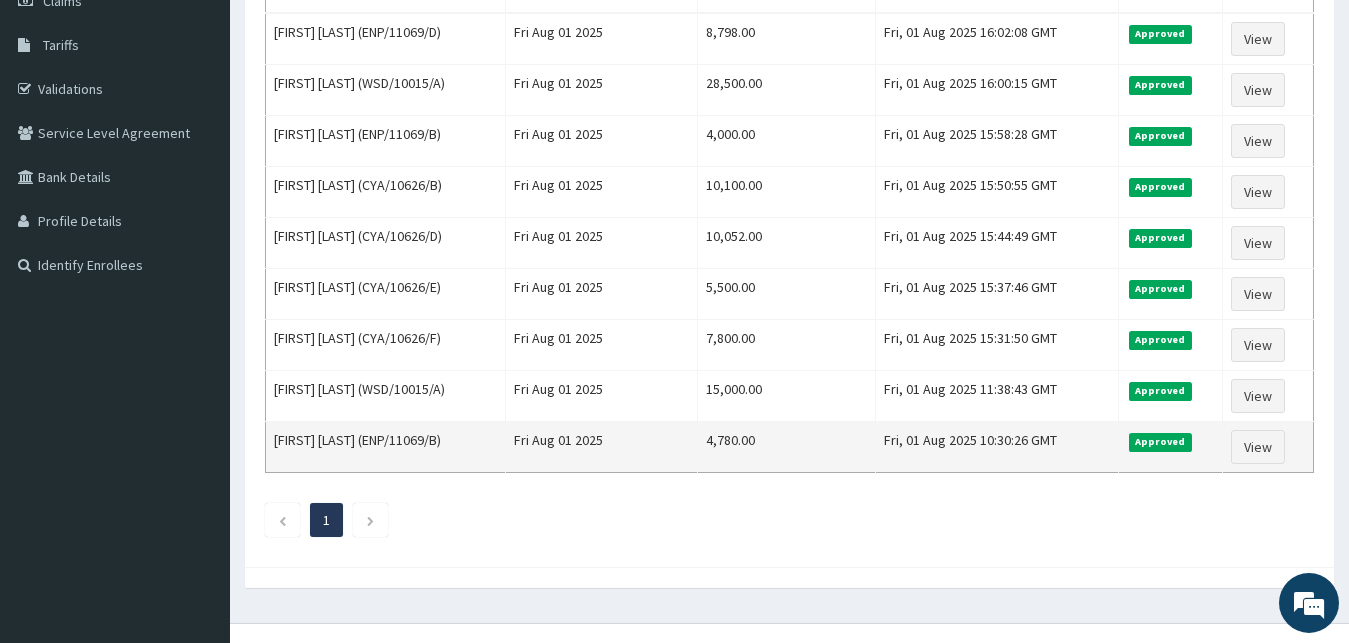 scroll, scrollTop: 306, scrollLeft: 0, axis: vertical 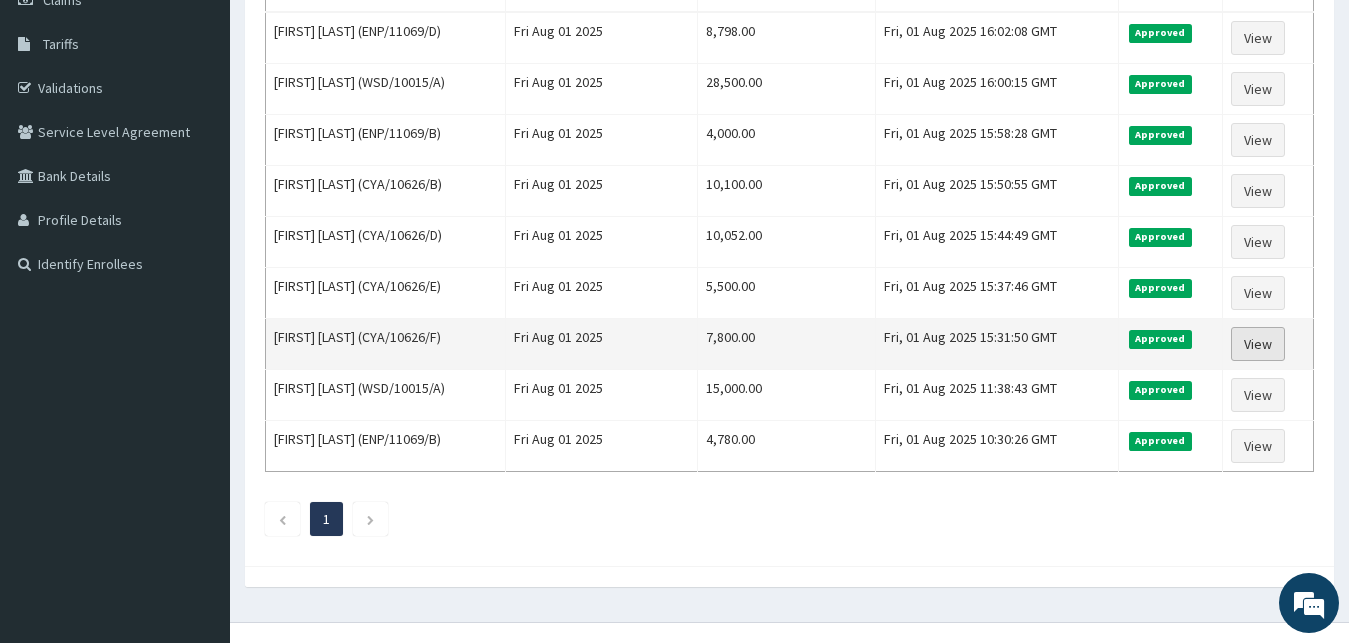 click on "View" at bounding box center (1258, 344) 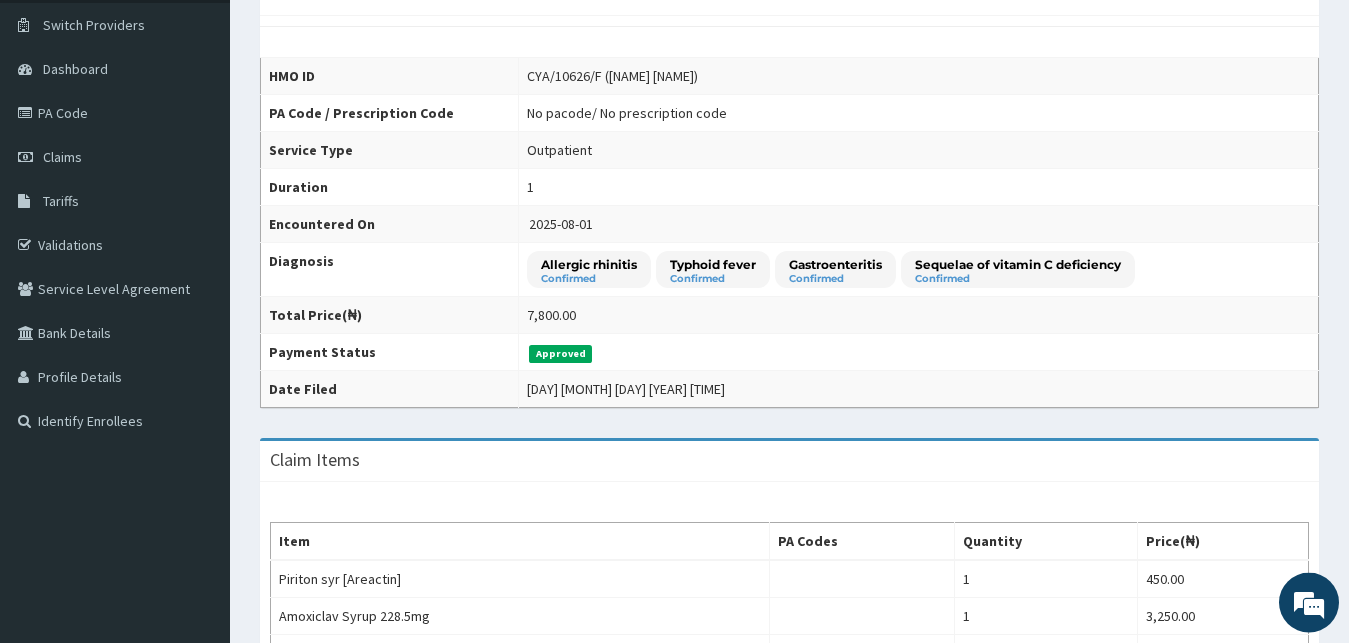 scroll, scrollTop: 102, scrollLeft: 0, axis: vertical 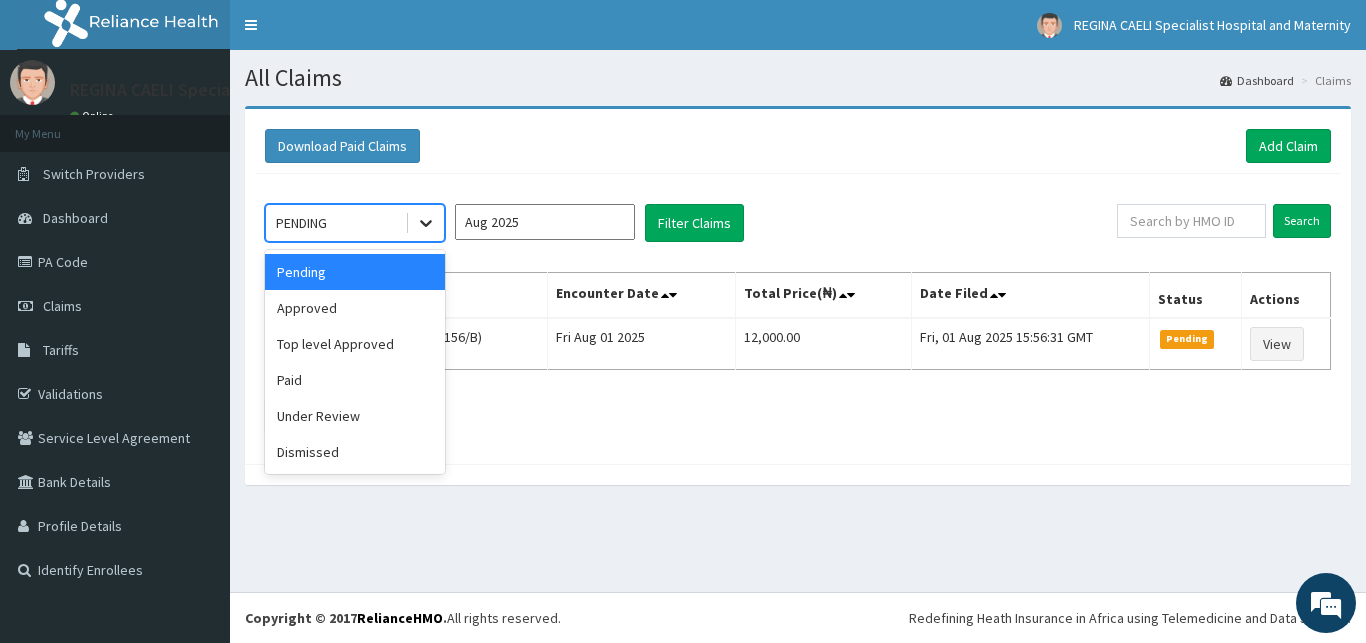 click 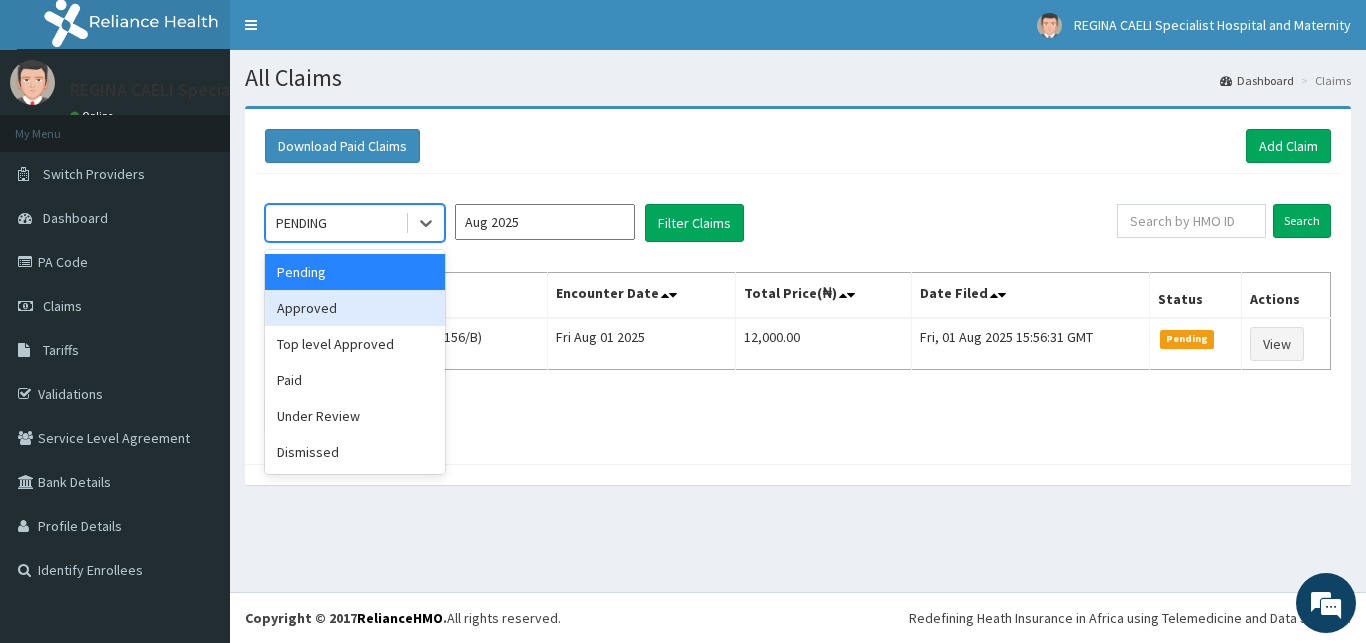 click on "Approved" at bounding box center [355, 308] 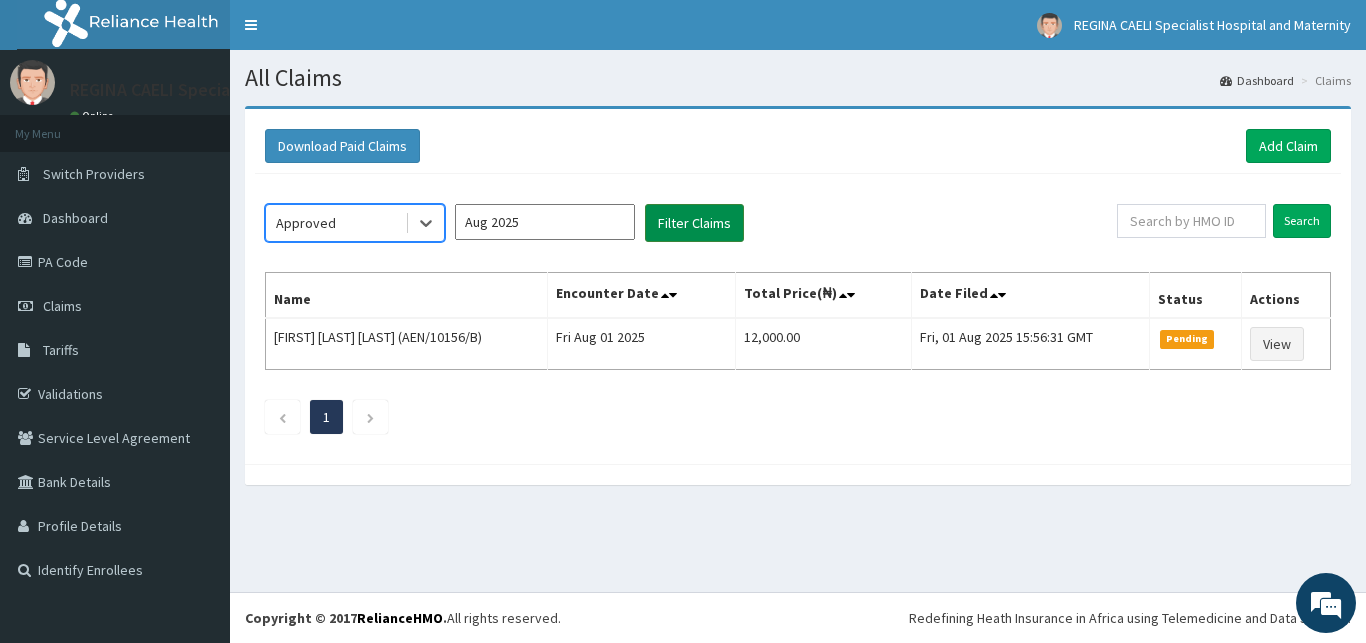 click on "Filter Claims" at bounding box center (694, 223) 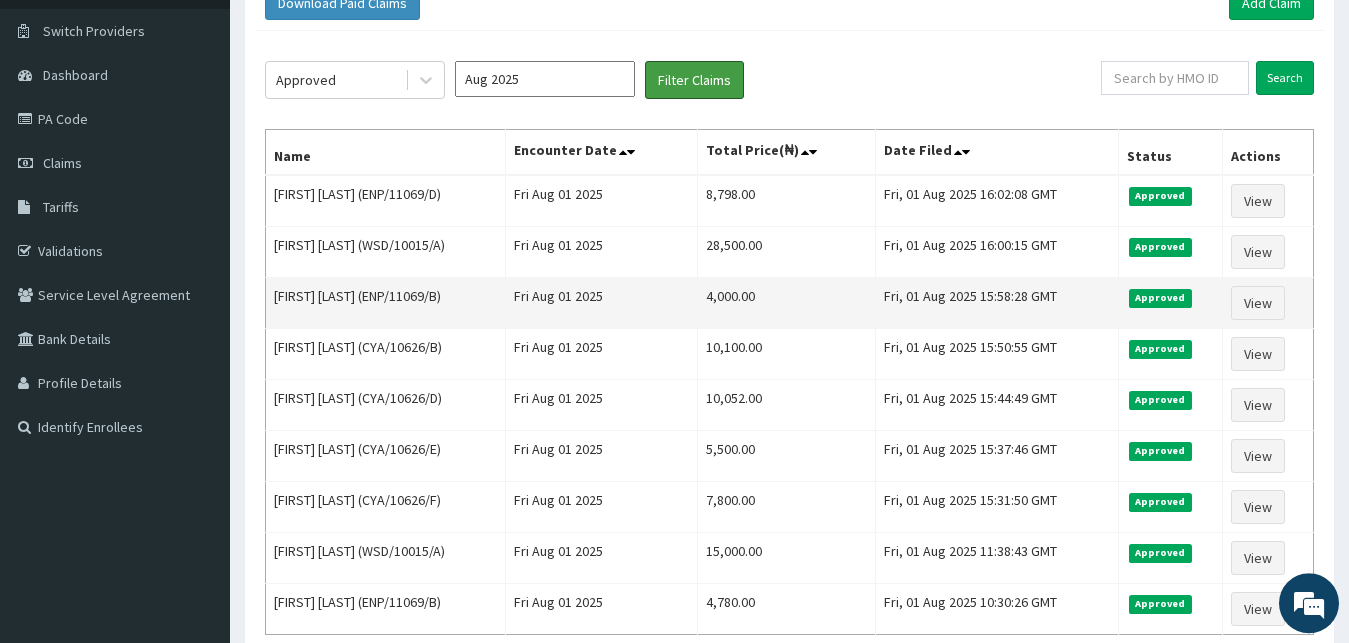 scroll, scrollTop: 306, scrollLeft: 0, axis: vertical 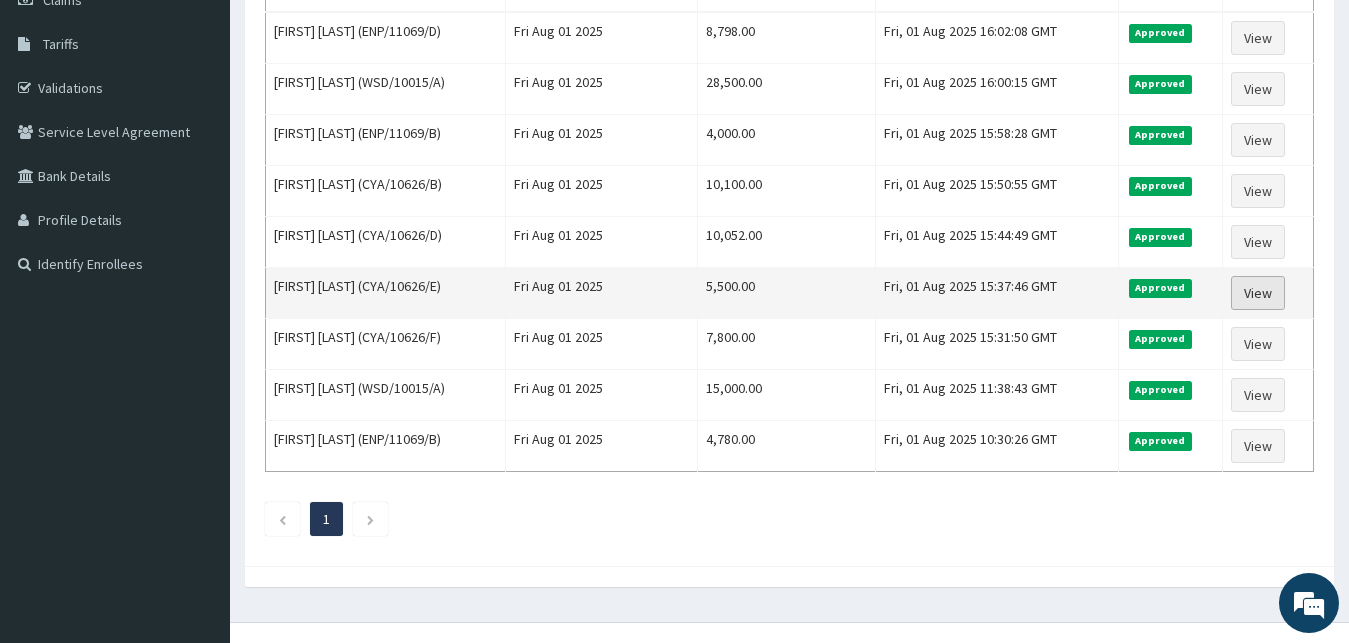 click on "View" at bounding box center [1258, 293] 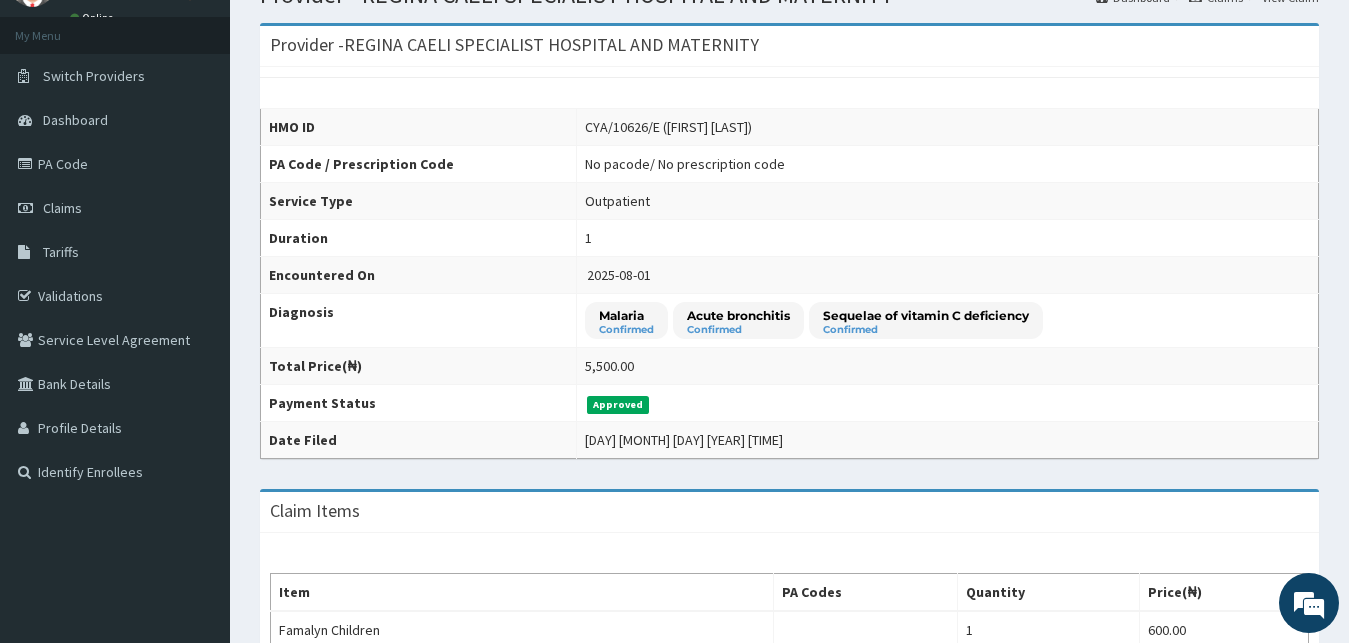 scroll, scrollTop: 102, scrollLeft: 0, axis: vertical 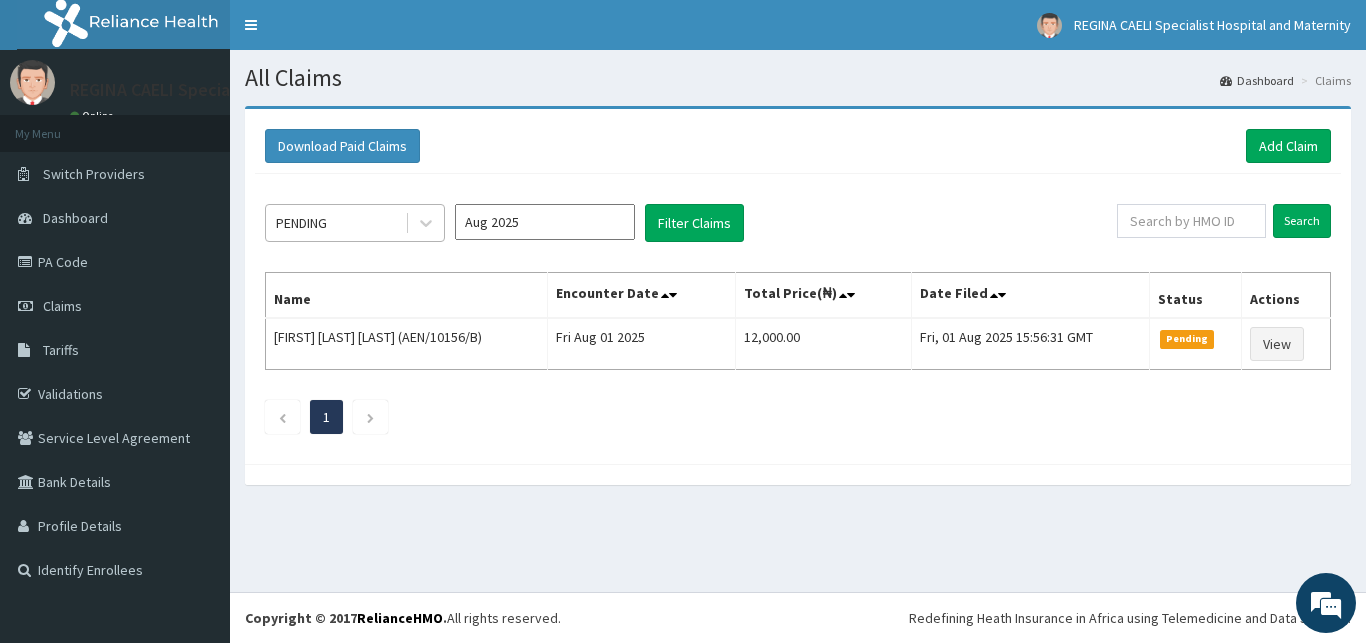 click on "PENDING" at bounding box center (335, 223) 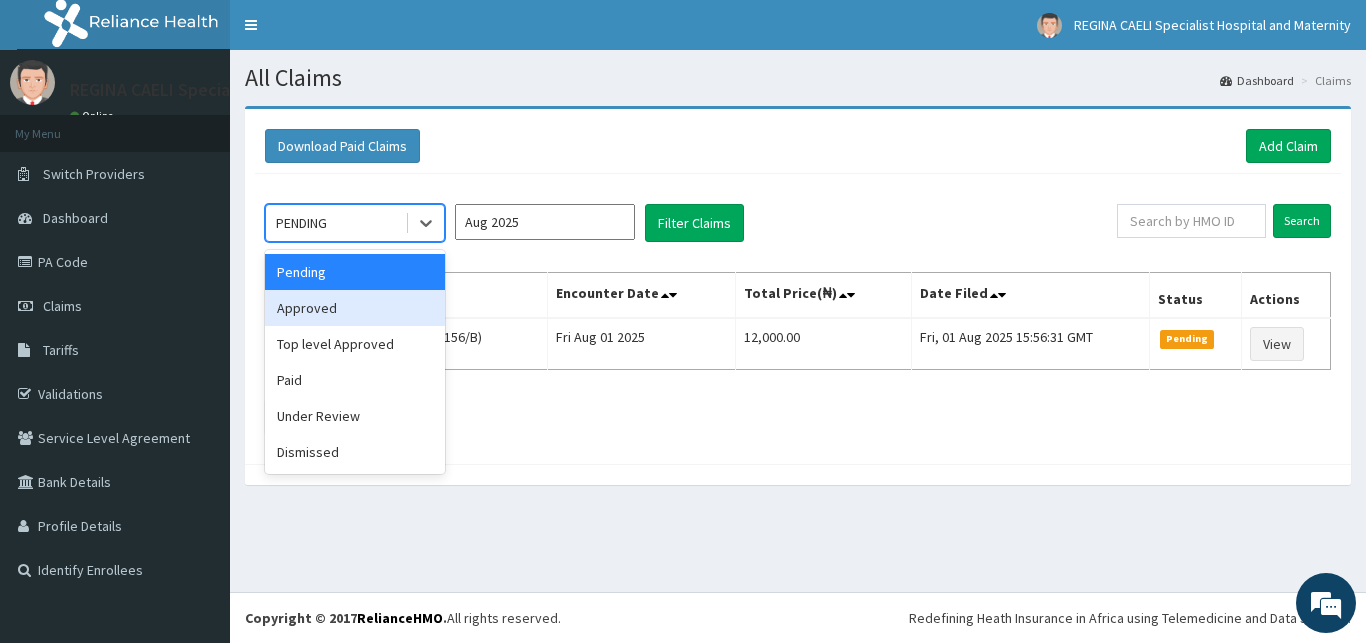 click on "Approved" at bounding box center [355, 308] 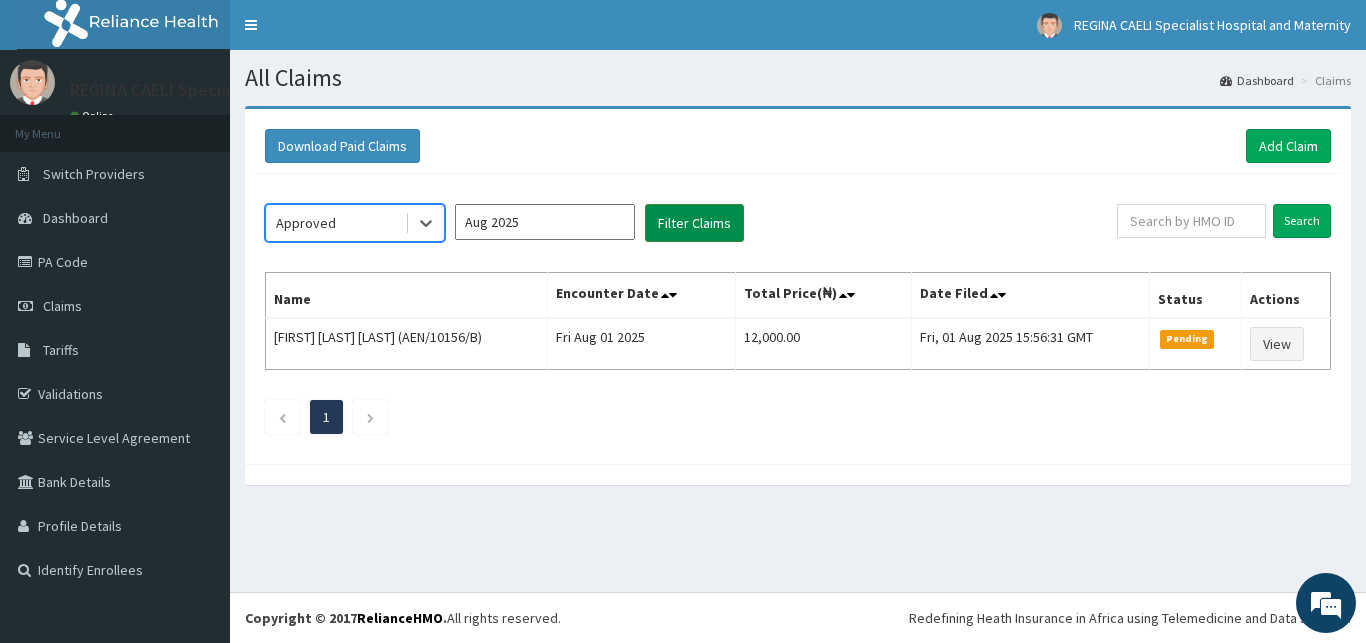 click on "Filter Claims" at bounding box center (694, 223) 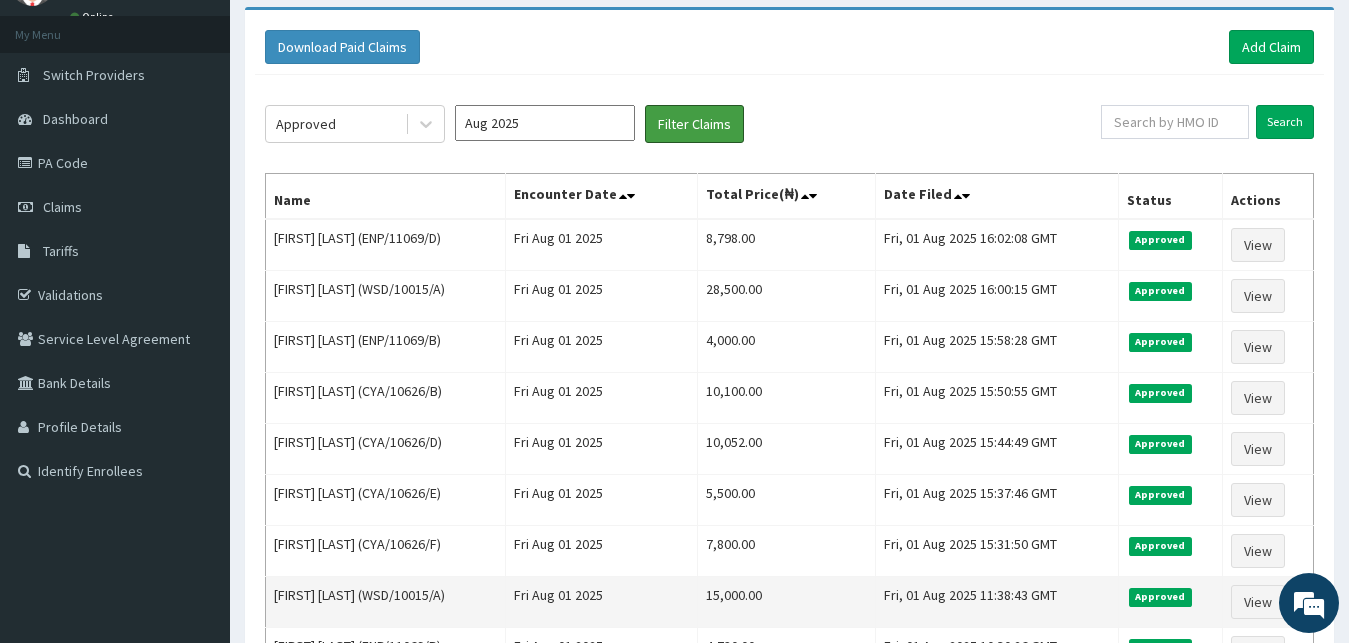 scroll, scrollTop: 204, scrollLeft: 0, axis: vertical 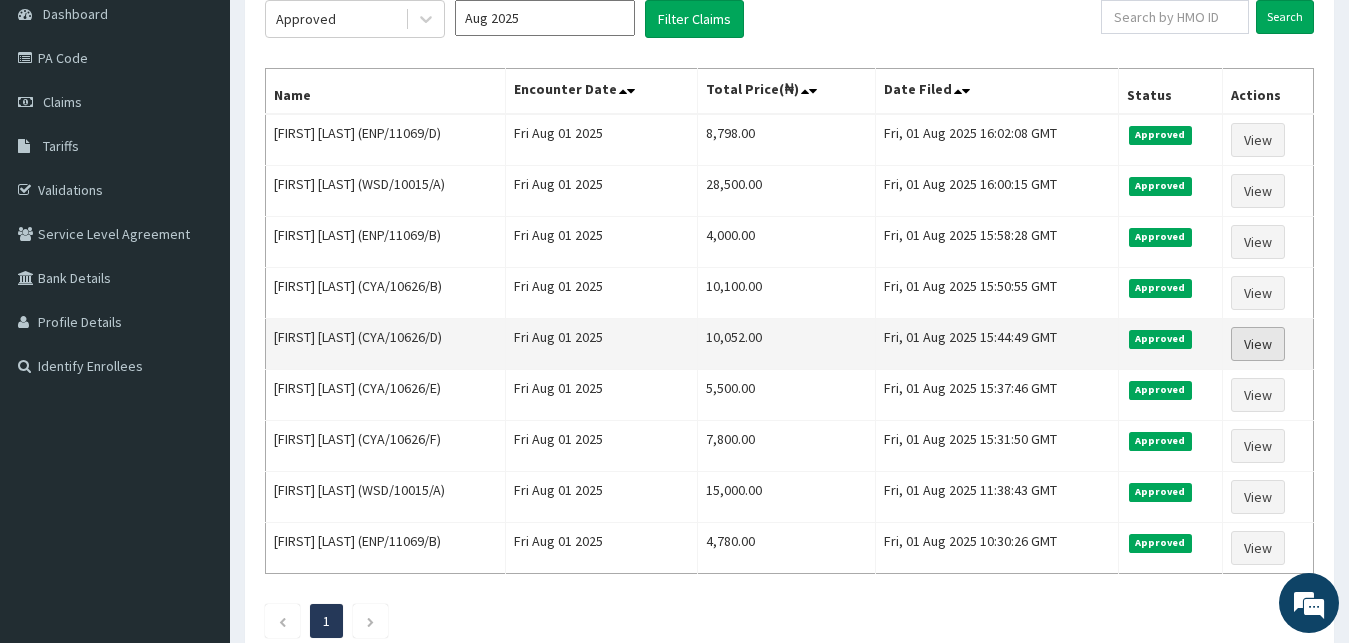 click on "View" at bounding box center (1258, 344) 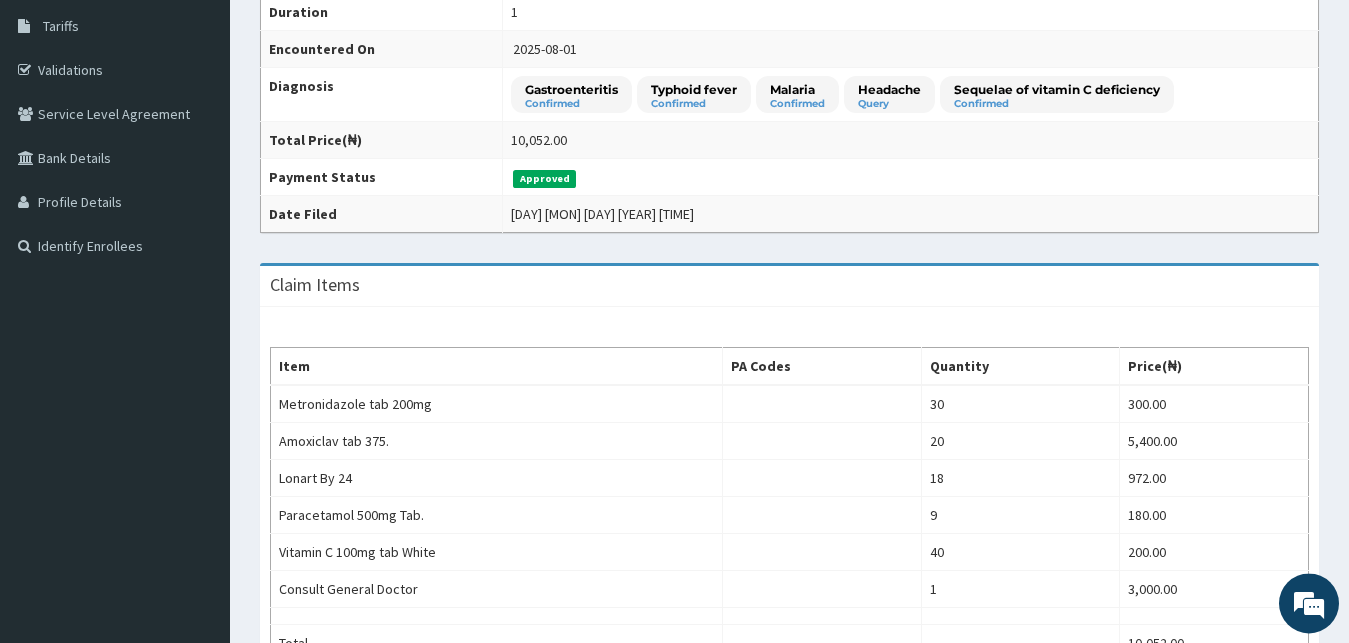 scroll, scrollTop: 204, scrollLeft: 0, axis: vertical 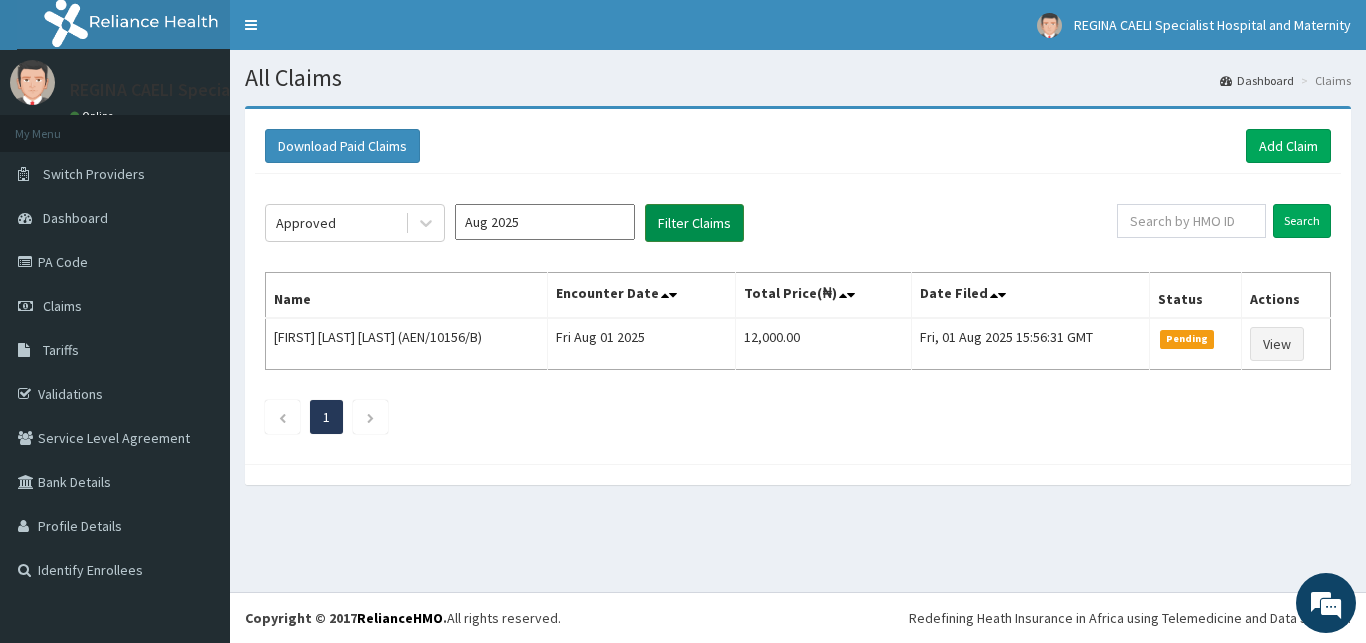 click on "Filter Claims" at bounding box center [694, 223] 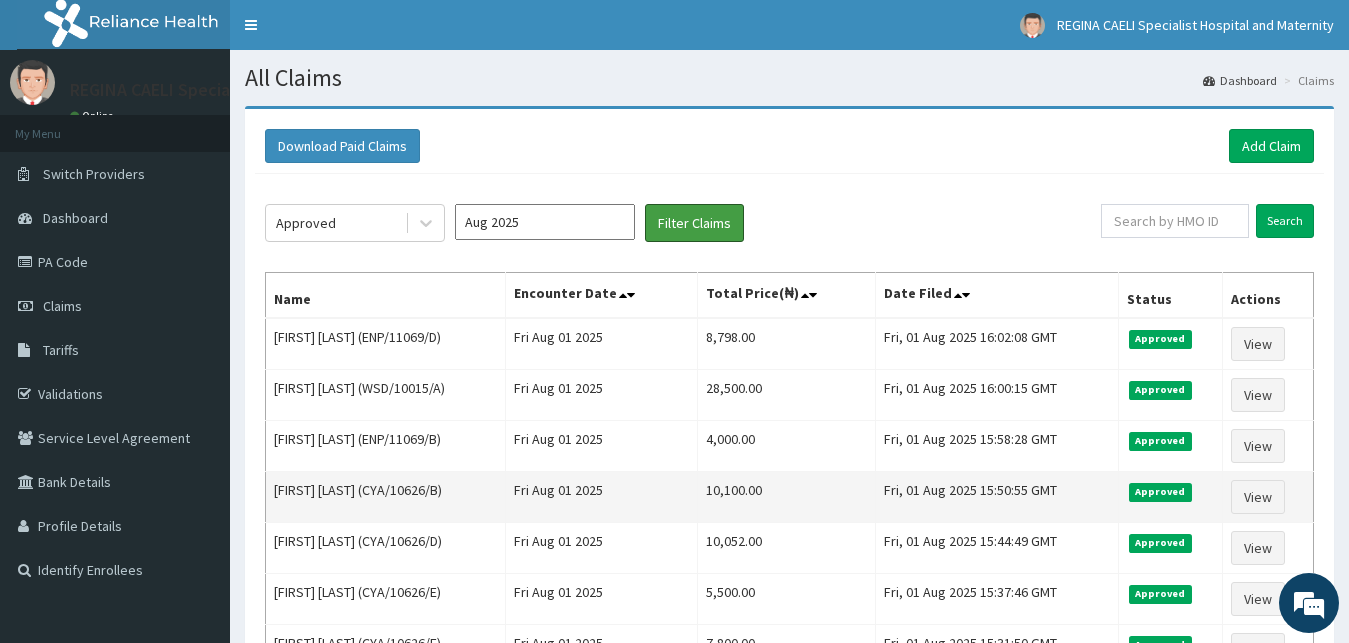scroll, scrollTop: 102, scrollLeft: 0, axis: vertical 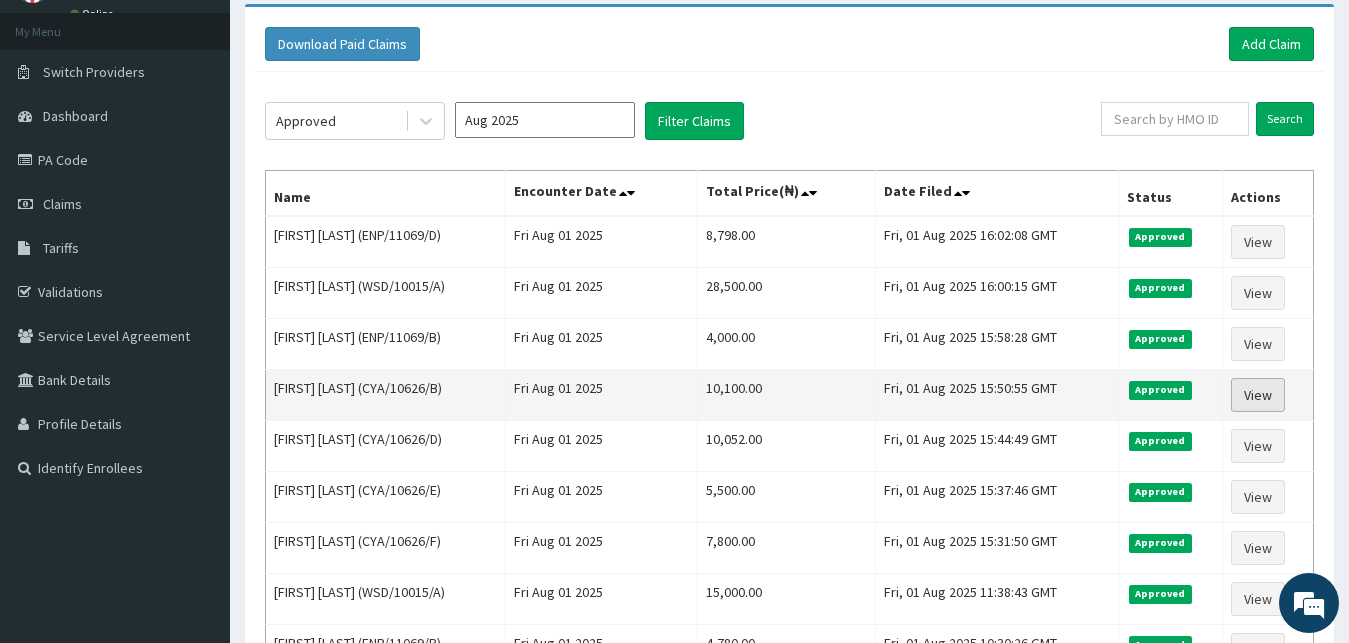 click on "View" at bounding box center [1258, 395] 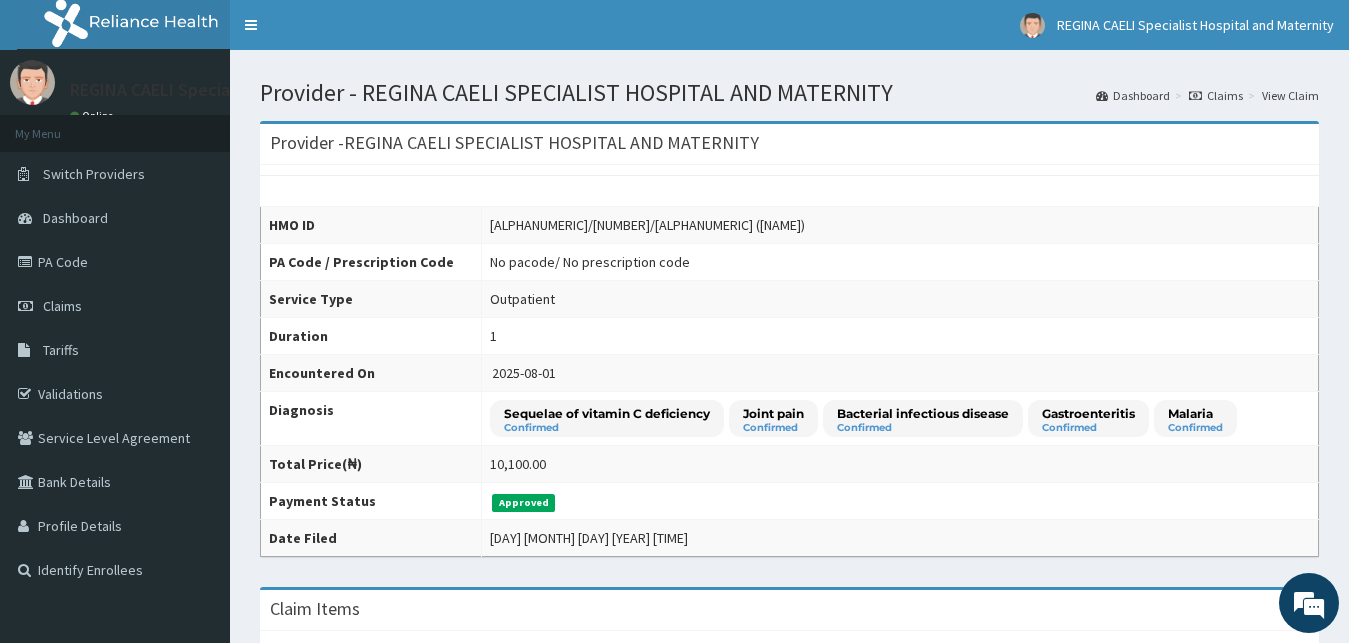 scroll, scrollTop: 0, scrollLeft: 0, axis: both 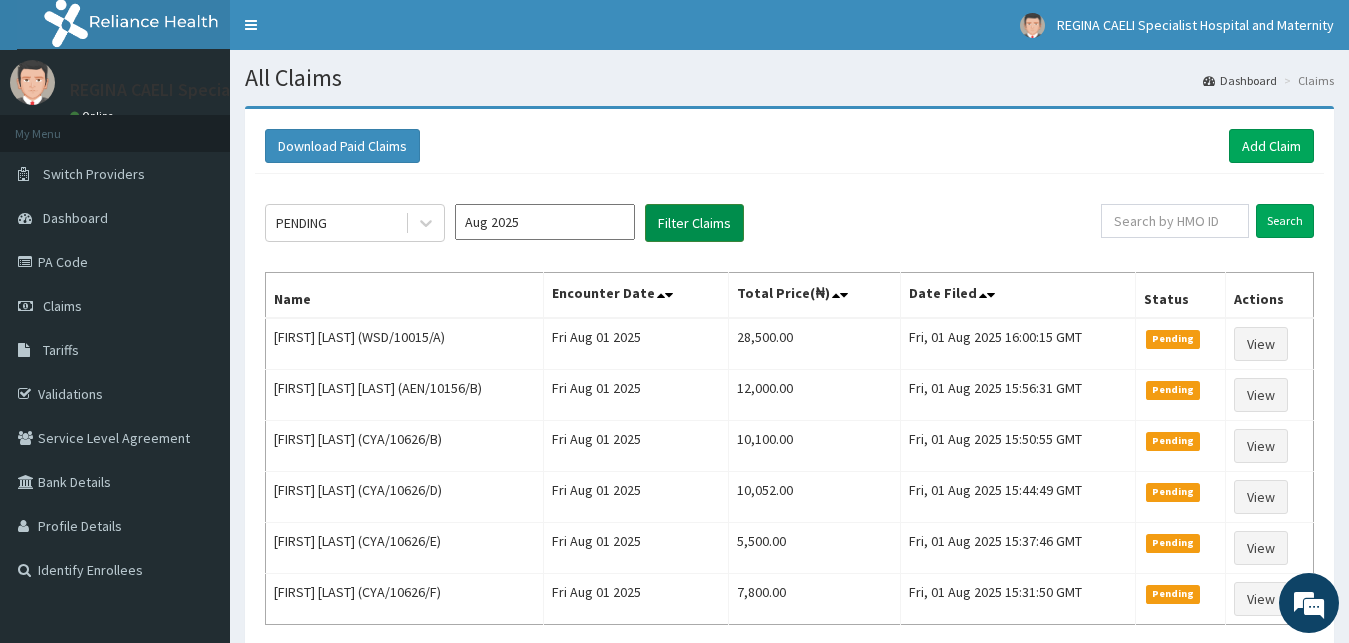 click on "Filter Claims" at bounding box center (694, 223) 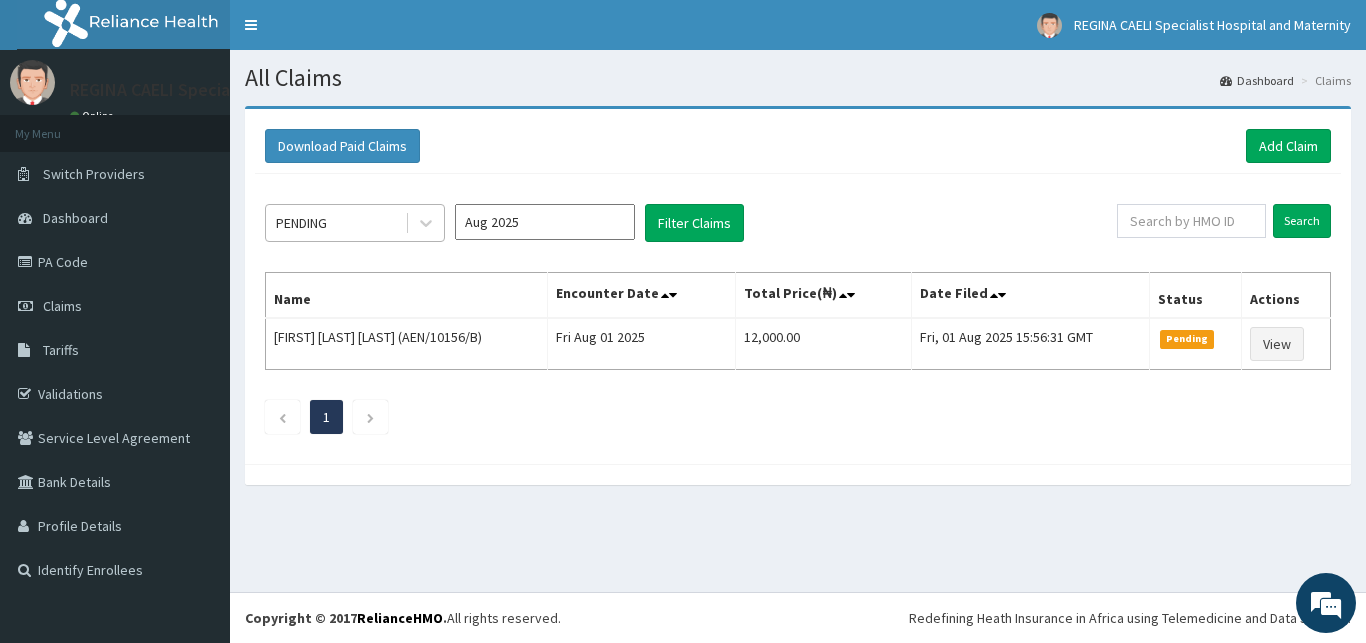 click at bounding box center [407, 223] 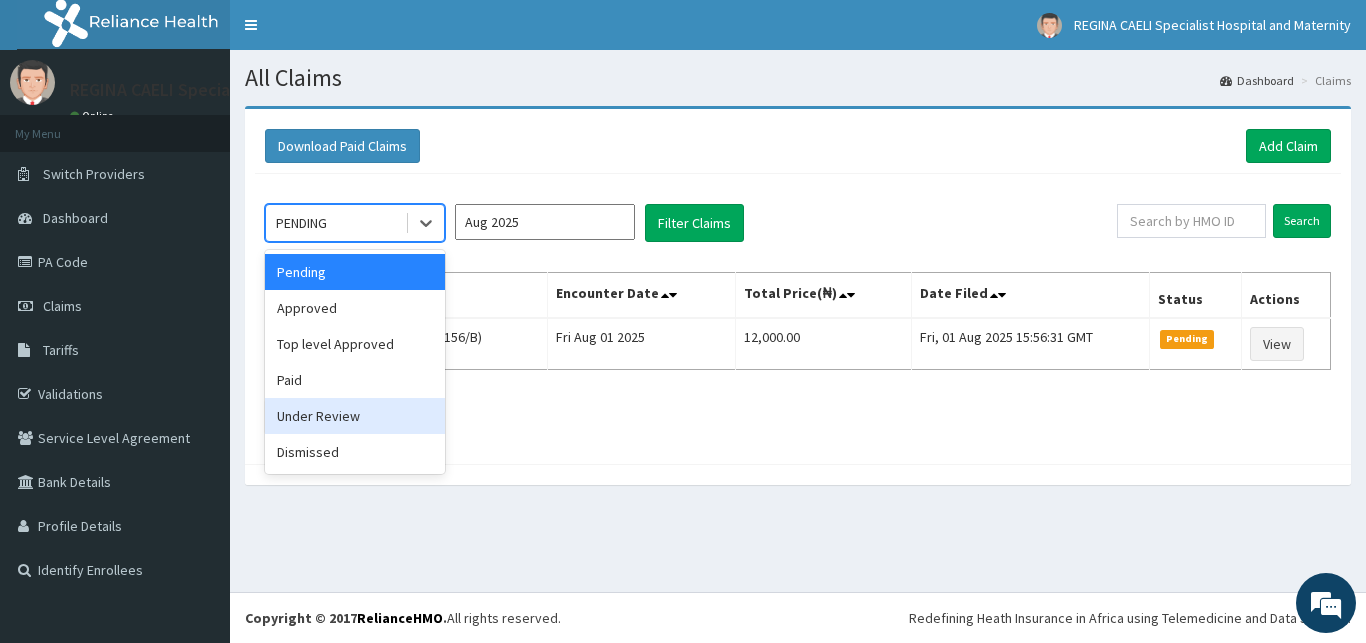click on "Under Review" at bounding box center (355, 416) 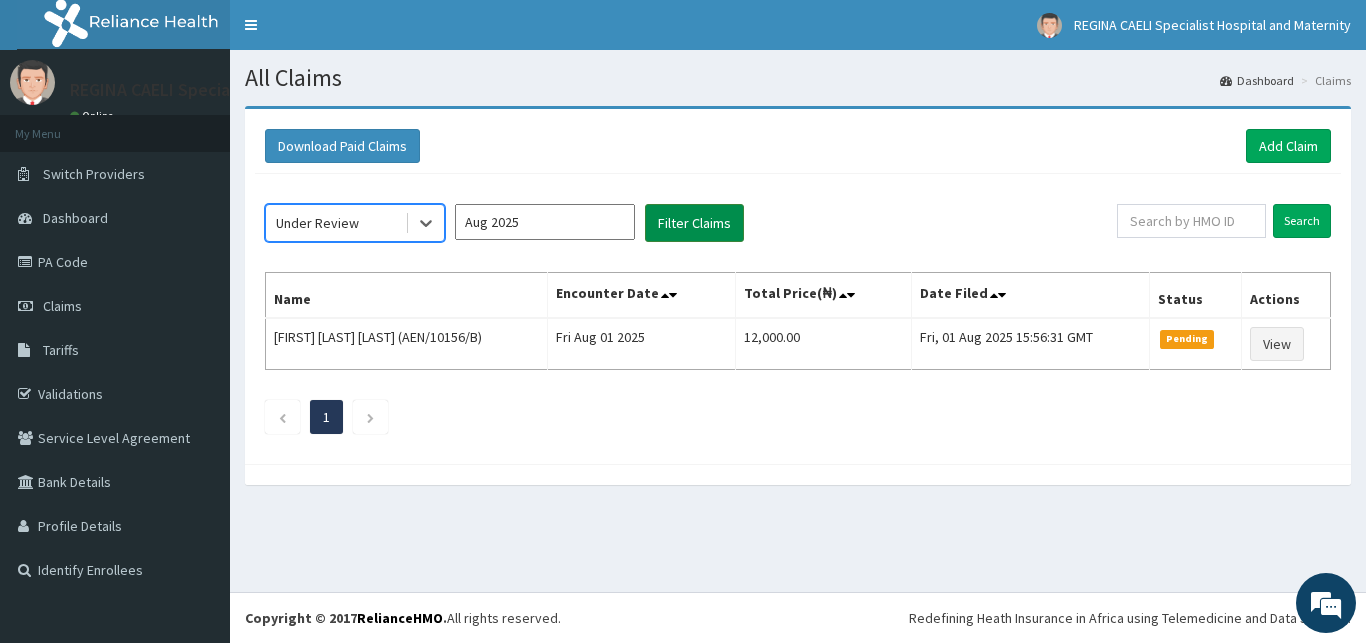 scroll, scrollTop: 0, scrollLeft: 0, axis: both 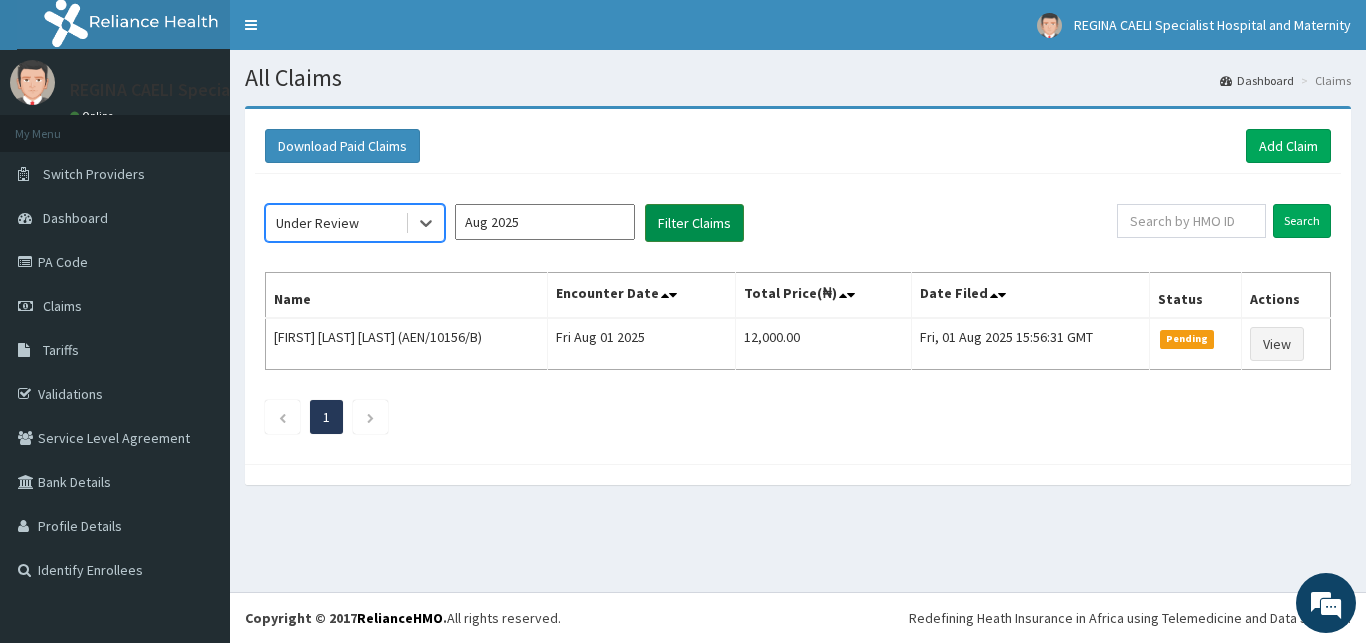 click on "Filter Claims" at bounding box center (694, 223) 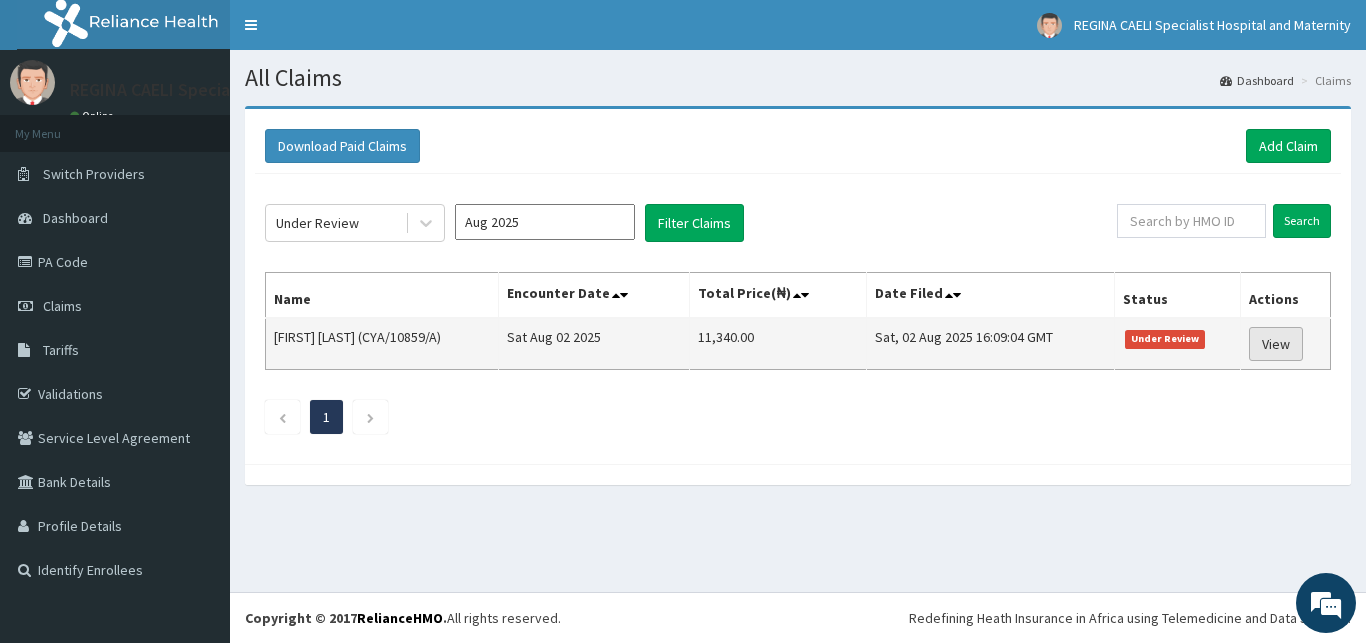 click on "View" at bounding box center (1276, 344) 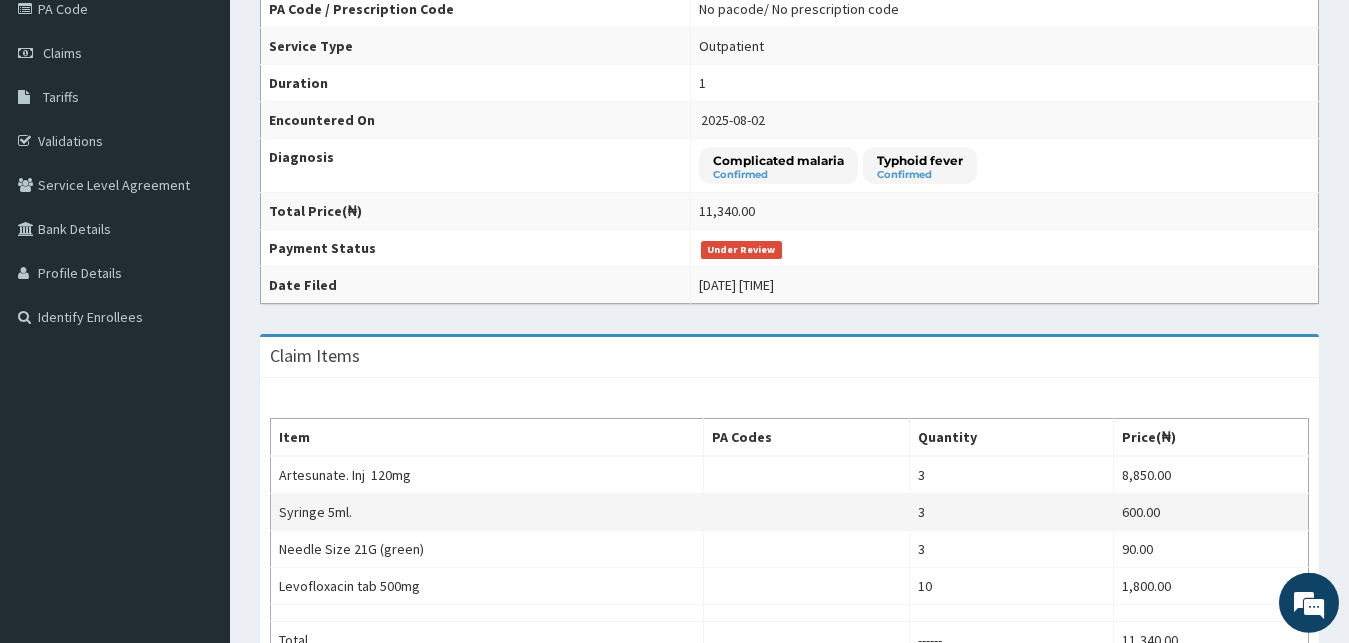 scroll, scrollTop: 204, scrollLeft: 0, axis: vertical 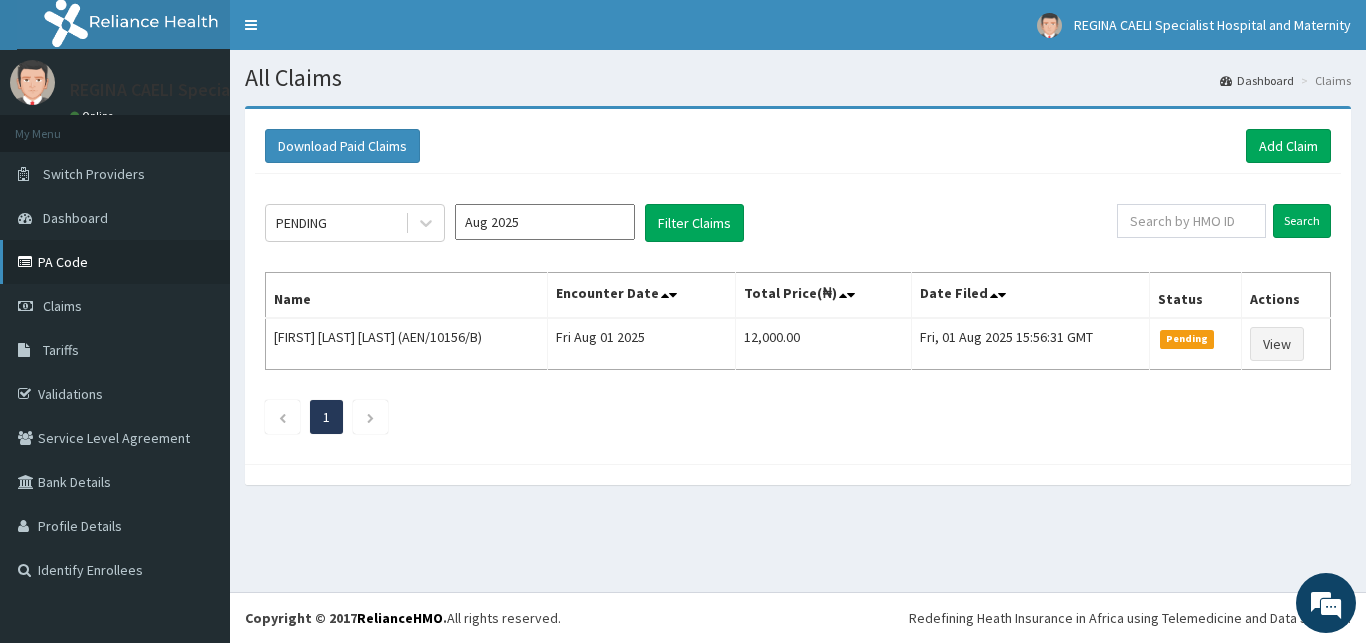 click on "PA Code" at bounding box center (115, 262) 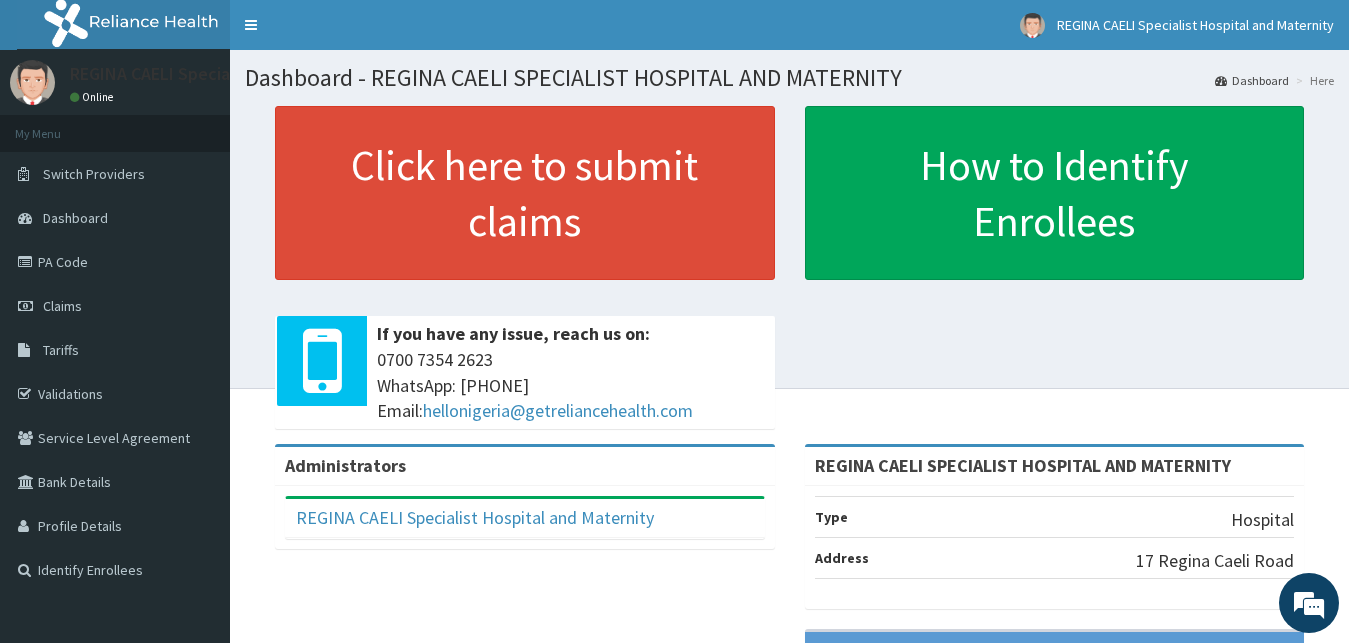 scroll, scrollTop: 0, scrollLeft: 0, axis: both 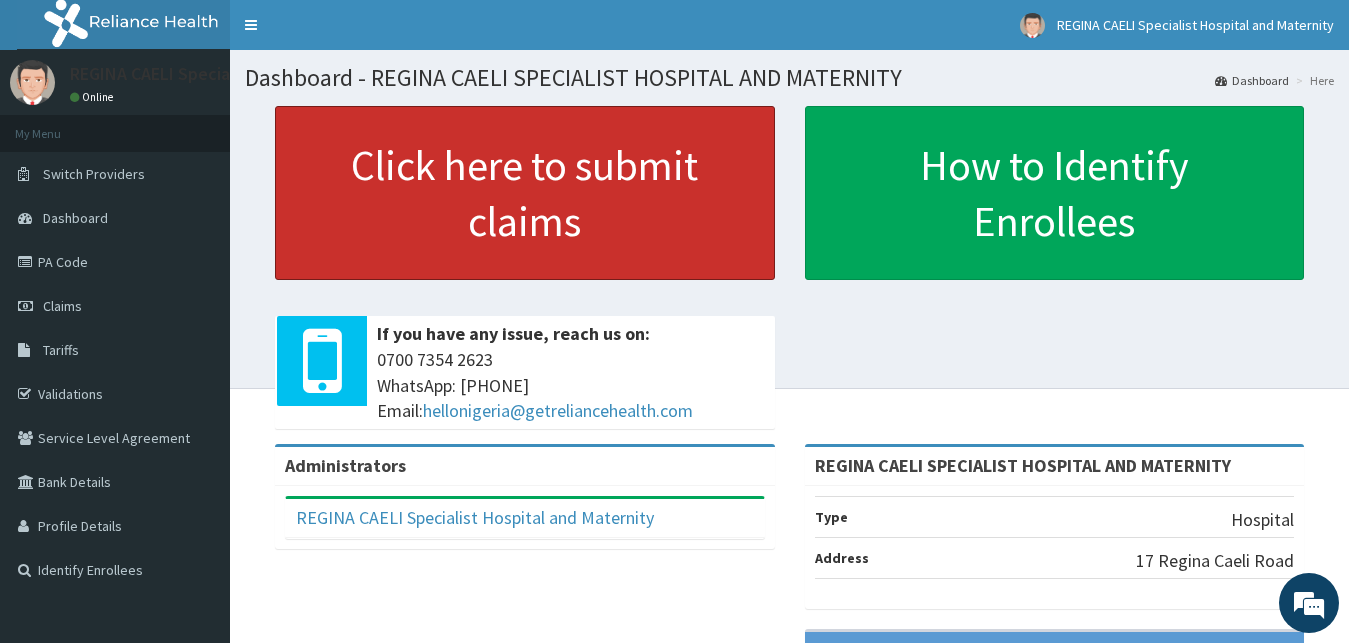click on "Click here to submit claims" at bounding box center (525, 193) 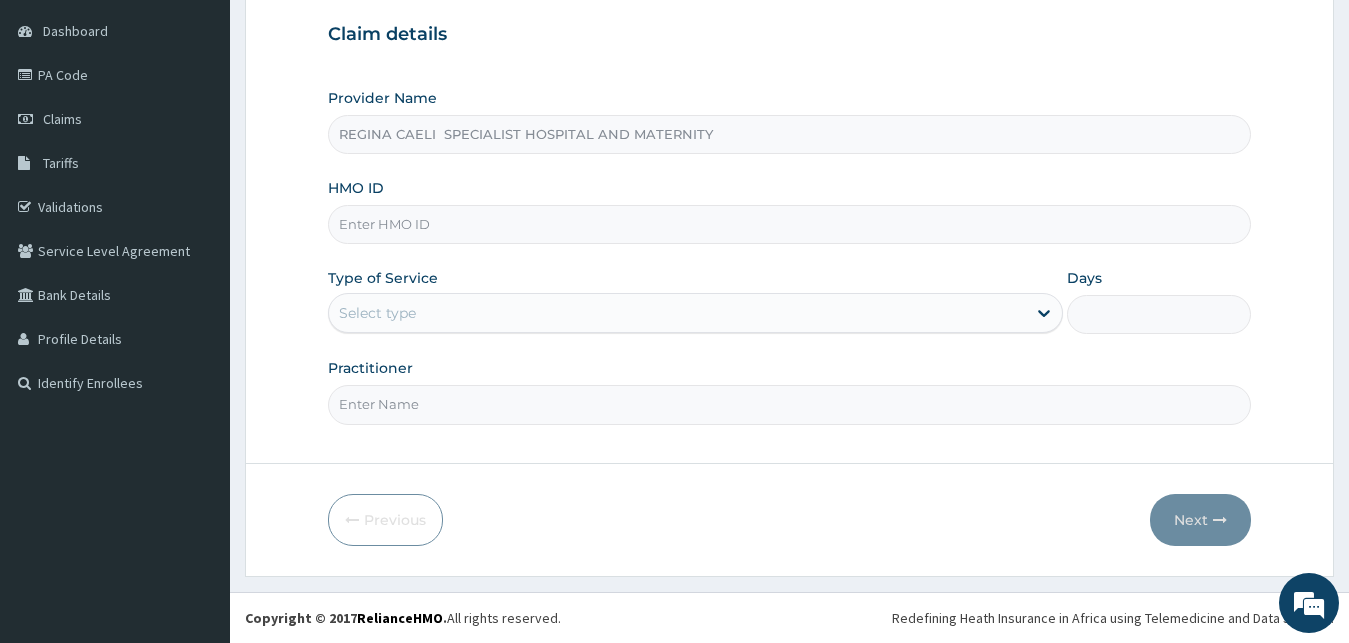 scroll, scrollTop: 187, scrollLeft: 0, axis: vertical 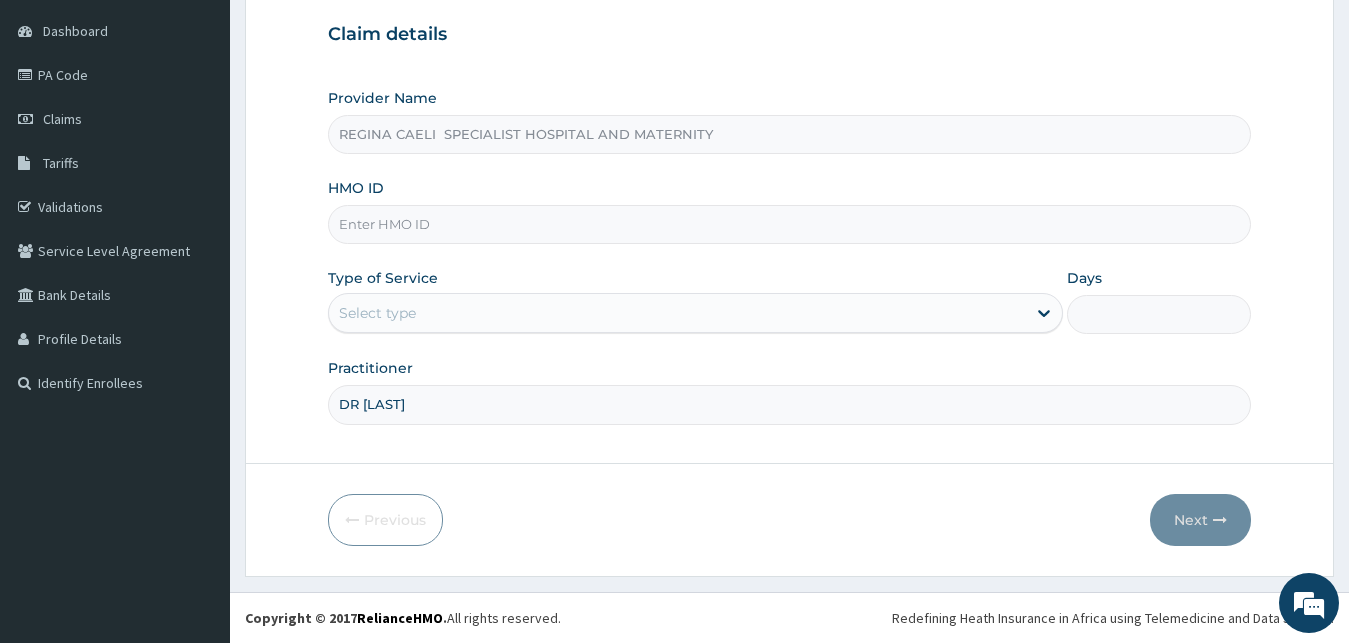 type on "DR [LAST]" 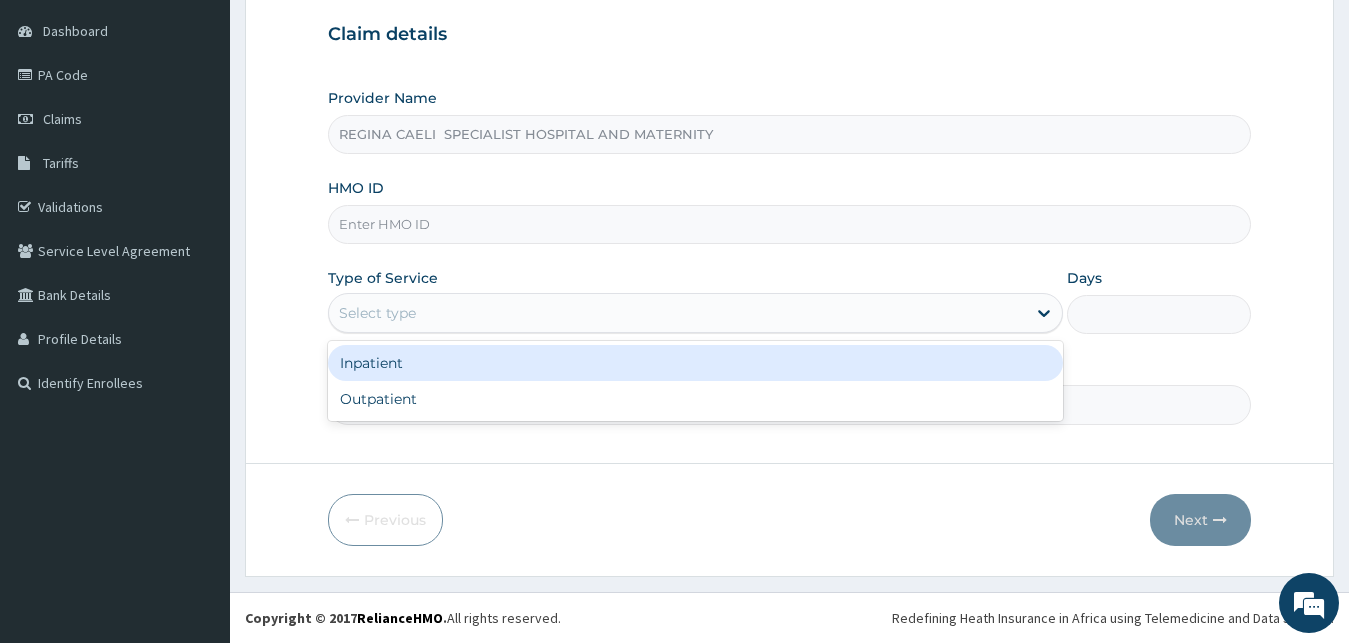 click on "Select type" at bounding box center [678, 313] 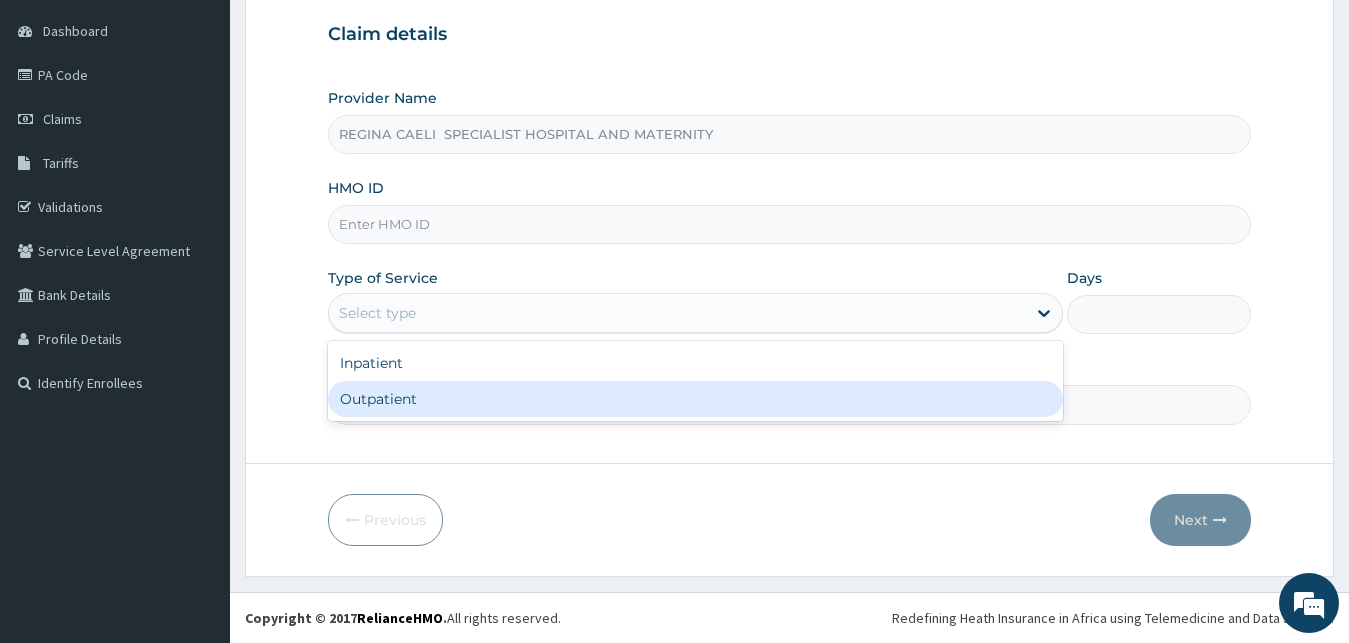 click on "Outpatient" at bounding box center [696, 399] 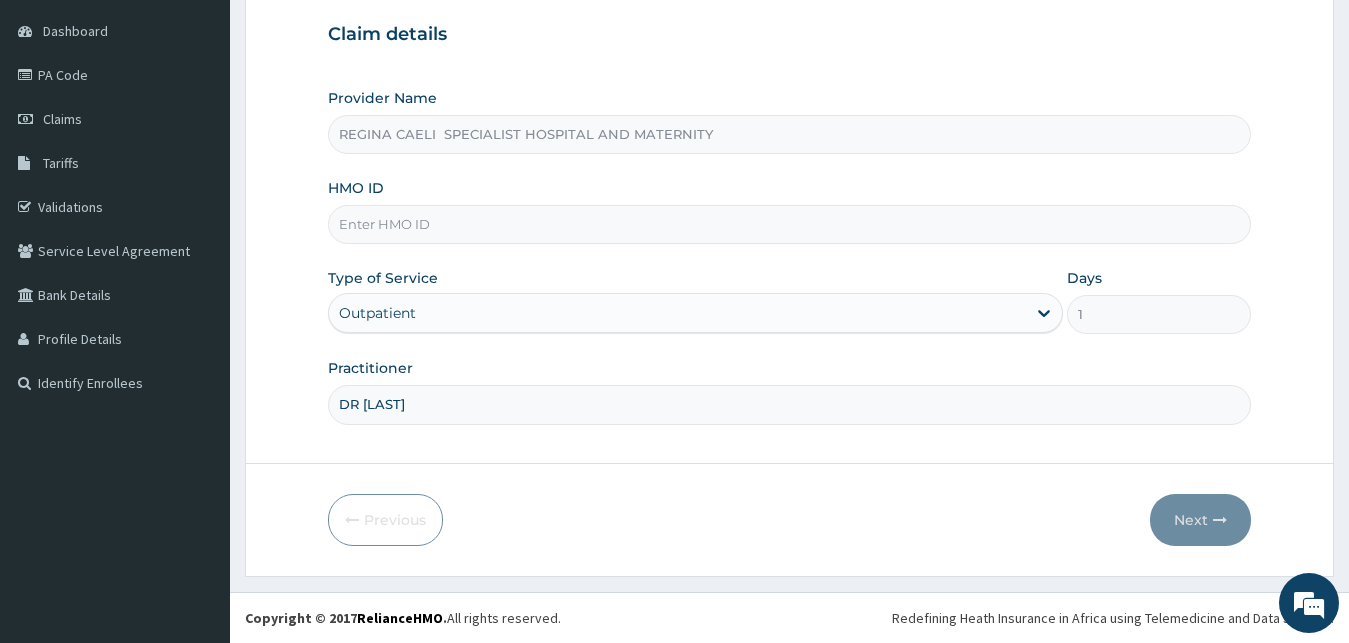click on "HMO ID" at bounding box center (790, 224) 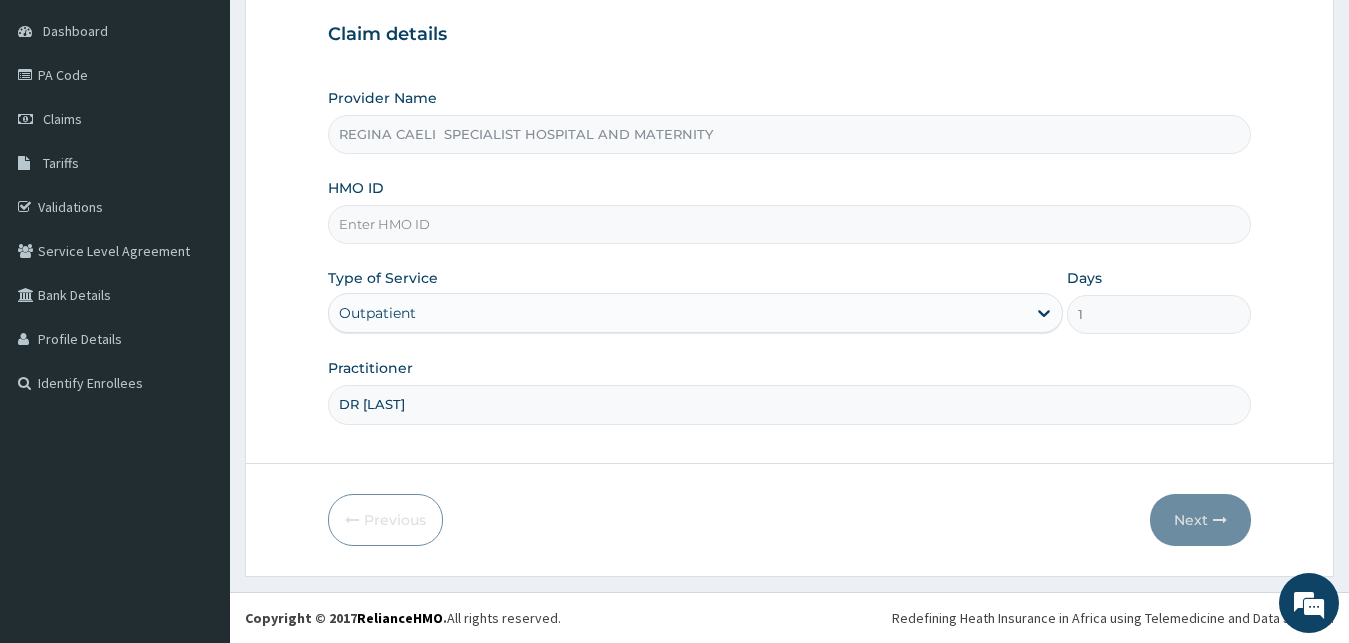 scroll, scrollTop: 0, scrollLeft: 0, axis: both 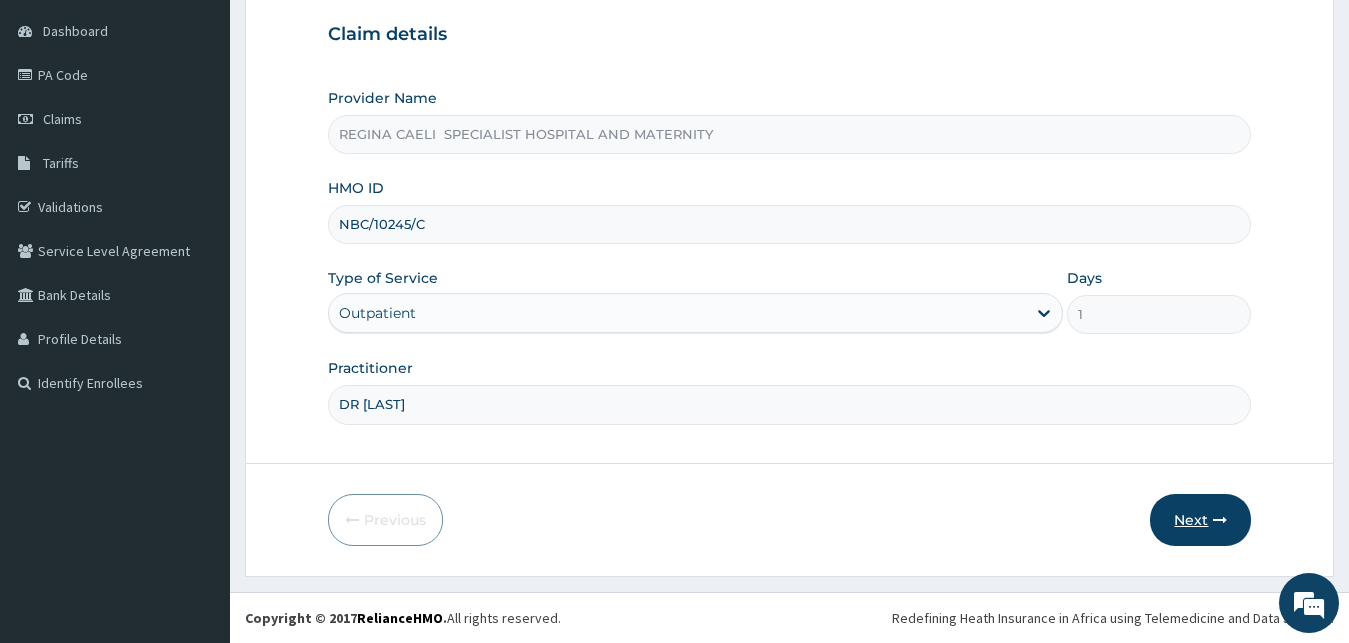 type on "NBC/10245/C" 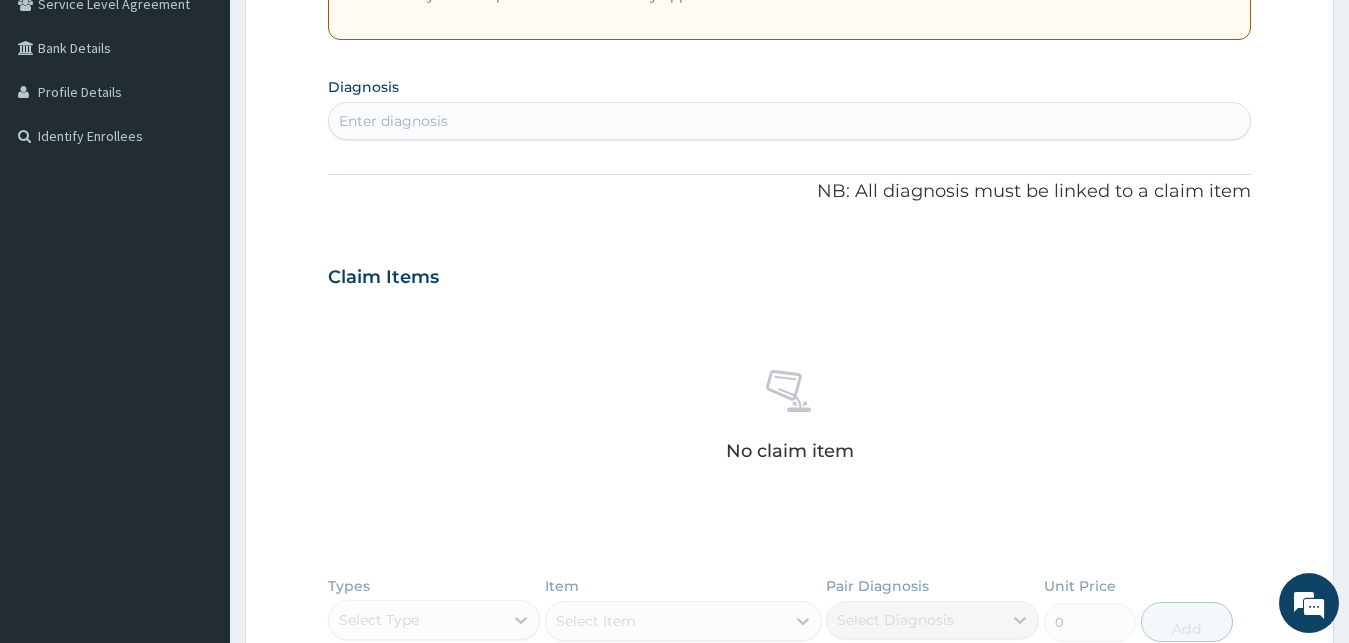 scroll, scrollTop: 493, scrollLeft: 0, axis: vertical 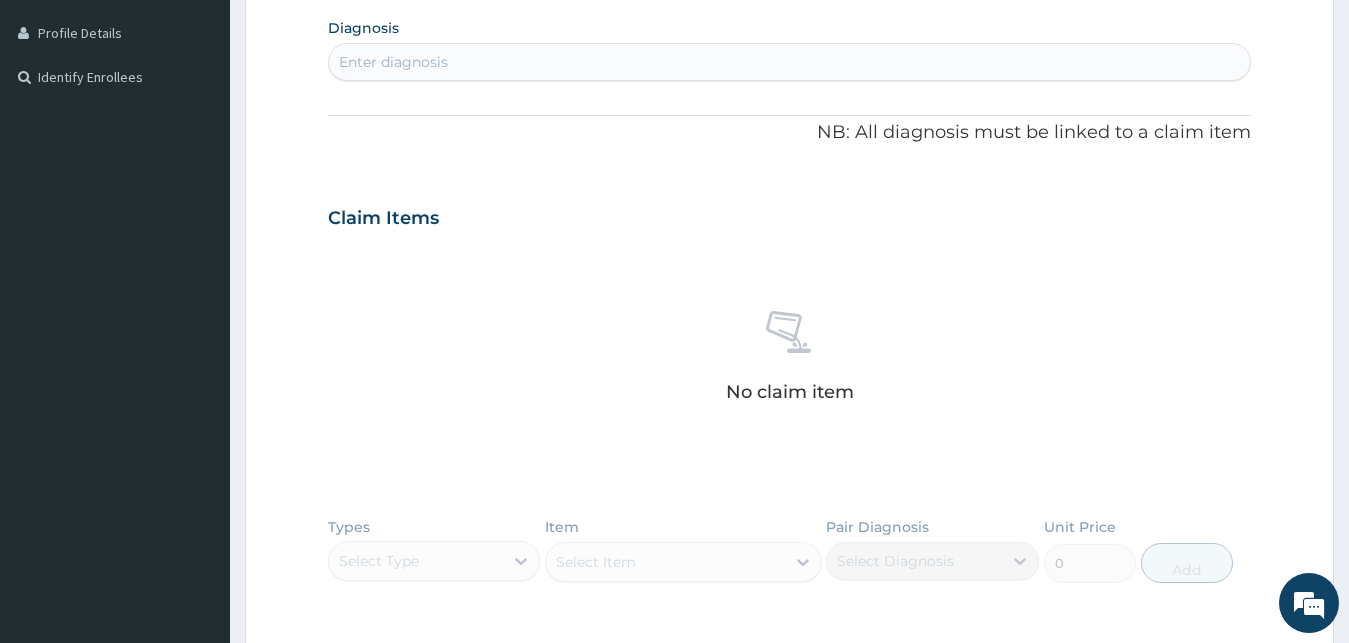 click on "Enter diagnosis" at bounding box center (790, 62) 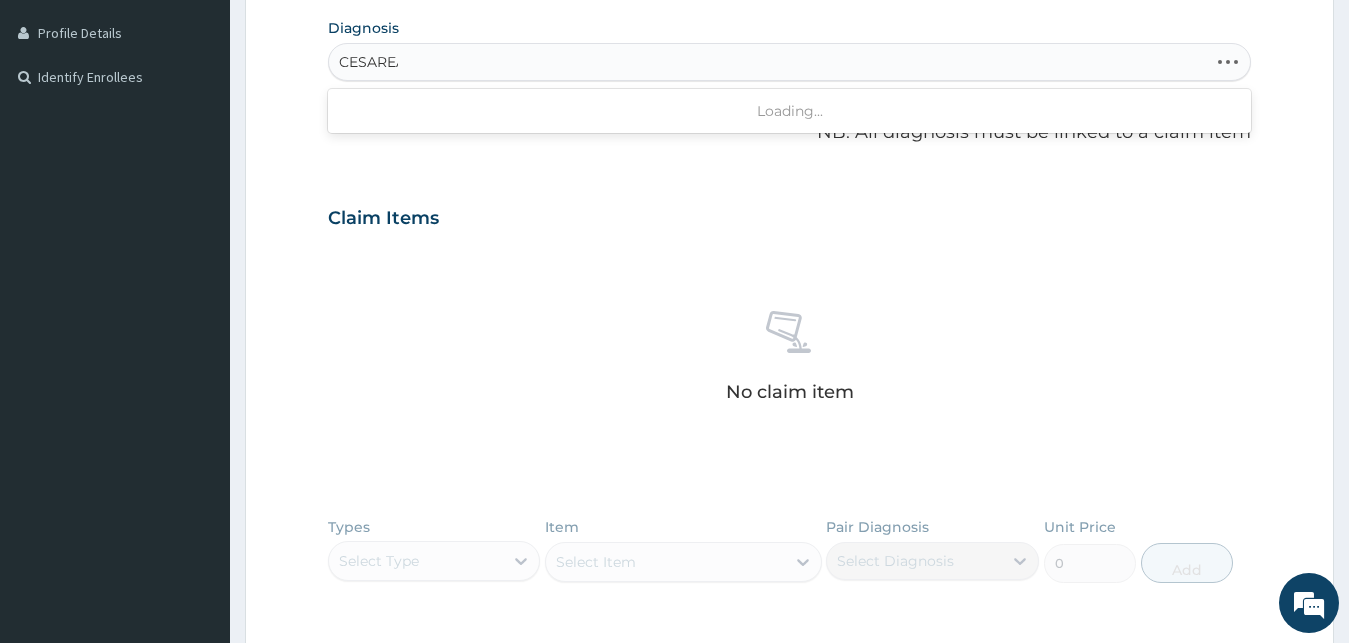 type on "CESAREAN" 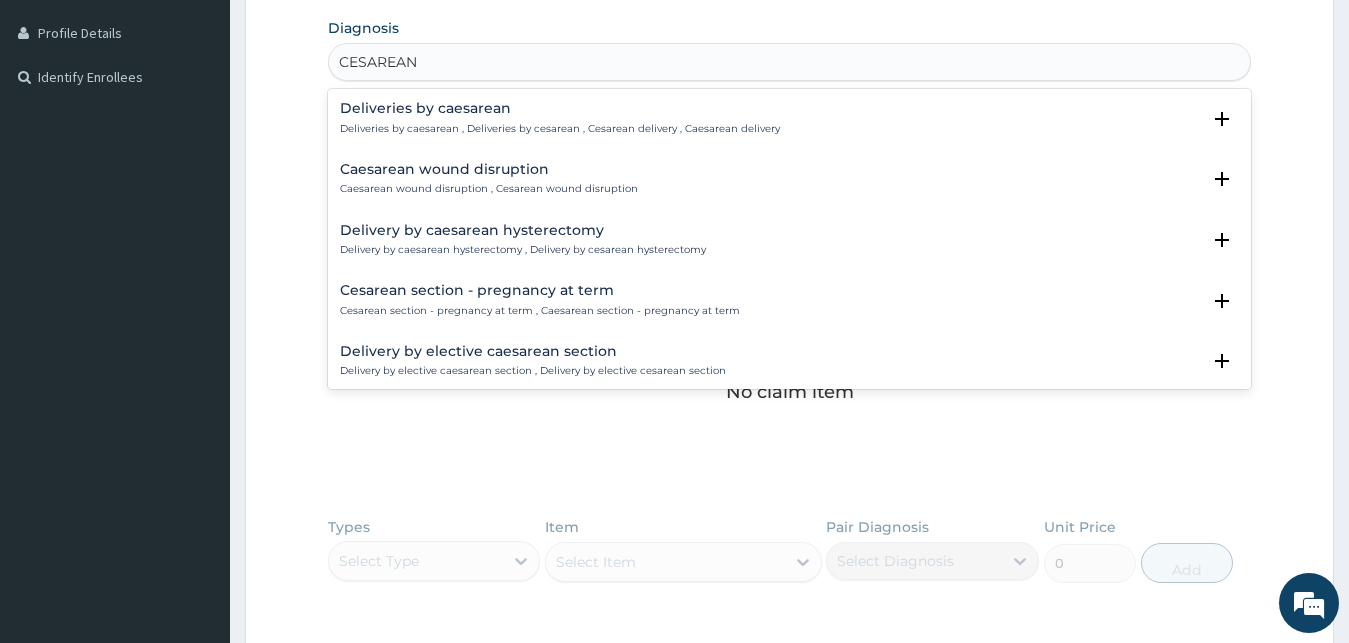 scroll, scrollTop: 108, scrollLeft: 0, axis: vertical 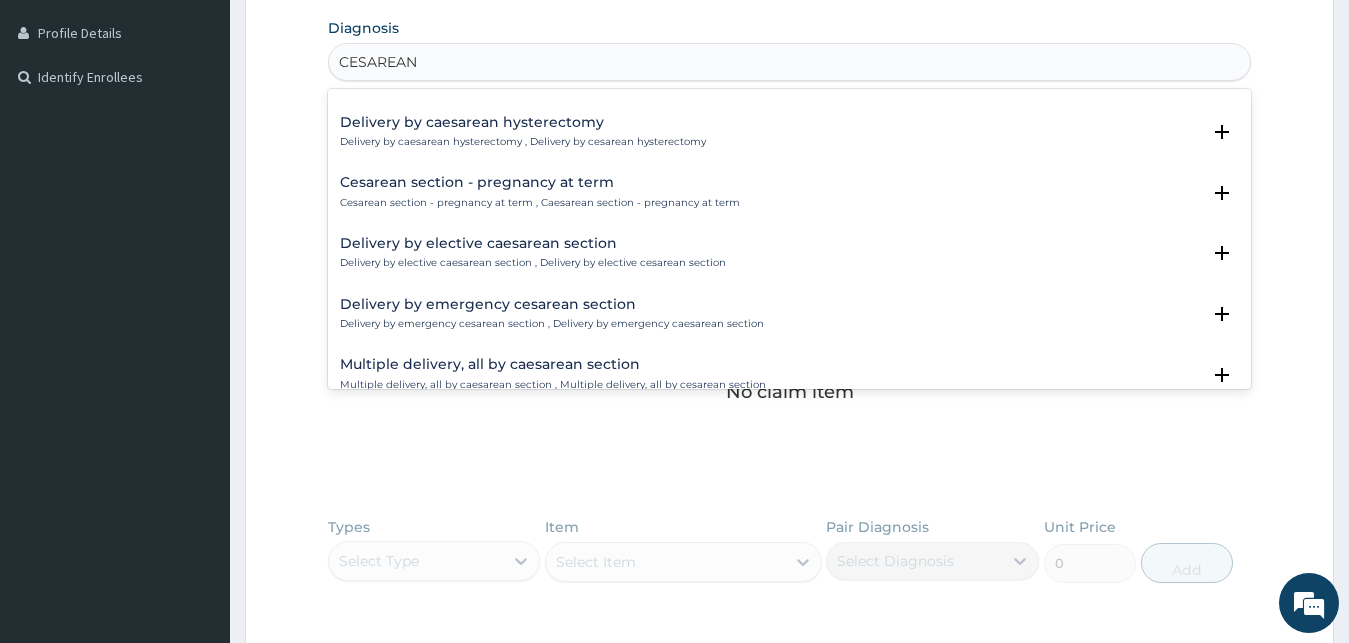 click on "Delivery by elective caesarean section" at bounding box center [533, 243] 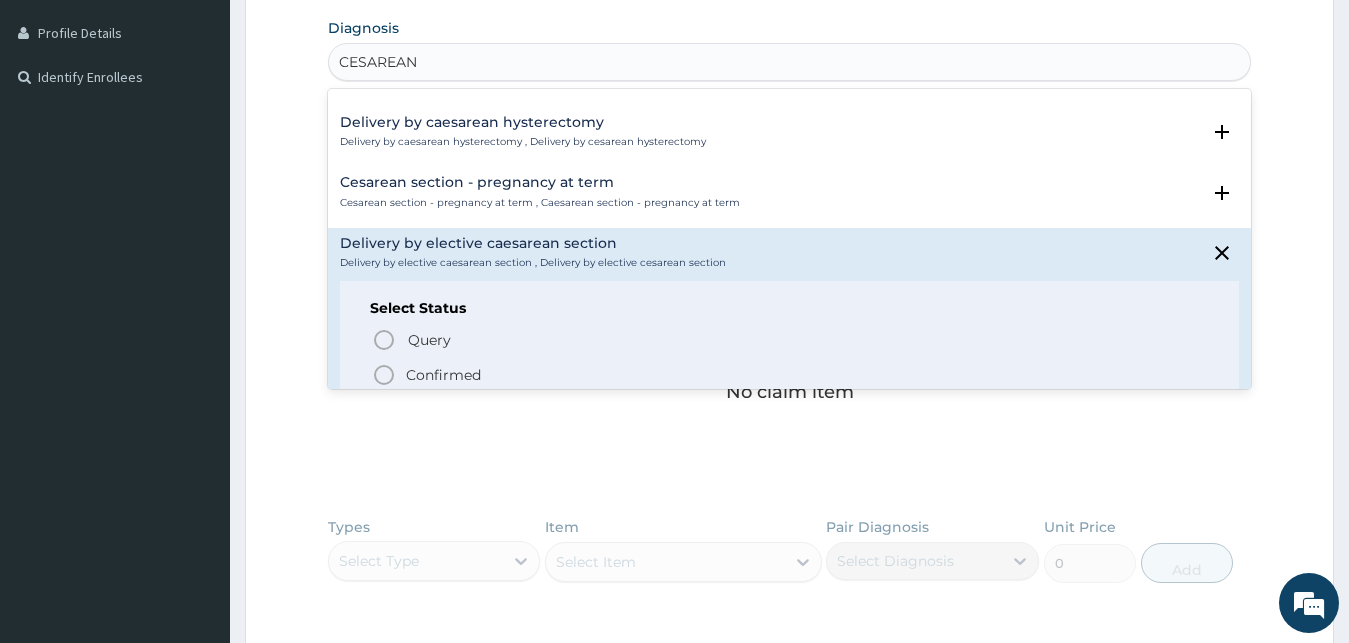 click on "Confirmed" at bounding box center (443, 375) 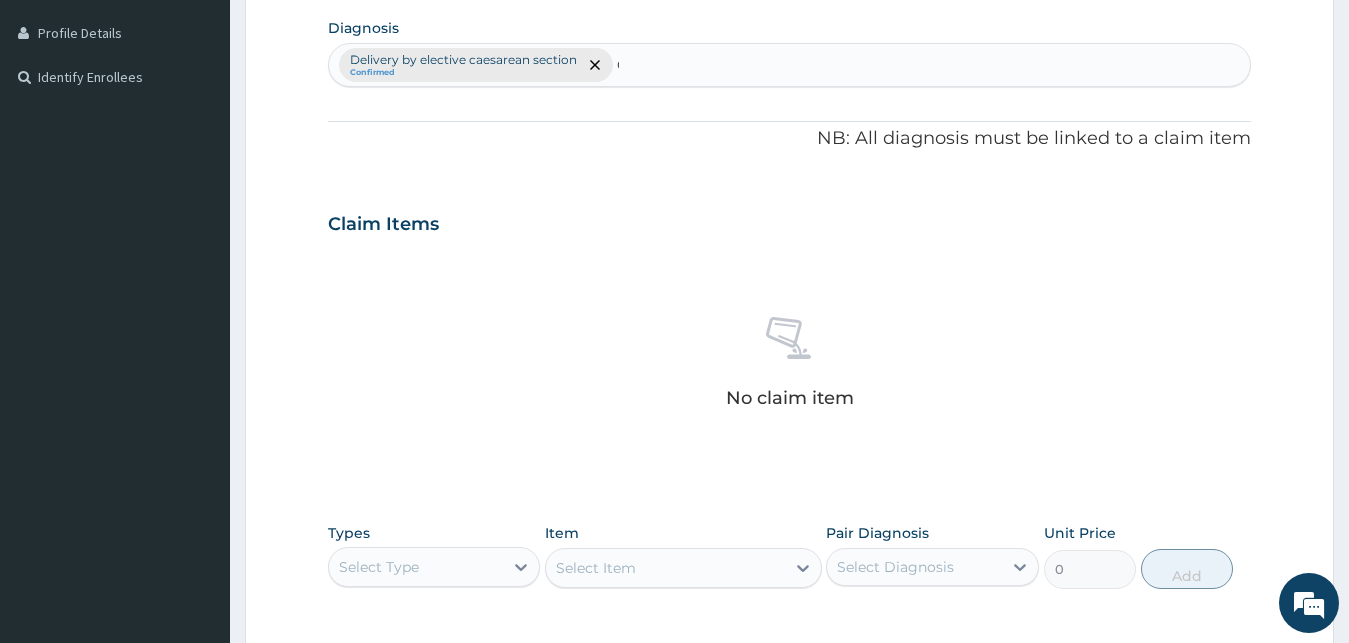 type 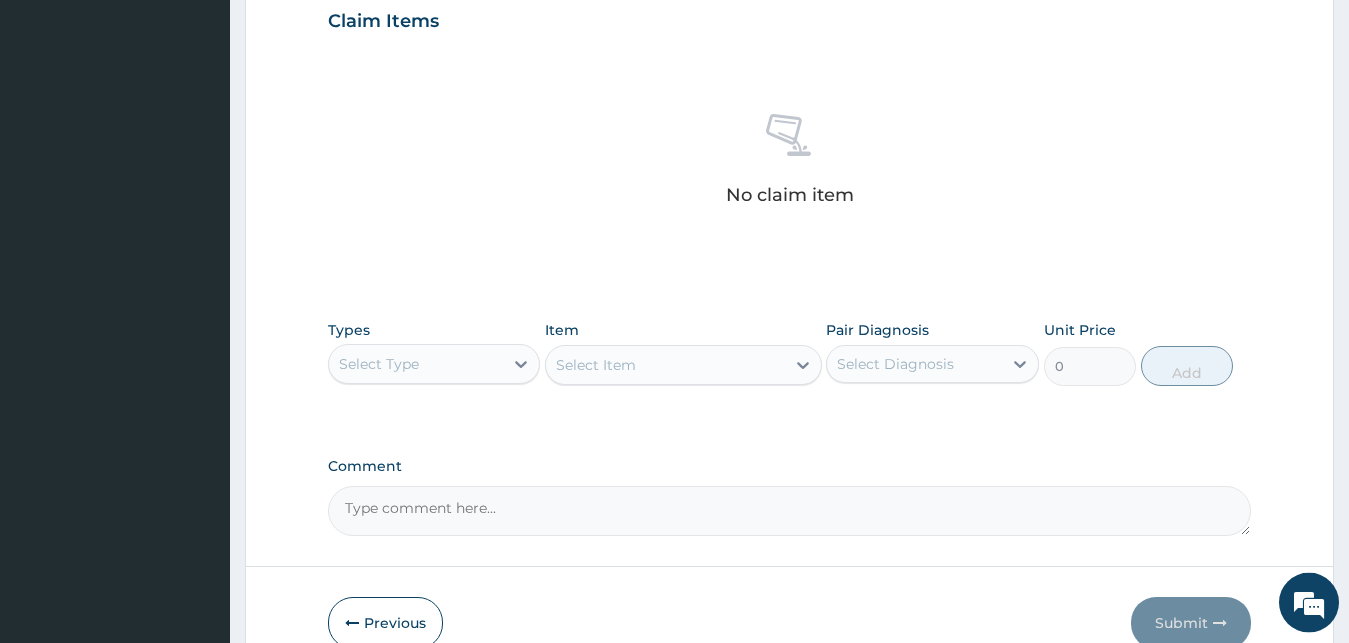 scroll, scrollTop: 697, scrollLeft: 0, axis: vertical 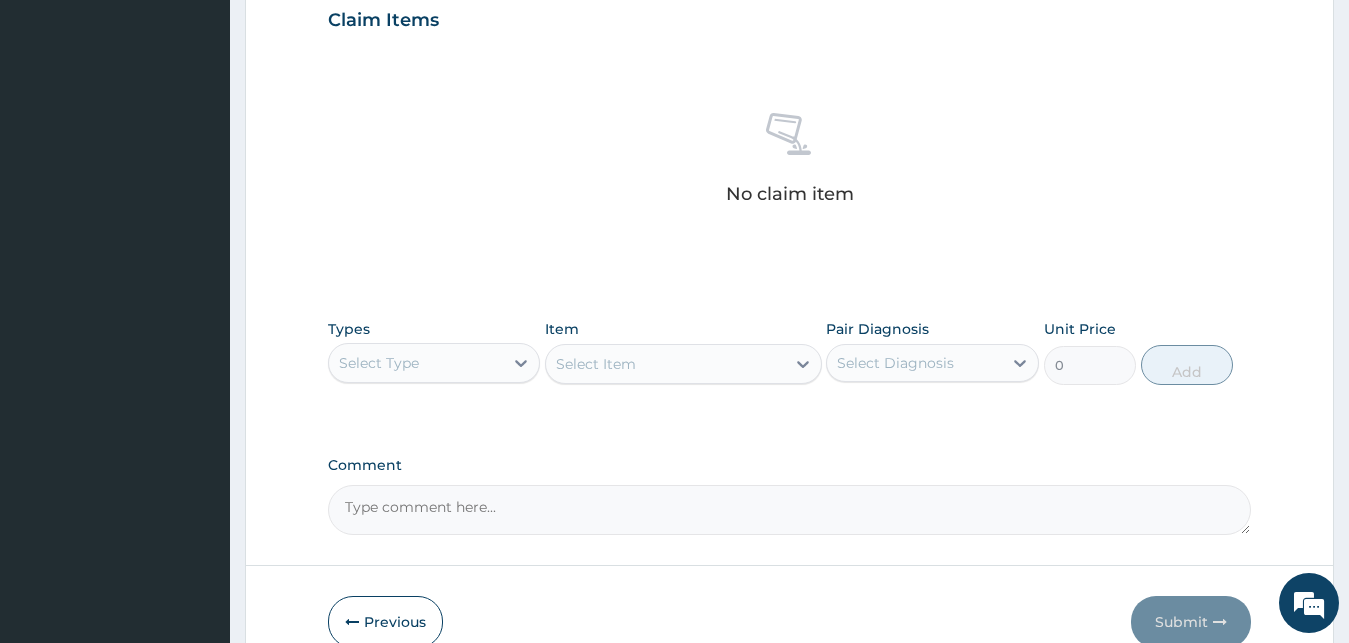 click on "Select Type" at bounding box center [416, 363] 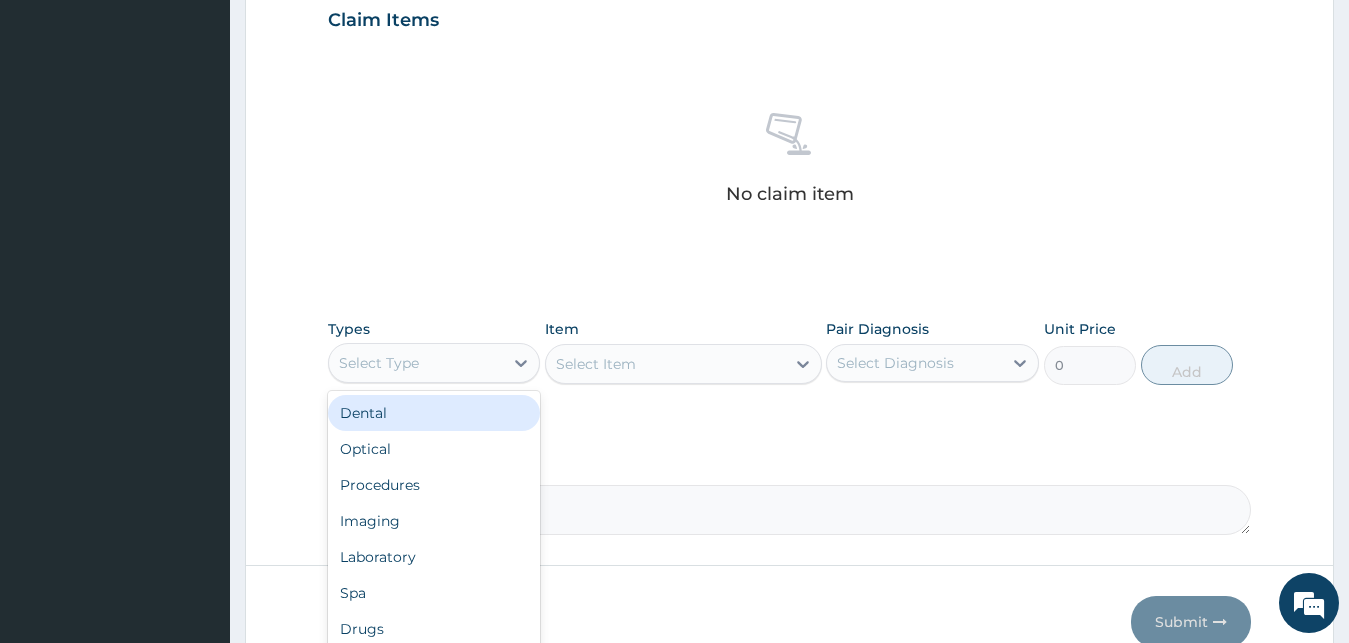 scroll, scrollTop: 799, scrollLeft: 0, axis: vertical 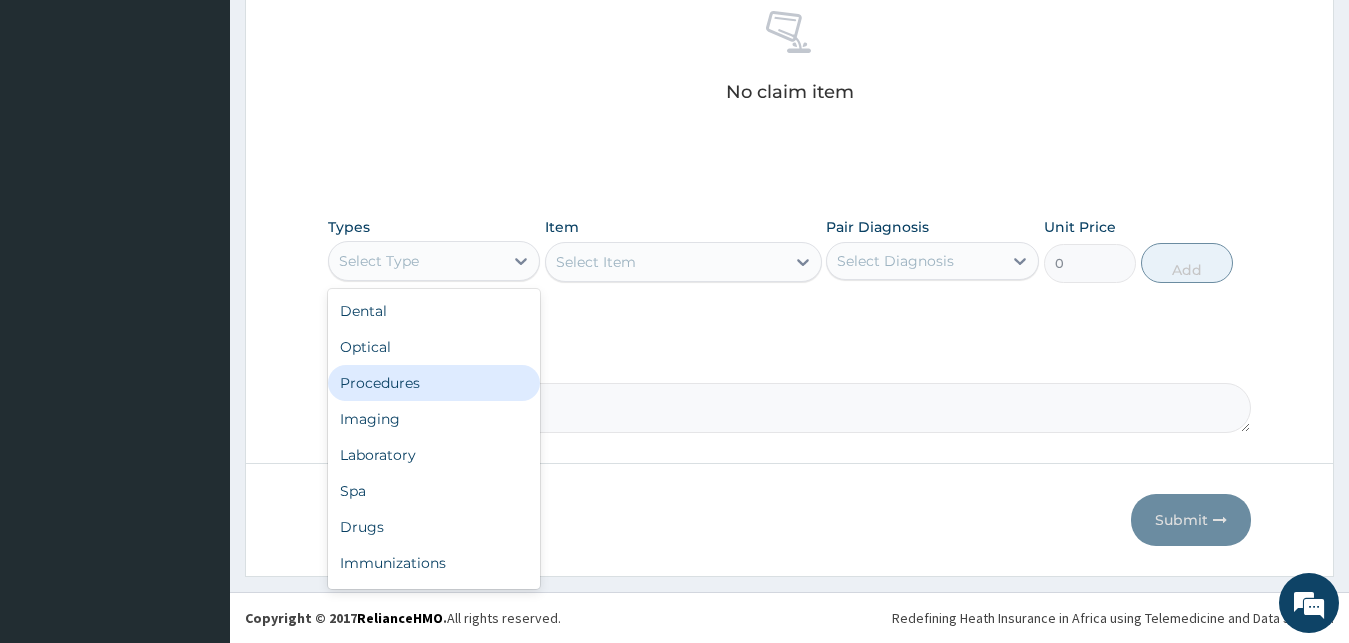 click on "Procedures" at bounding box center [434, 383] 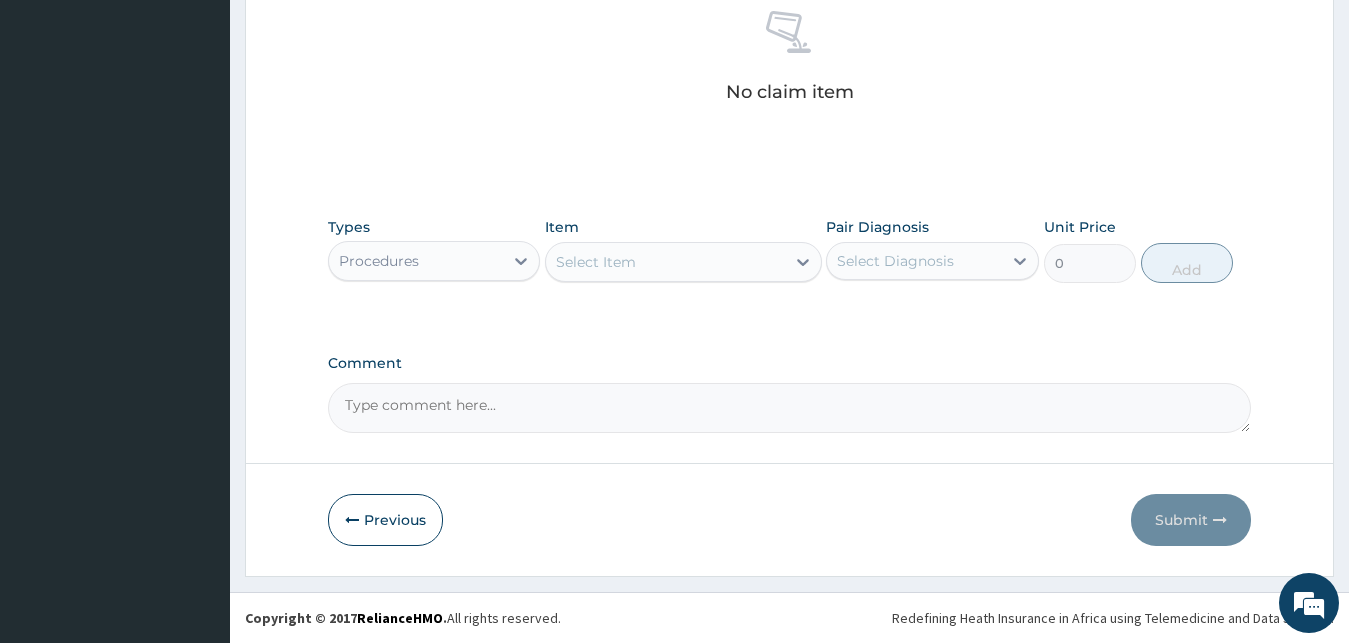 click on "Select Item" at bounding box center (665, 262) 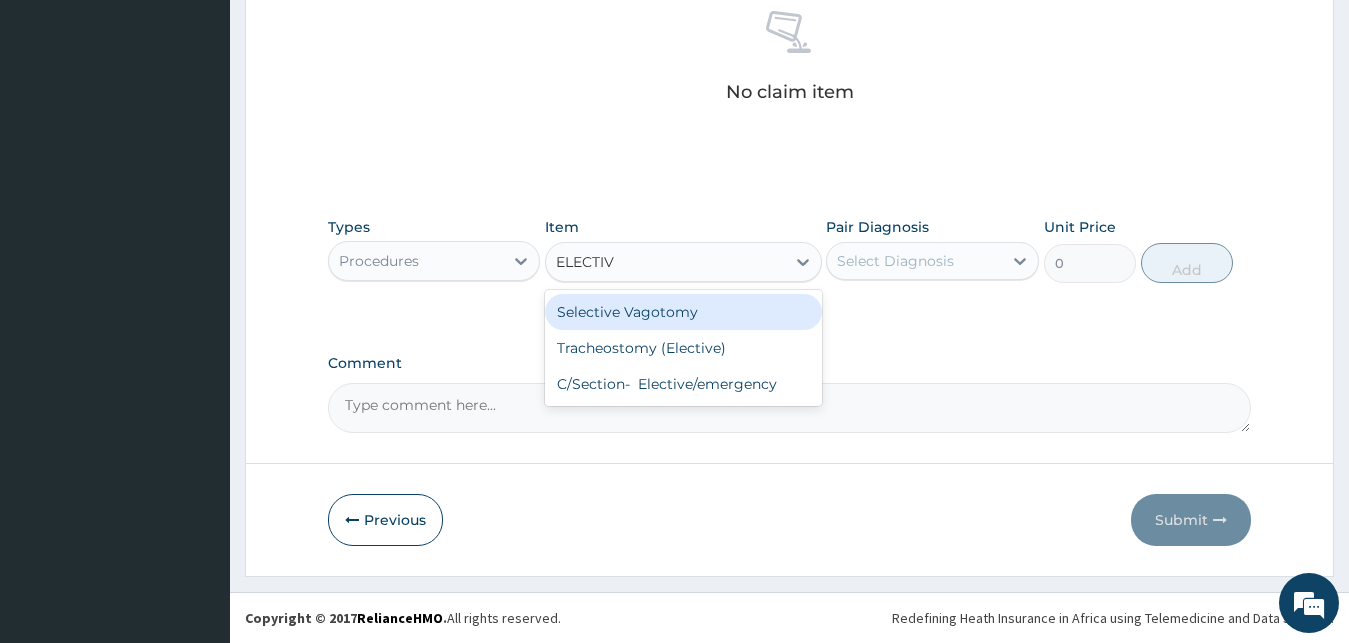 type on "ELECTIVE" 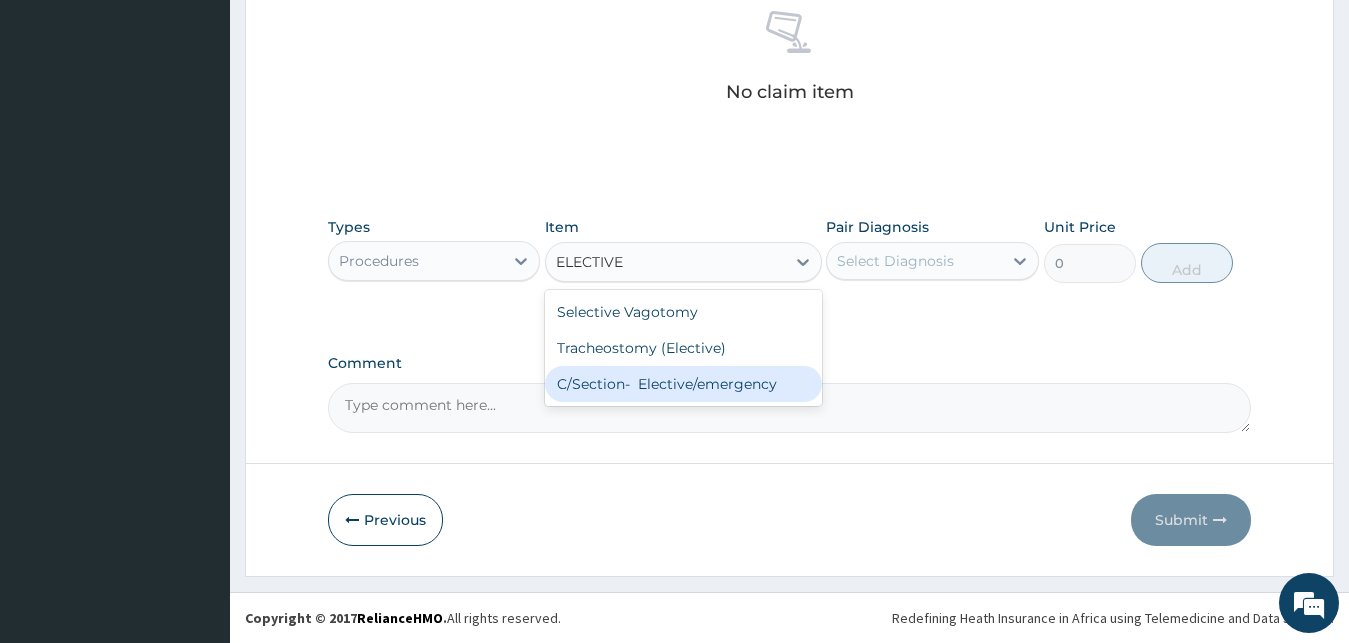 click on "C/Section-  Elective/emergency" at bounding box center (683, 384) 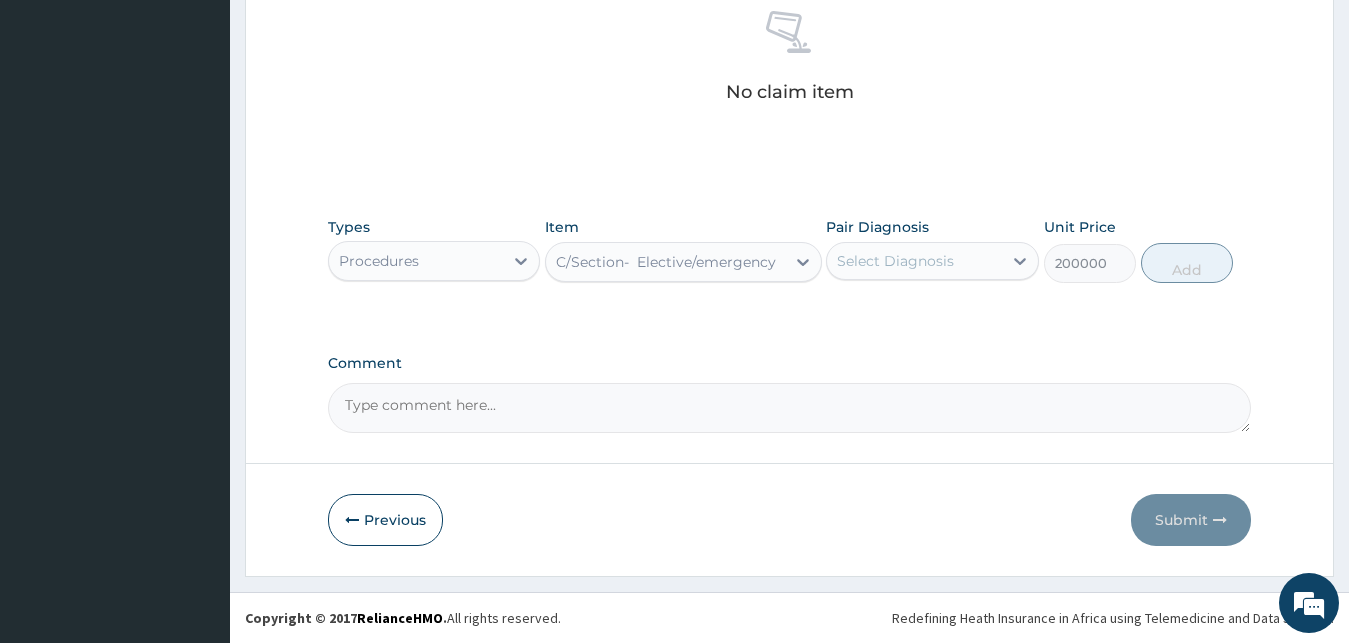 type 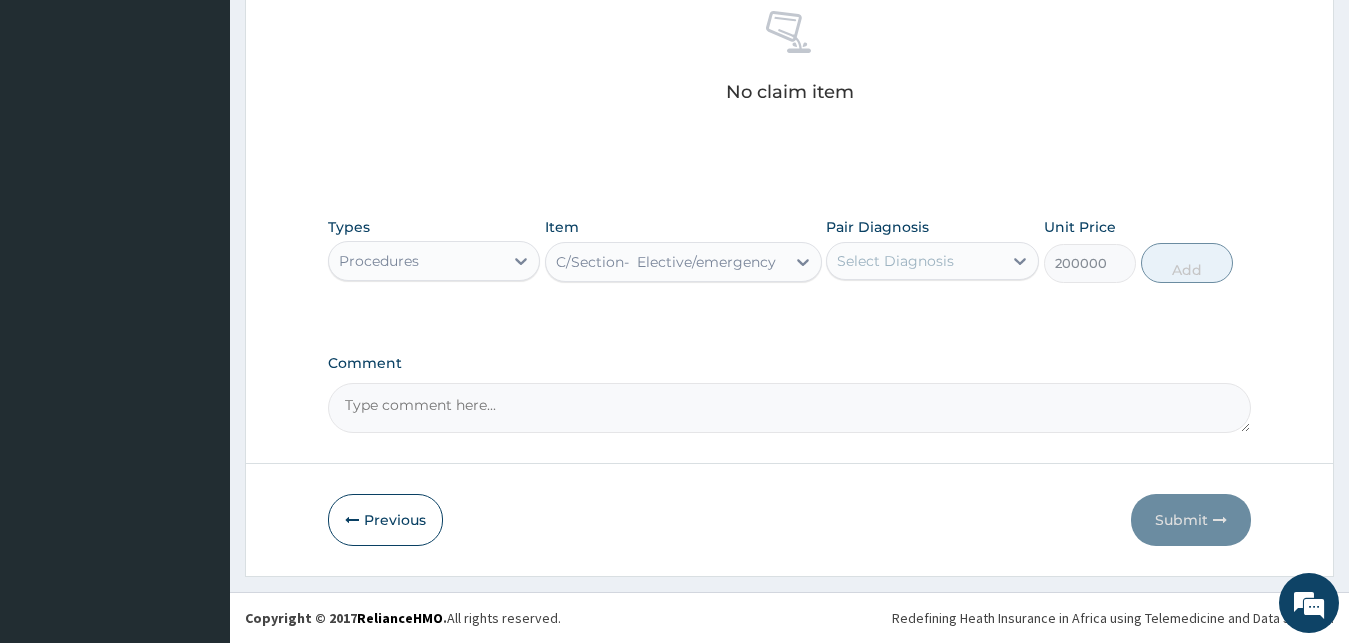 click on "Select Diagnosis" at bounding box center [895, 261] 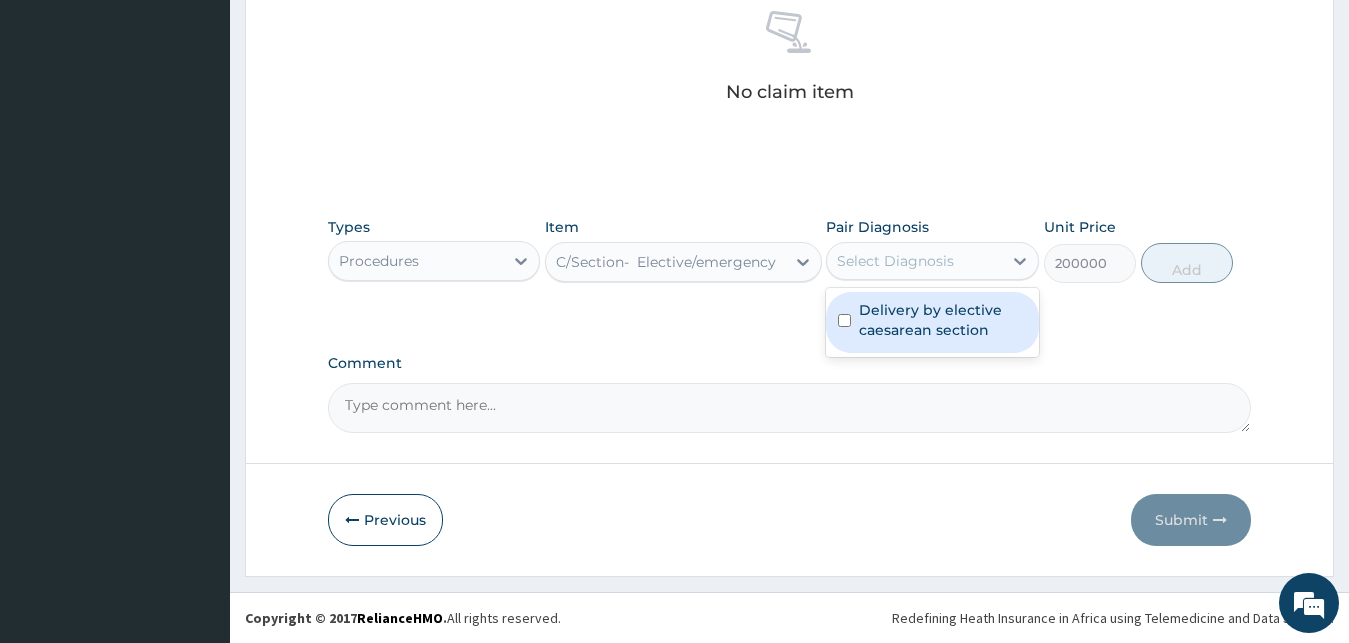 click on "Delivery by elective caesarean section" at bounding box center [943, 320] 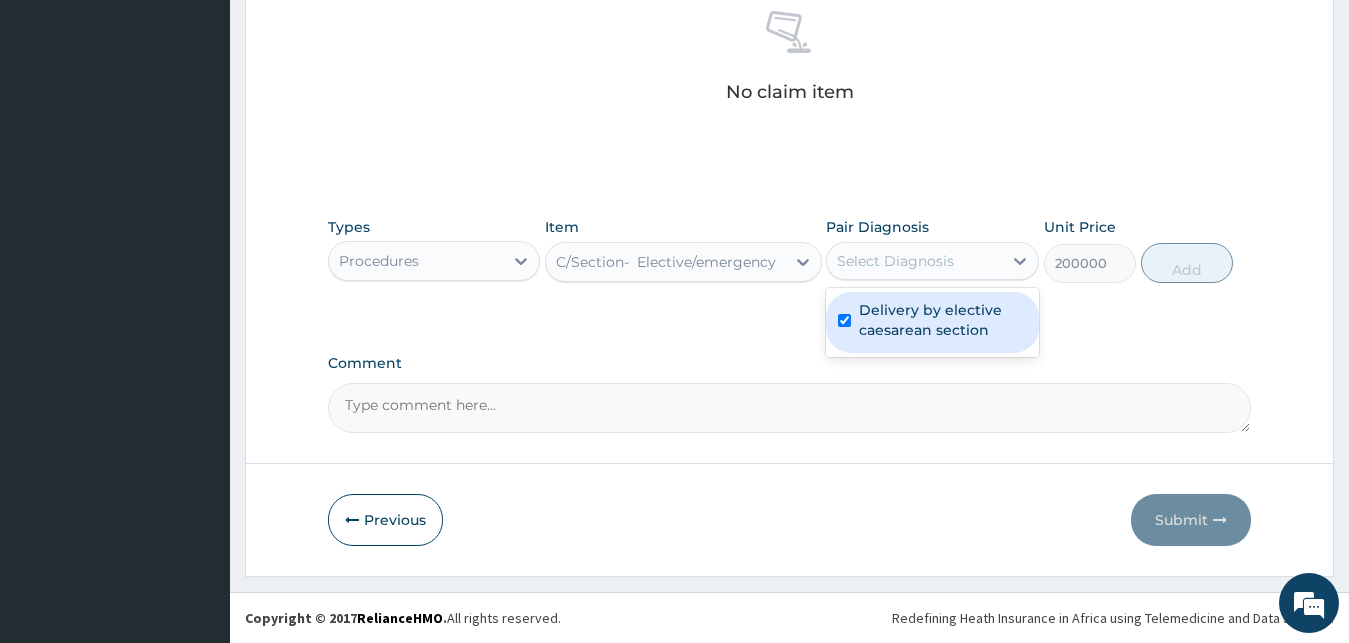 checkbox on "true" 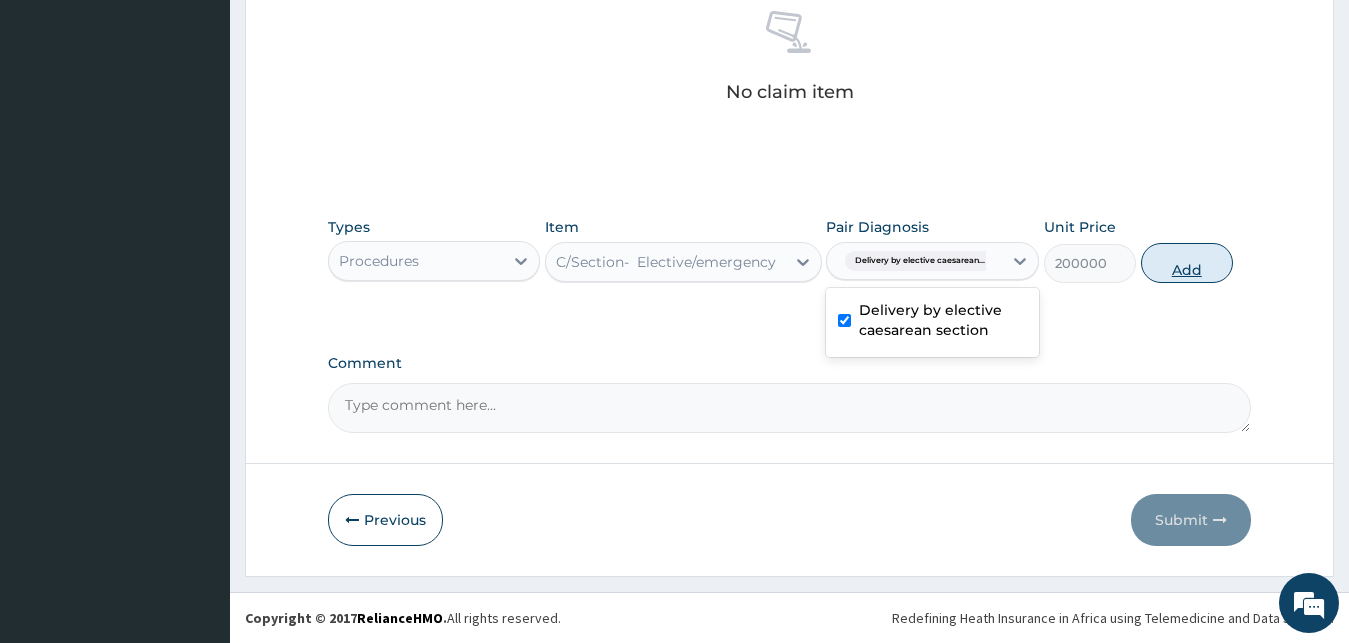 click on "Add" at bounding box center [1187, 263] 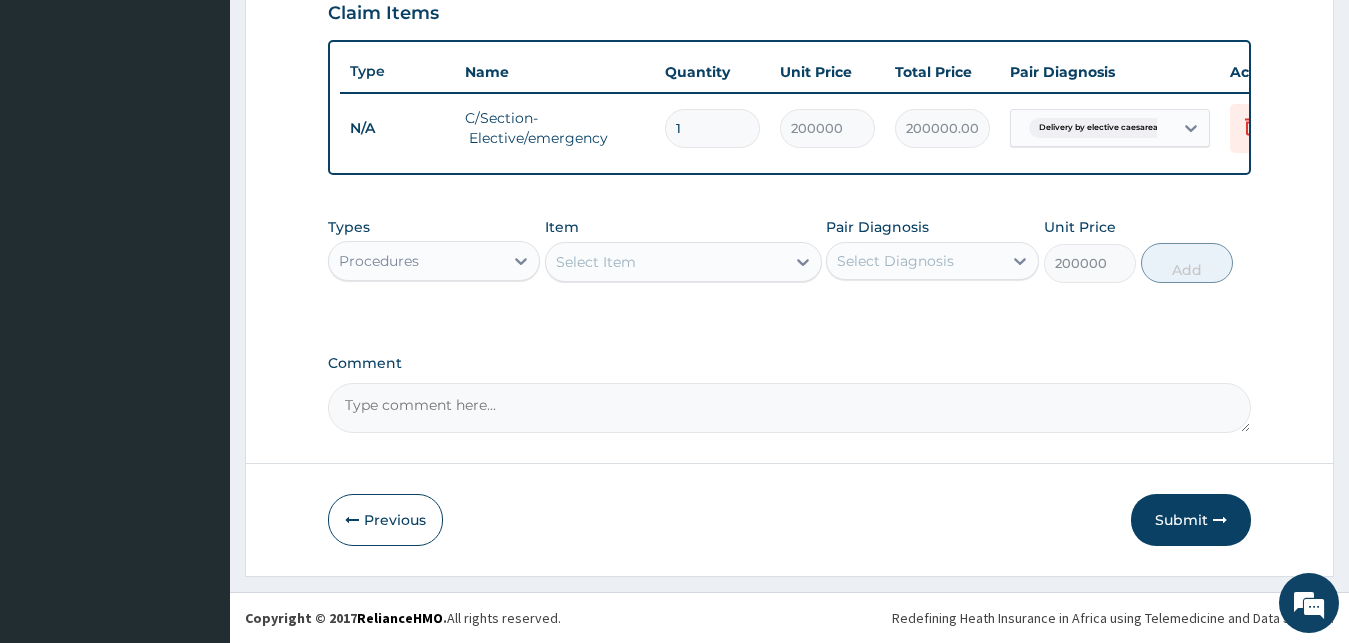 type on "0" 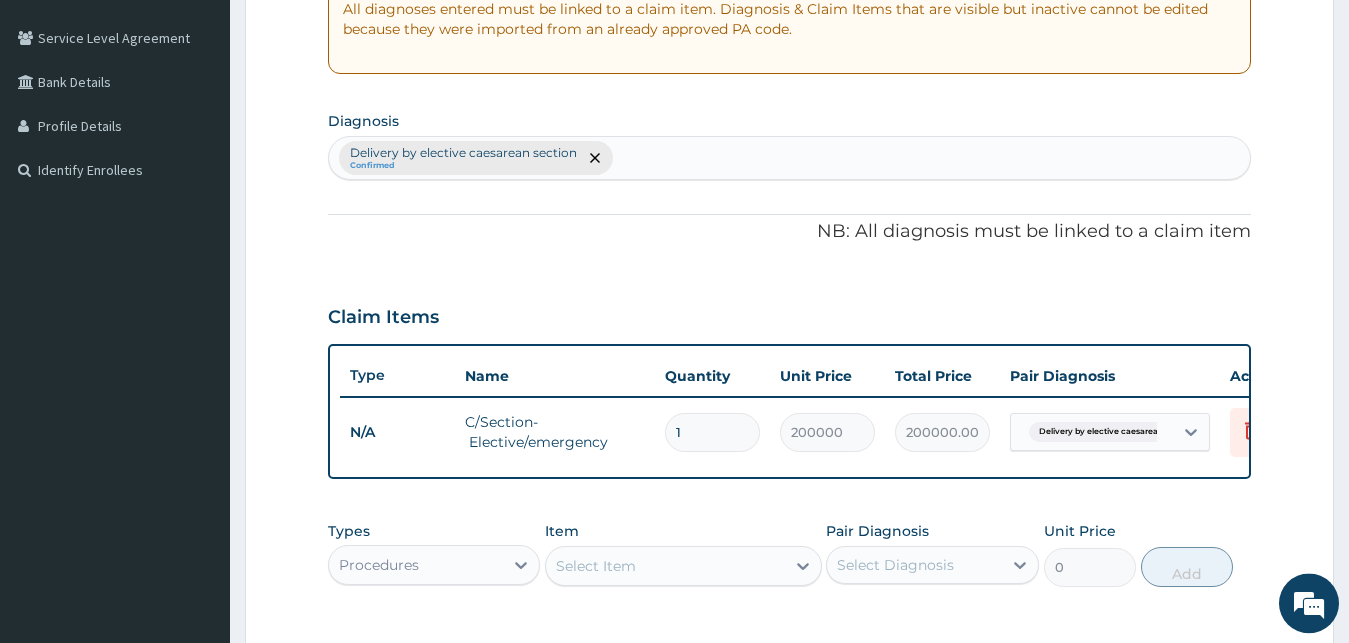scroll, scrollTop: 415, scrollLeft: 0, axis: vertical 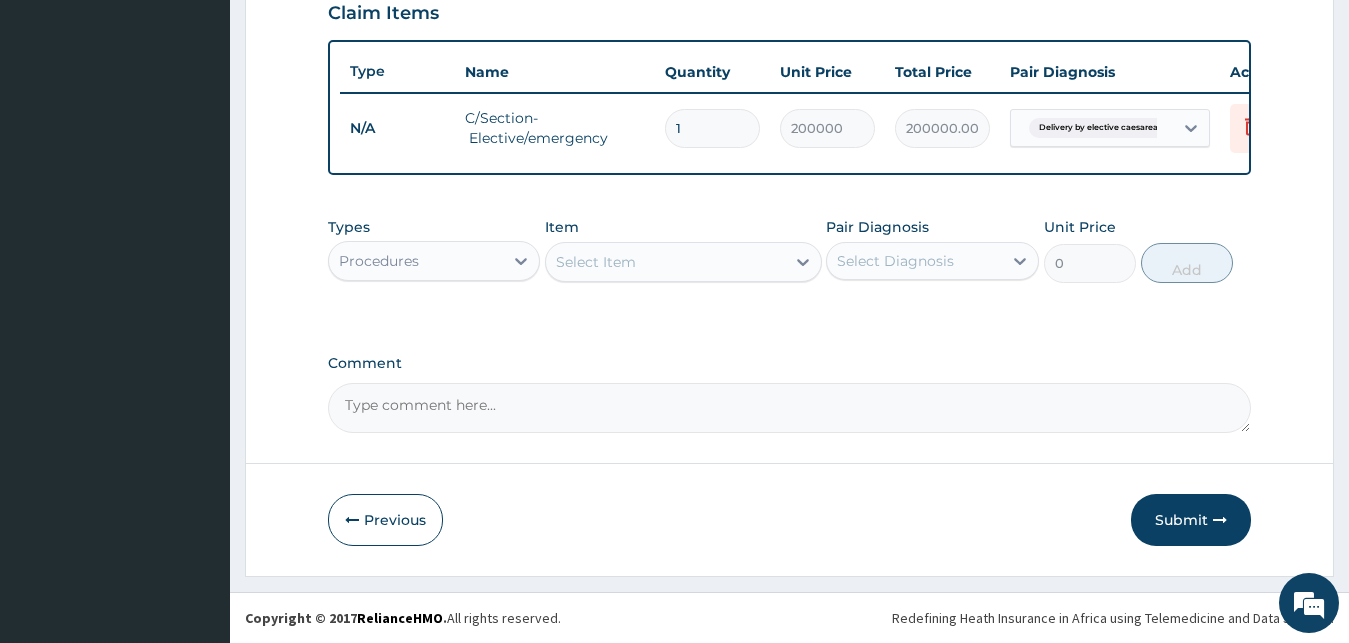 click on "Select Item" at bounding box center [596, 262] 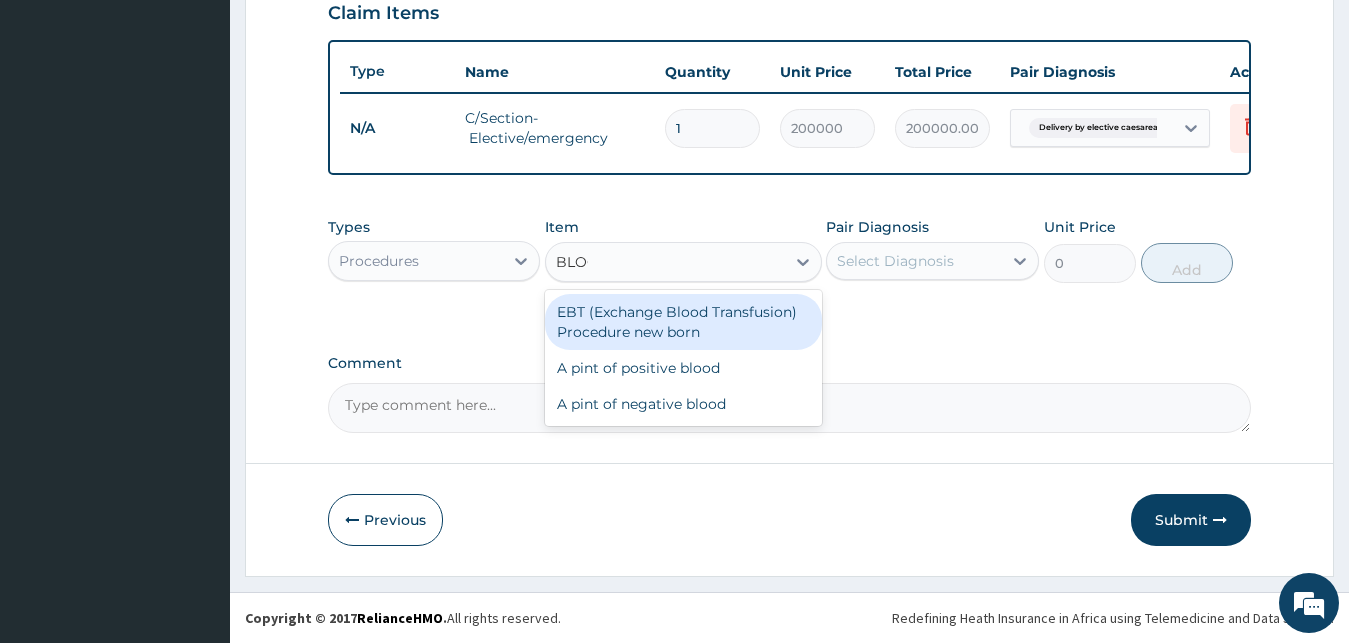 type on "BLOOD" 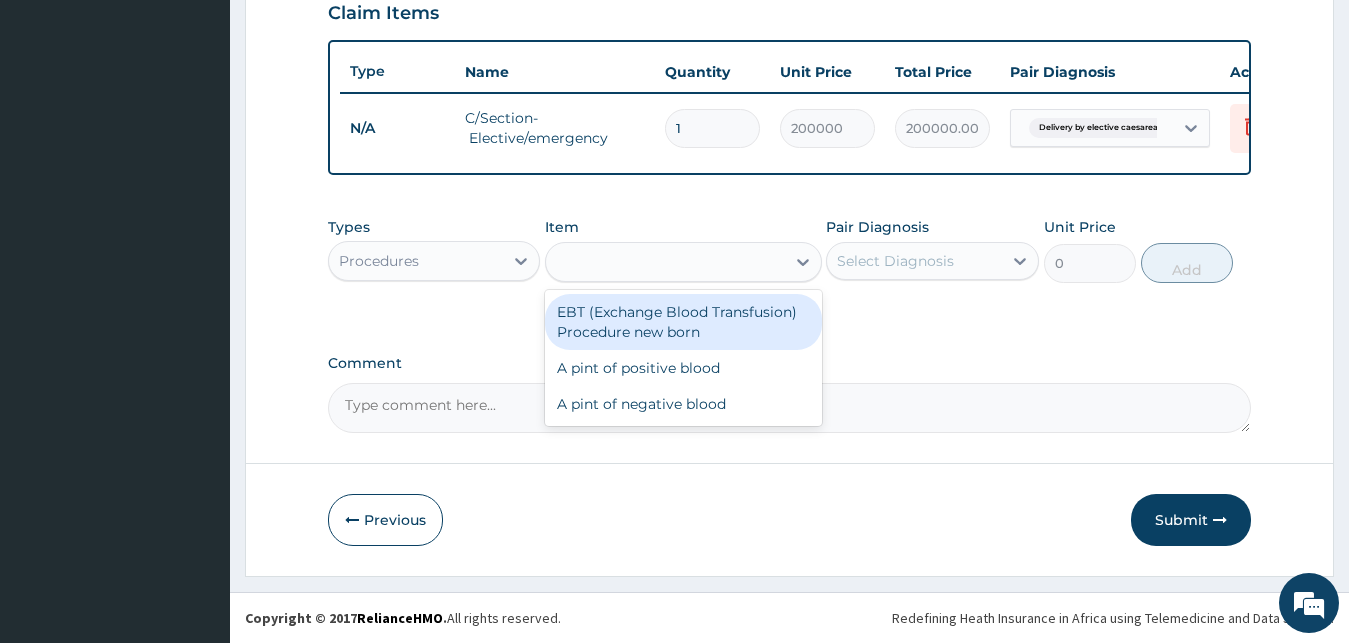 click on "BLOOD" at bounding box center [665, 262] 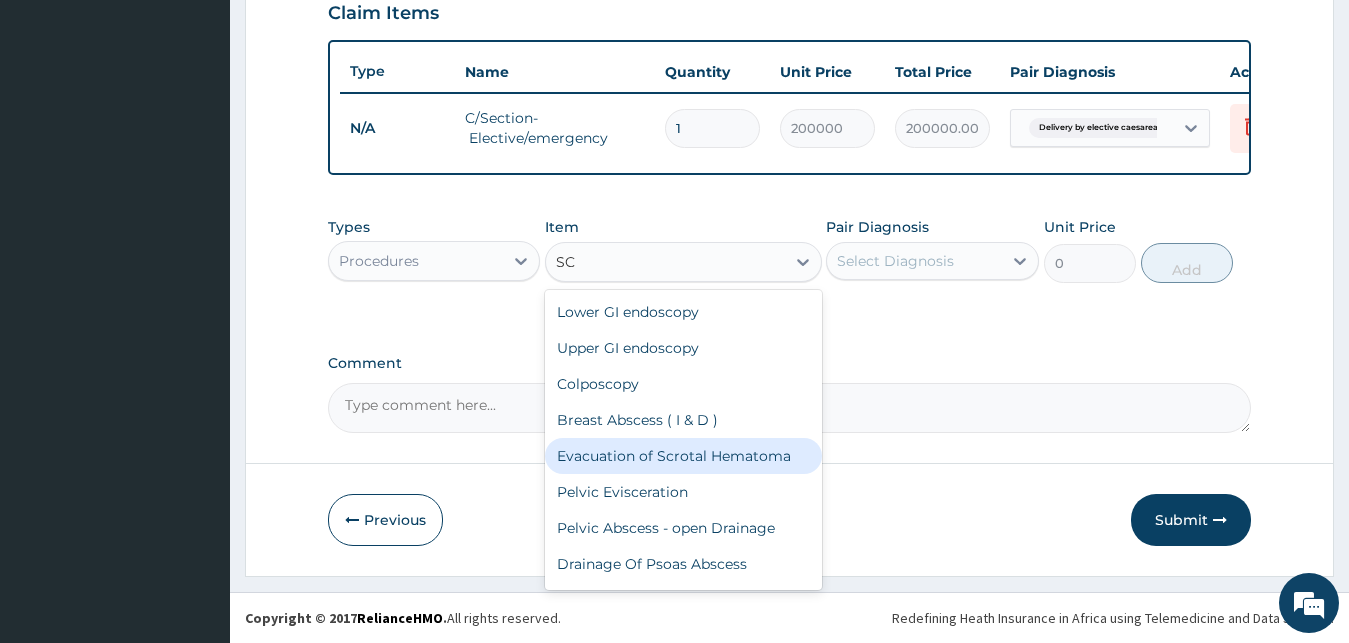 type on "S" 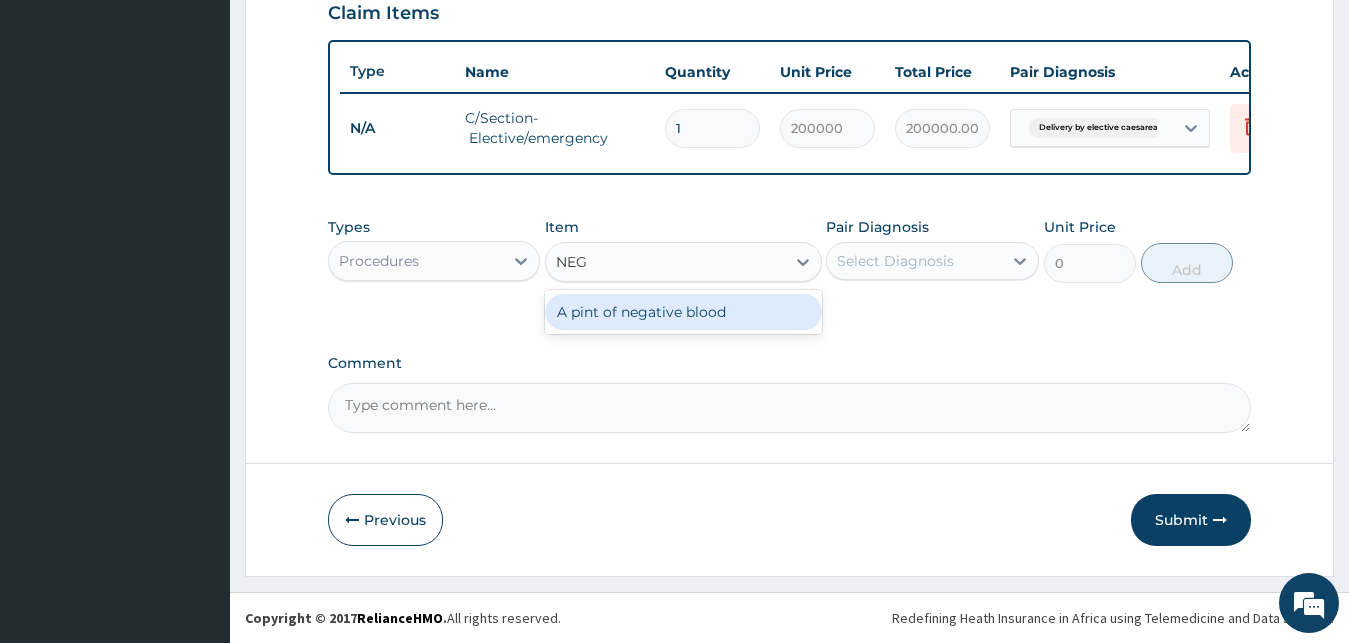 type on "NEGA" 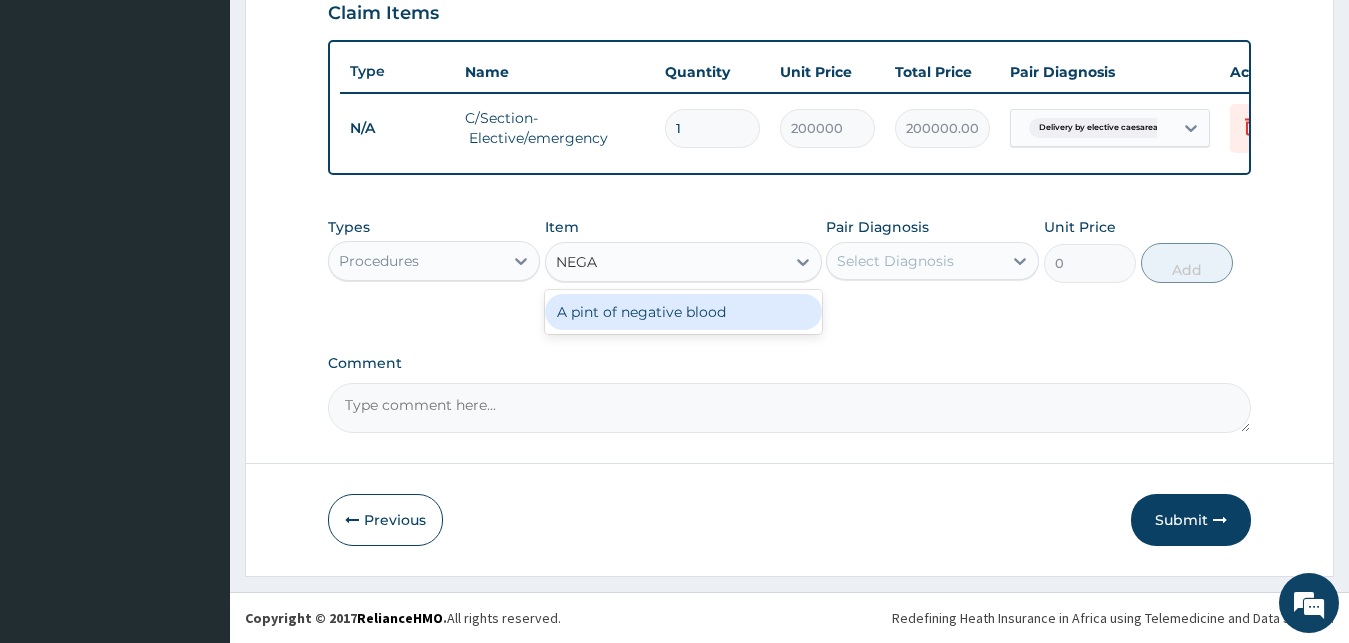 click on "A pint of negative blood" at bounding box center (683, 312) 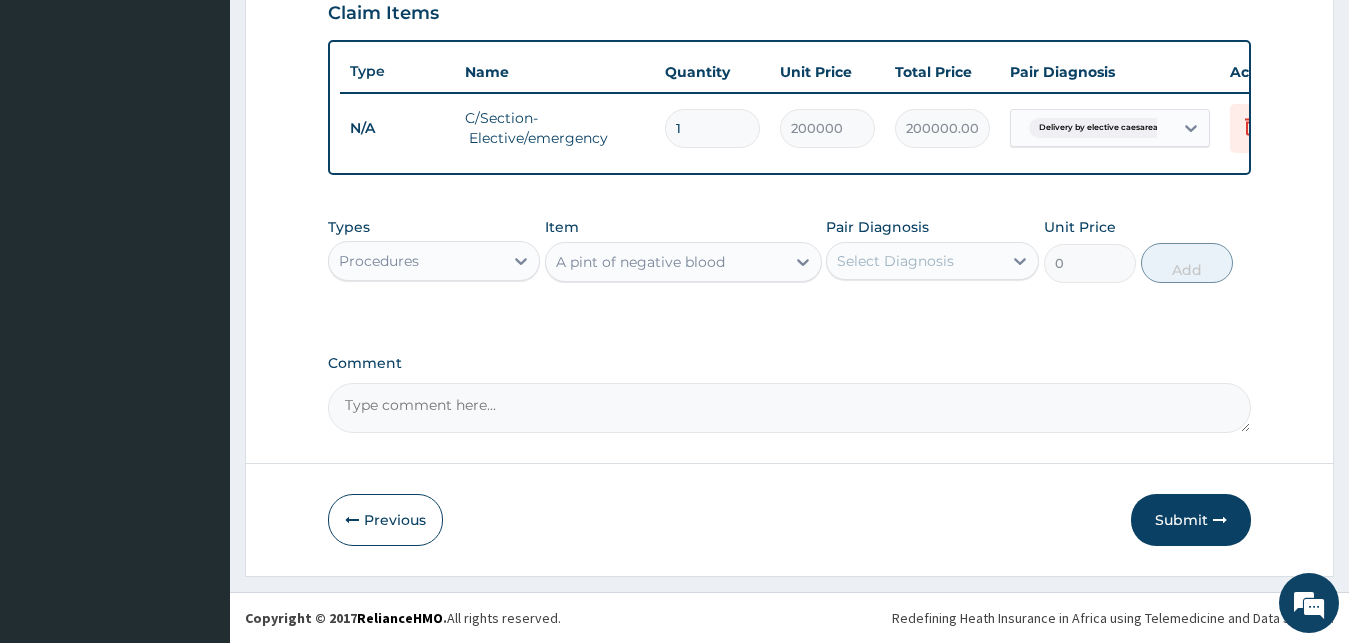 type 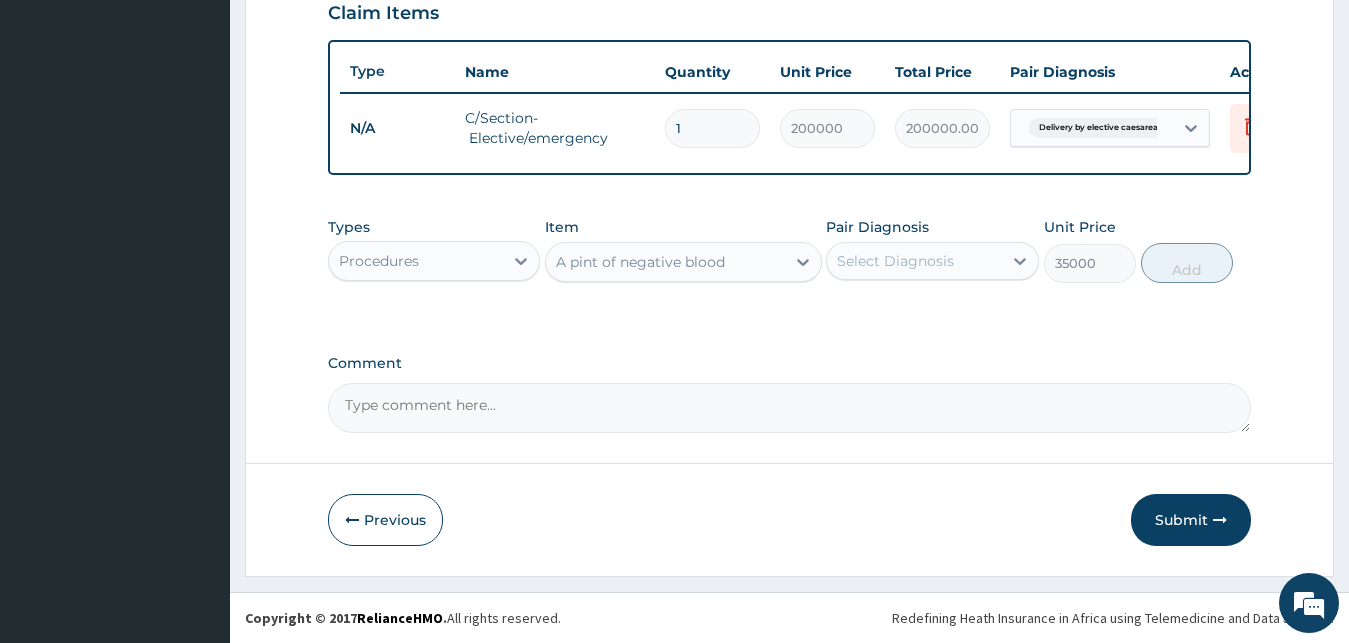 click on "A pint of negative blood" at bounding box center (640, 262) 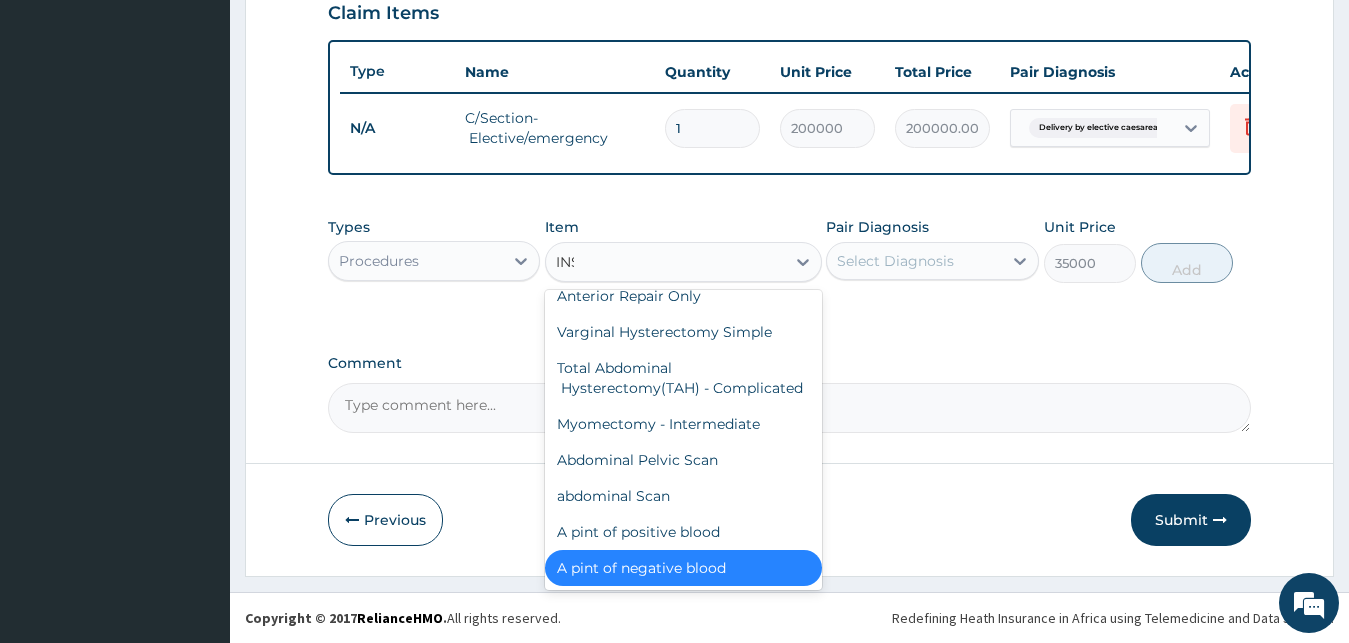 scroll, scrollTop: 0, scrollLeft: 0, axis: both 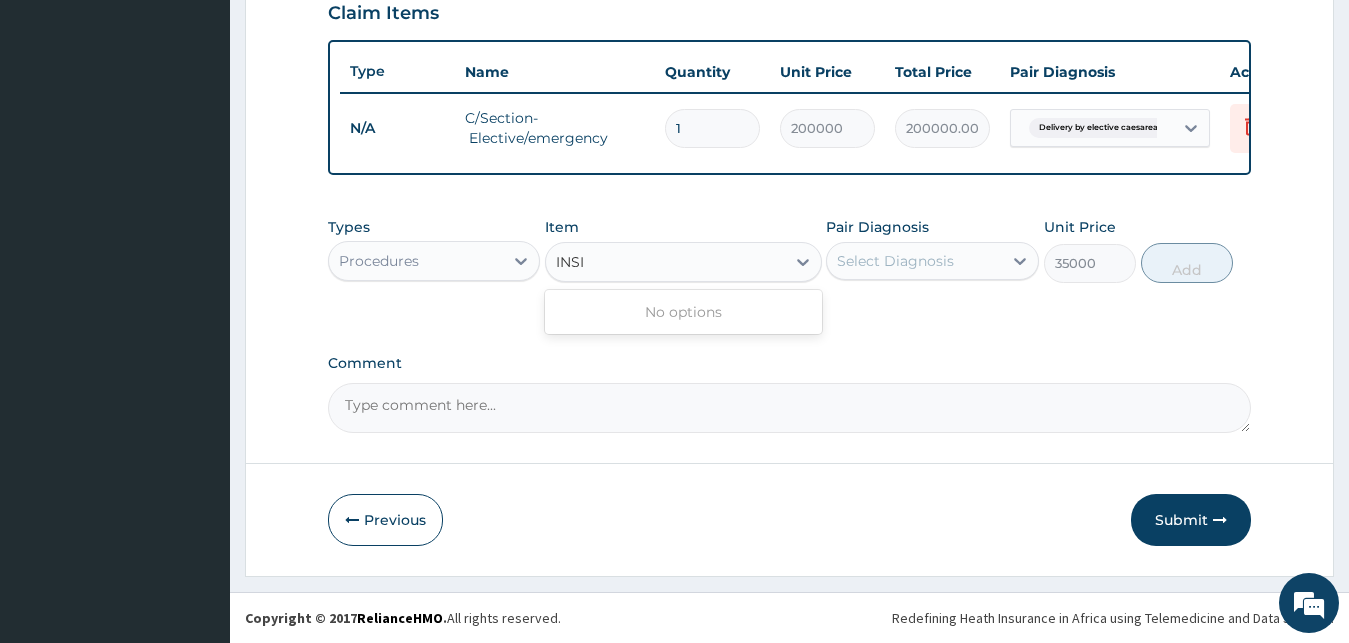 type on "INS" 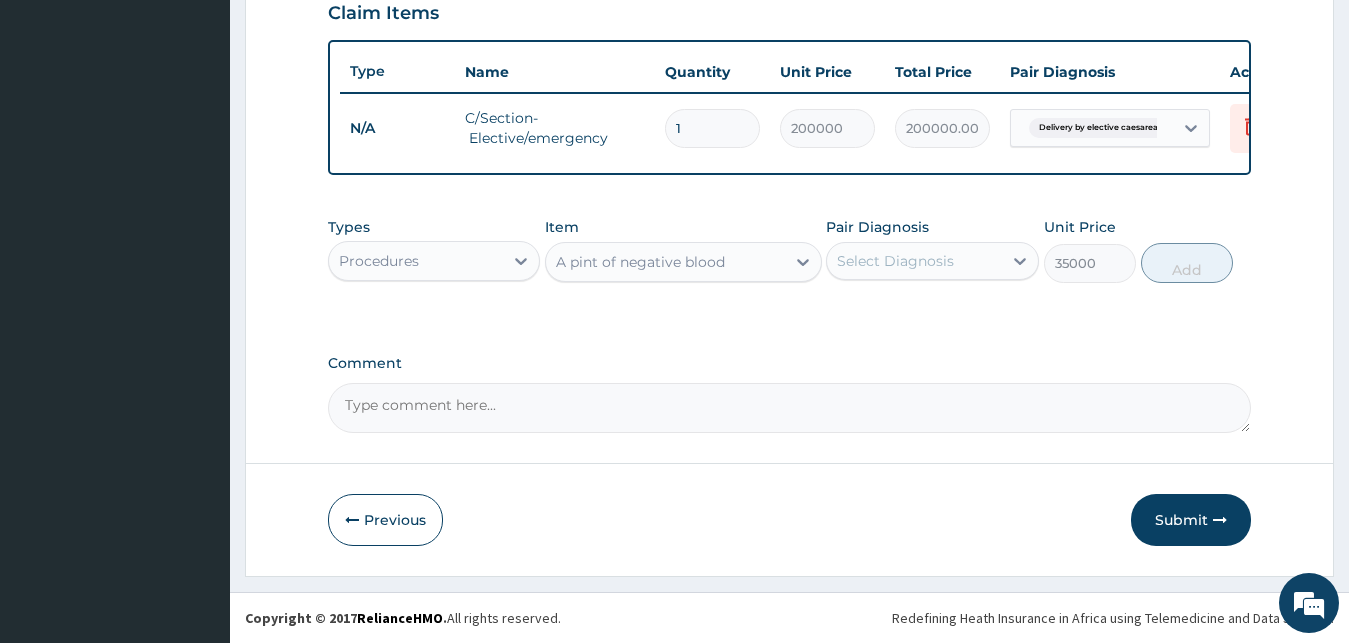 click on "A pint of negative blood" at bounding box center [665, 262] 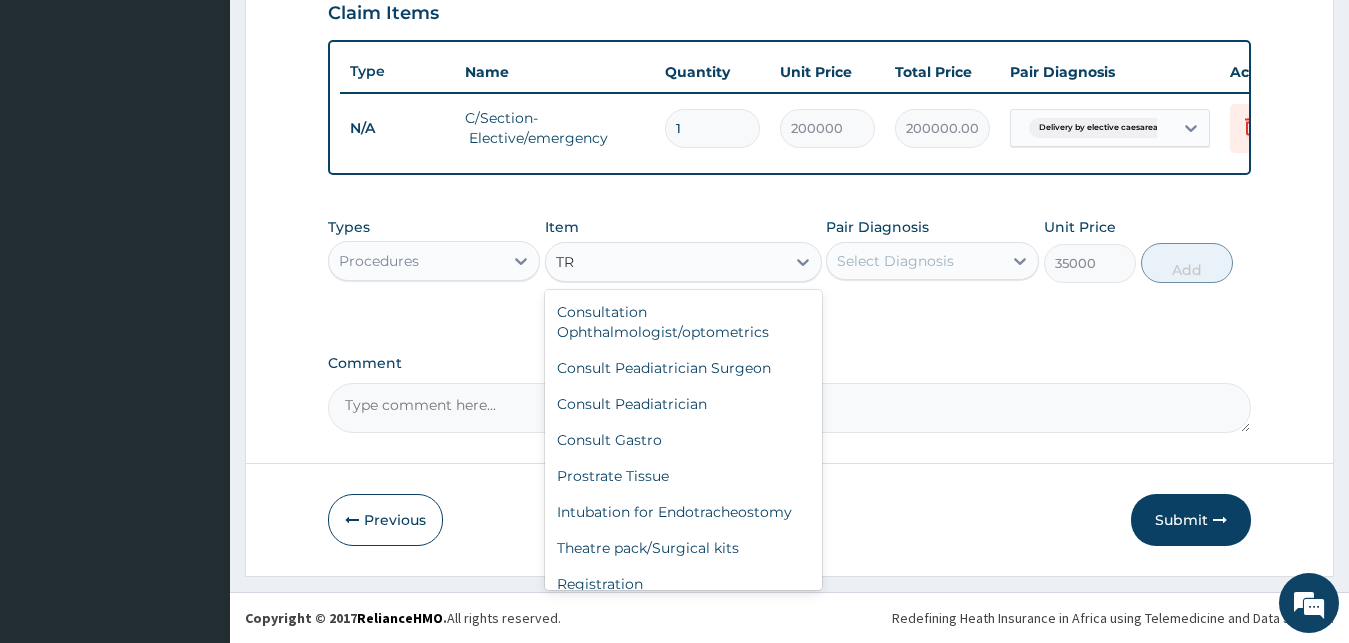 type on "T" 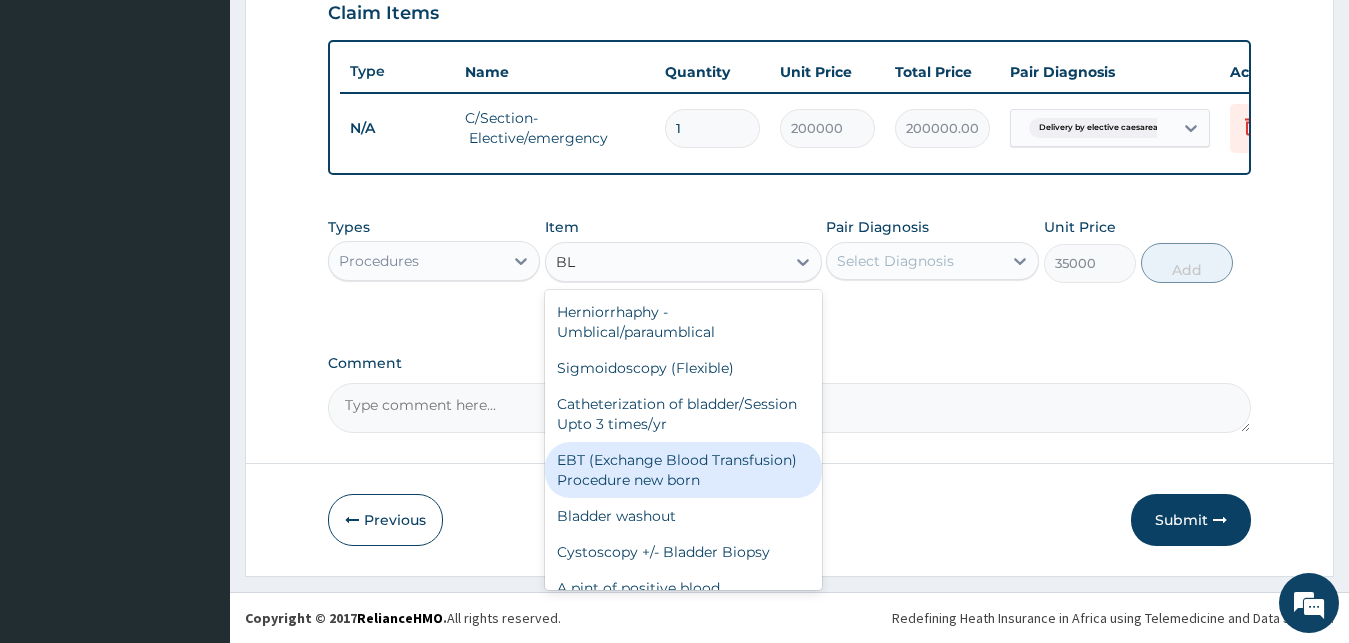 type on "B" 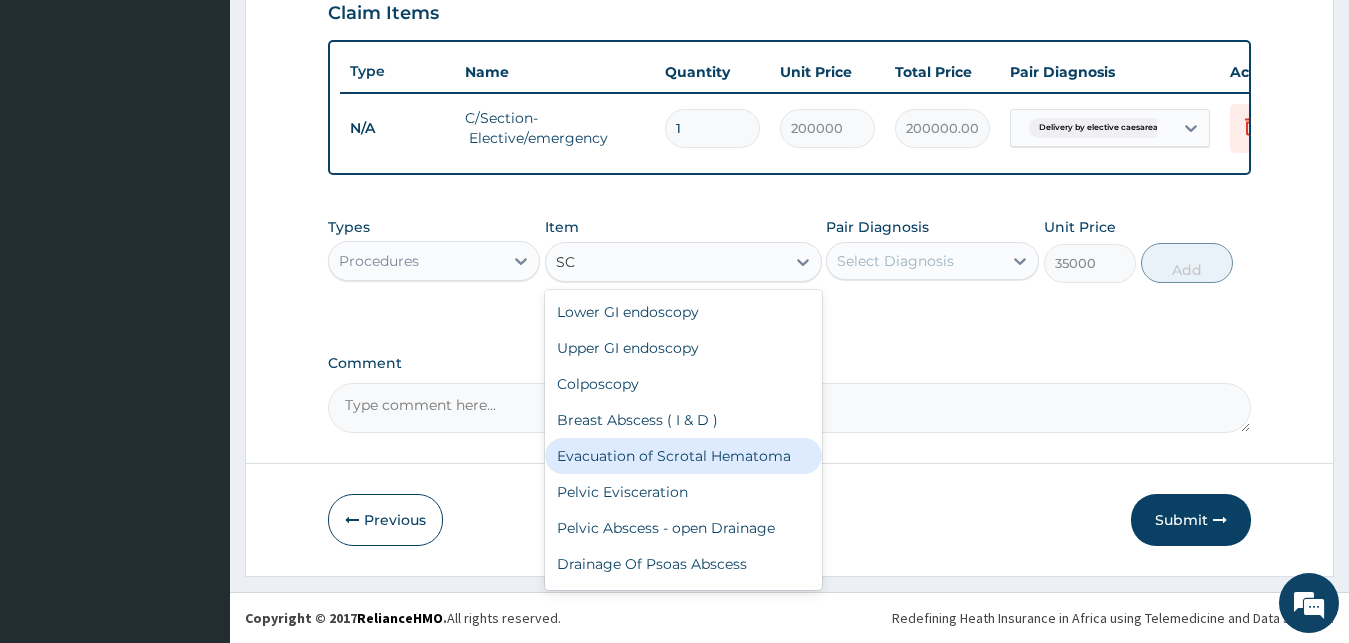 type on "S" 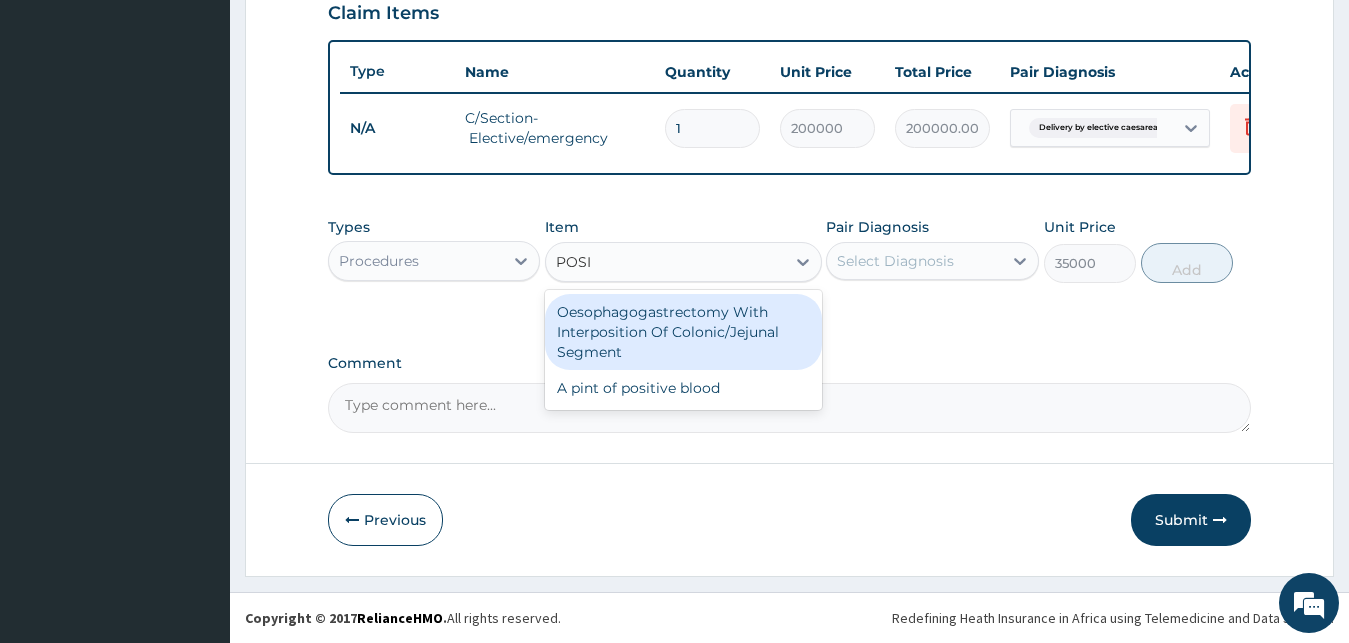 type on "POSIT" 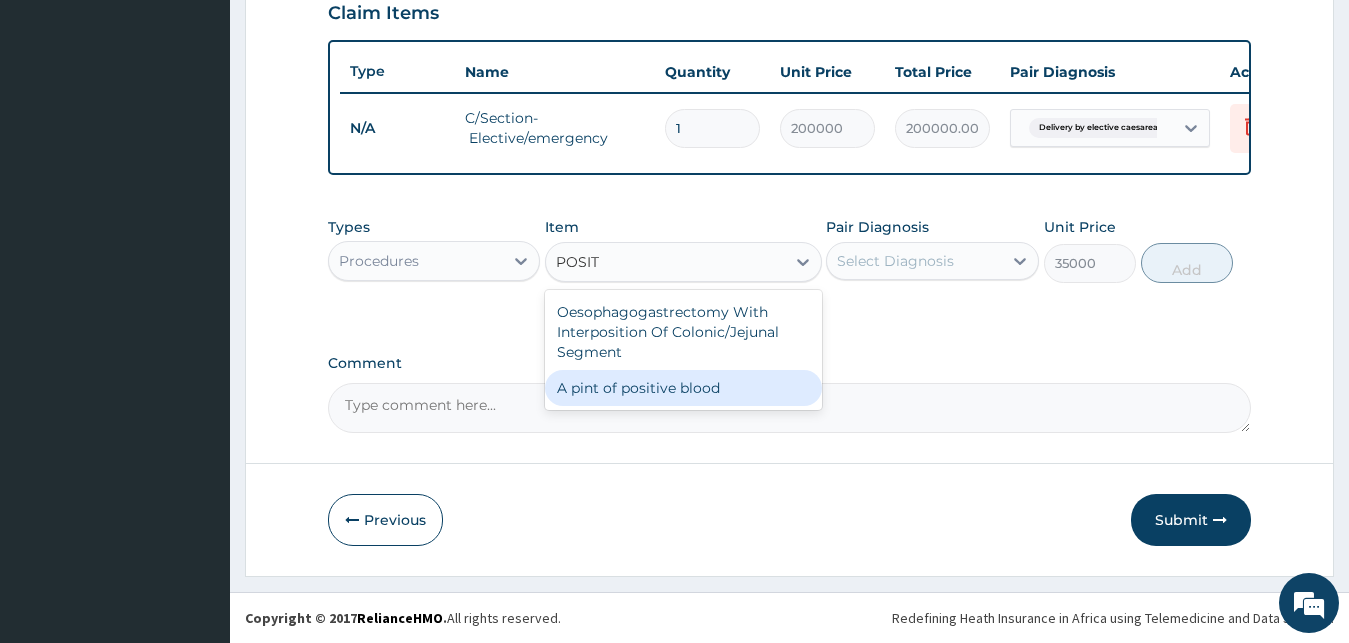 click on "A pint of positive blood" at bounding box center (683, 388) 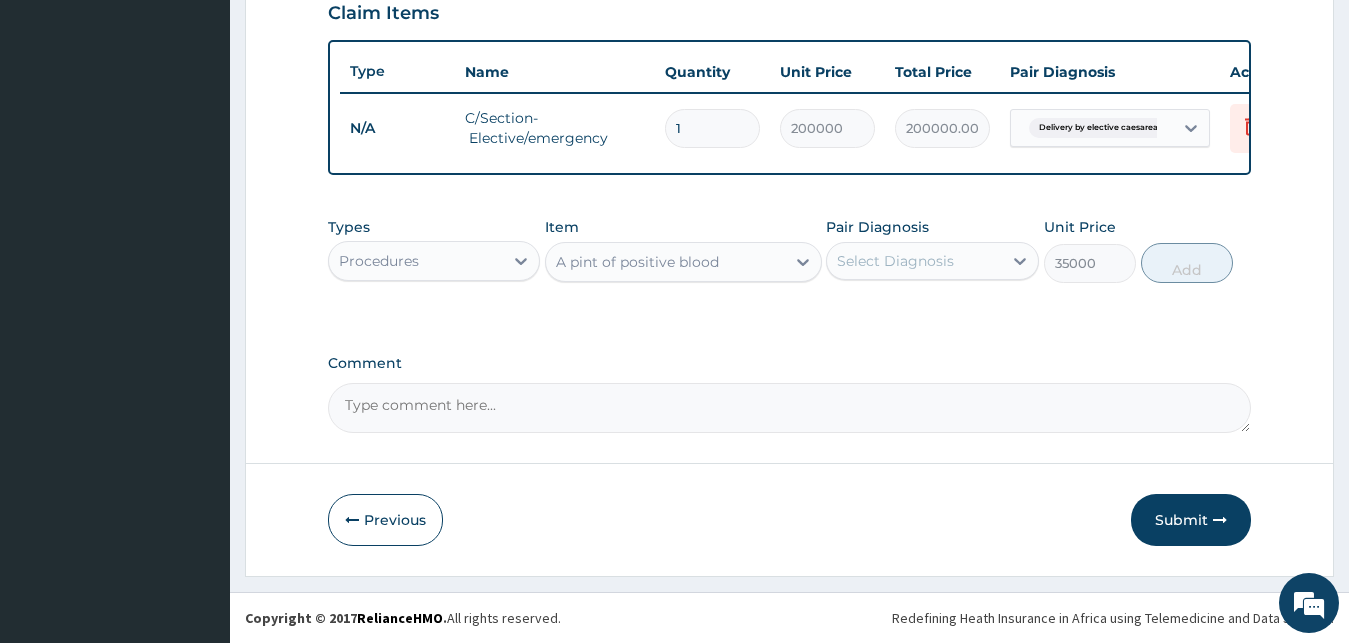 type 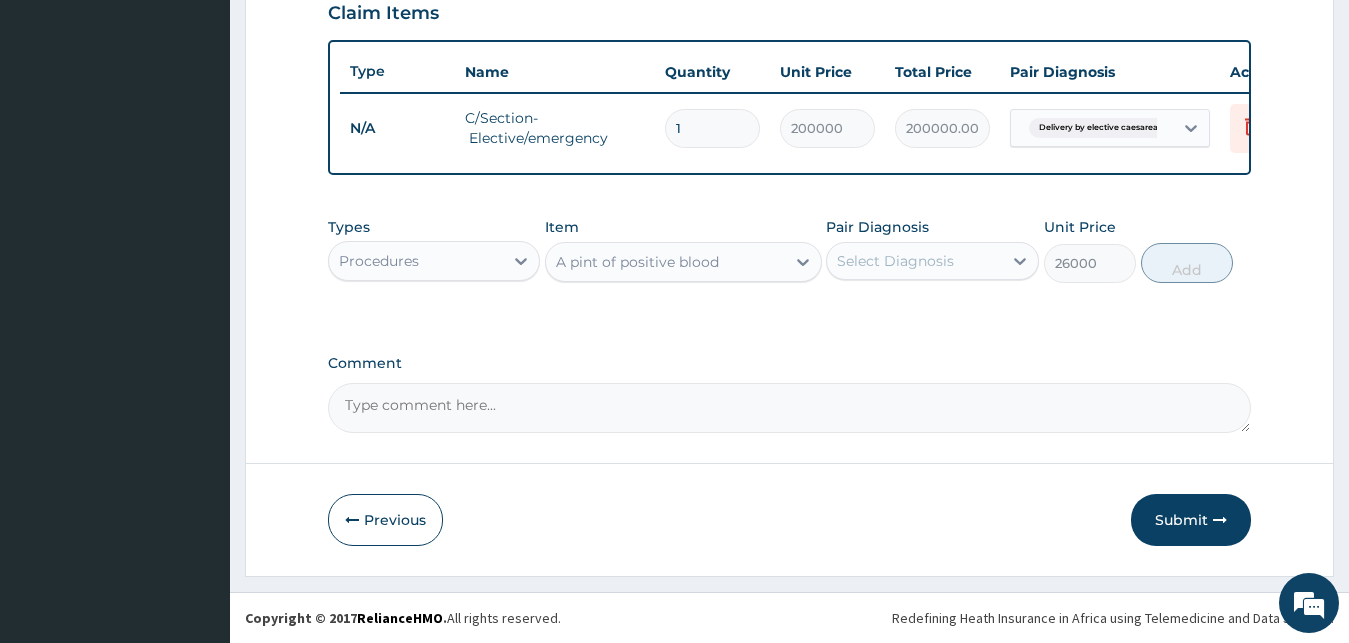 click on "A pint of positive blood" at bounding box center [637, 262] 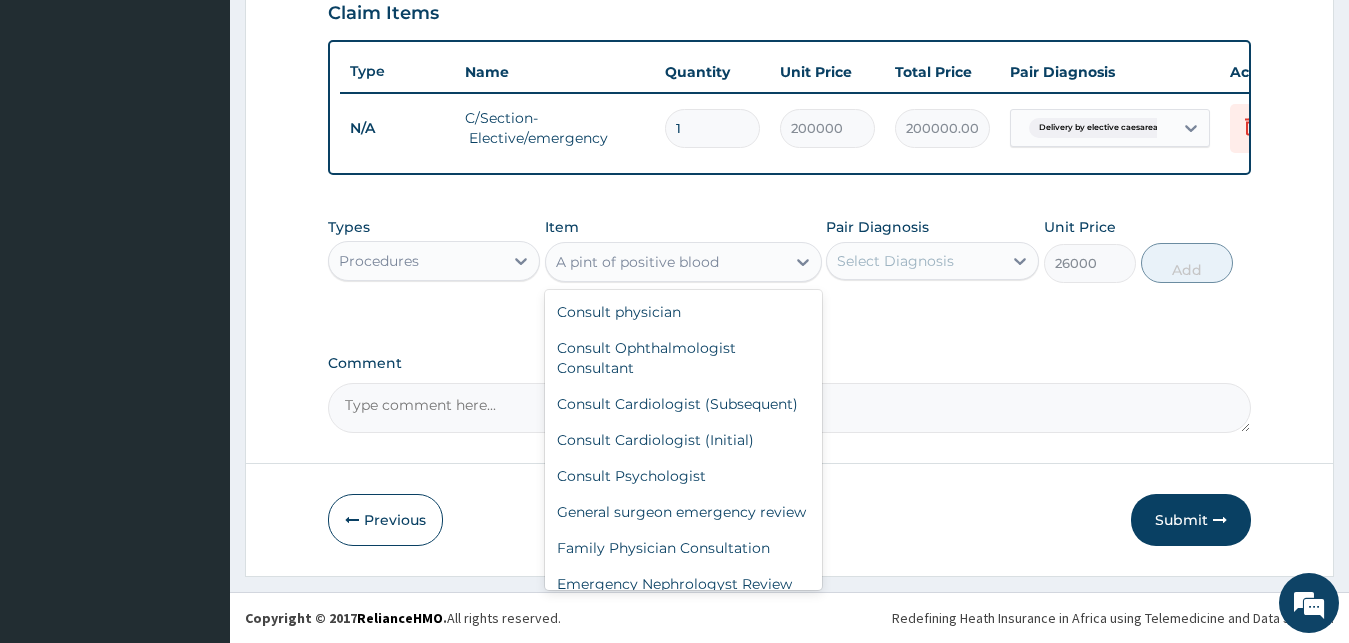 scroll, scrollTop: 21224, scrollLeft: 0, axis: vertical 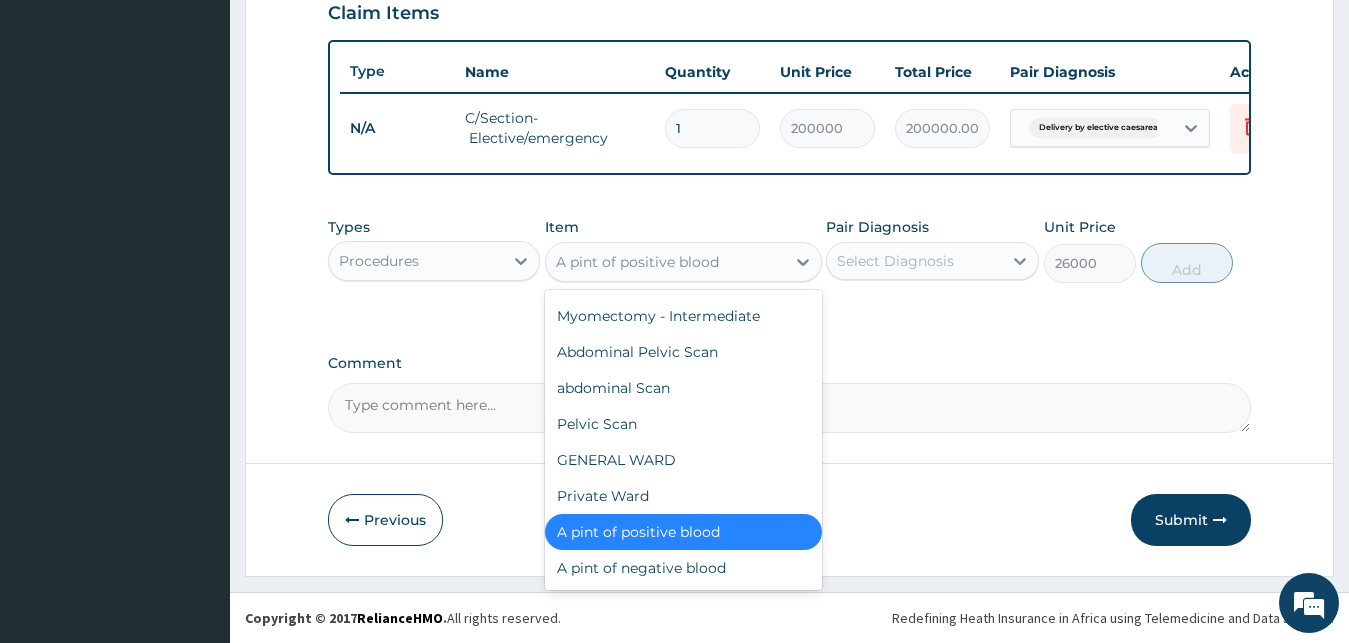type on "P" 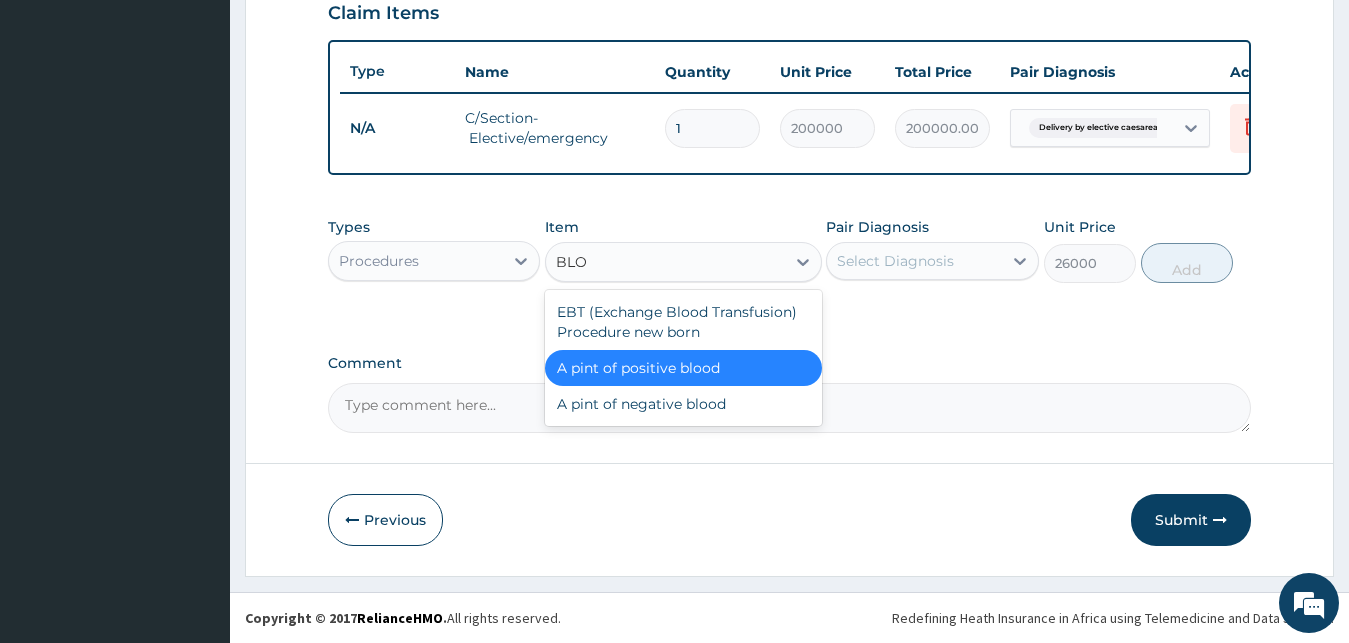 scroll, scrollTop: 0, scrollLeft: 0, axis: both 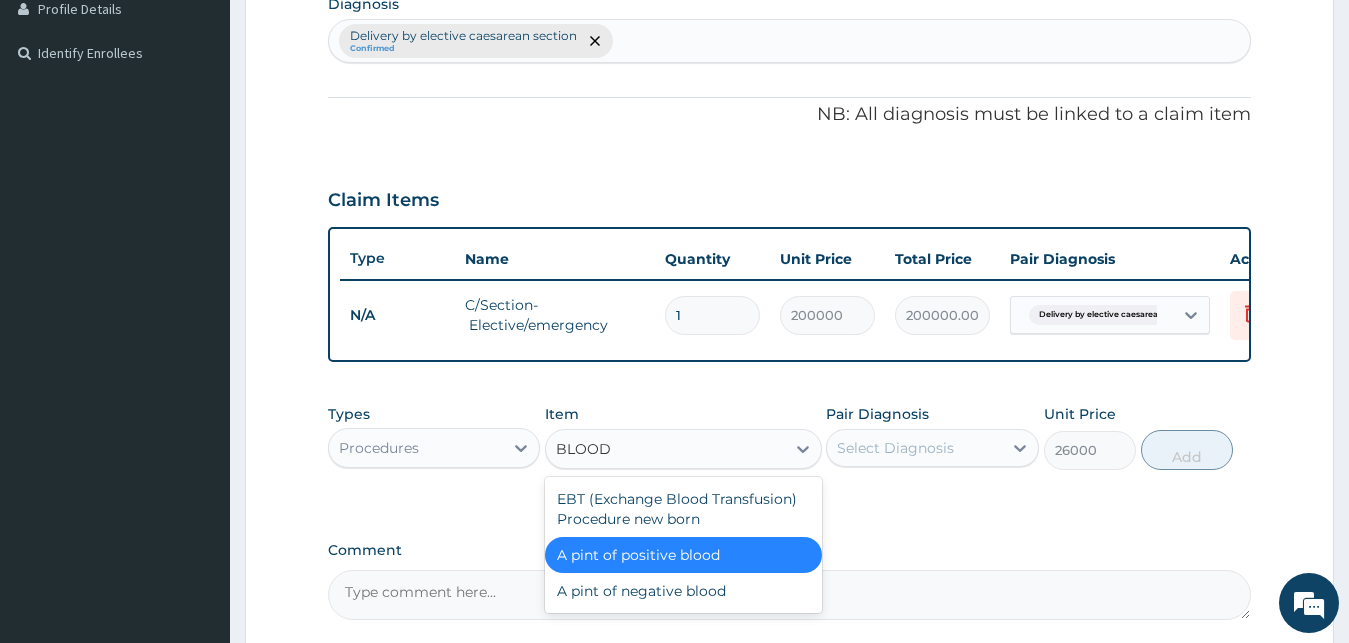 type on "BLOOD" 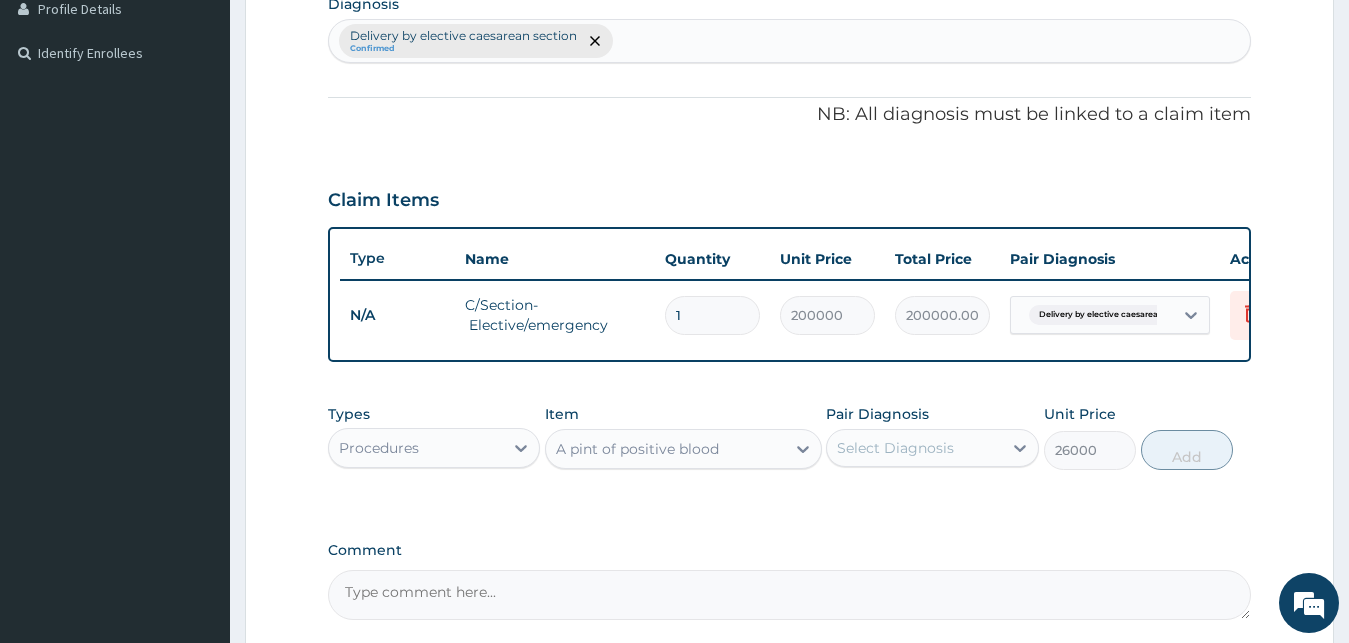 click on "Item A pint of positive blood" at bounding box center (683, 437) 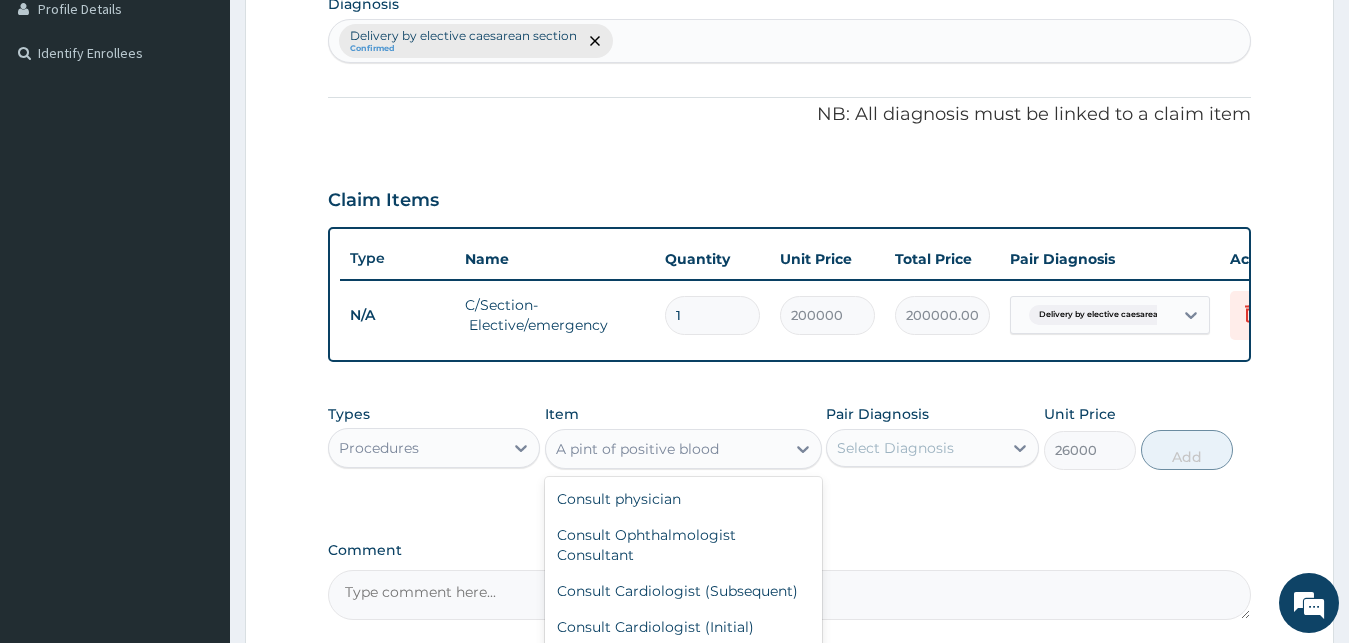 click on "A pint of positive blood" at bounding box center (637, 449) 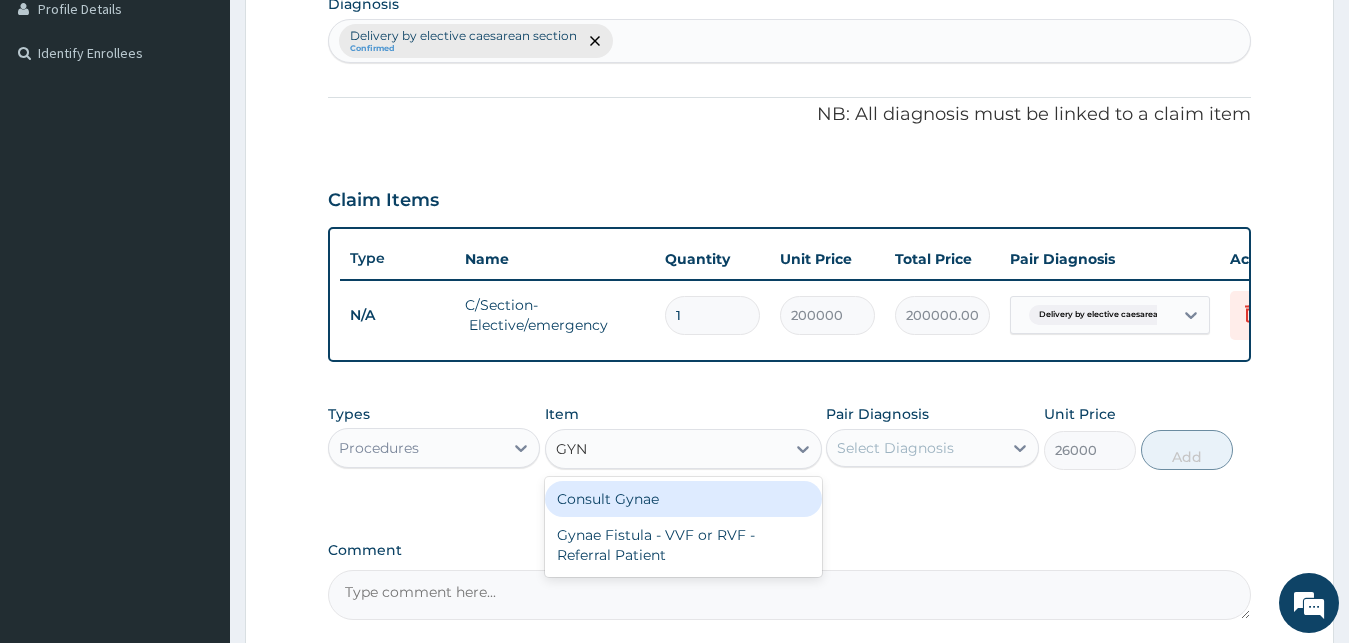 scroll, scrollTop: 0, scrollLeft: 0, axis: both 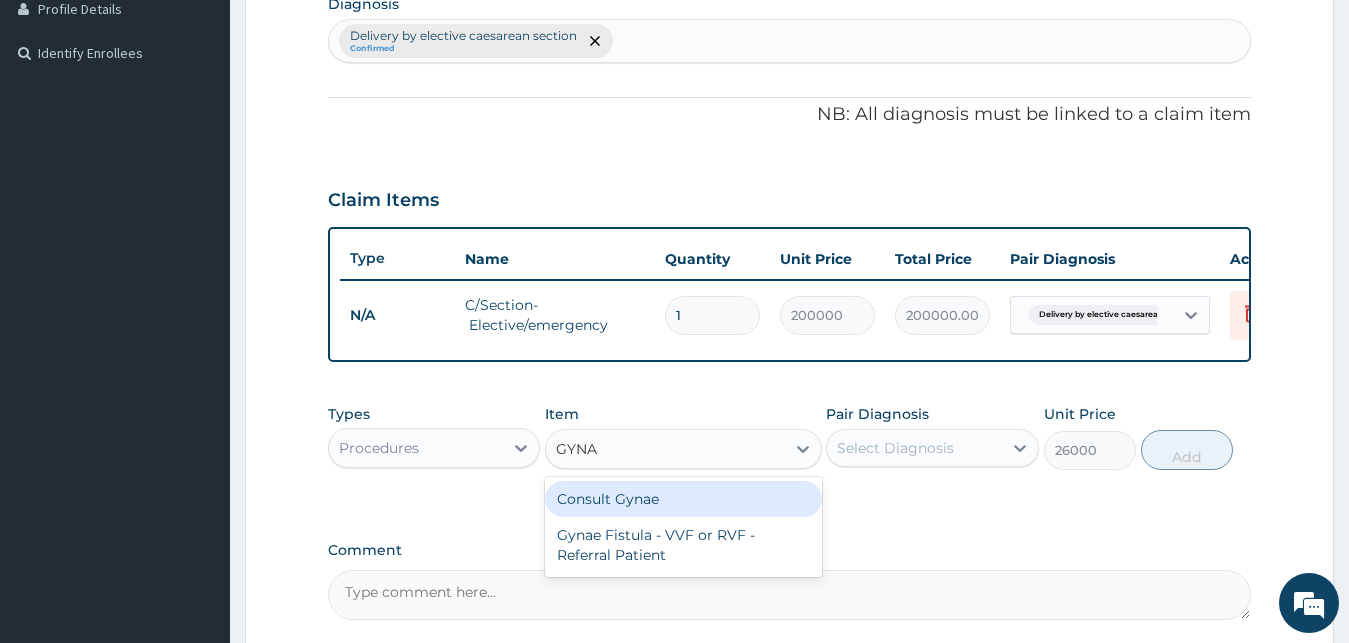 type on "GYNAE" 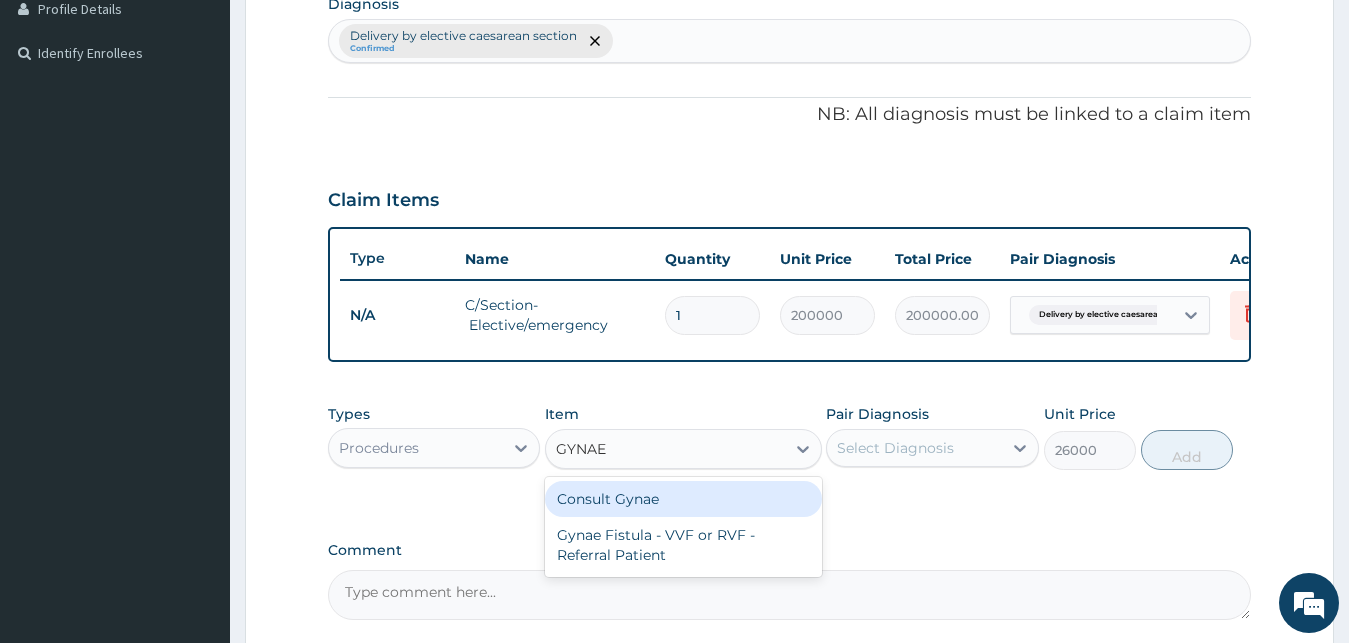 click on "Consult Gynae" at bounding box center [683, 499] 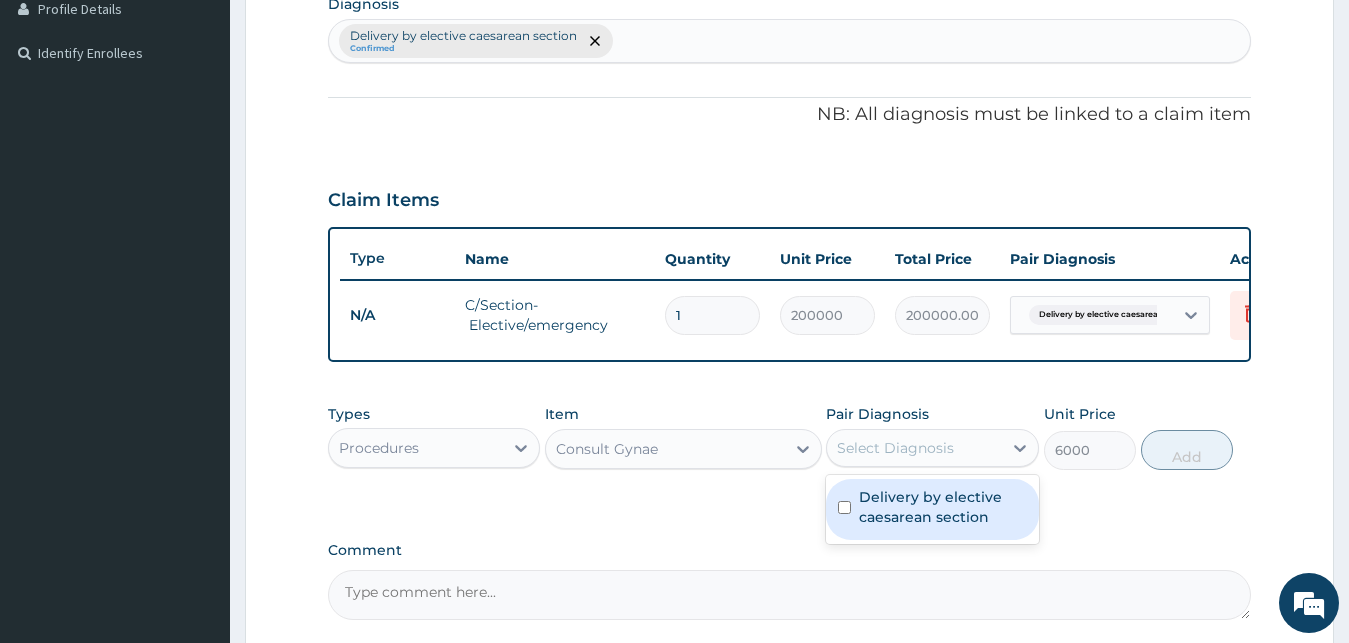 click on "Select Diagnosis" at bounding box center [914, 448] 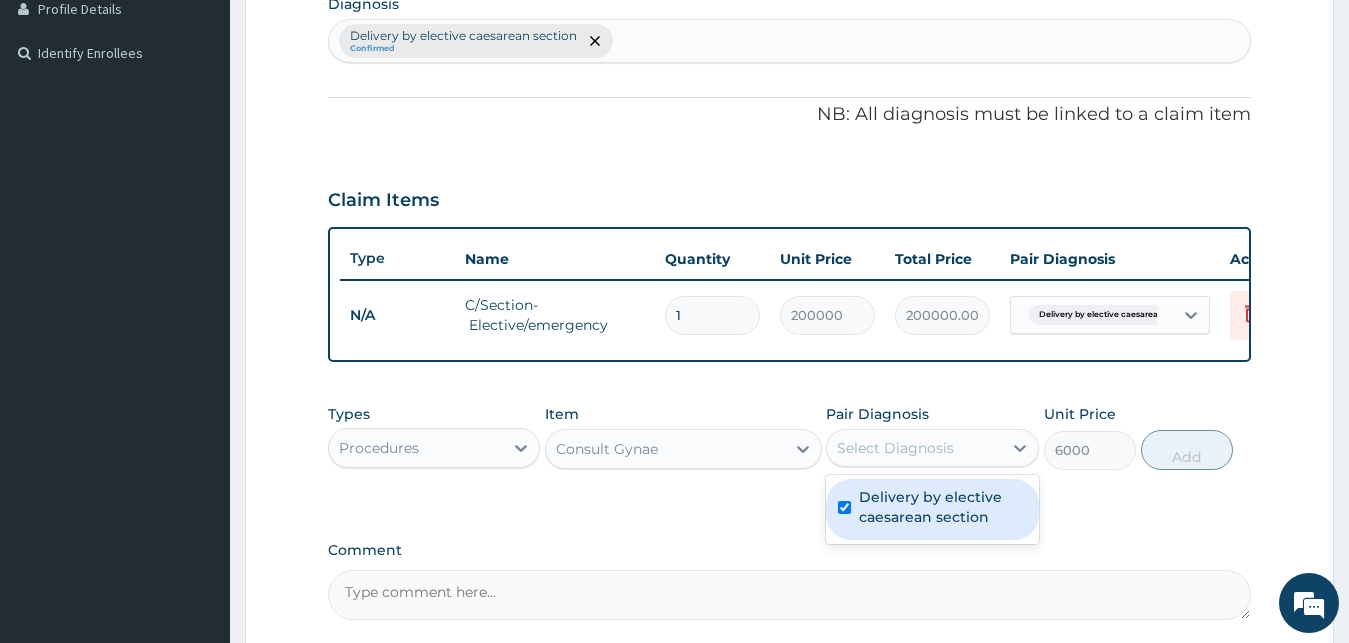 checkbox on "true" 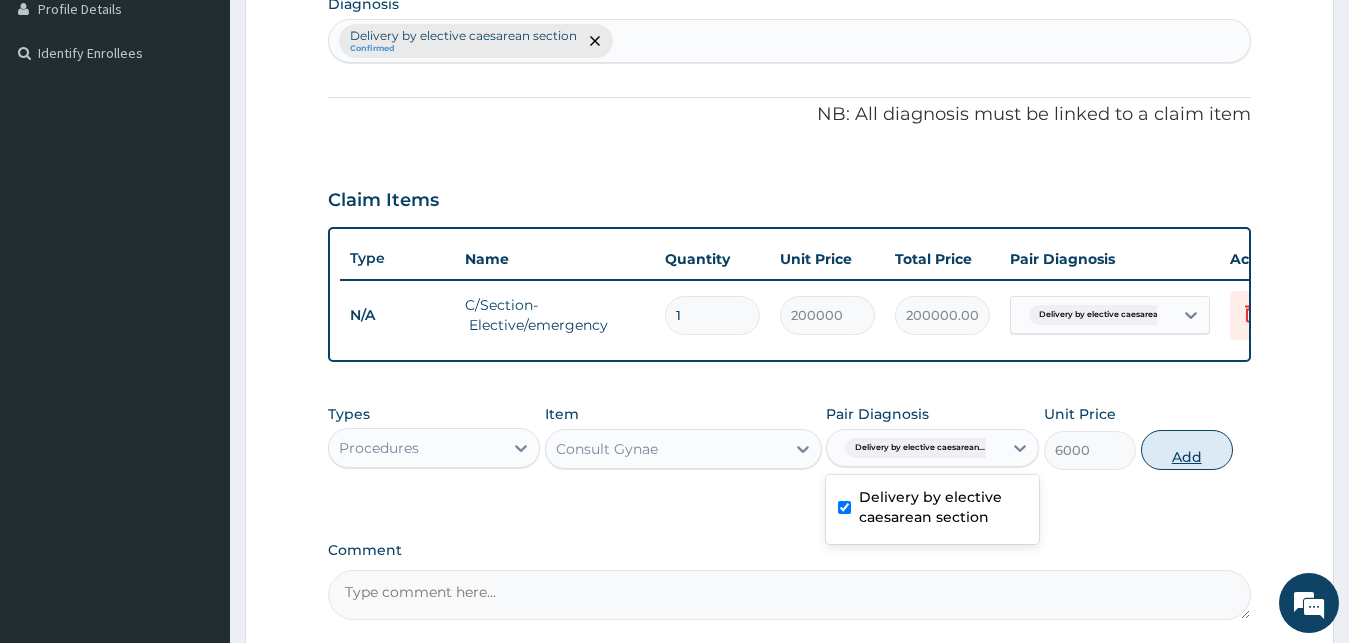 click on "Add" at bounding box center (1187, 450) 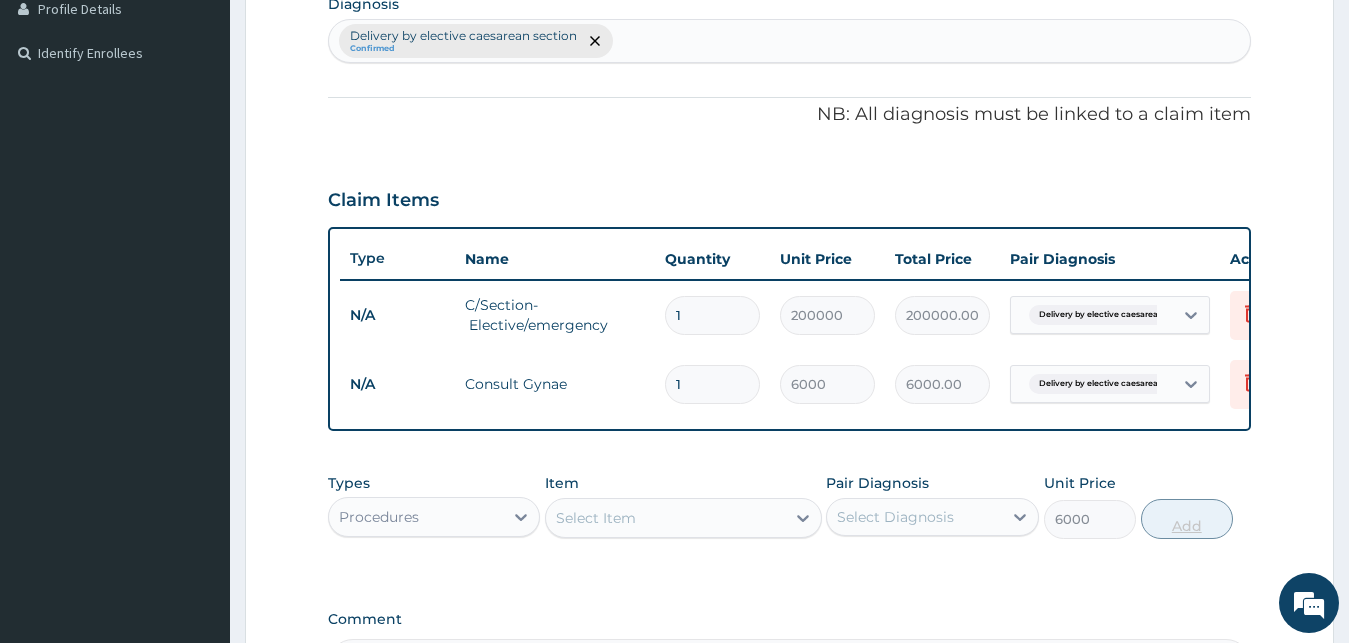 type on "0" 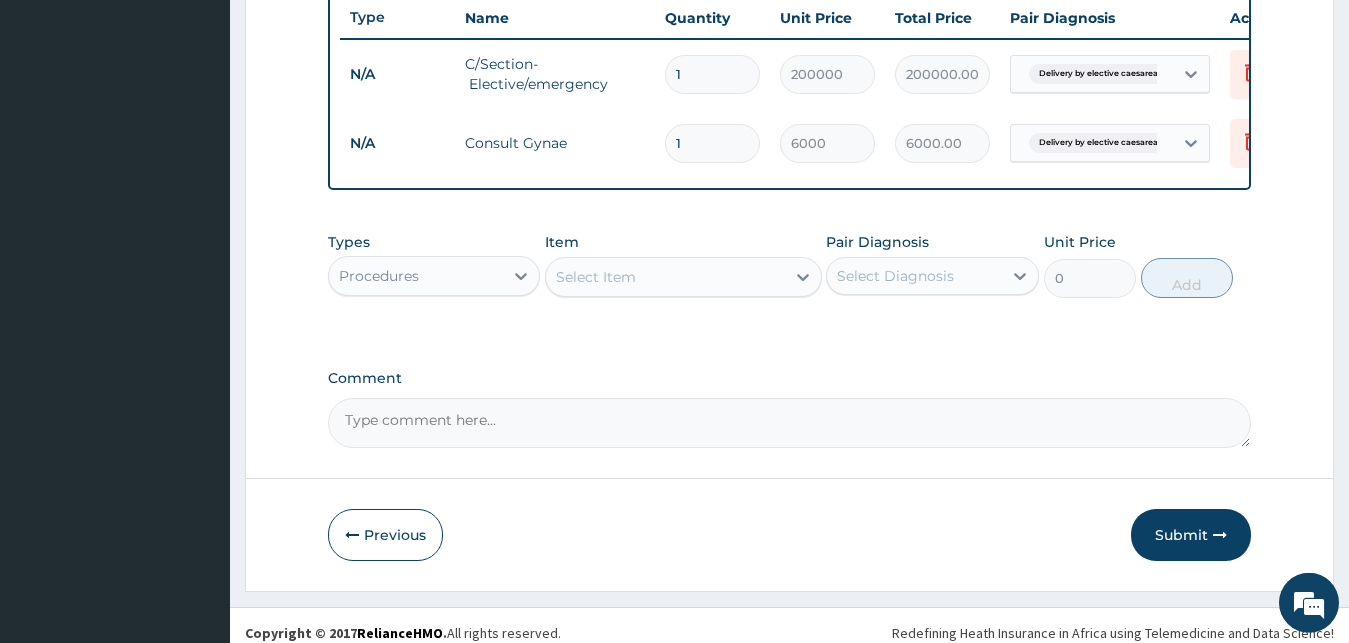 scroll, scrollTop: 790, scrollLeft: 0, axis: vertical 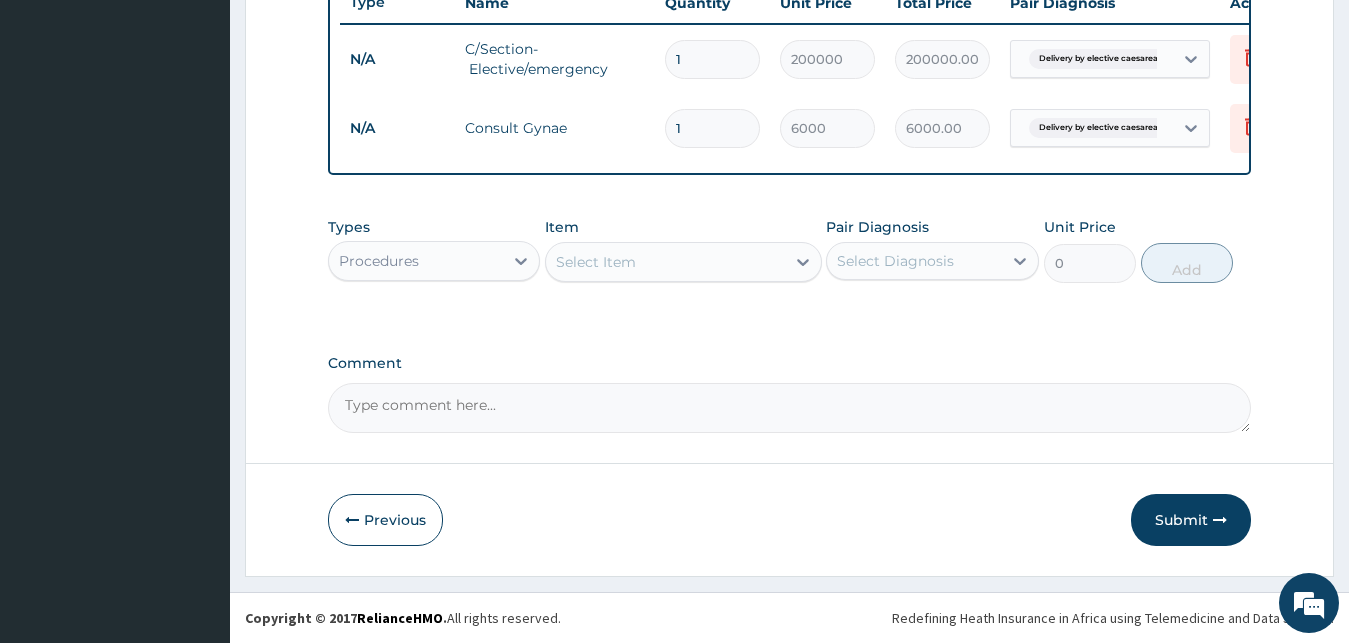 click on "Comment" at bounding box center [790, 408] 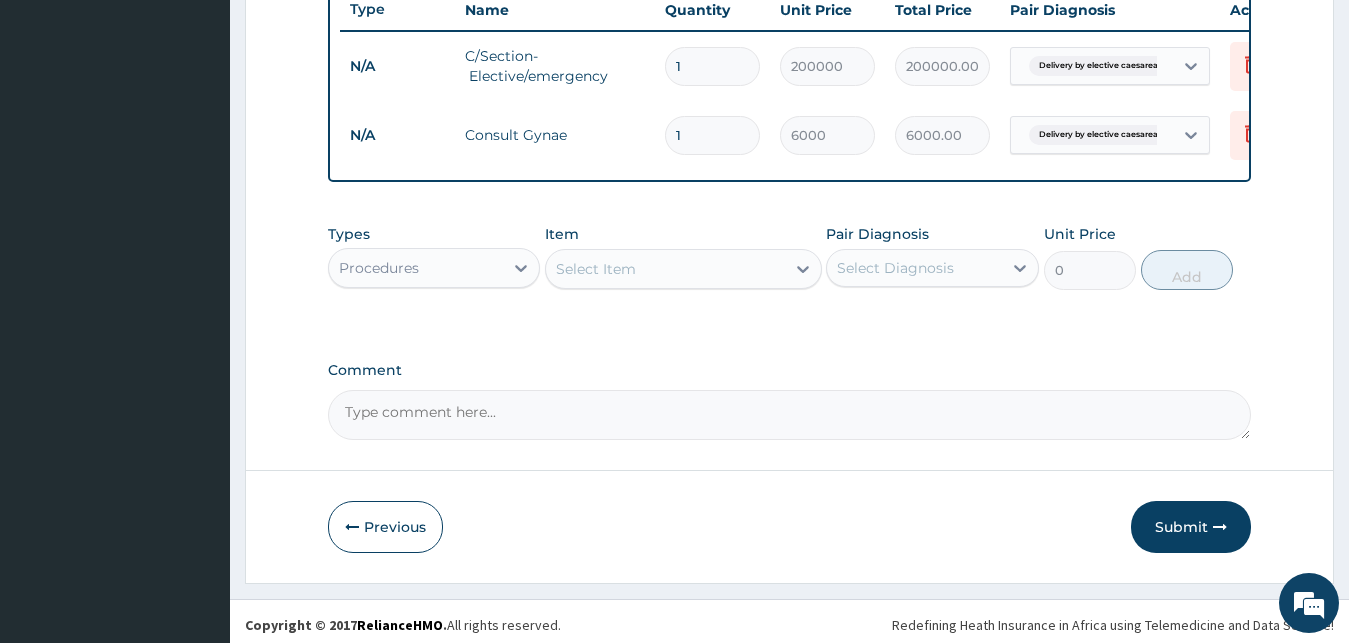 scroll, scrollTop: 484, scrollLeft: 0, axis: vertical 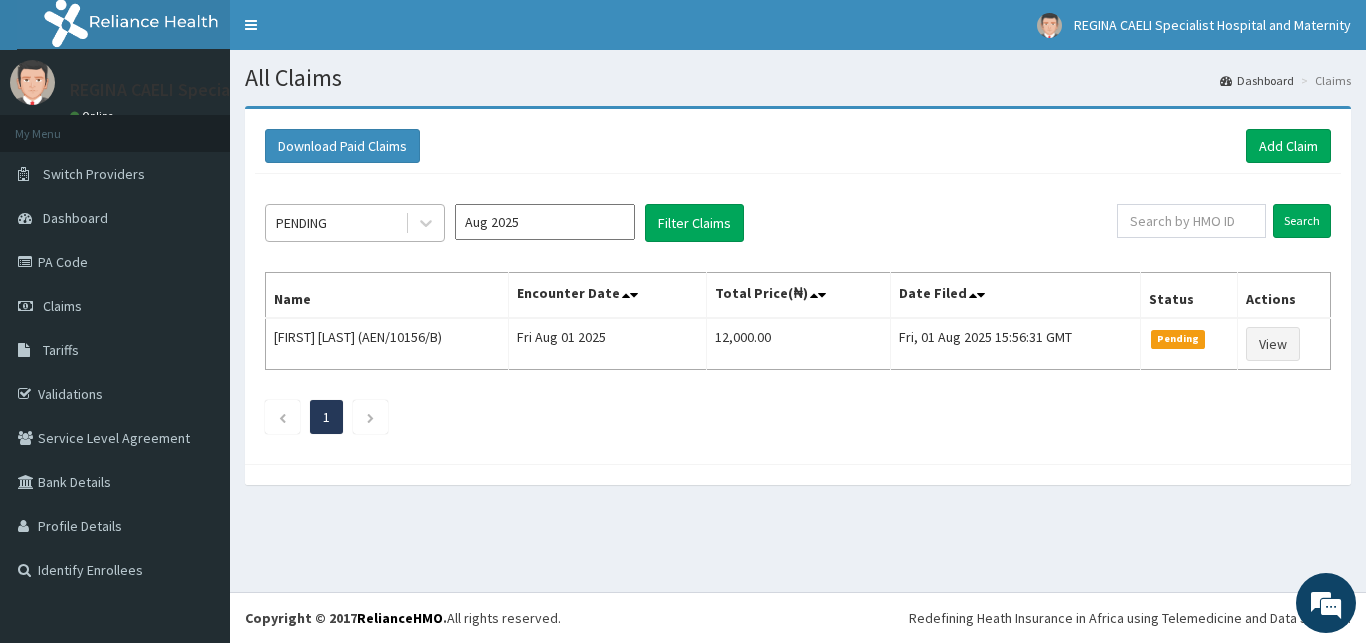 click on "PENDING" at bounding box center [335, 223] 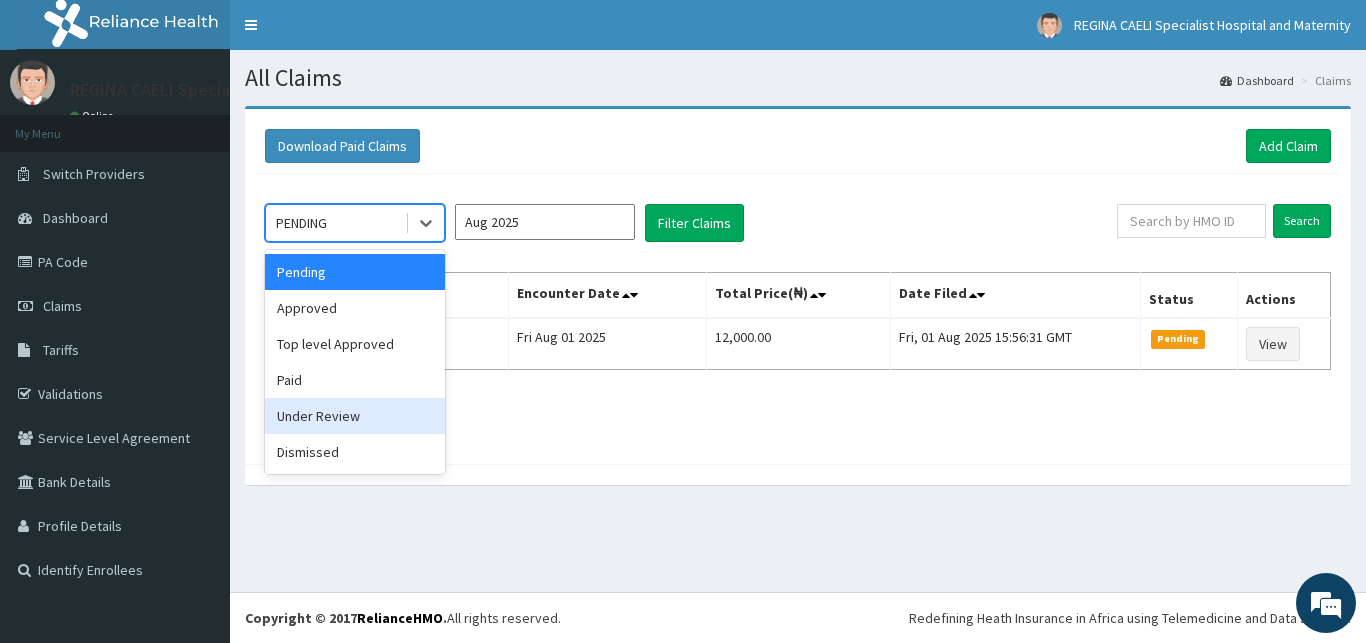 click on "Under Review" at bounding box center [355, 416] 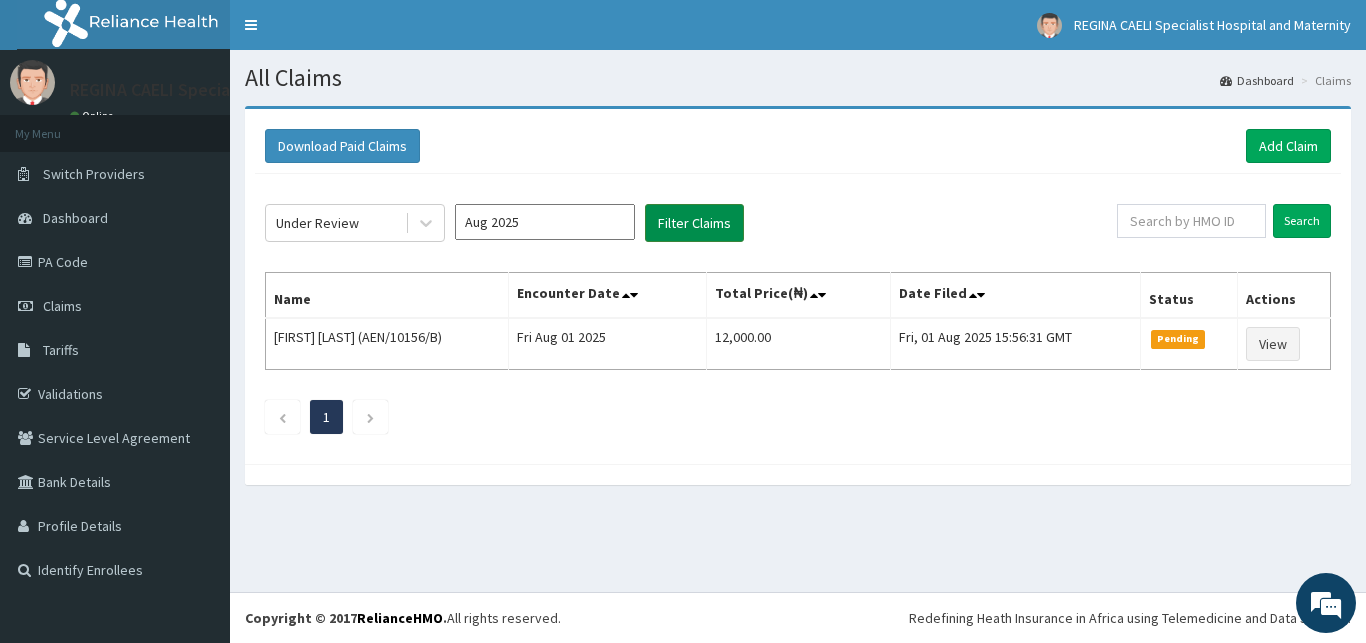 click on "Filter Claims" at bounding box center [694, 223] 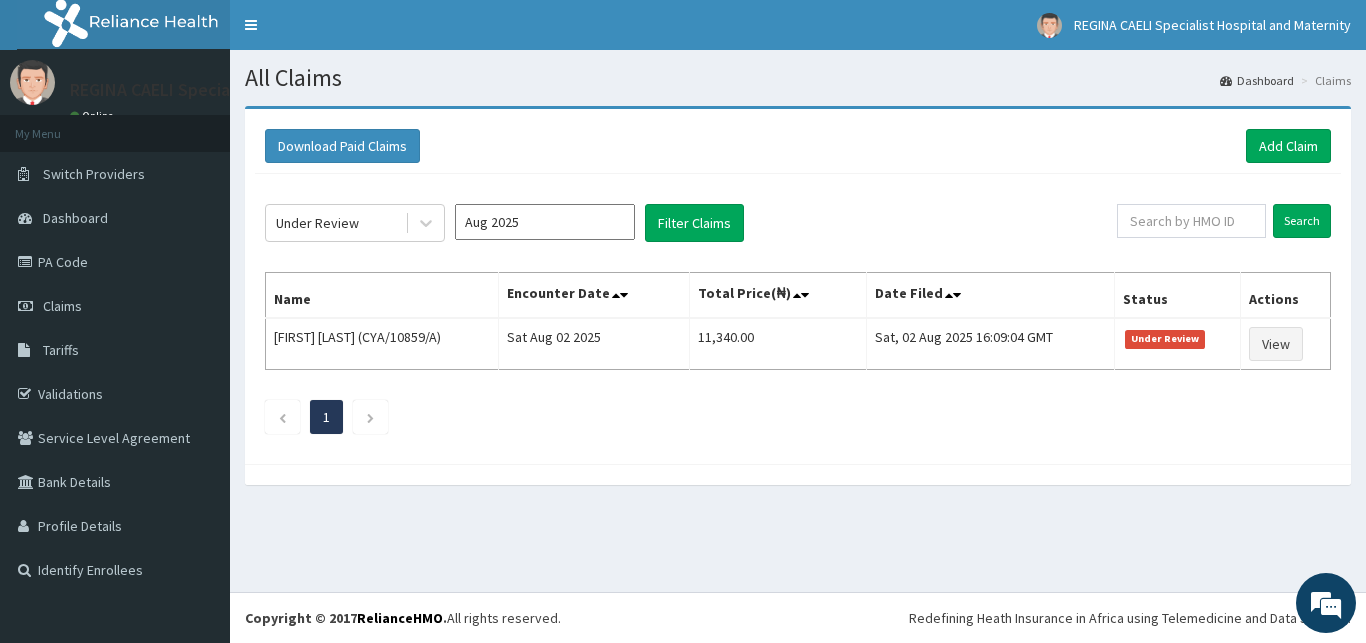 click on "Aug 2025" at bounding box center (545, 222) 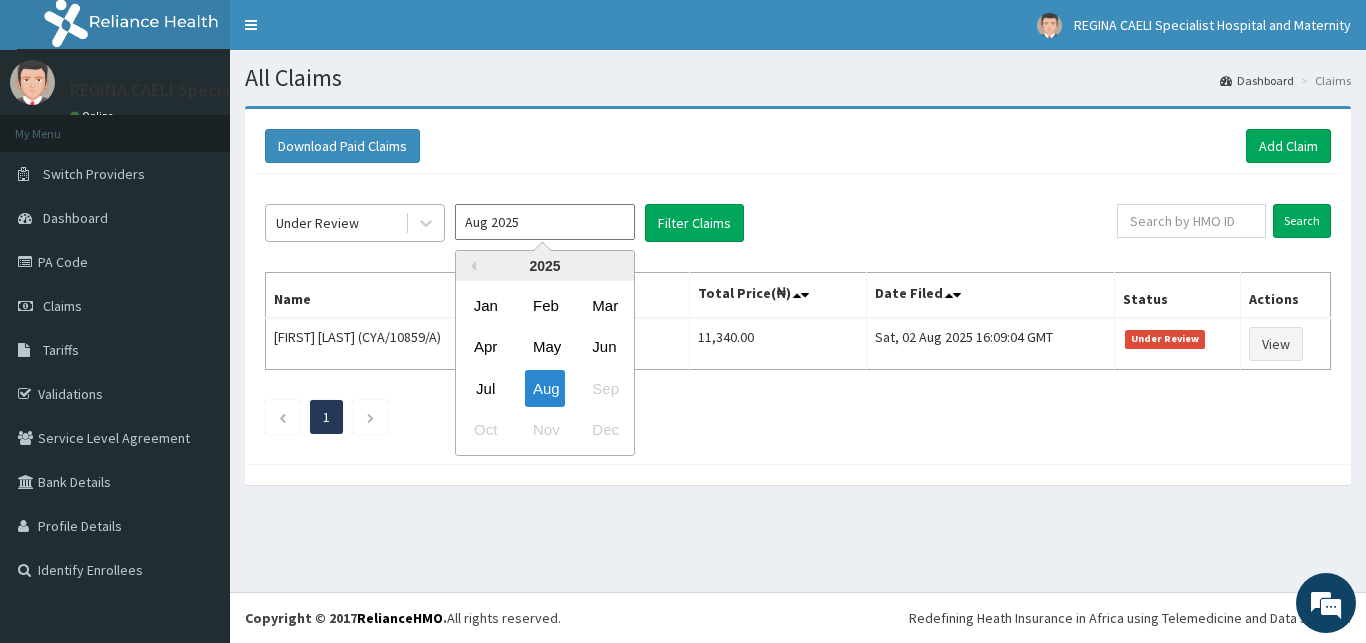 click on "Under Review" at bounding box center [335, 223] 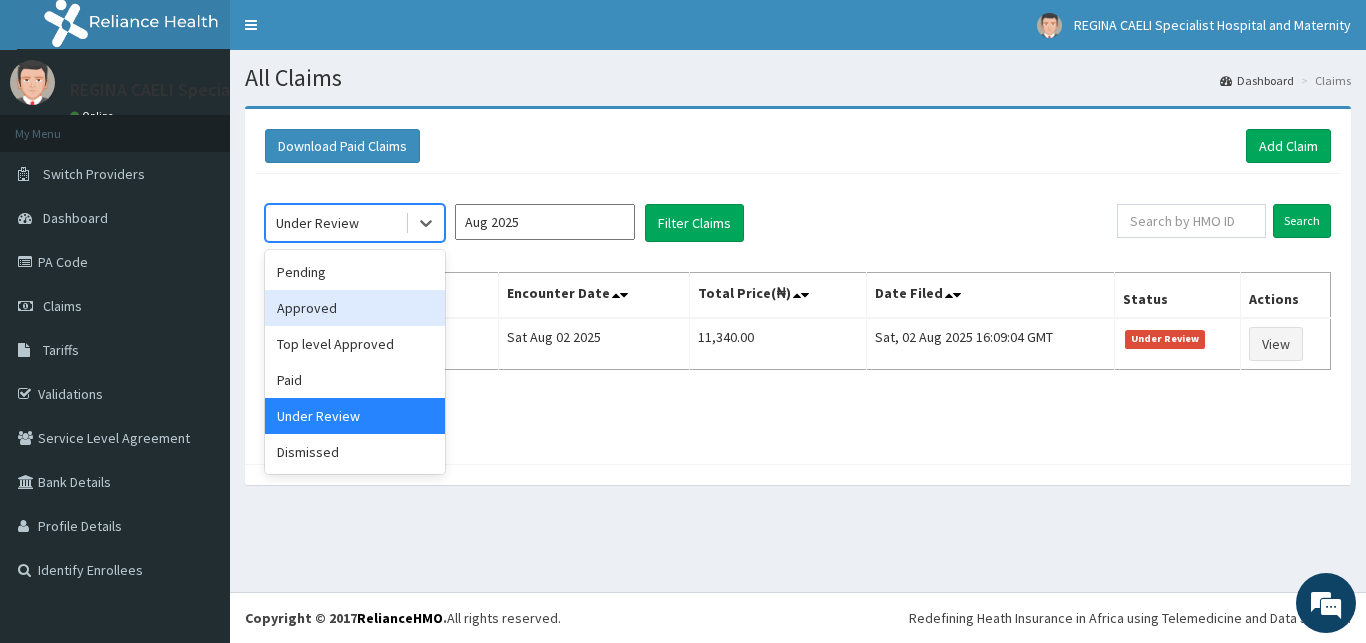 click on "Approved" at bounding box center (355, 308) 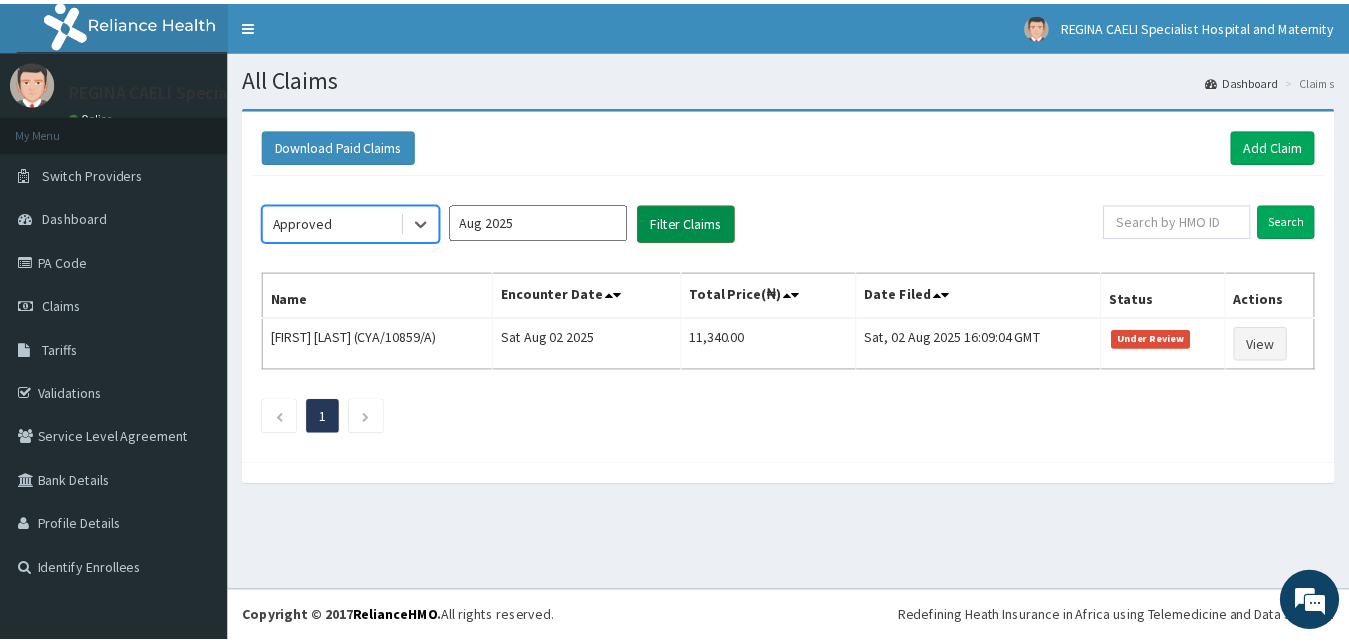 scroll, scrollTop: 0, scrollLeft: 0, axis: both 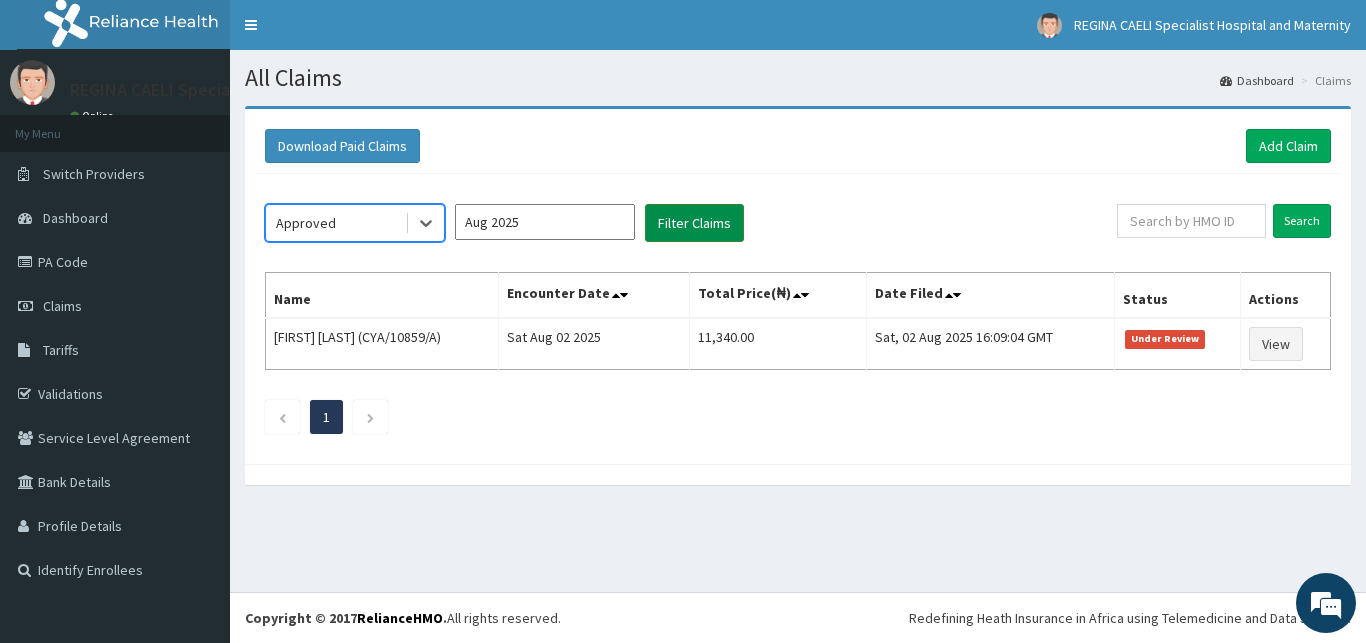 click on "Filter Claims" at bounding box center [694, 223] 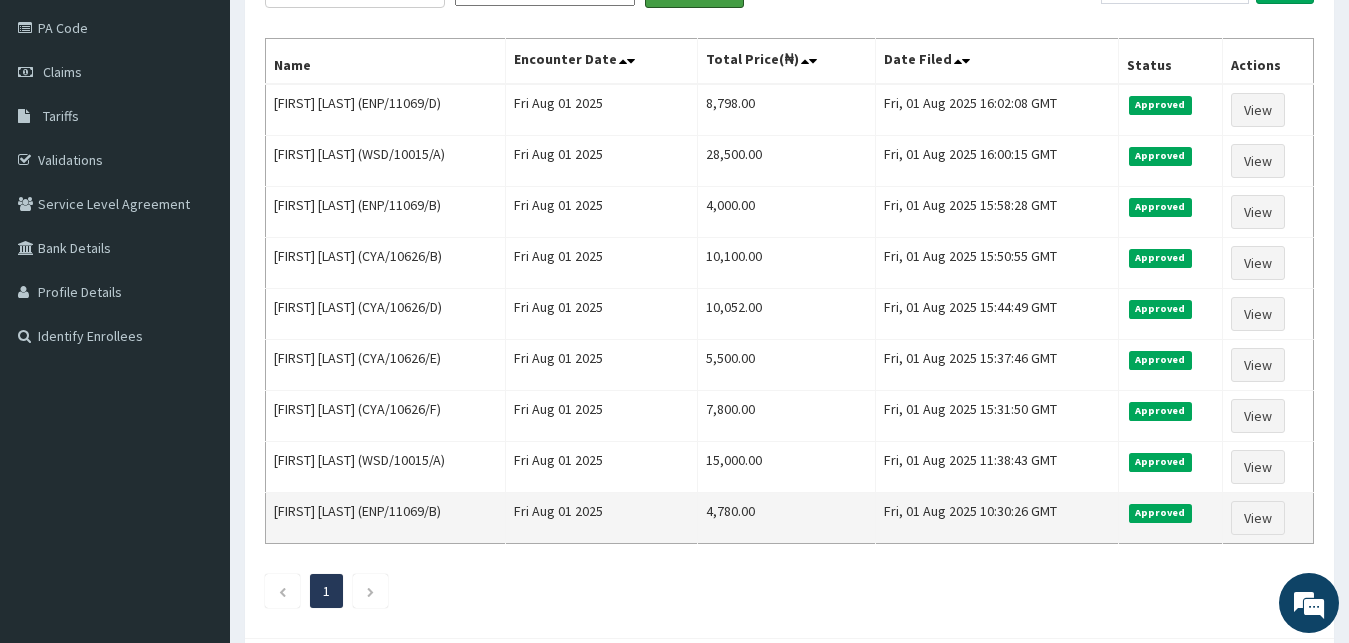 scroll, scrollTop: 336, scrollLeft: 0, axis: vertical 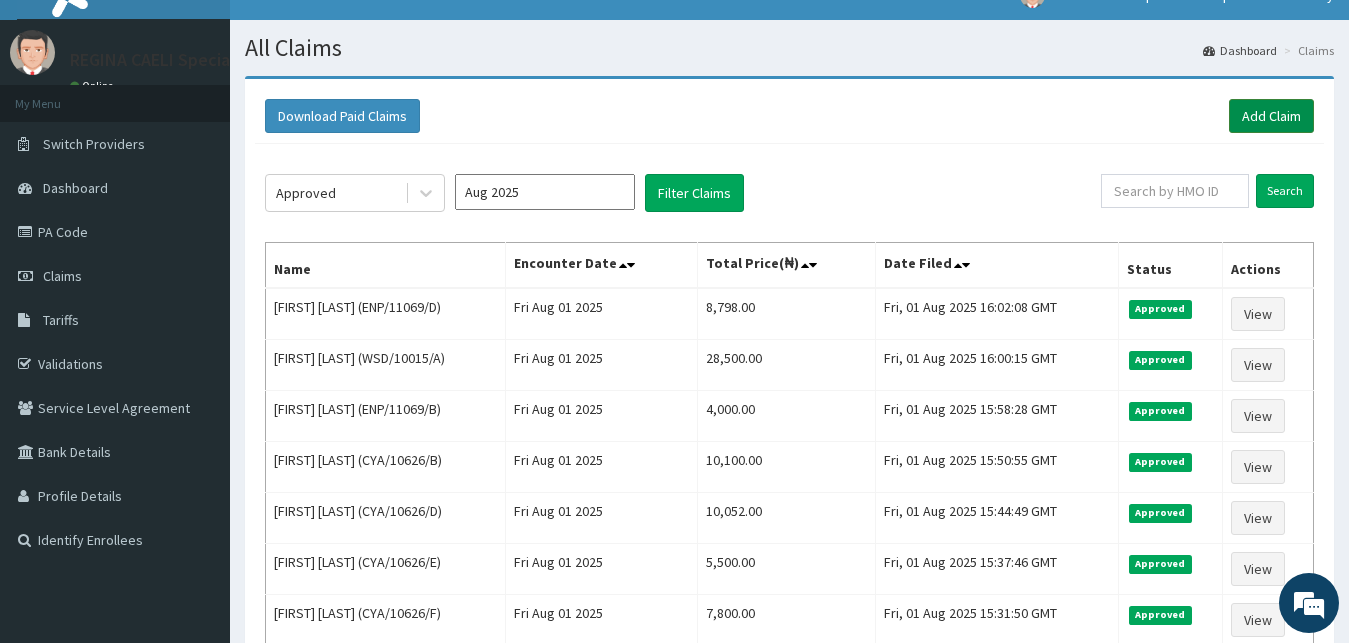 click on "Add Claim" at bounding box center (1271, 116) 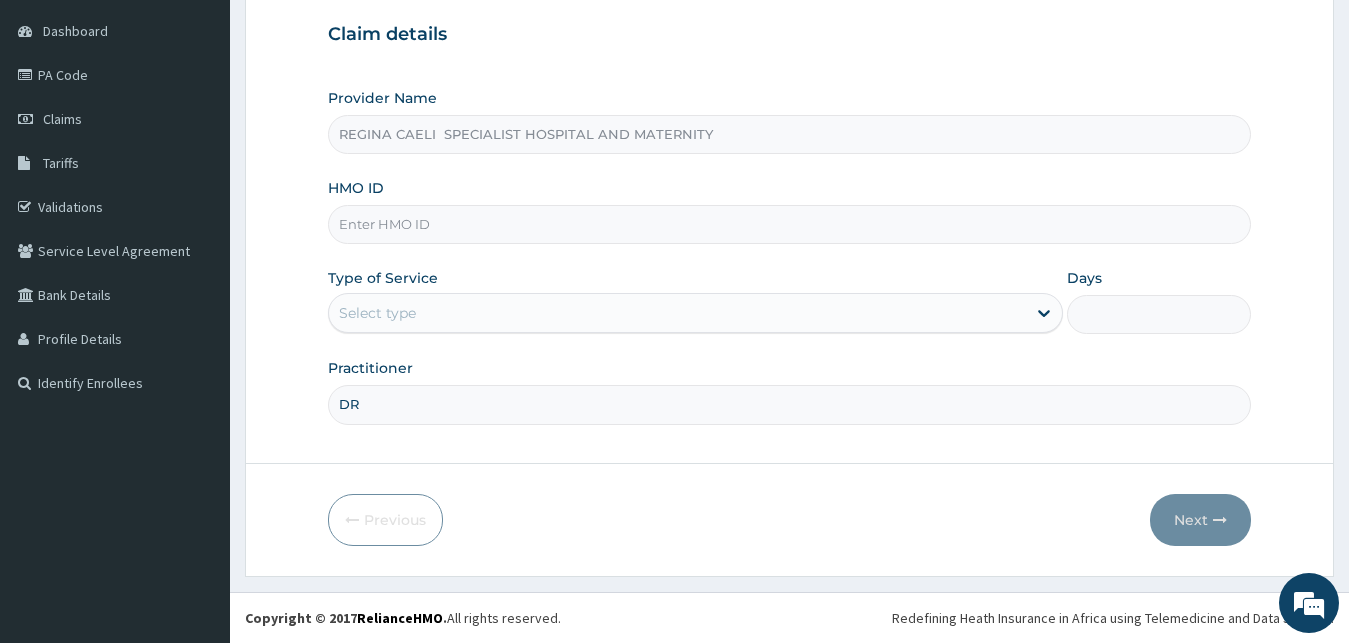 scroll, scrollTop: 187, scrollLeft: 0, axis: vertical 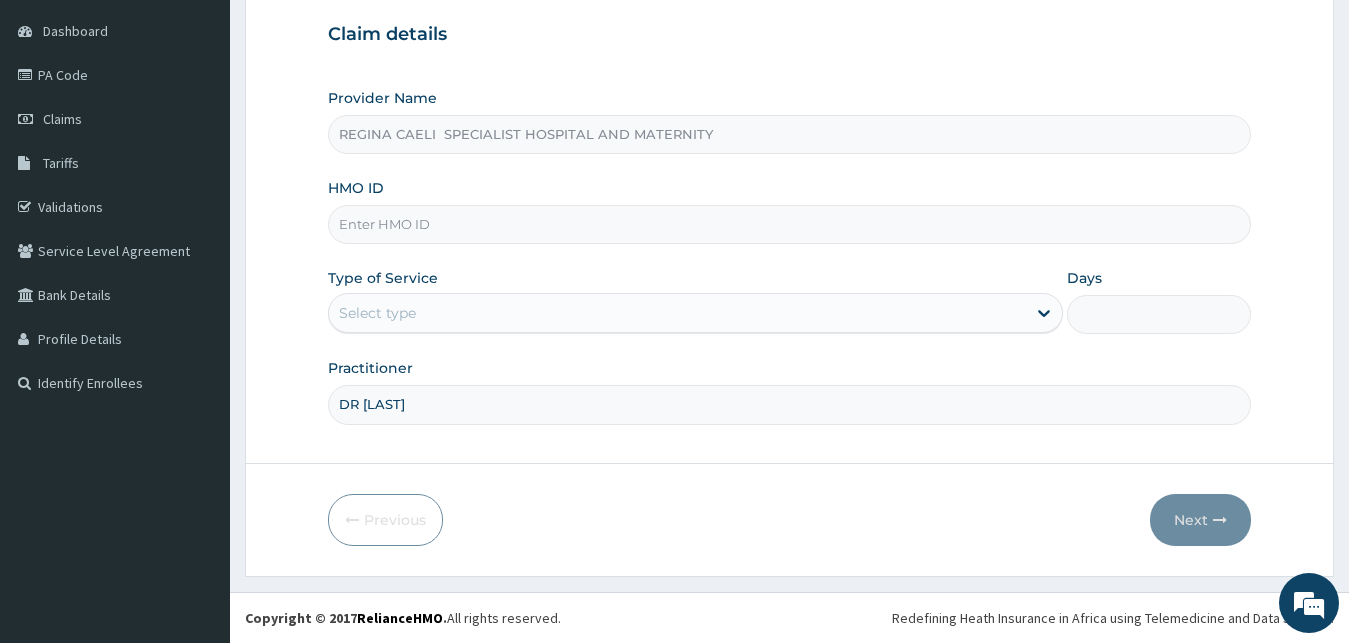 type on "DR [LAST]" 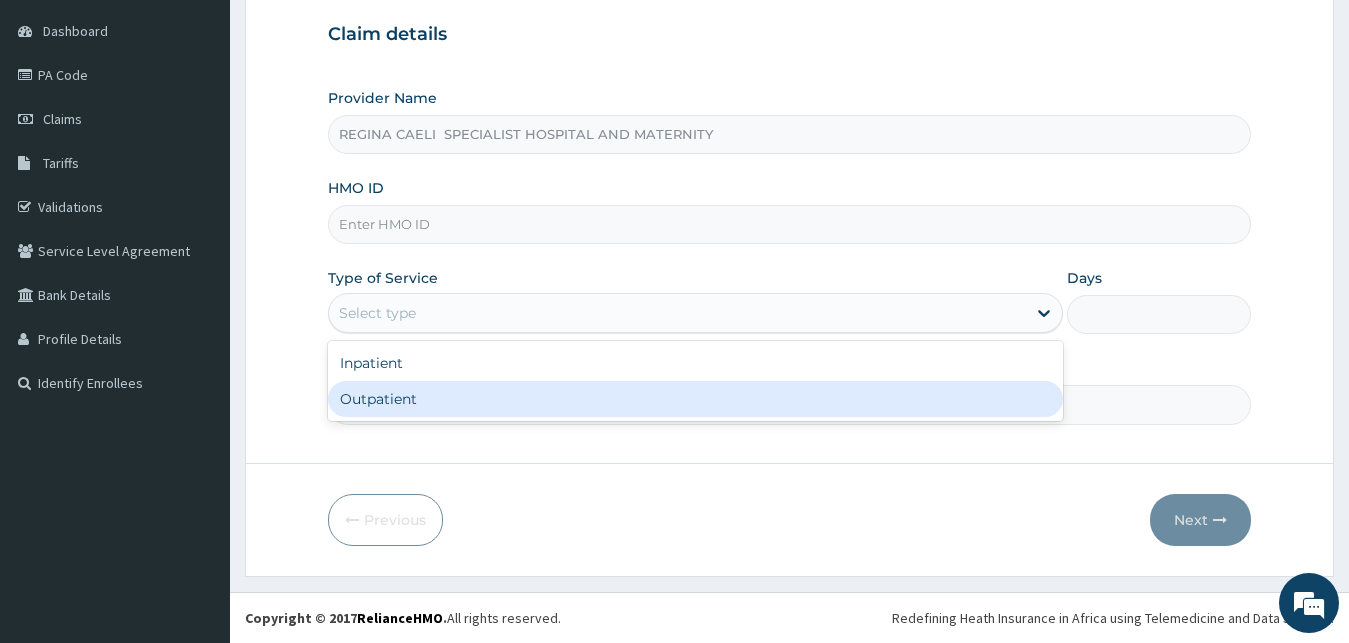 click on "Outpatient" at bounding box center (696, 399) 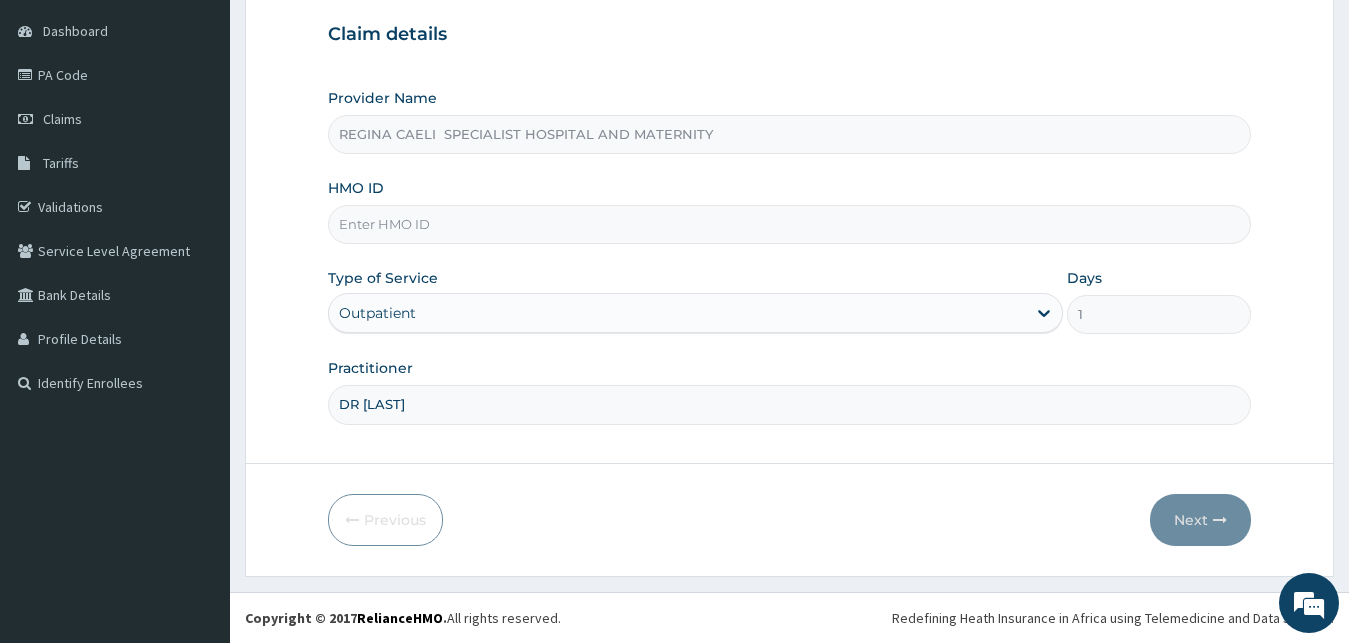 click on "HMO ID" at bounding box center (790, 224) 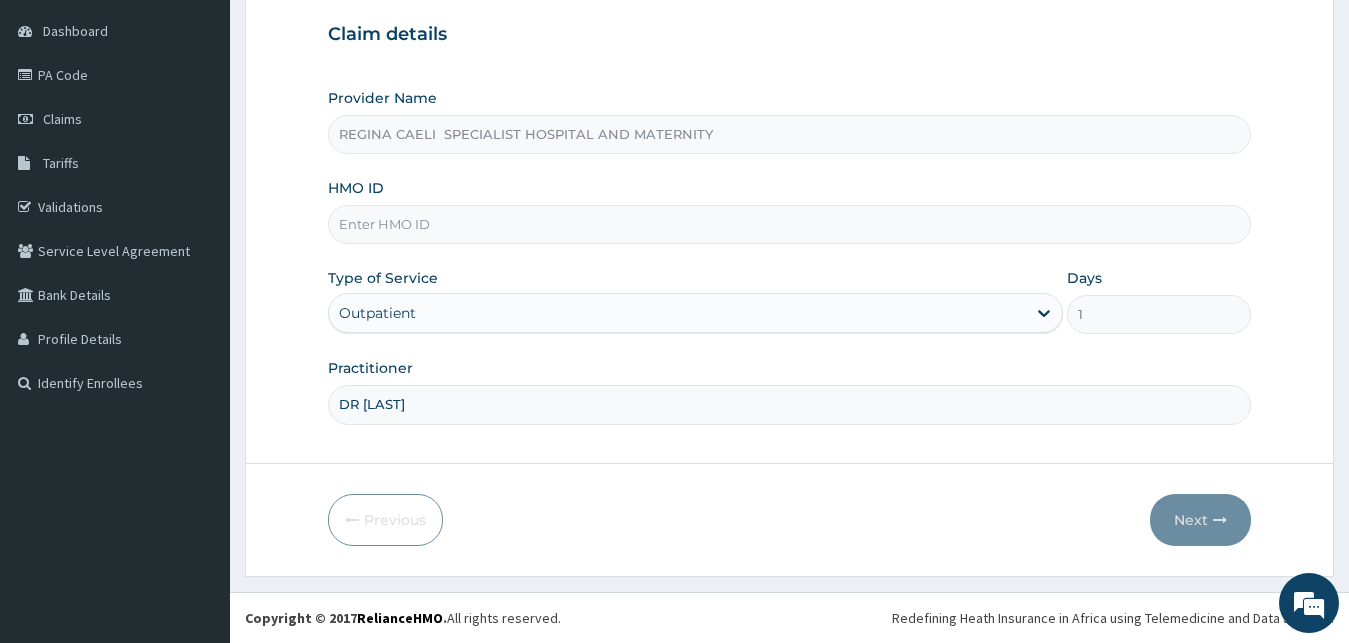 scroll, scrollTop: 0, scrollLeft: 0, axis: both 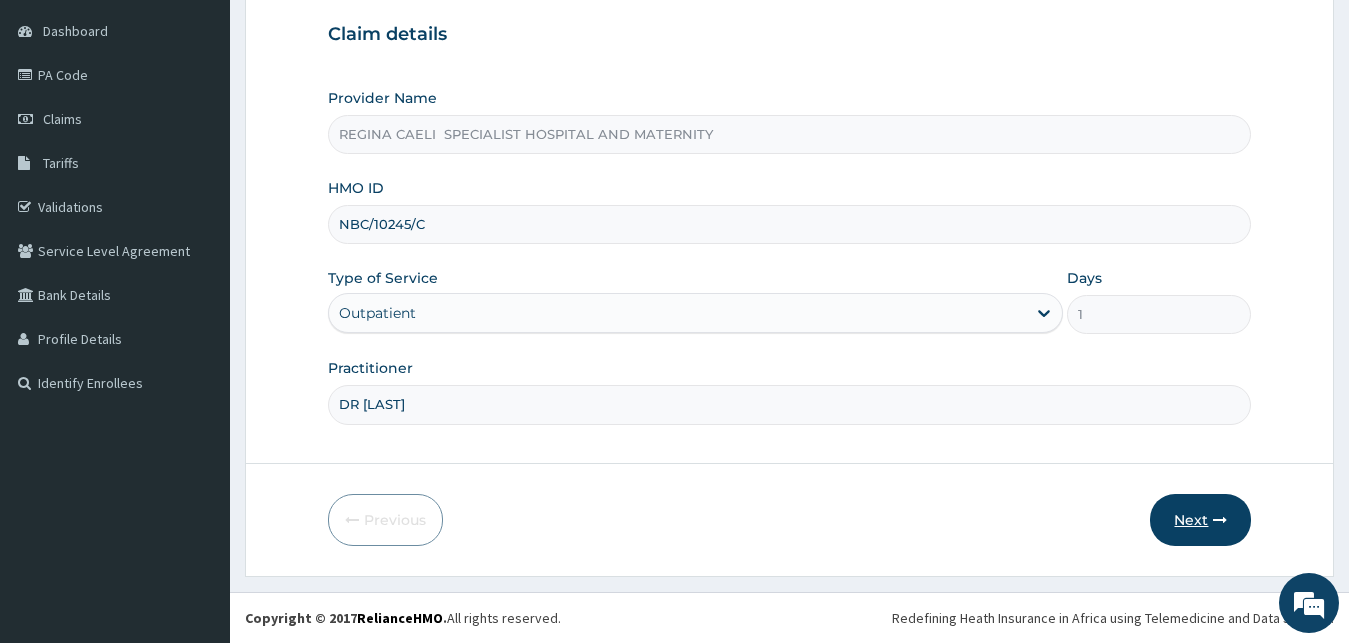 type on "NBC/10245/C" 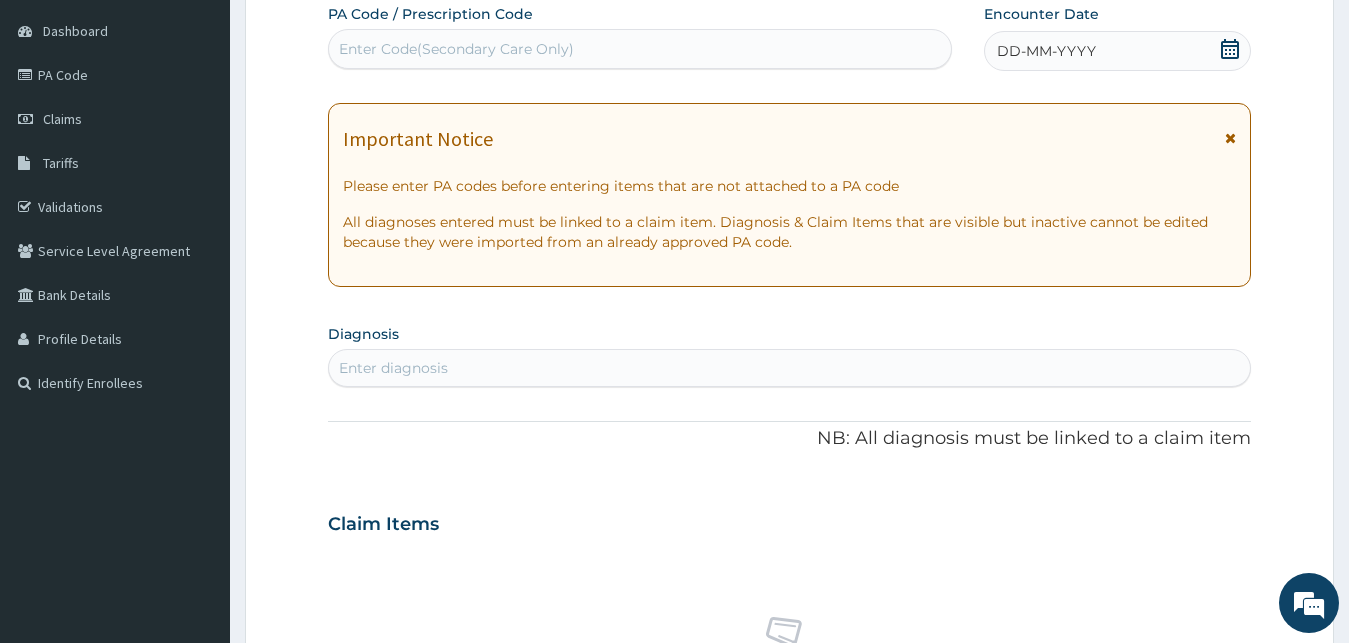 click on "DD-MM-YYYY" at bounding box center [1046, 51] 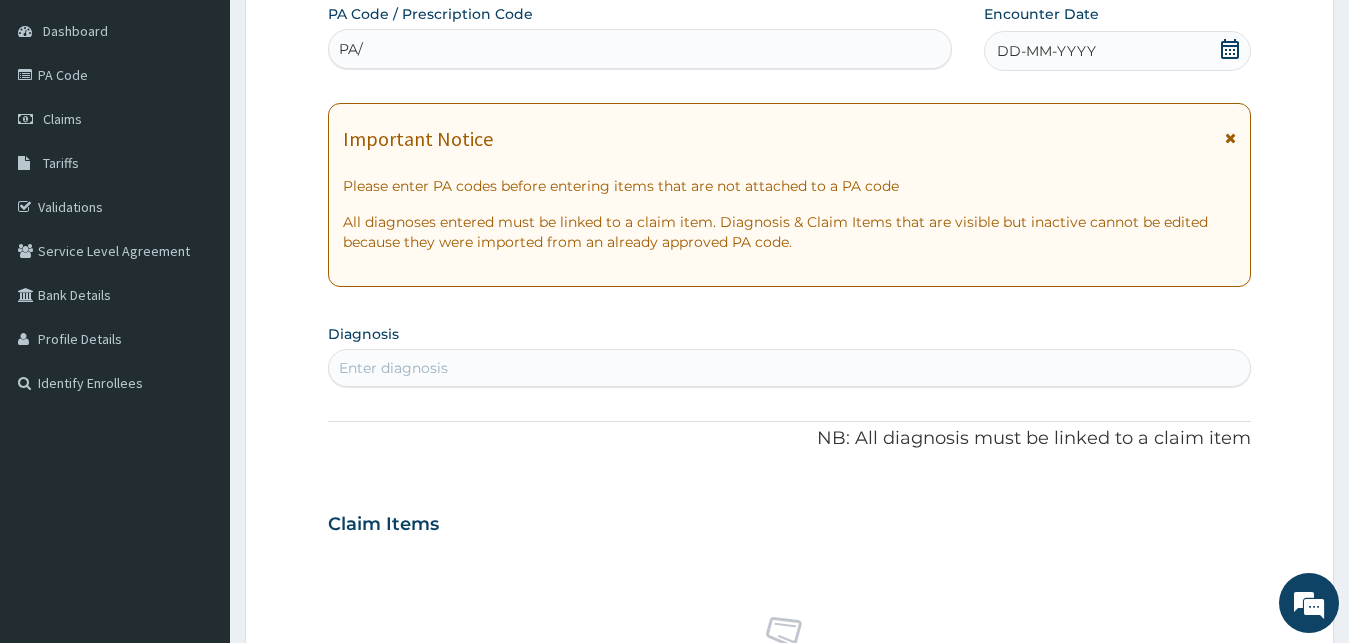 type on "PA/" 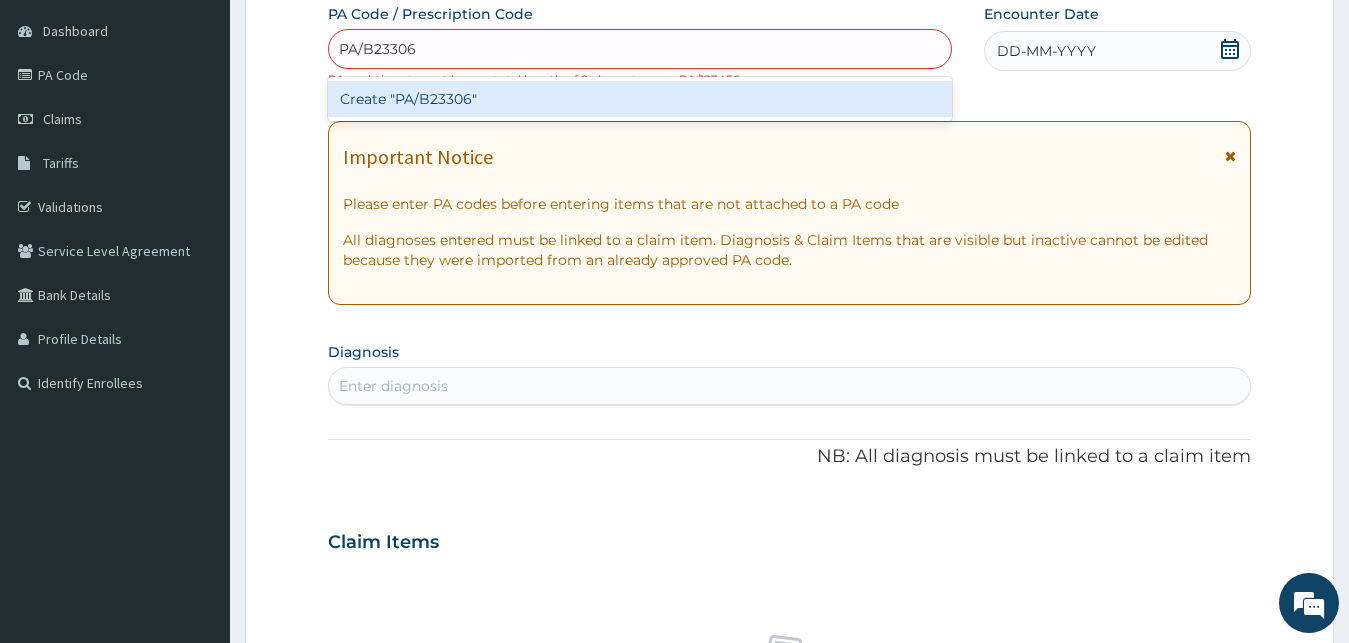 type on "PA/B23306" 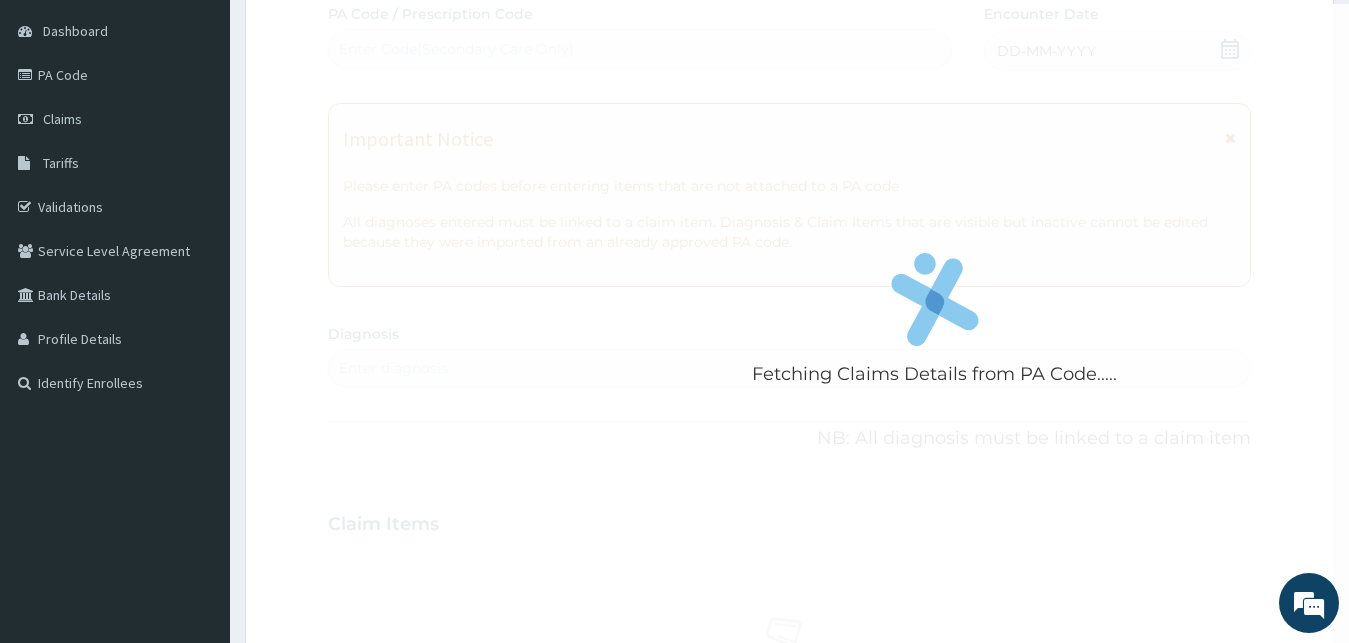 click on "Fetching Claims Details from PA Code..... PA Code / Prescription Code Enter Code(Secondary Care Only) Encounter Date DD-MM-YYYY Important Notice Please enter PA codes before entering items that are not attached to a PA code   All diagnoses entered must be linked to a claim item. Diagnosis & Claim Items that are visible but inactive cannot be edited because they were imported from an already approved PA code. Diagnosis Enter diagnosis NB: All diagnosis must be linked to a claim item Claim Items No claim item Types Select Type Item Select Item Pair Diagnosis Select Diagnosis Unit Price 0 Add Comment" at bounding box center [790, 521] 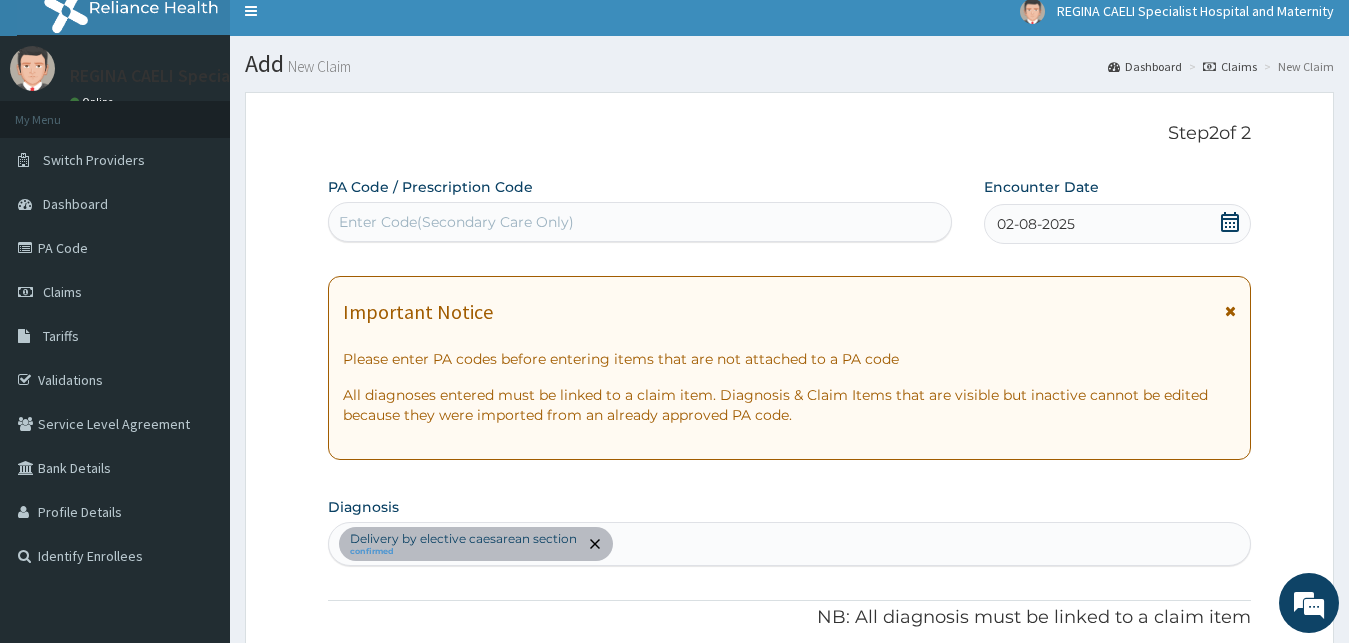 scroll, scrollTop: 0, scrollLeft: 0, axis: both 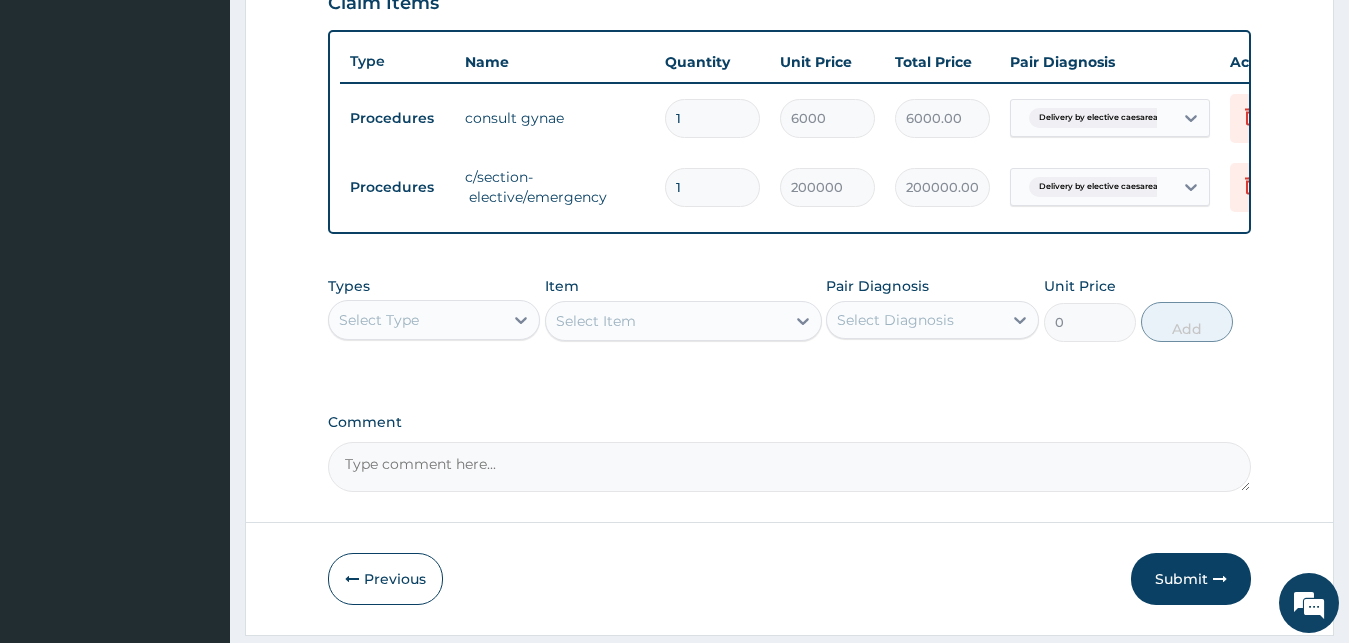 click on "Select Type" at bounding box center [416, 320] 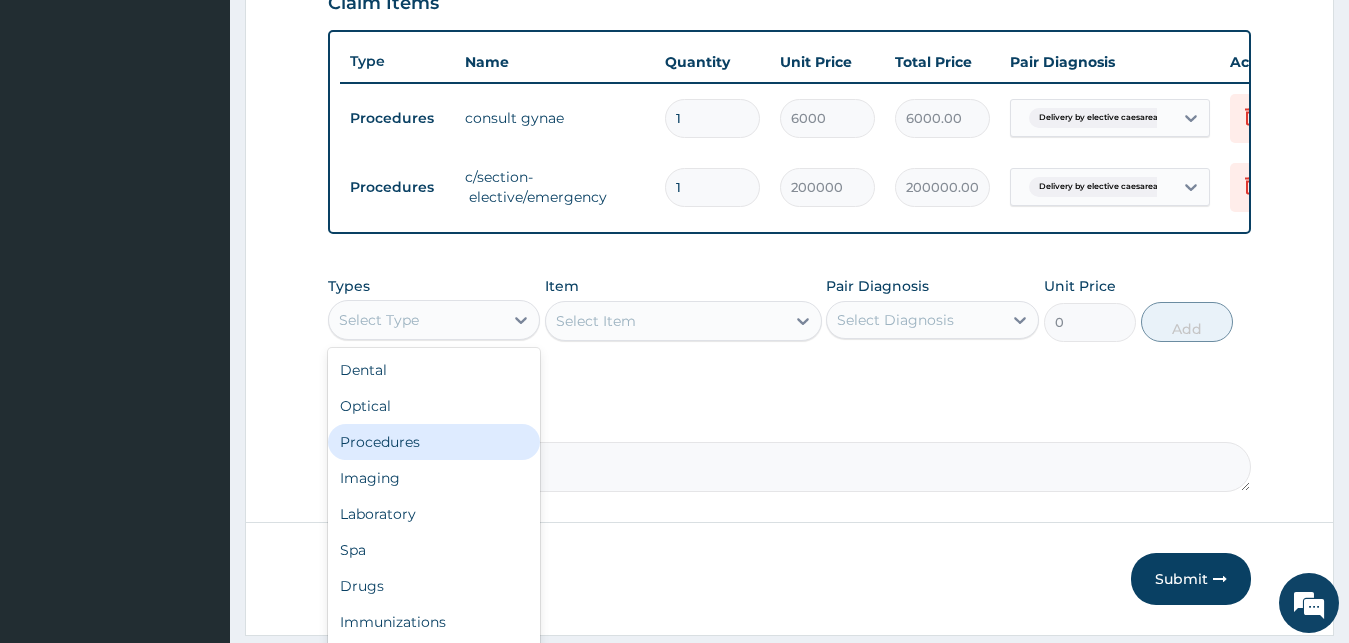 click on "Procedures" at bounding box center (434, 442) 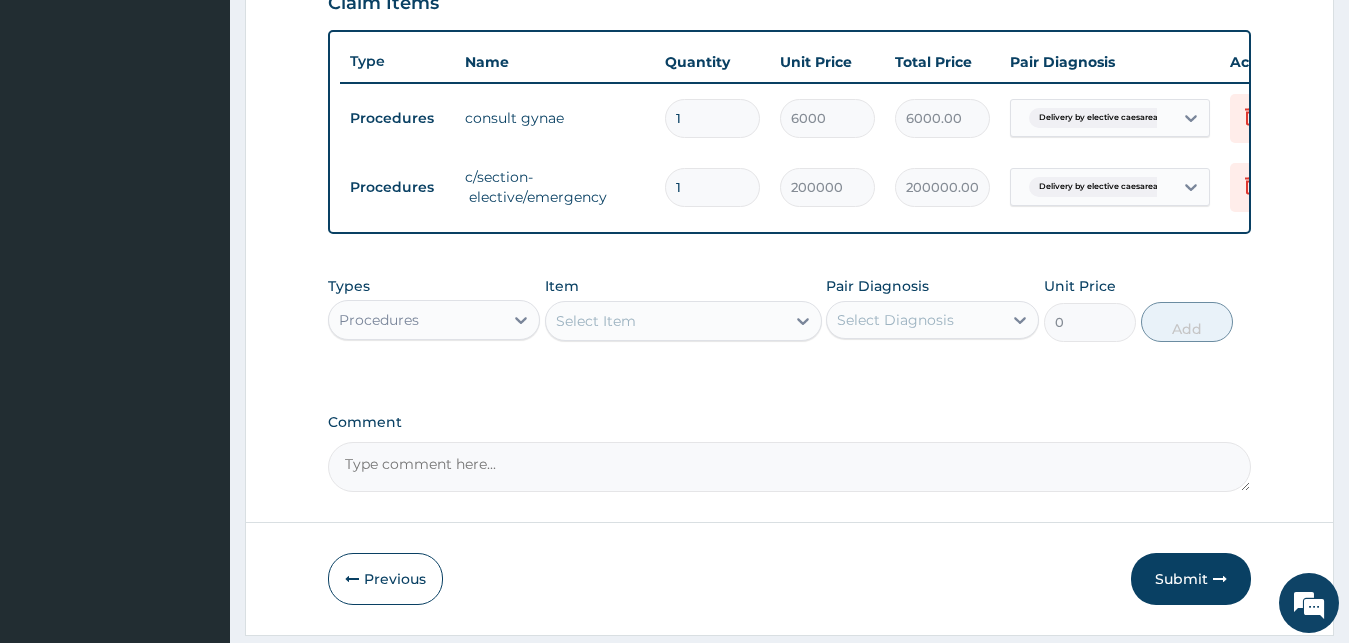click on "Select Item" at bounding box center (665, 321) 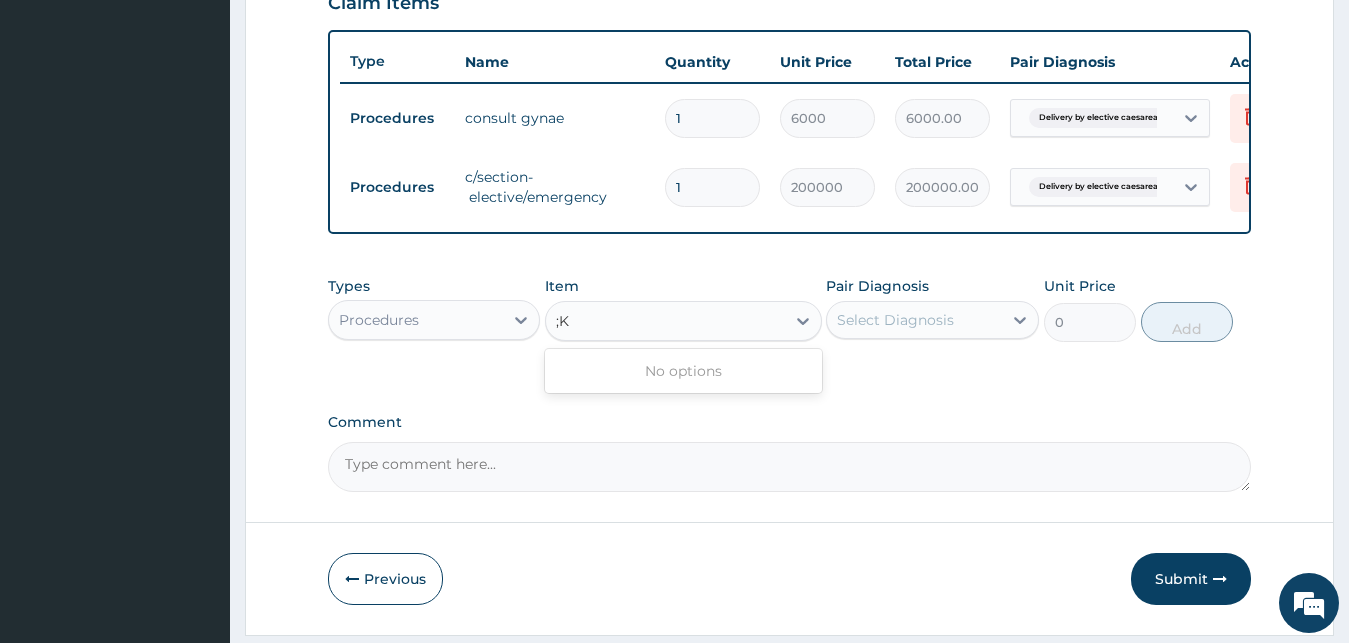type on ";" 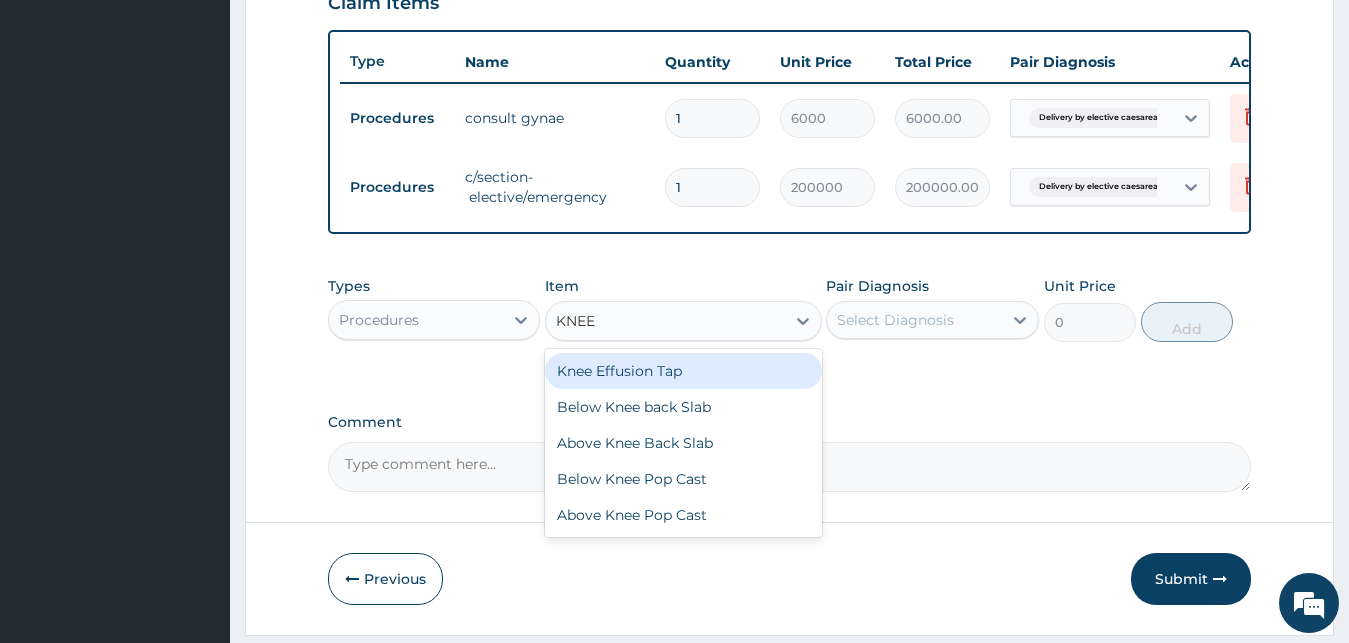 type on "KNEE" 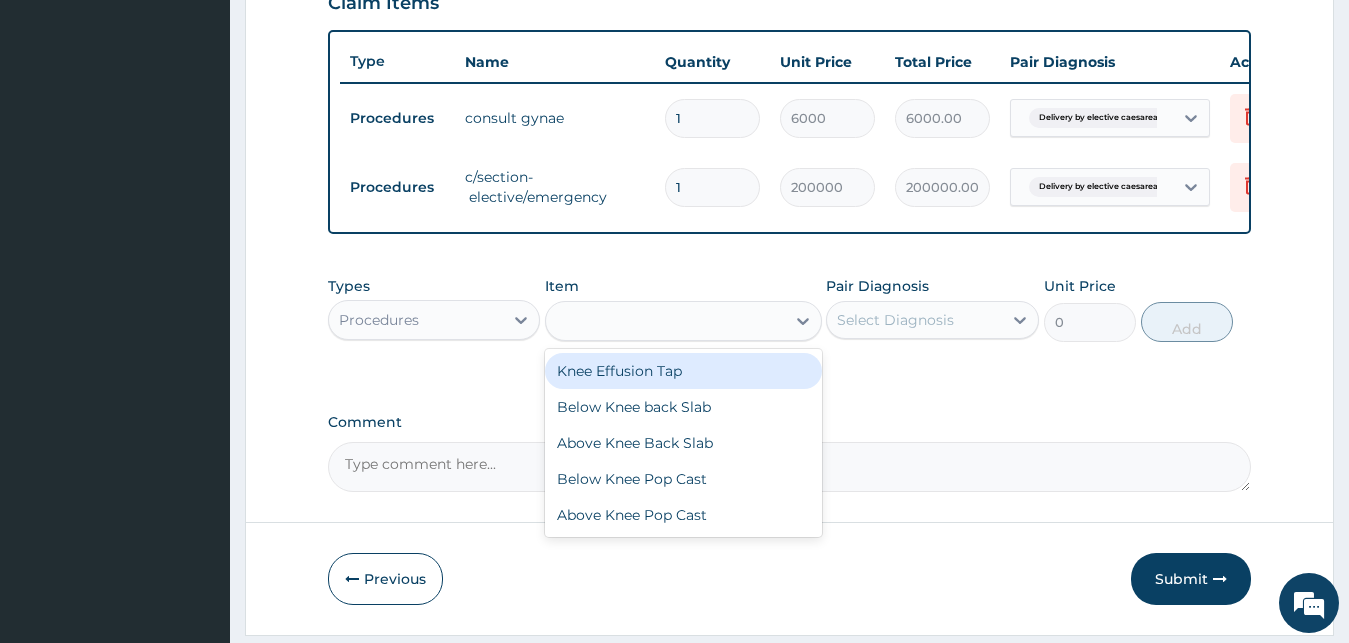 click on "PA Code / Prescription Code Enter Code(Secondary Care Only) Encounter Date [DATE] Important Notice Please enter PA codes before entering items that are not attached to a PA code   All diagnoses entered must be linked to a claim item. Diagnosis & Claim Items that are visible but inactive cannot be edited because they were imported from an already approved PA code. Diagnosis Delivery by elective caesarean section confirmed NB: All diagnosis must be linked to a claim item Claim Items Type Name Quantity Unit Price Total Price Pair Diagnosis Actions Procedures consult gynae 1 6000 6000.00 Delivery by elective caesarean... Delete Procedures c/section-  elective/emergency 1 200000 200000.00 Delivery by elective caesarean... Delete Types Procedures Item option Knee Effusion Tap focused, 373 of 534. 5 results available for search term KNEE. Use Up and Down to choose options, press Enter to select the currently focused option, press Escape to exit the menu, press Tab to select the option and exit the menu. KNEE 0" at bounding box center (790, -16) 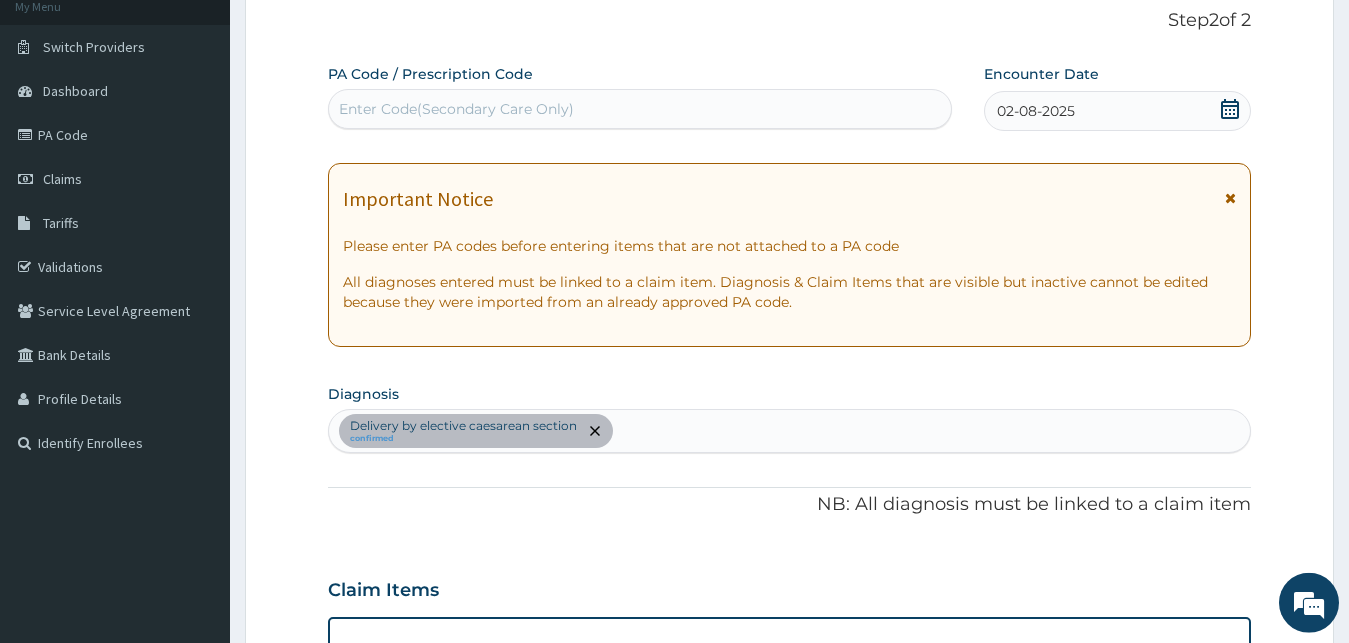 scroll, scrollTop: 102, scrollLeft: 0, axis: vertical 